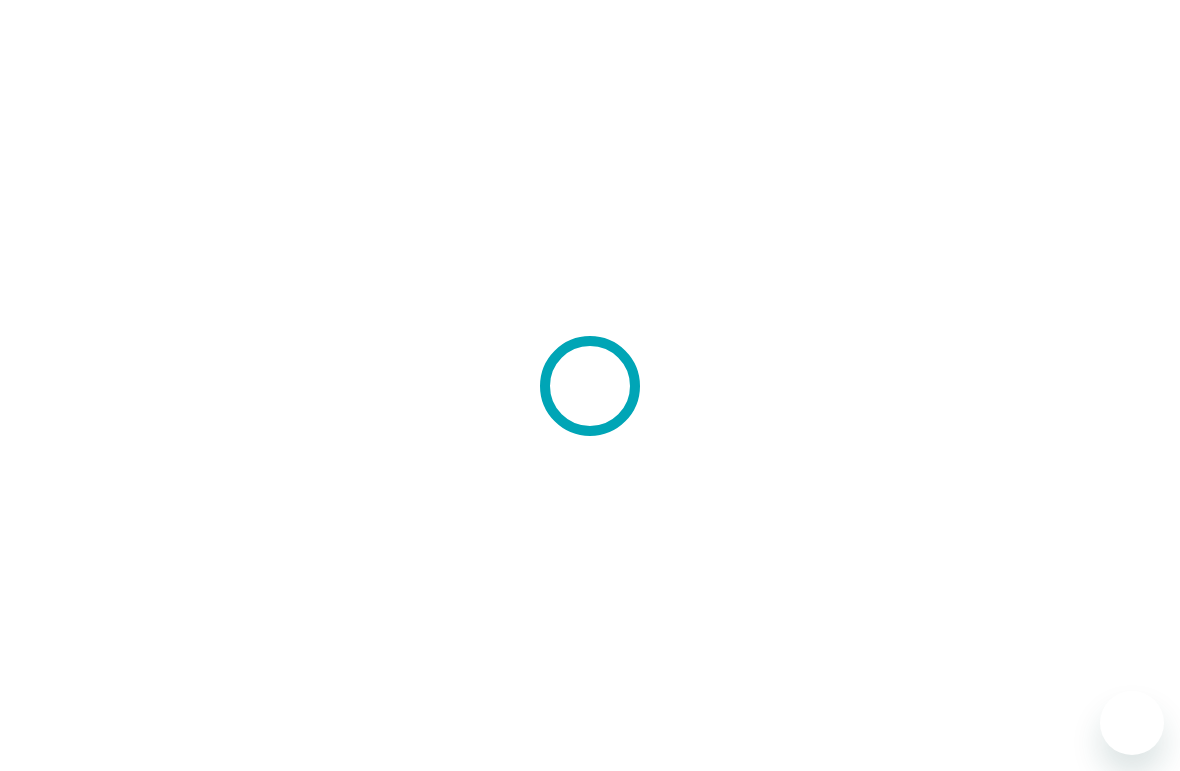 scroll, scrollTop: 0, scrollLeft: 0, axis: both 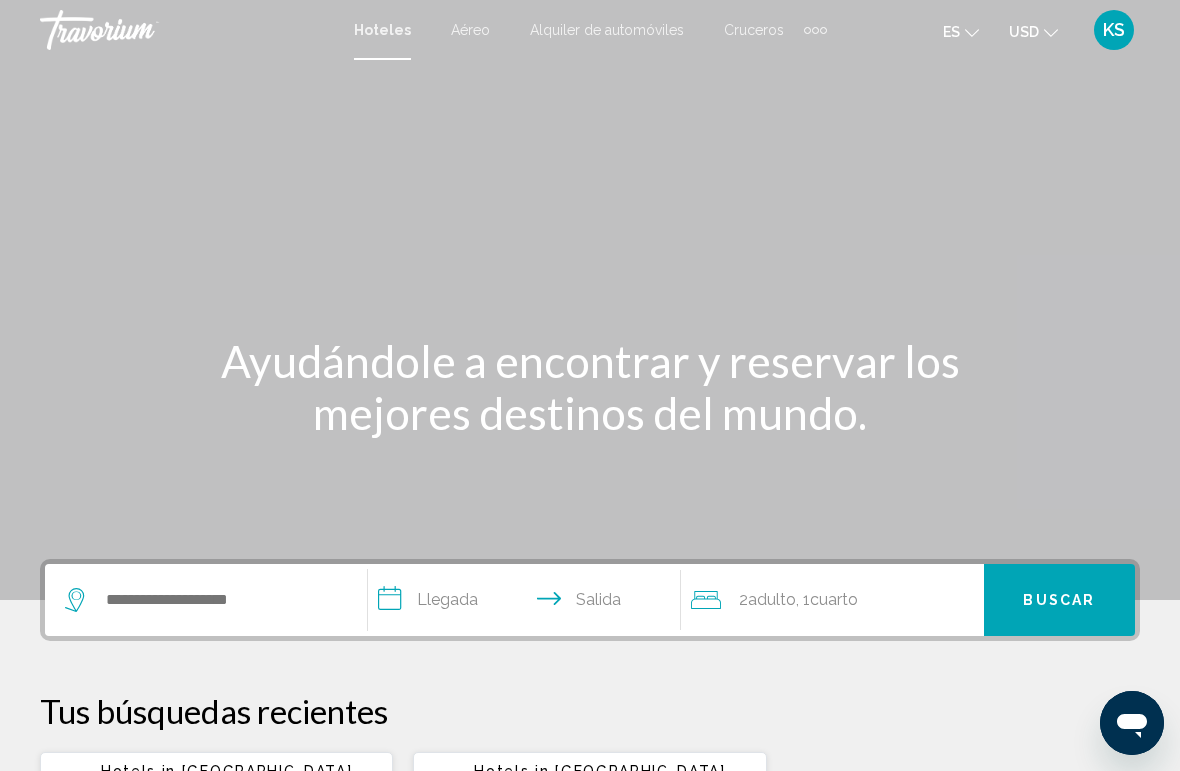 click on "es
English Español Français Italiano Português русский" 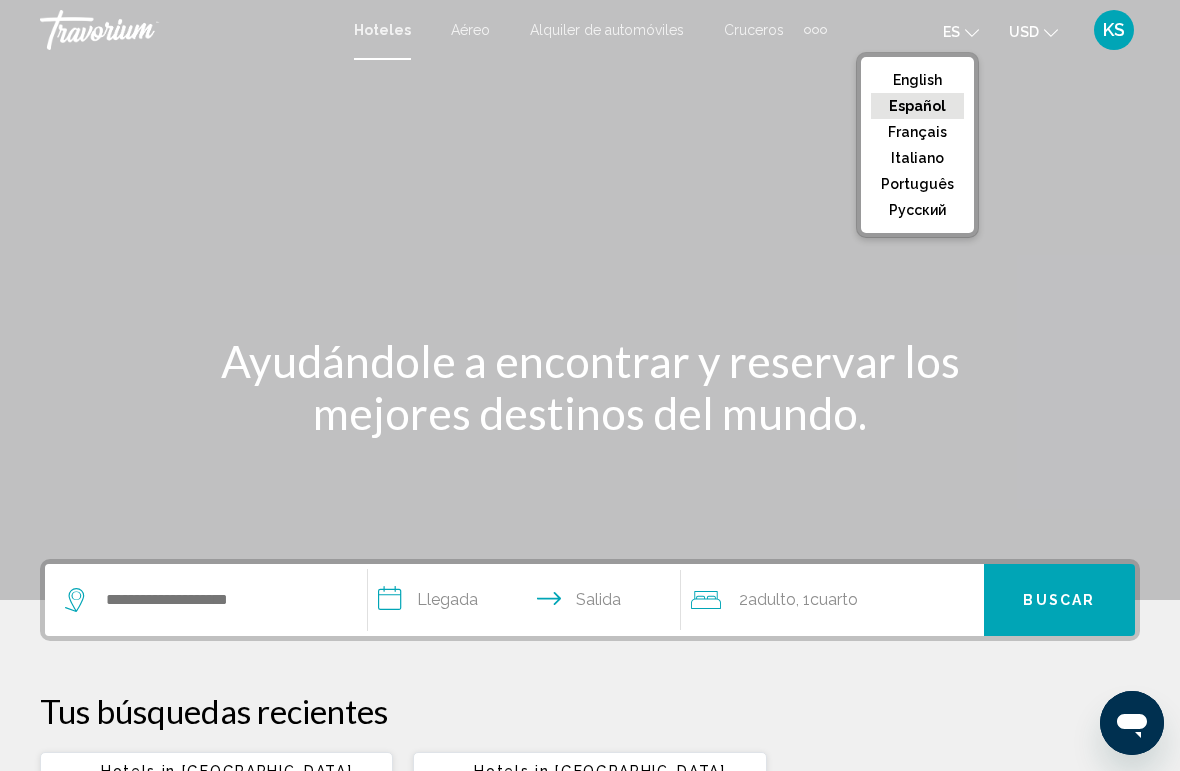 click on "English" 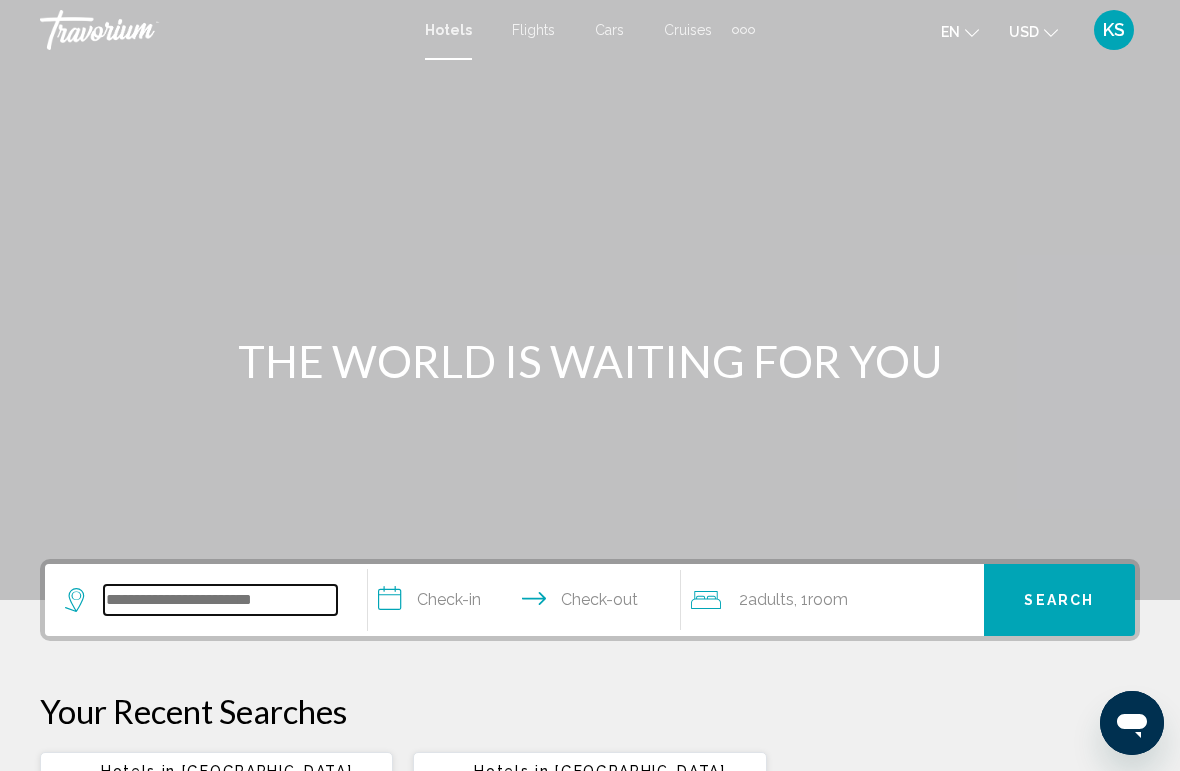 click at bounding box center [220, 600] 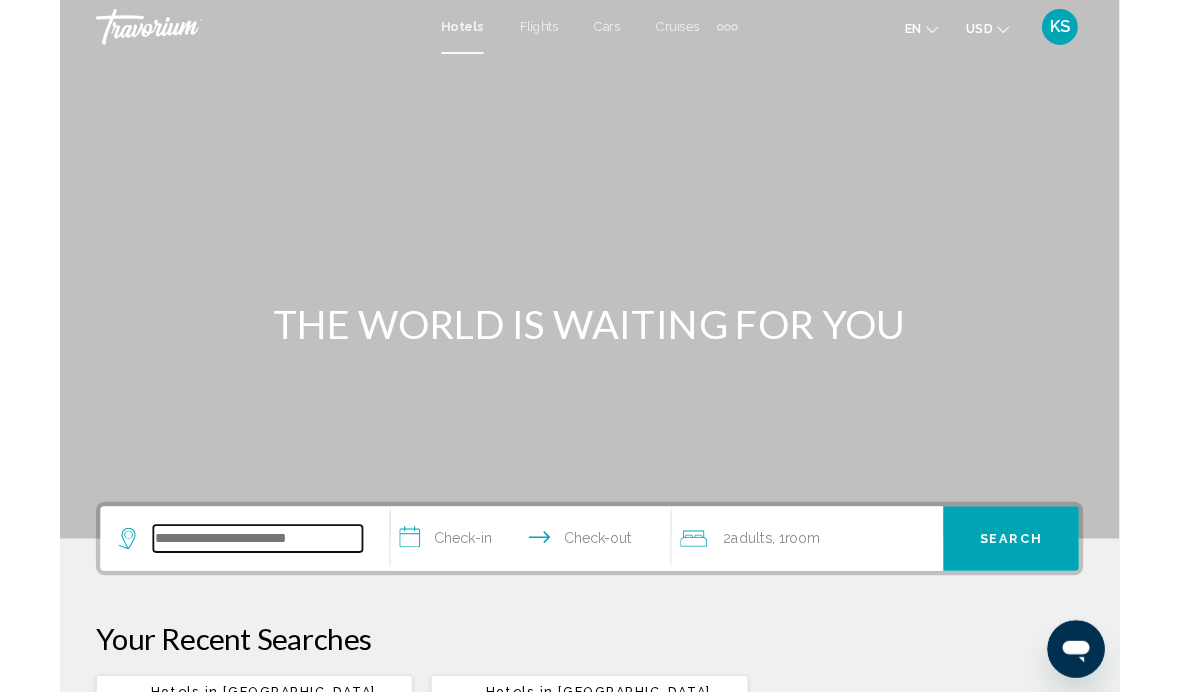 scroll, scrollTop: 21, scrollLeft: 0, axis: vertical 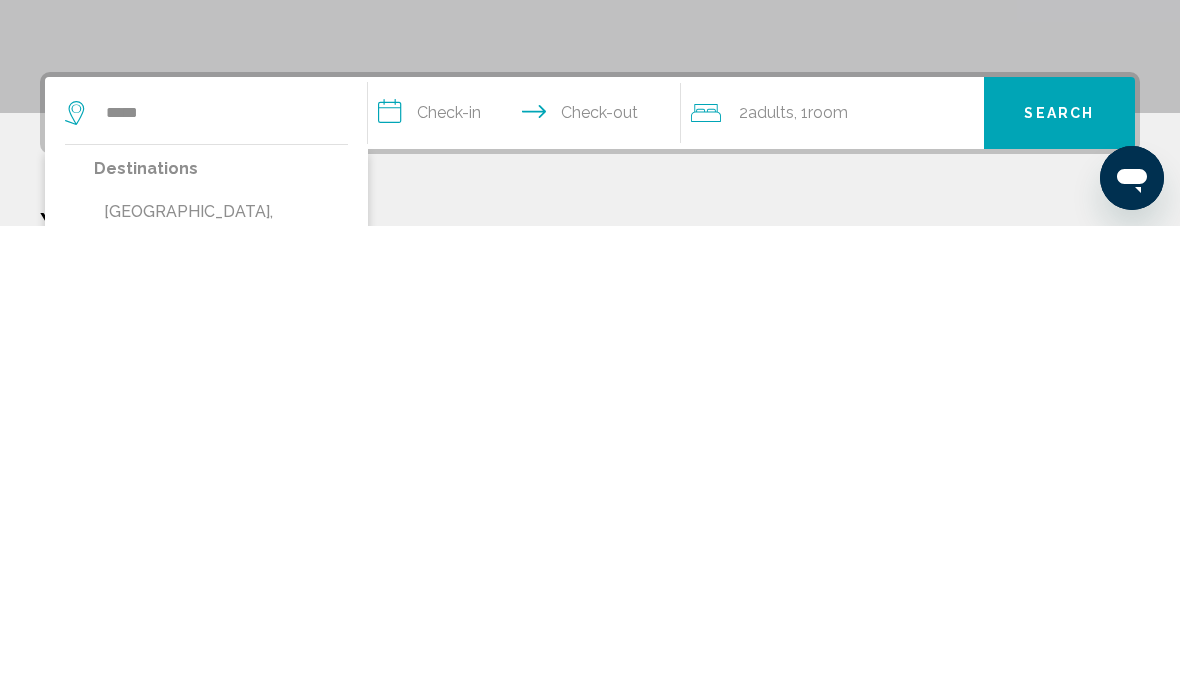 click on "[GEOGRAPHIC_DATA], [GEOGRAPHIC_DATA], [GEOGRAPHIC_DATA] (DXB)" at bounding box center (221, 706) 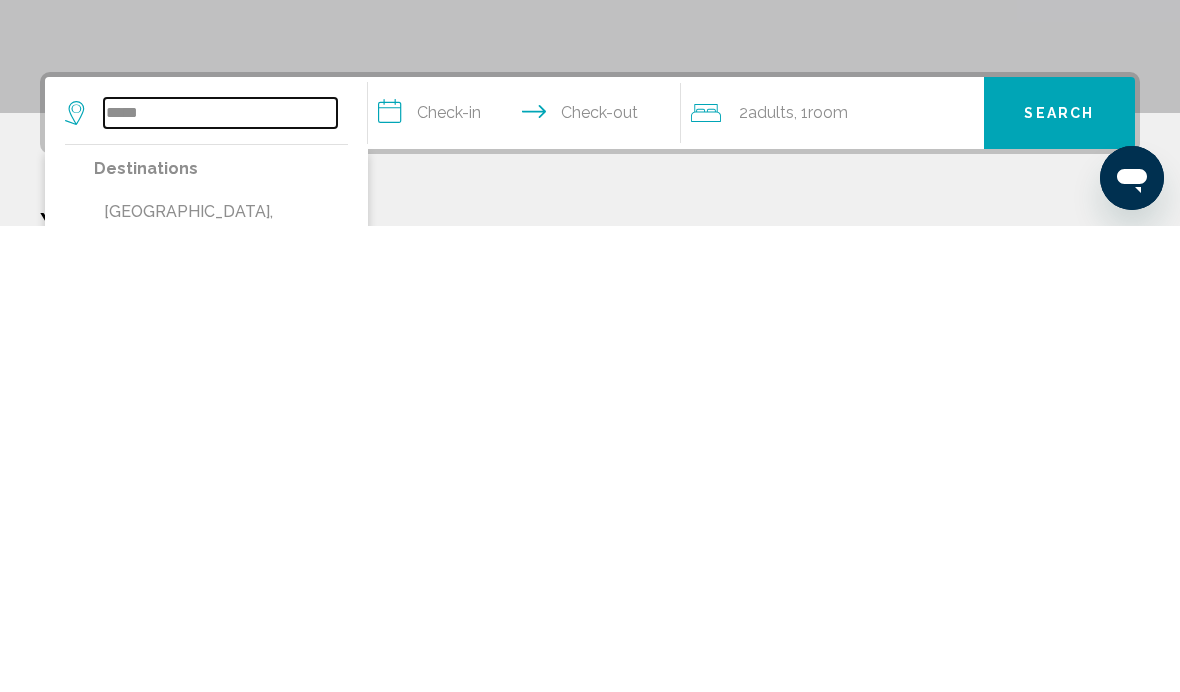 type on "**********" 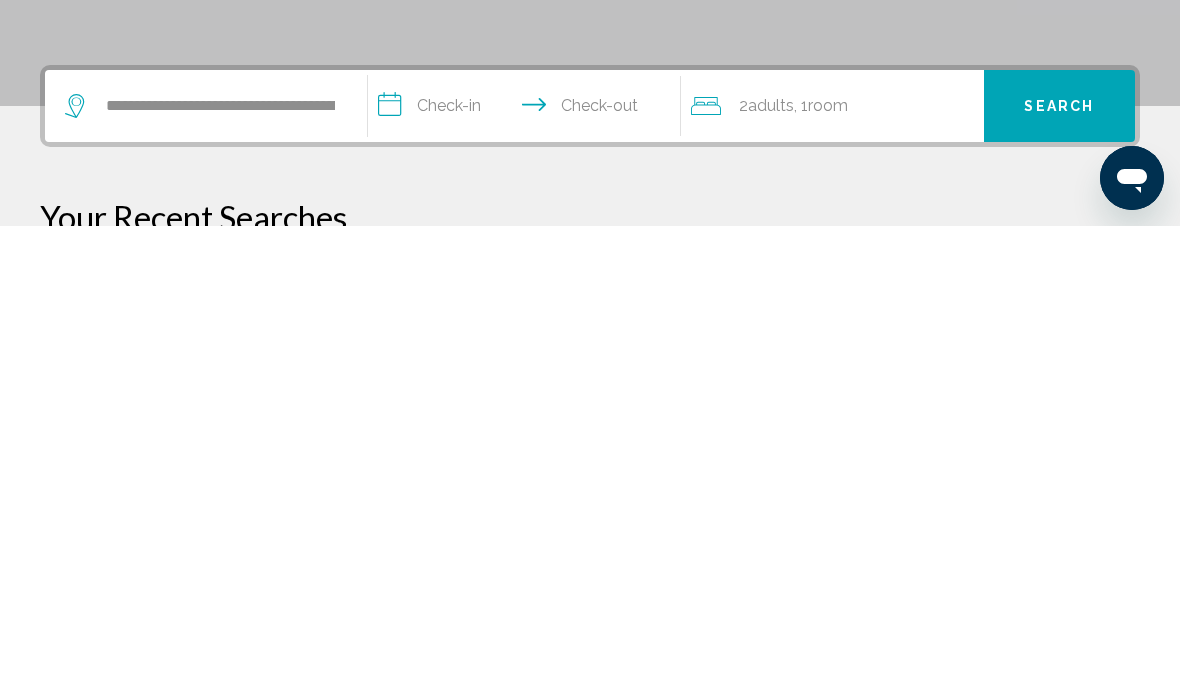 click on "**********" at bounding box center [528, 575] 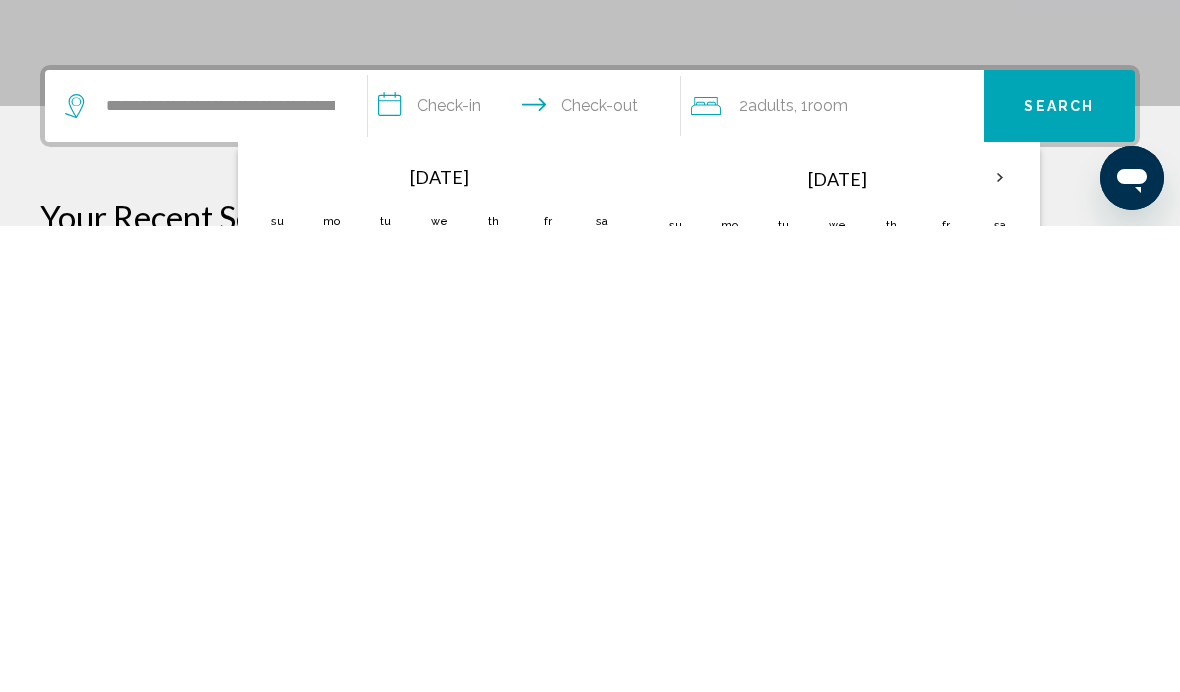 scroll, scrollTop: 494, scrollLeft: 0, axis: vertical 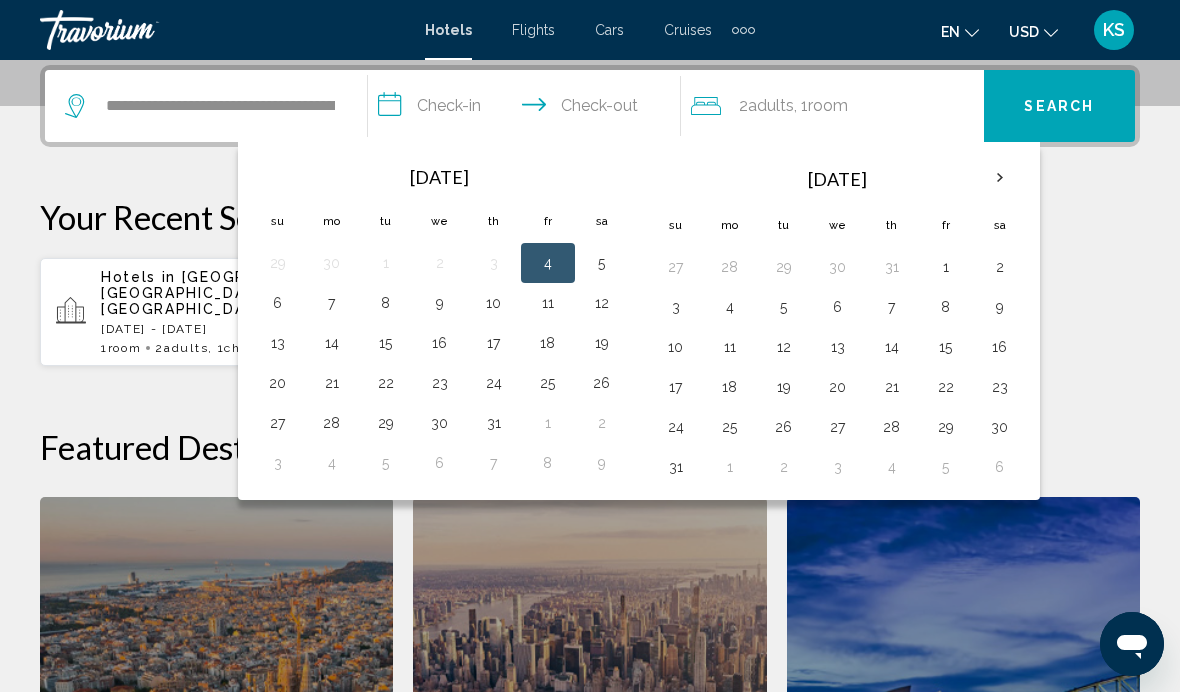 click on "9" at bounding box center (440, 303) 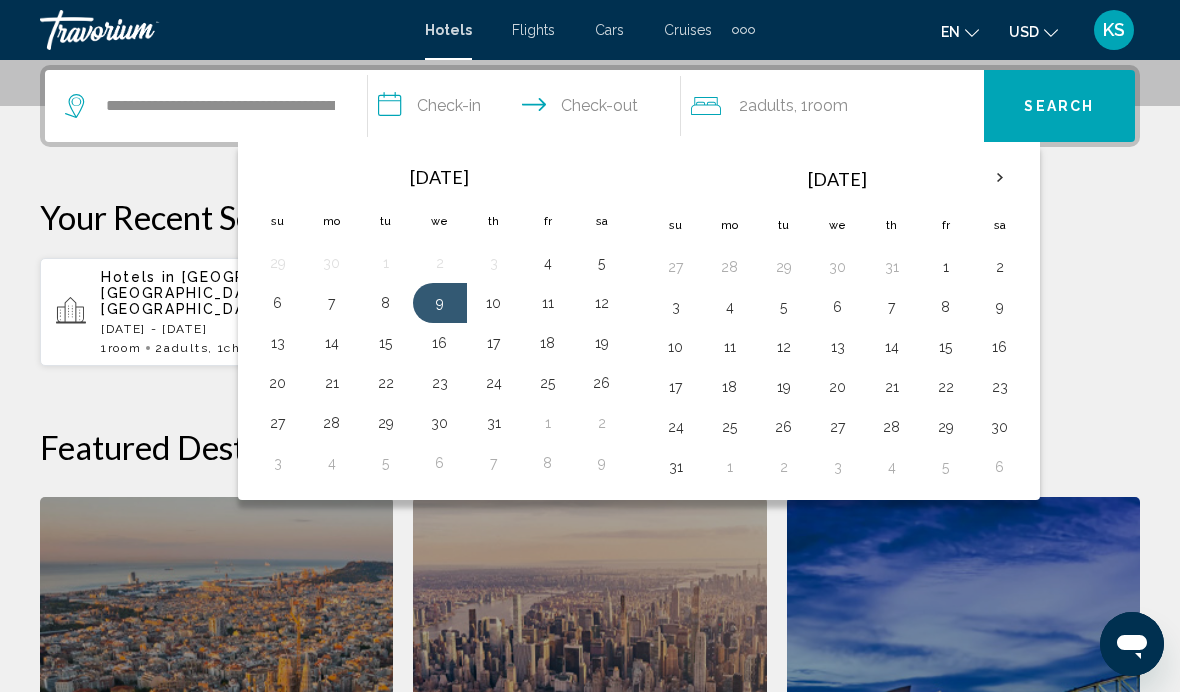 click on "4" at bounding box center [548, 263] 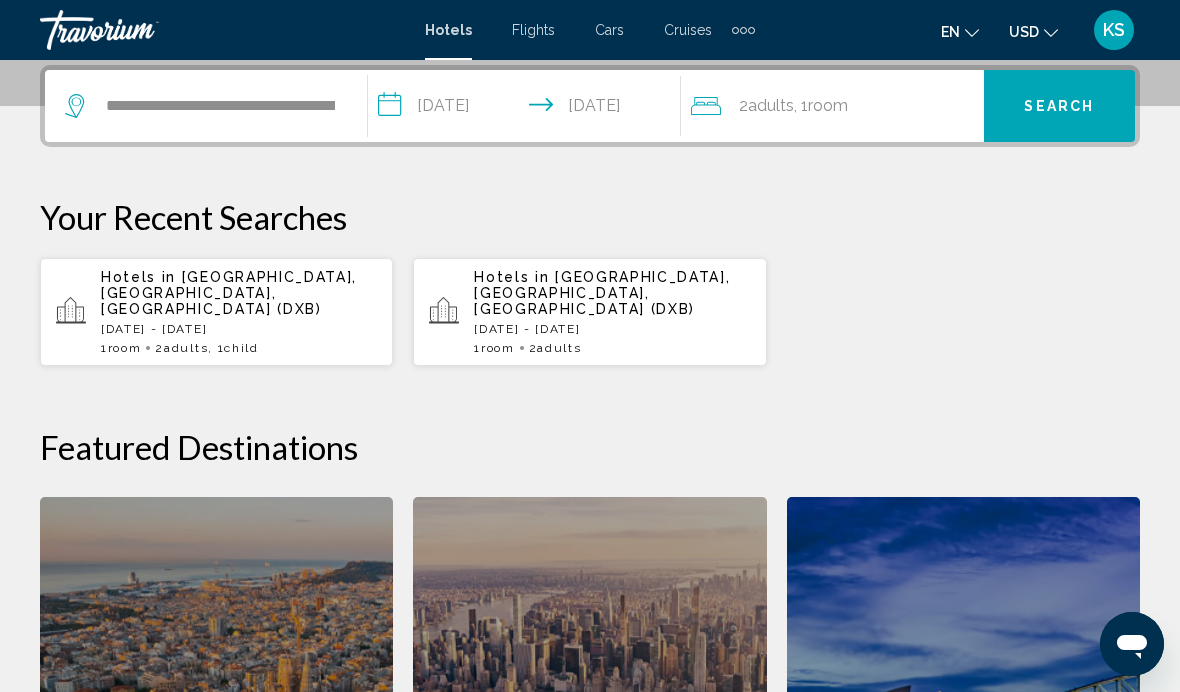 click on "2  Adult Adults , 1  Room rooms" 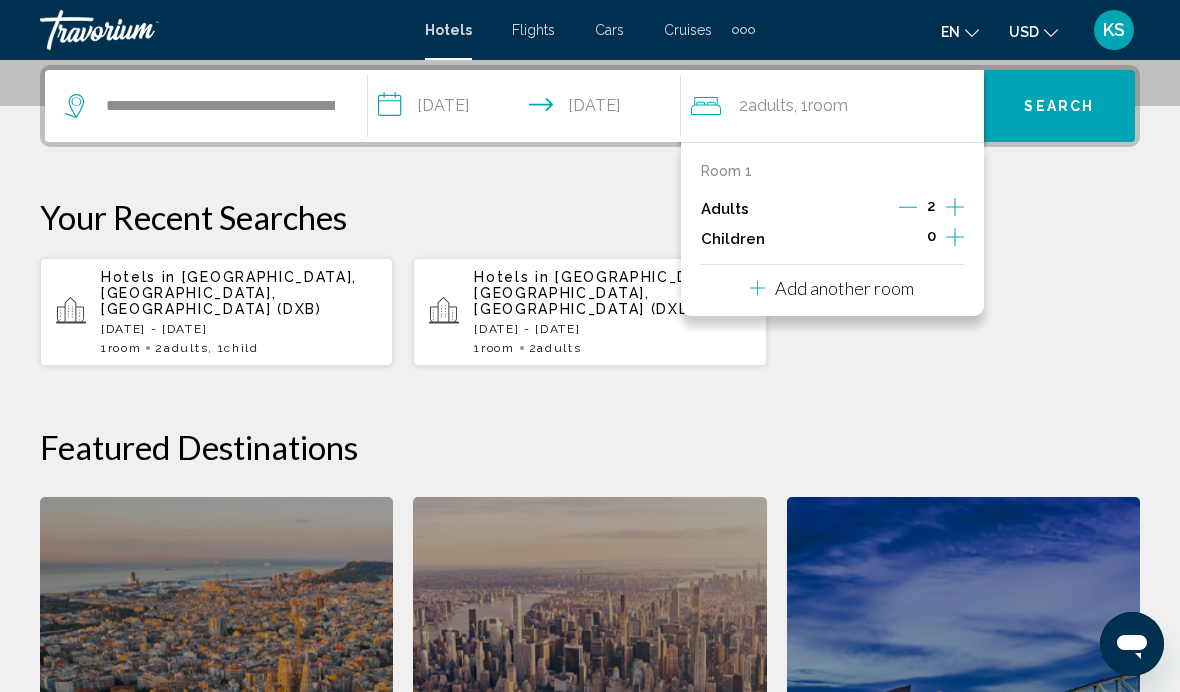 click 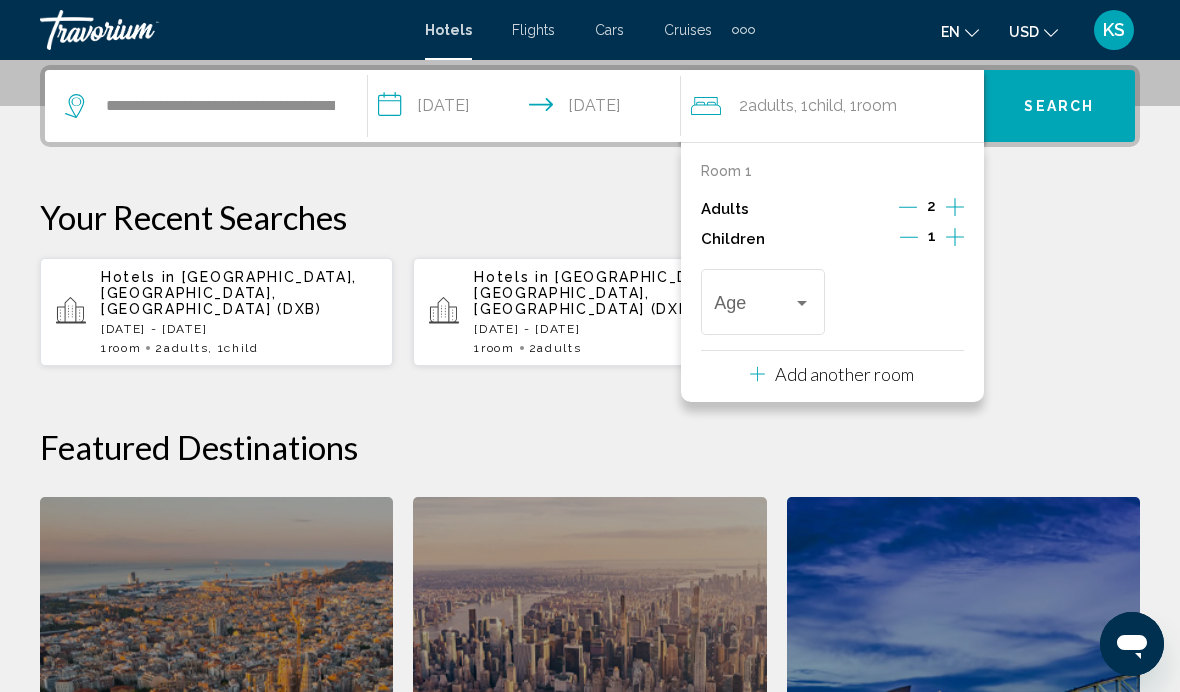 click at bounding box center (753, 307) 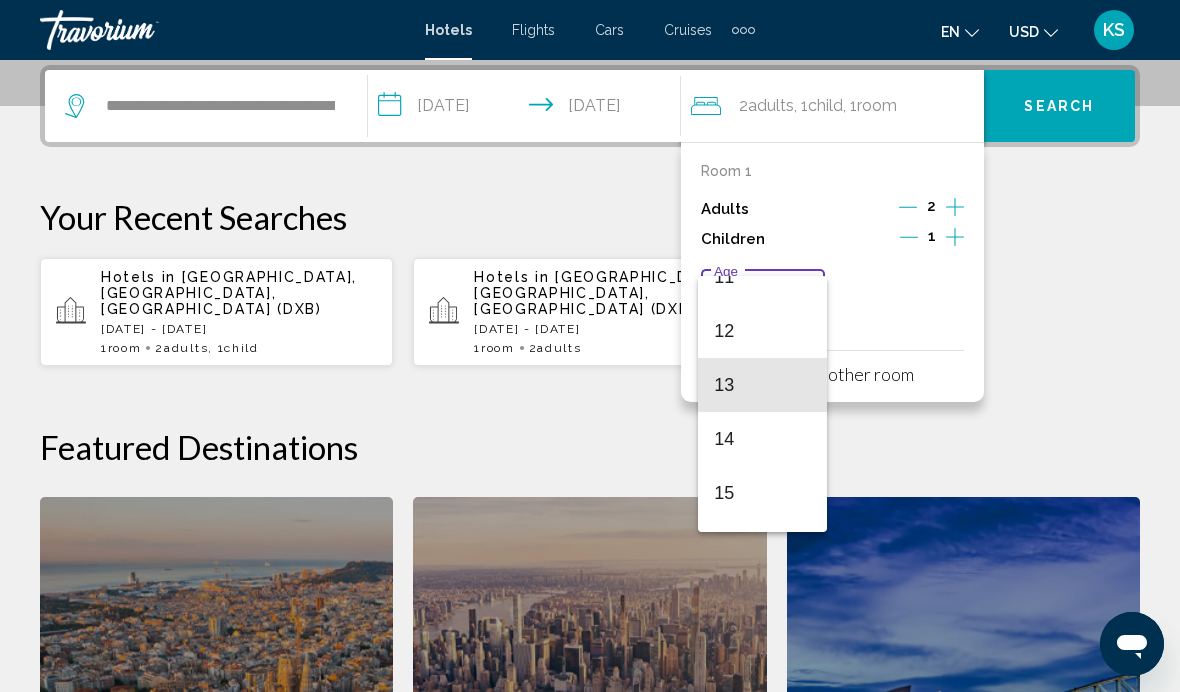 scroll, scrollTop: 623, scrollLeft: 0, axis: vertical 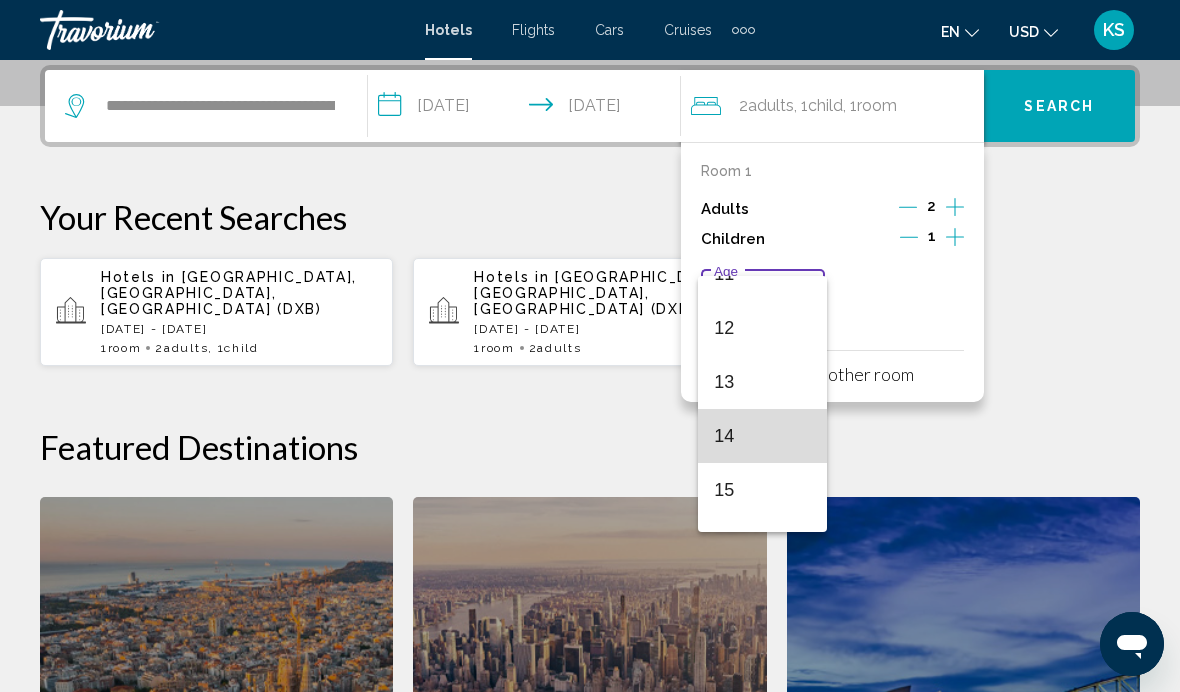 click on "14" at bounding box center (762, 436) 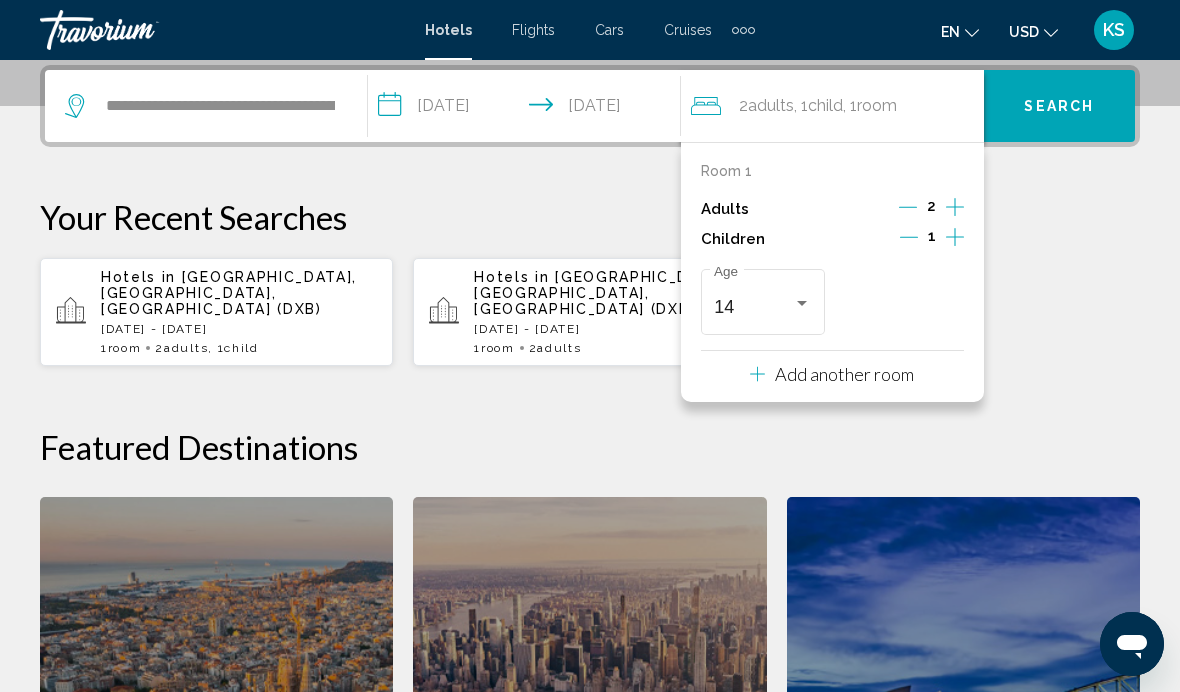 click on "Search" at bounding box center (1059, 107) 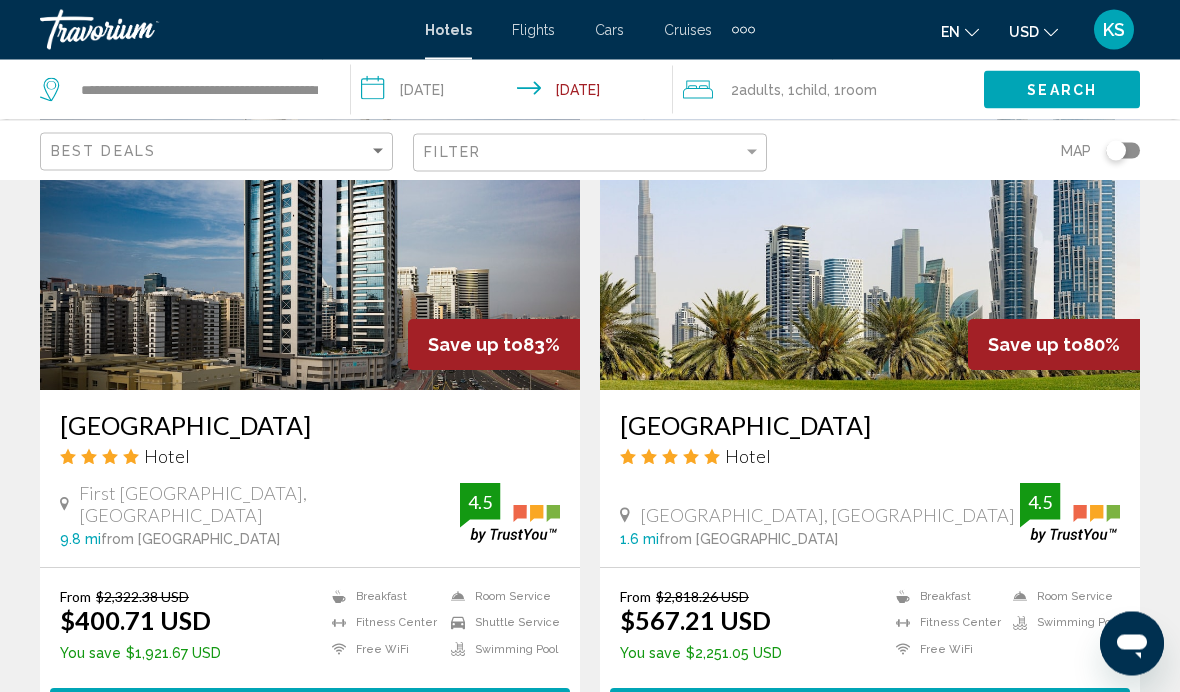 scroll, scrollTop: 901, scrollLeft: 0, axis: vertical 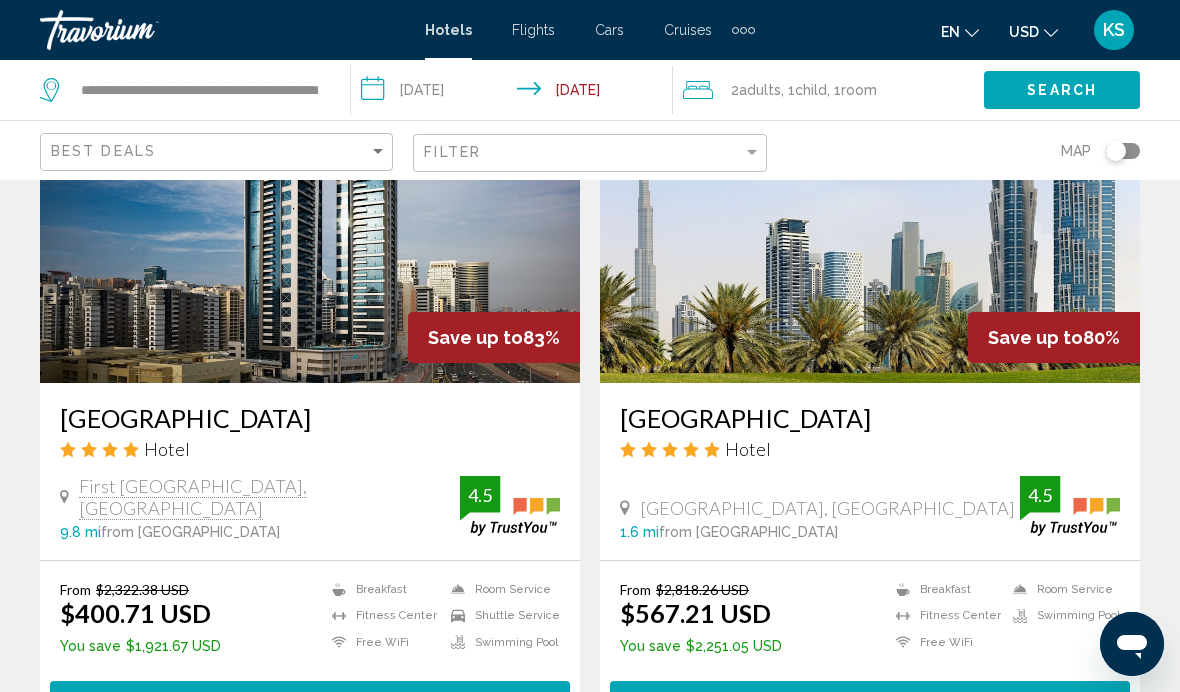 click on "Select Room" at bounding box center (869, 700) 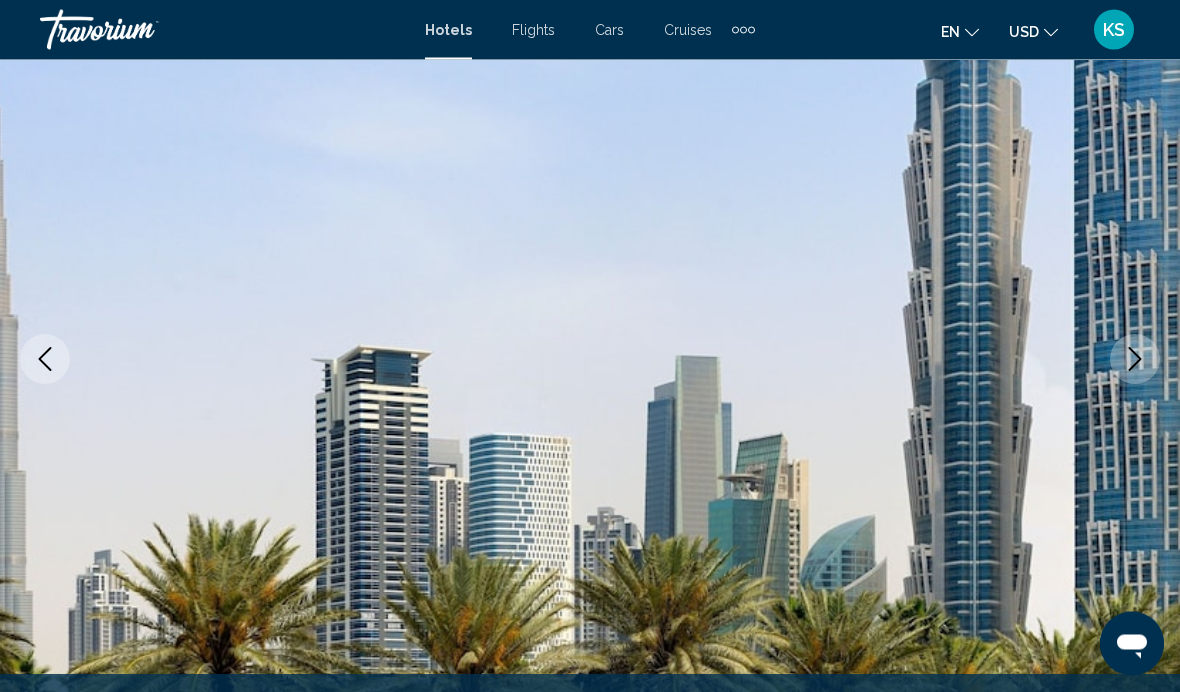 scroll, scrollTop: 185, scrollLeft: 0, axis: vertical 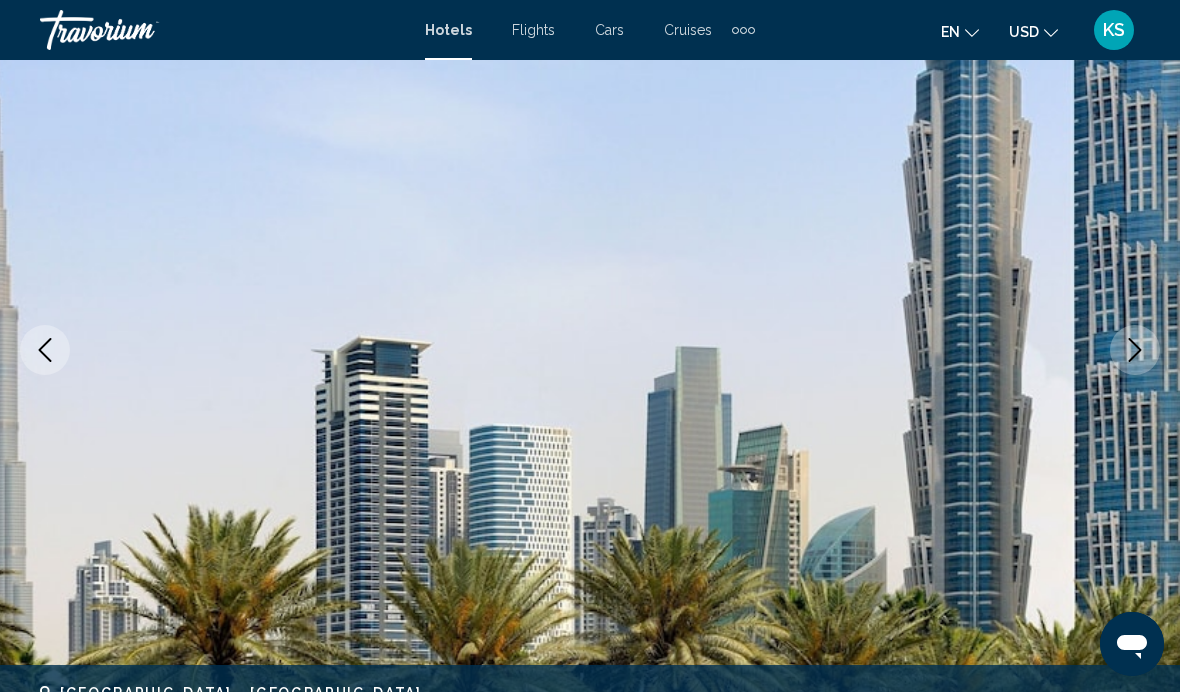 click at bounding box center [1135, 350] 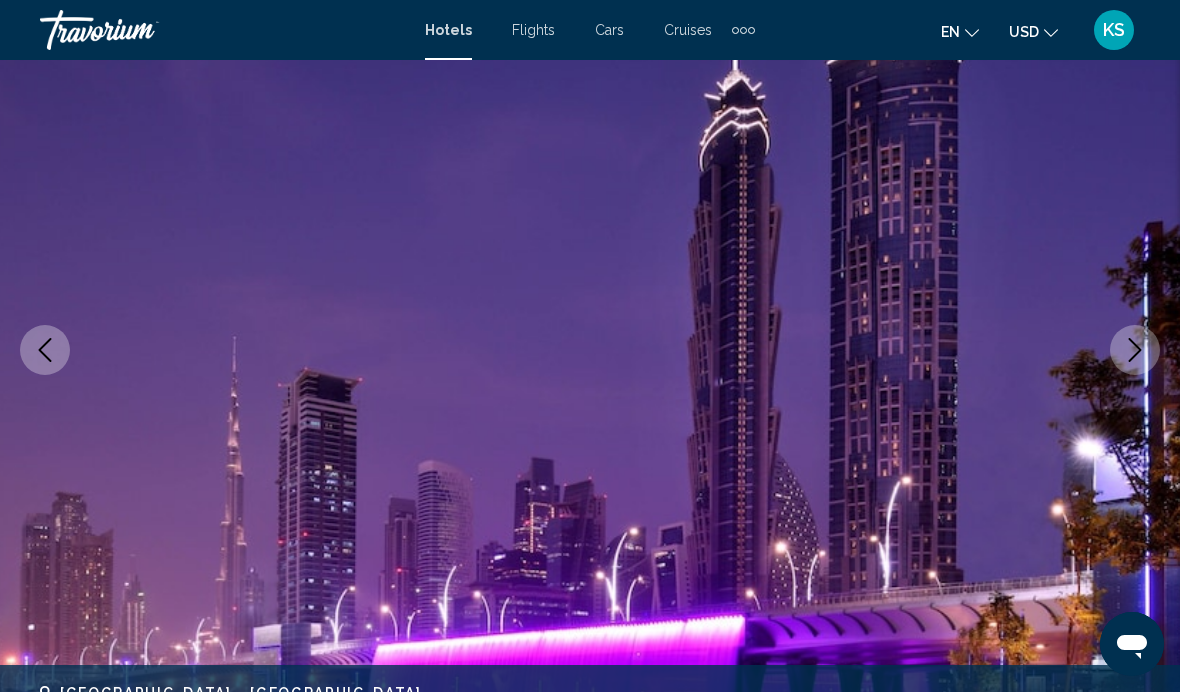 click 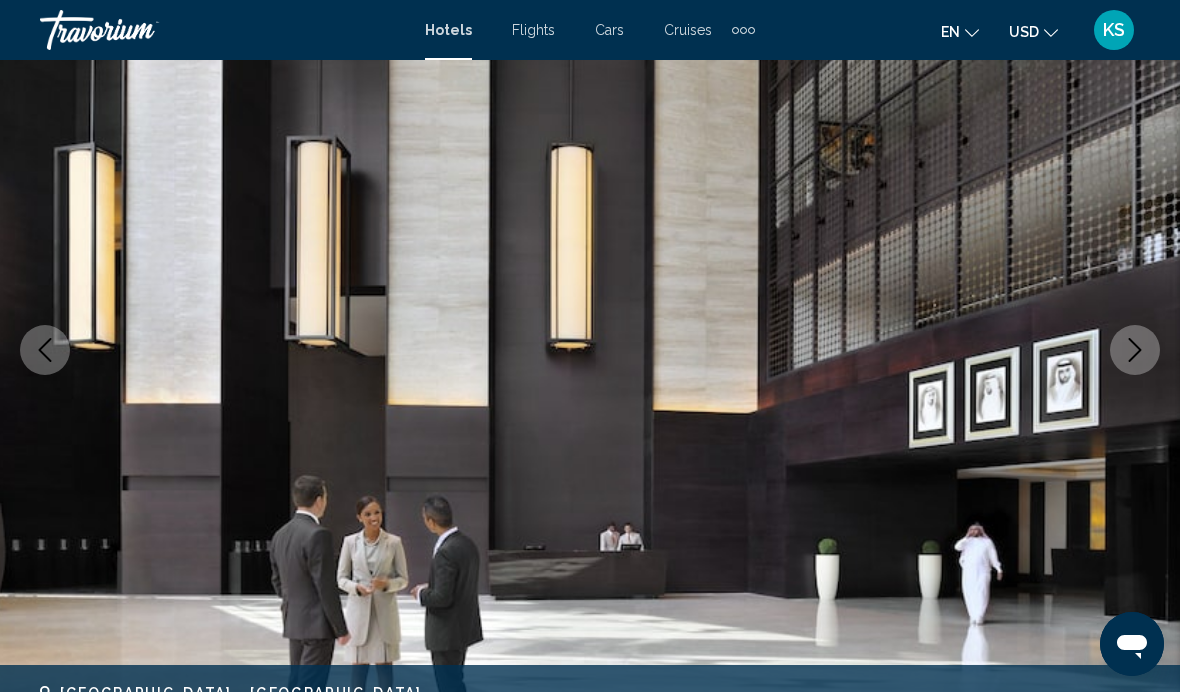 click 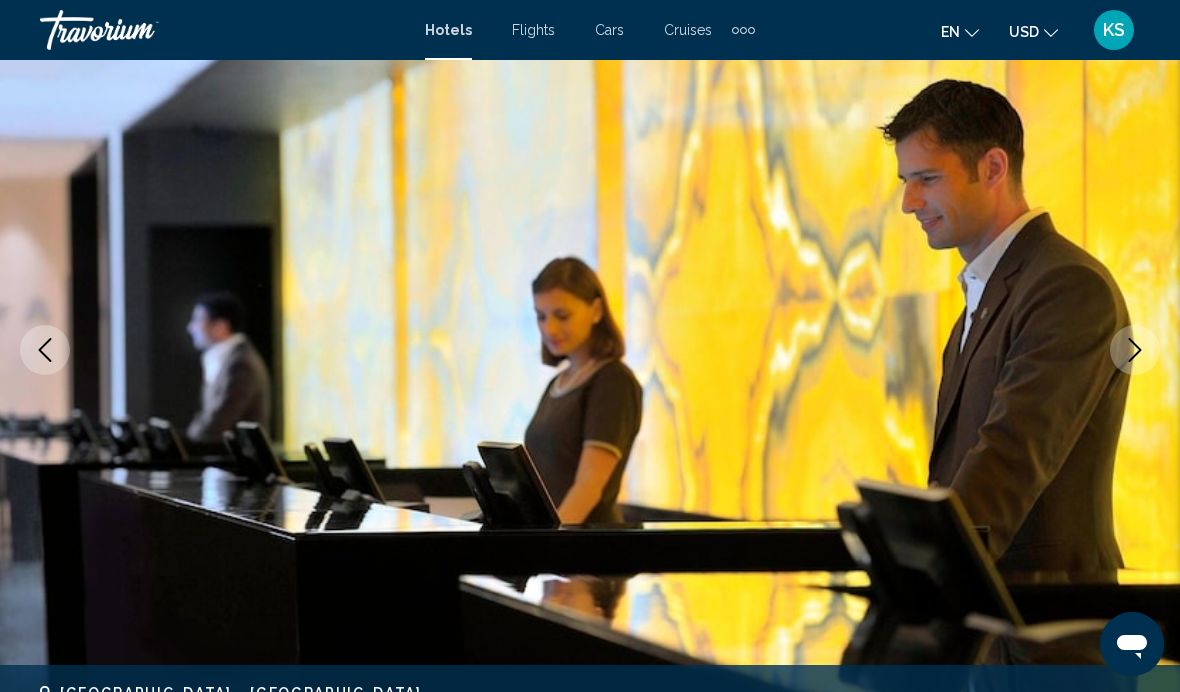 click 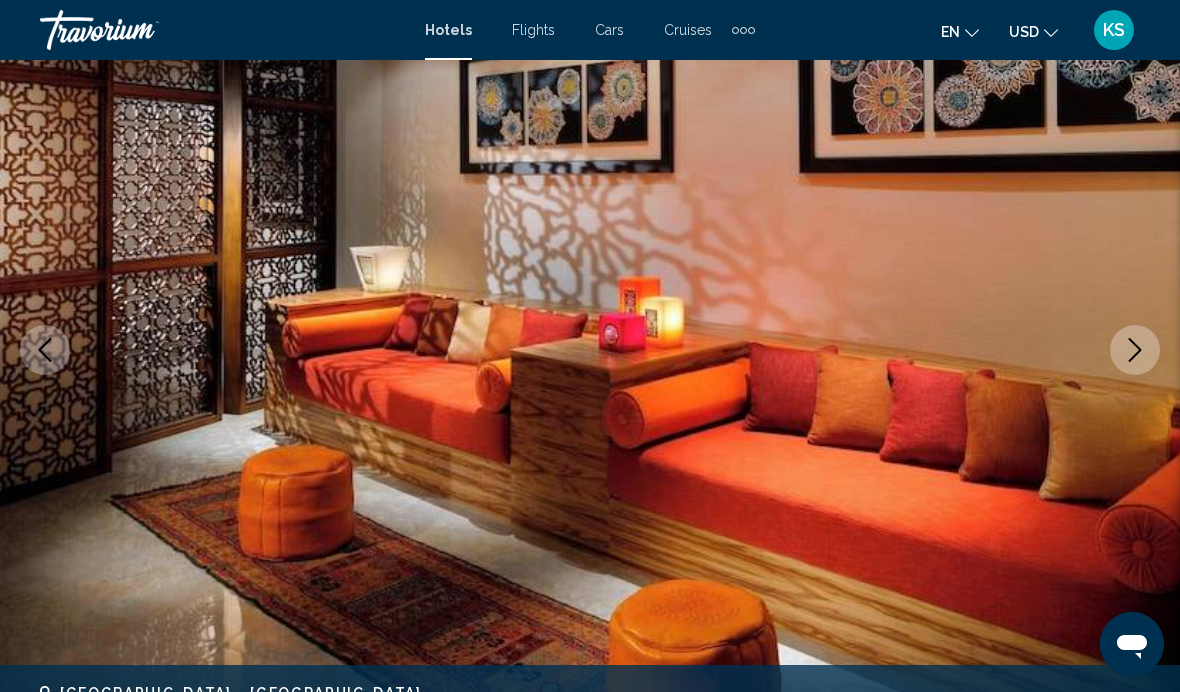 click 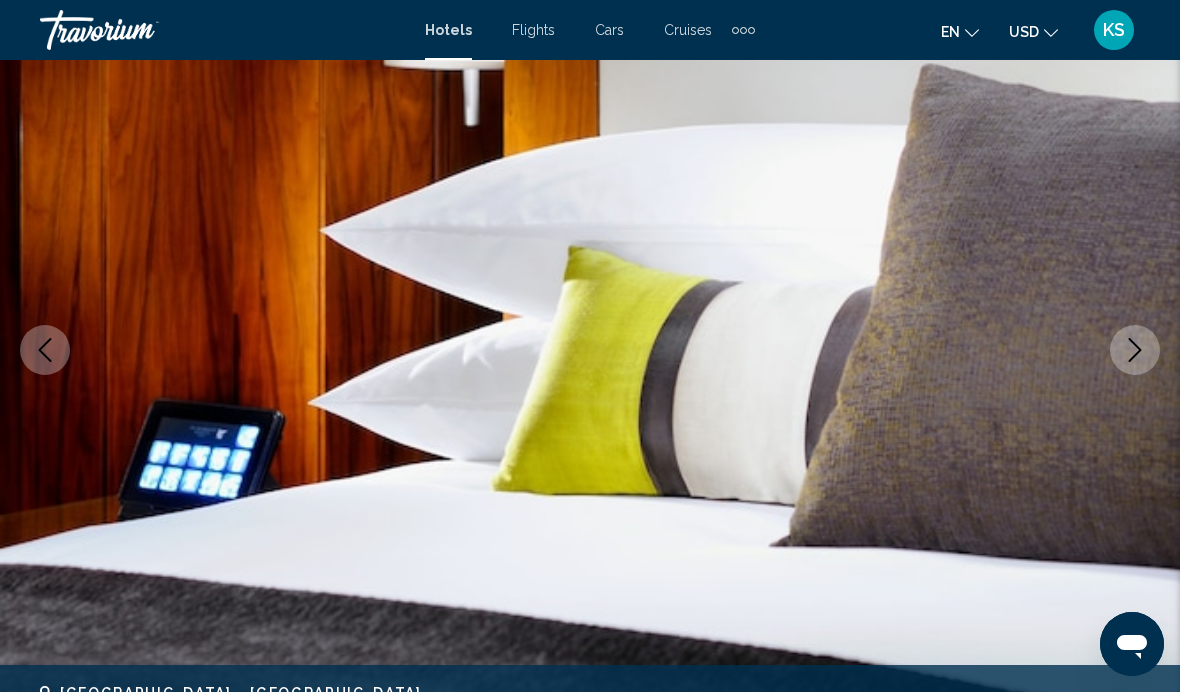 click 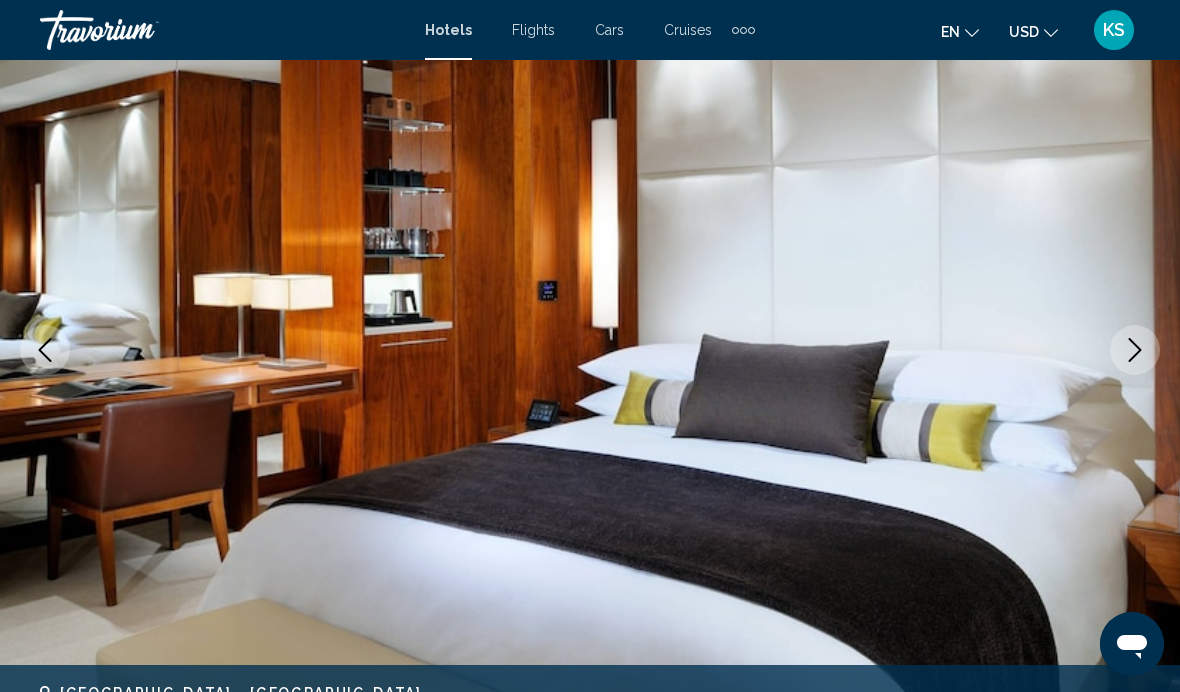 click 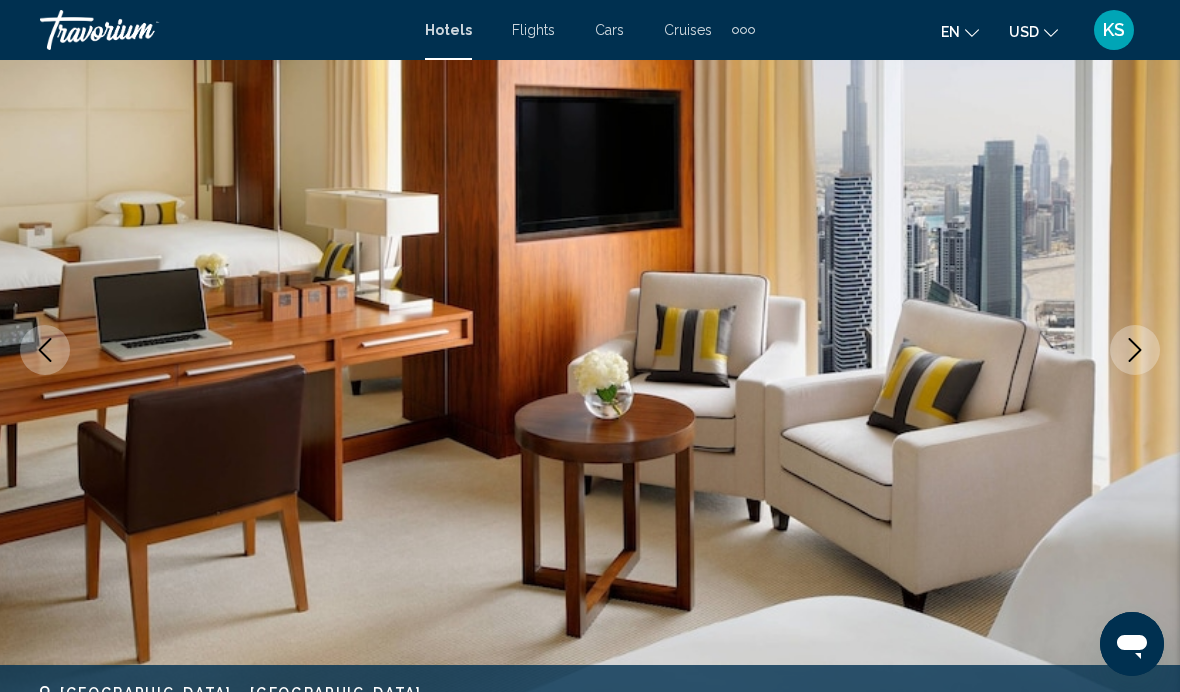 click 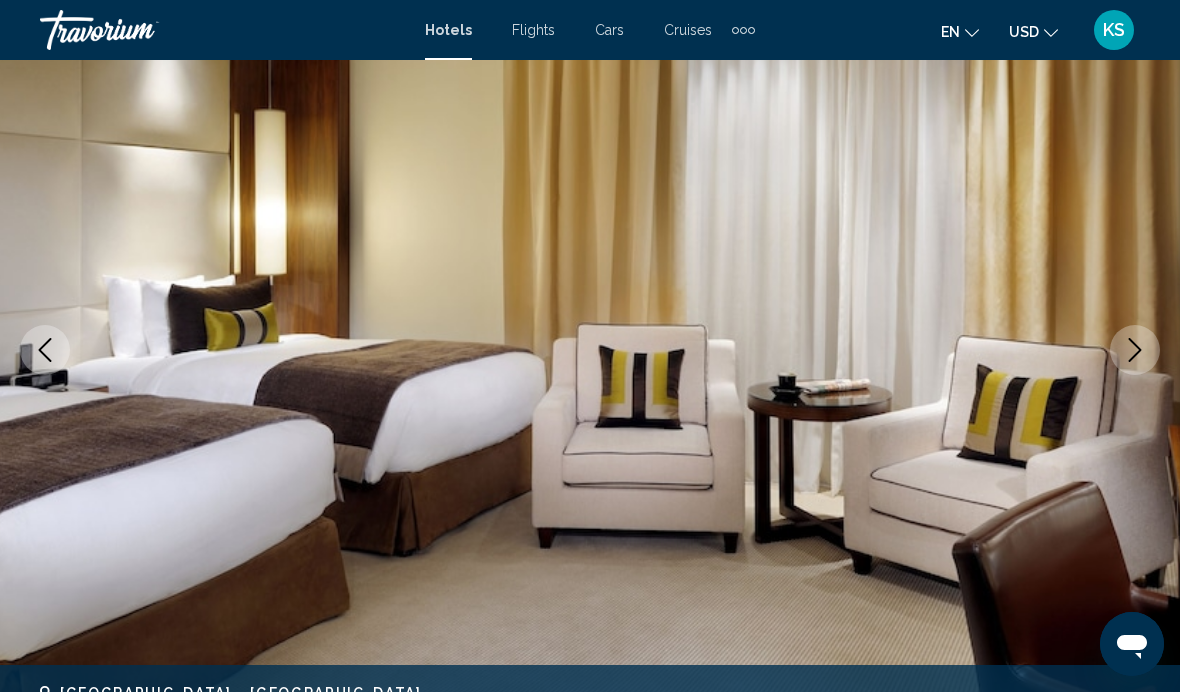 click at bounding box center [1135, 350] 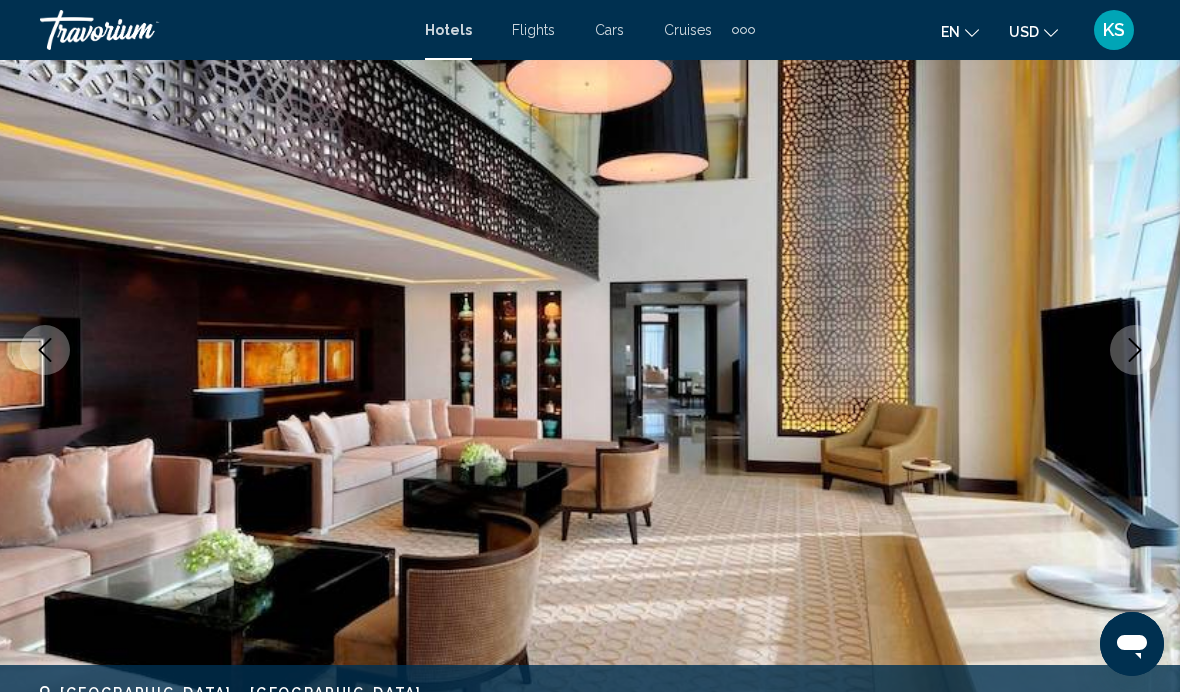 click 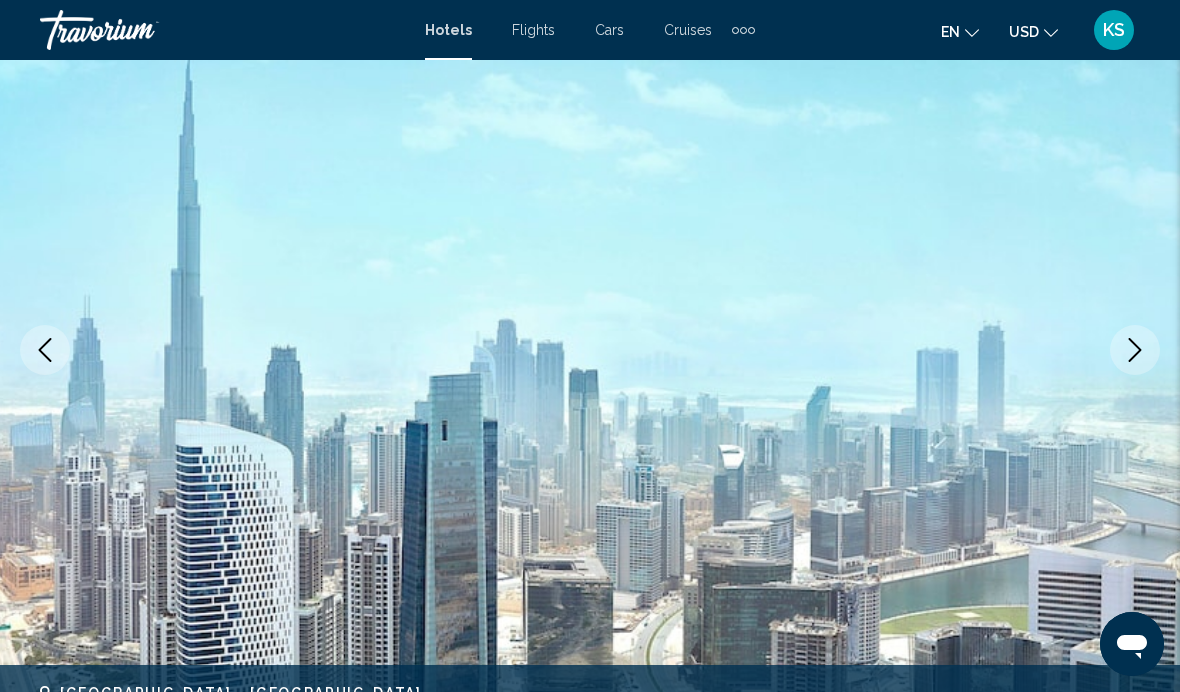 click 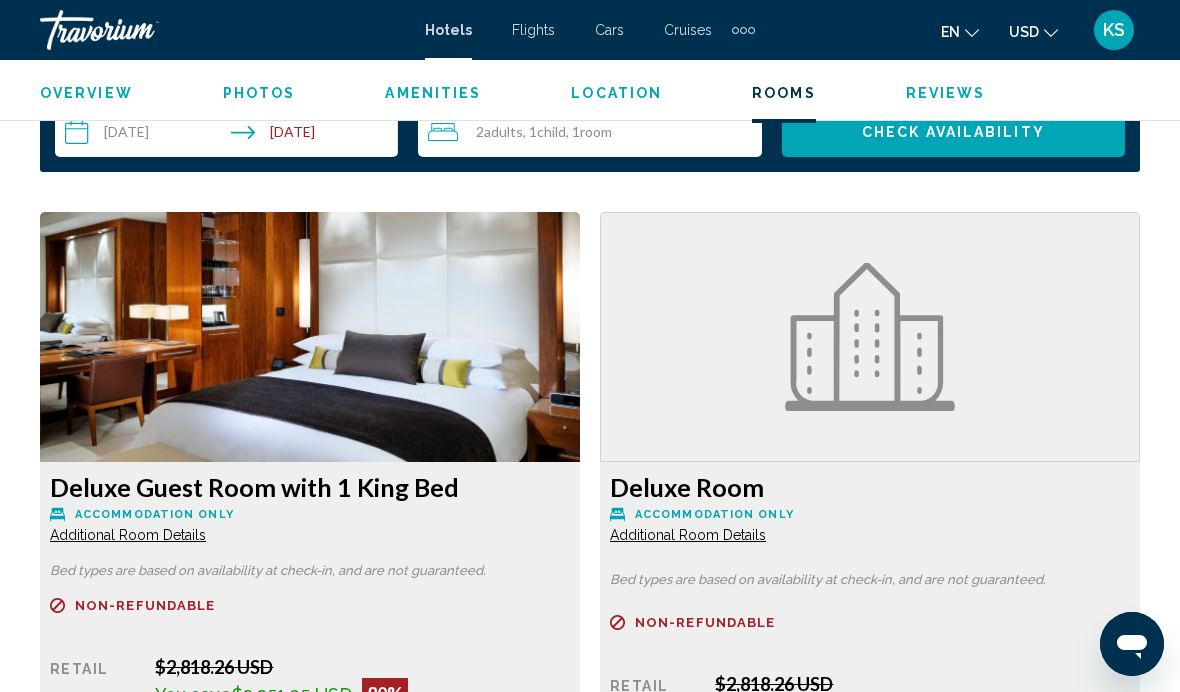 scroll, scrollTop: 3103, scrollLeft: 0, axis: vertical 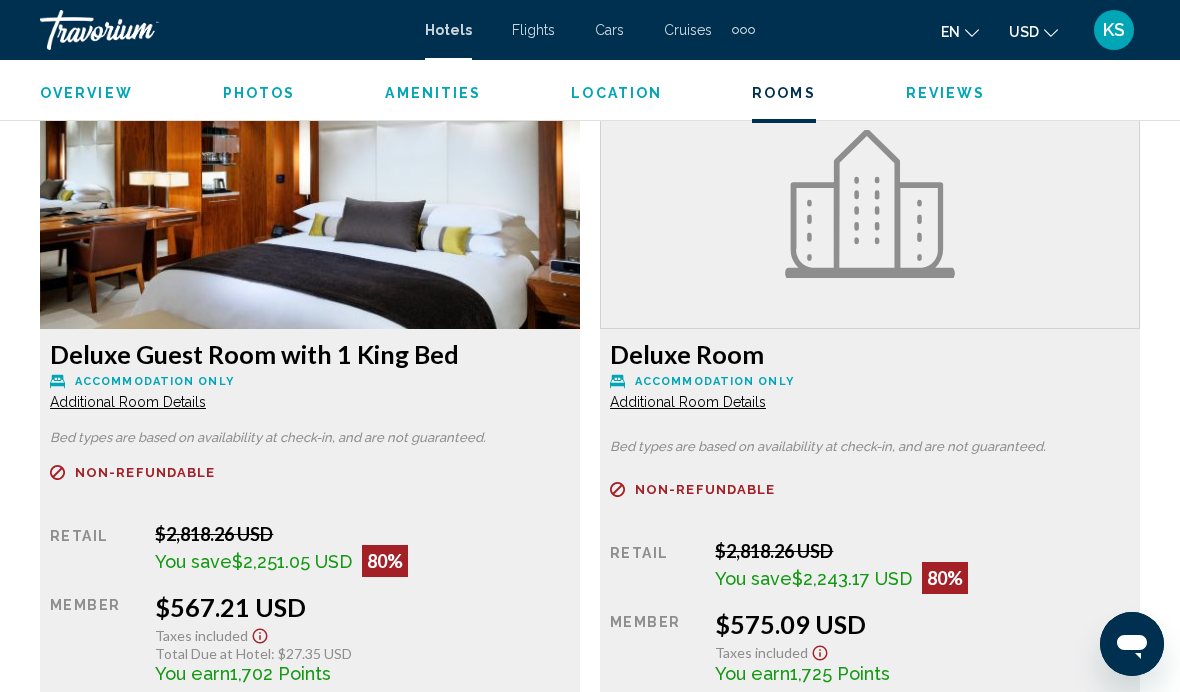 click on "More rates" at bounding box center [176, 718] 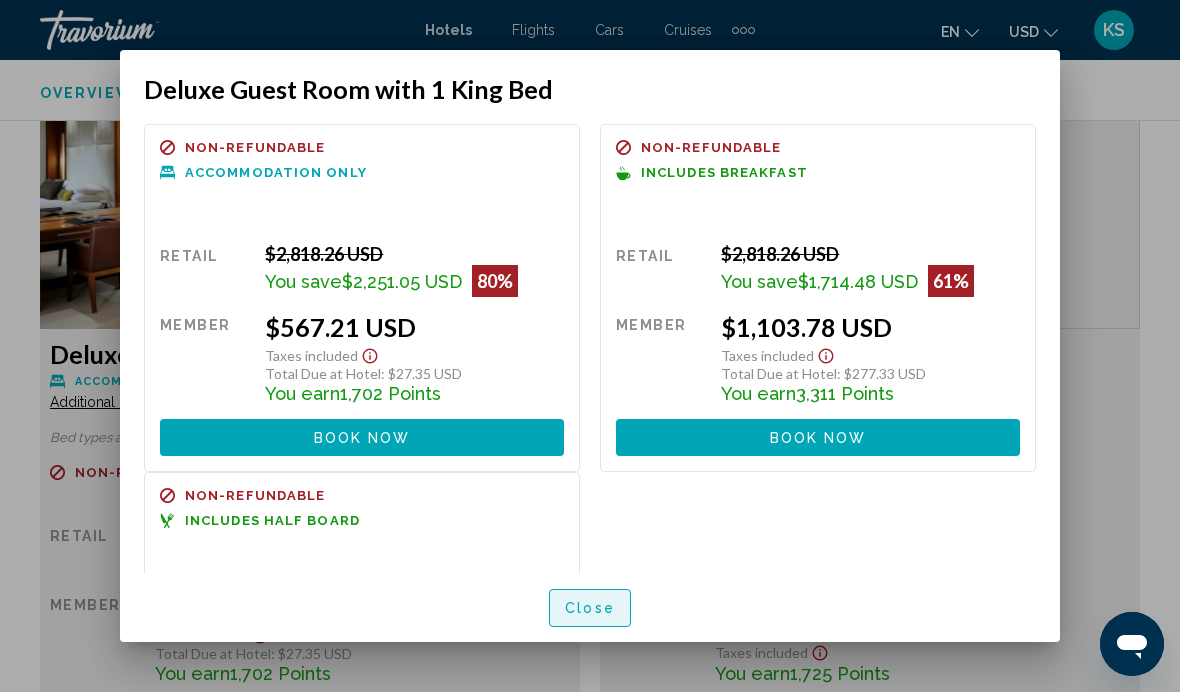 scroll, scrollTop: 0, scrollLeft: 0, axis: both 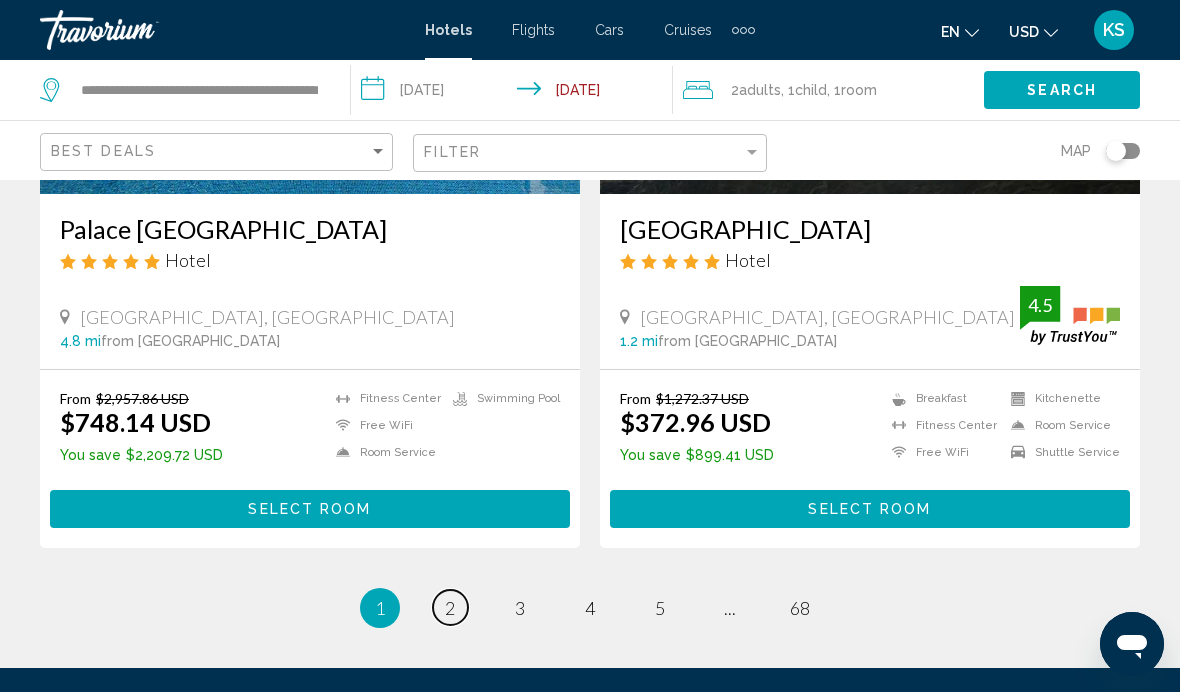 click on "page  2" at bounding box center (450, 607) 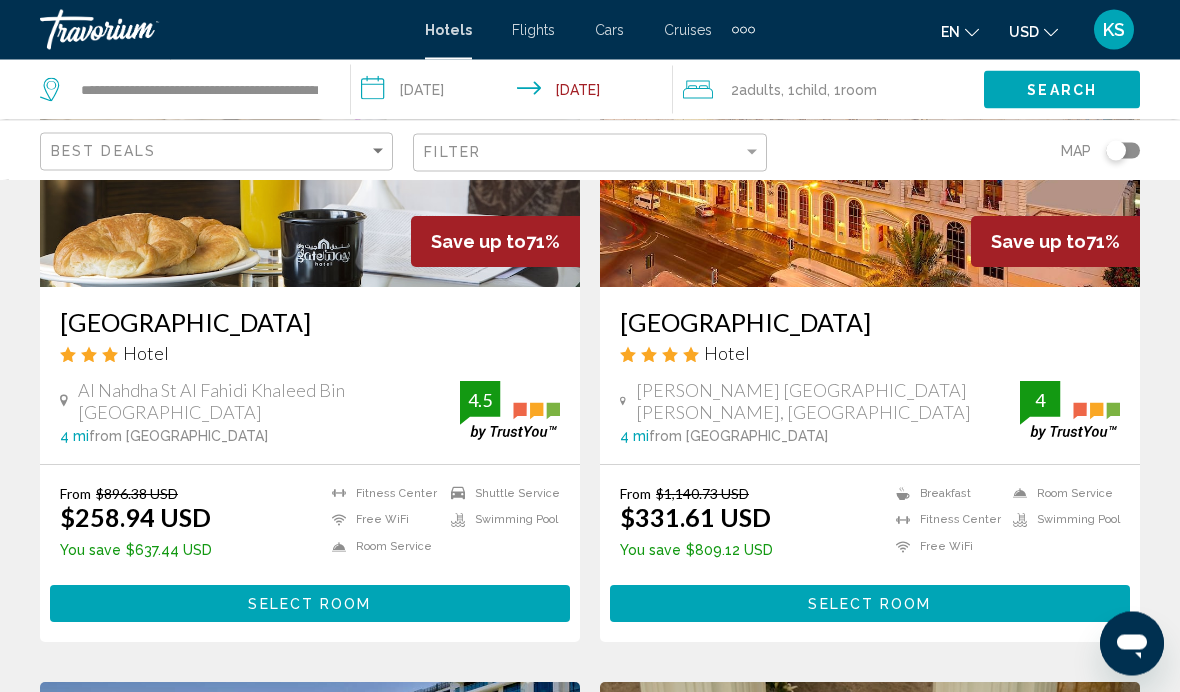 scroll, scrollTop: 284, scrollLeft: 0, axis: vertical 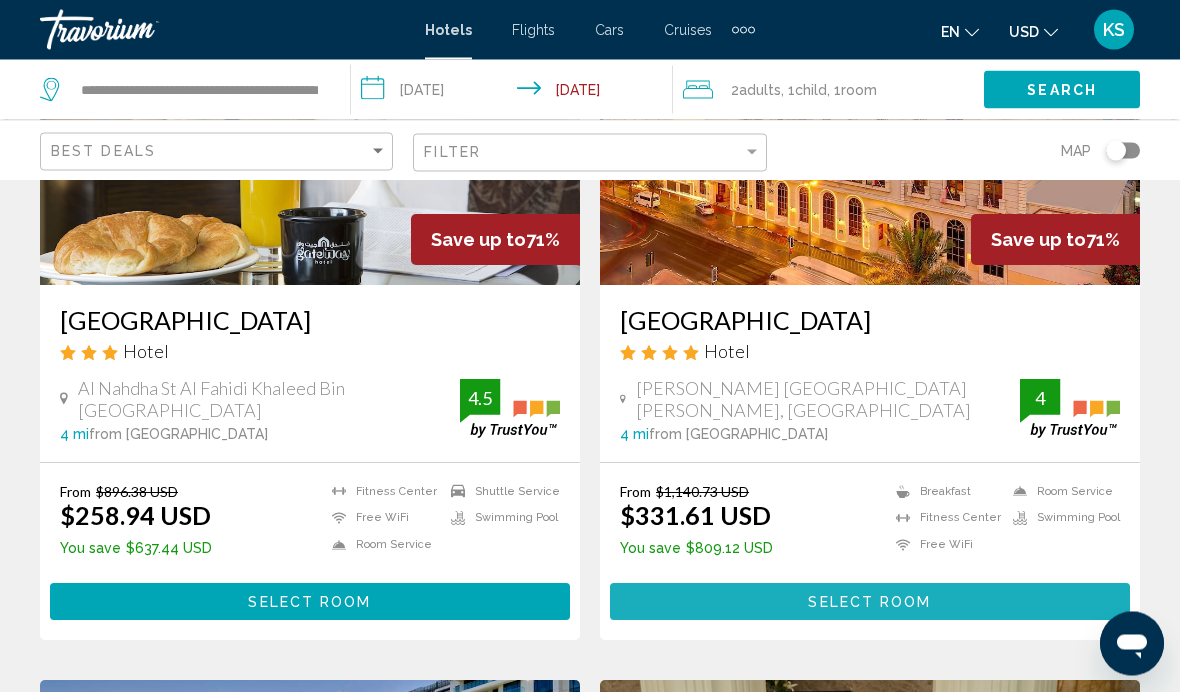 click on "Select Room" at bounding box center [869, 603] 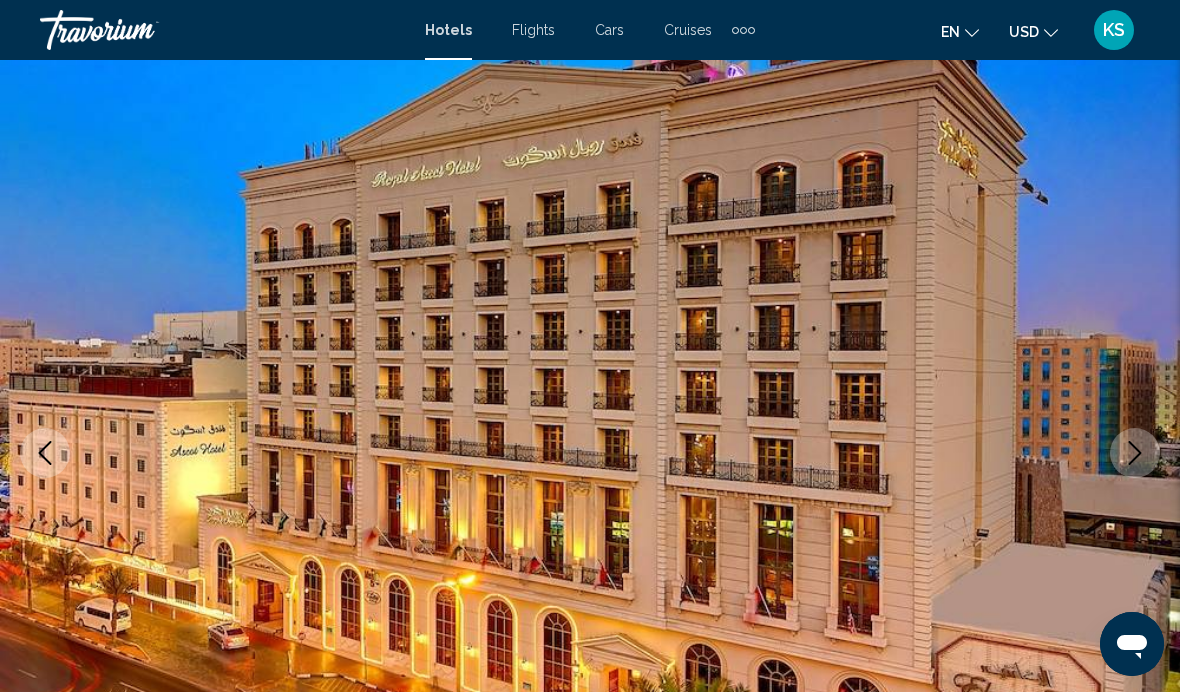 scroll, scrollTop: 94, scrollLeft: 0, axis: vertical 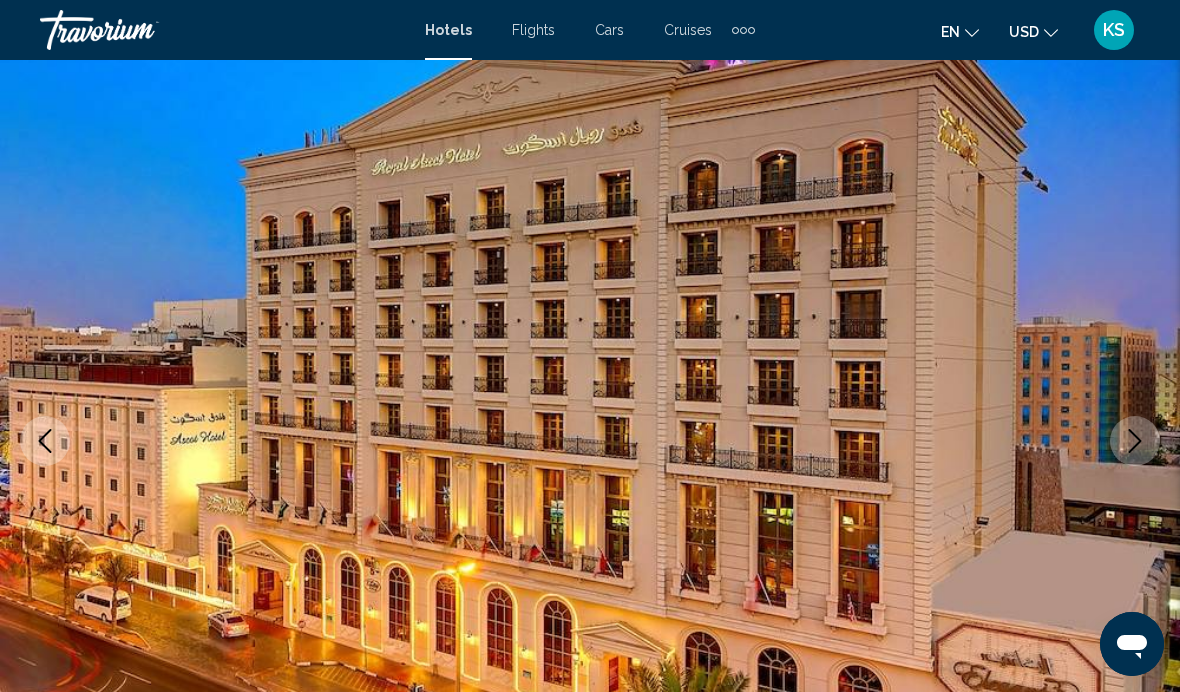 click at bounding box center (1135, 441) 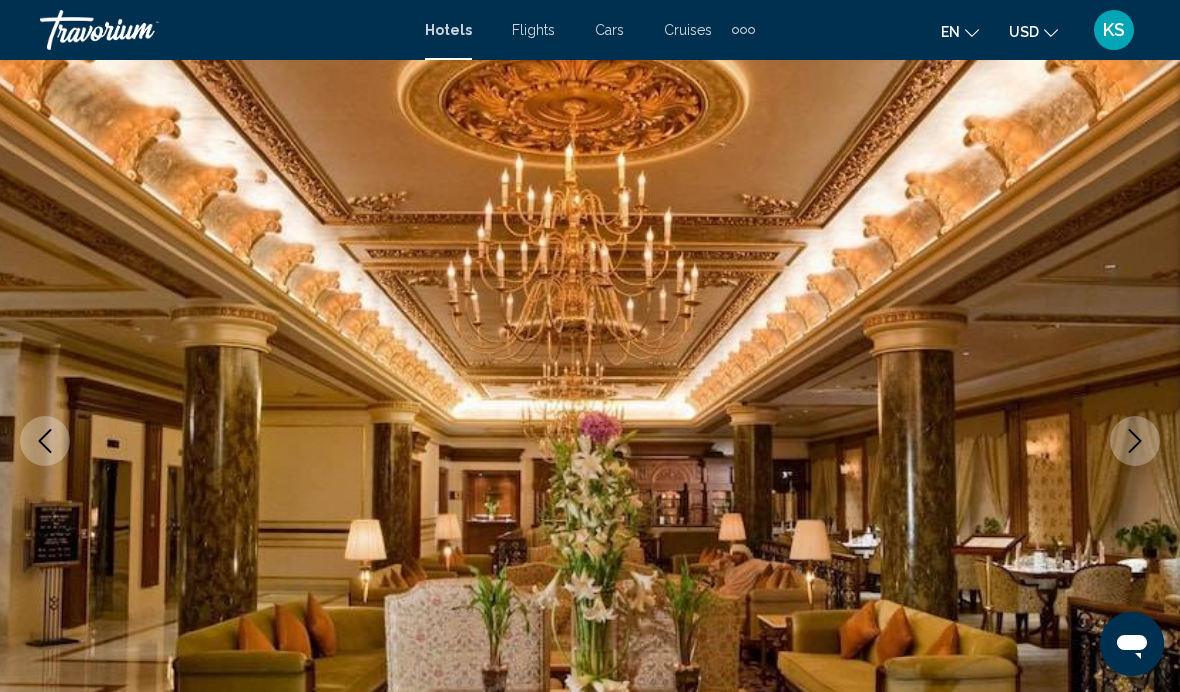 click 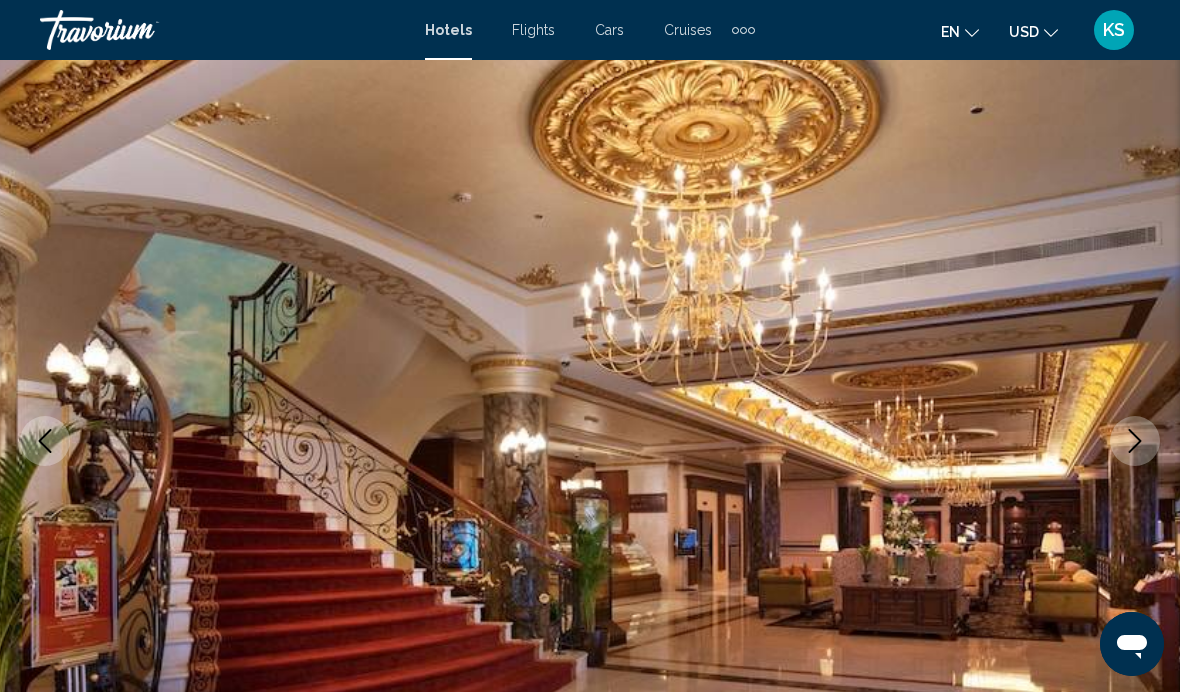 click 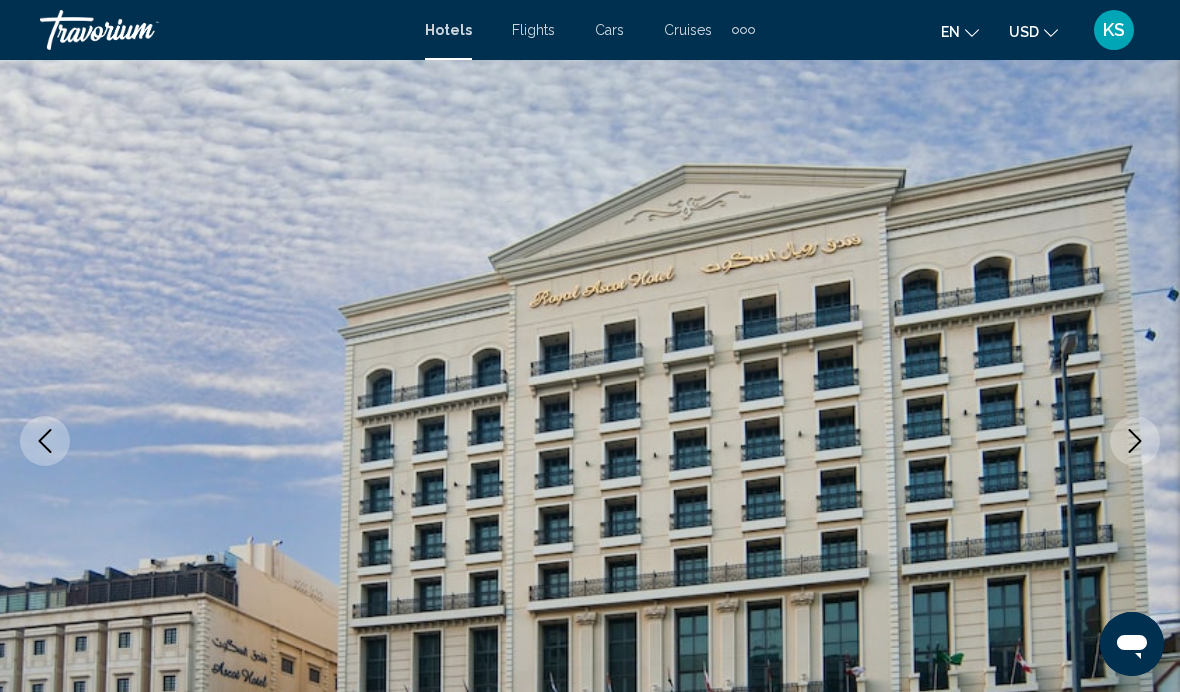 click 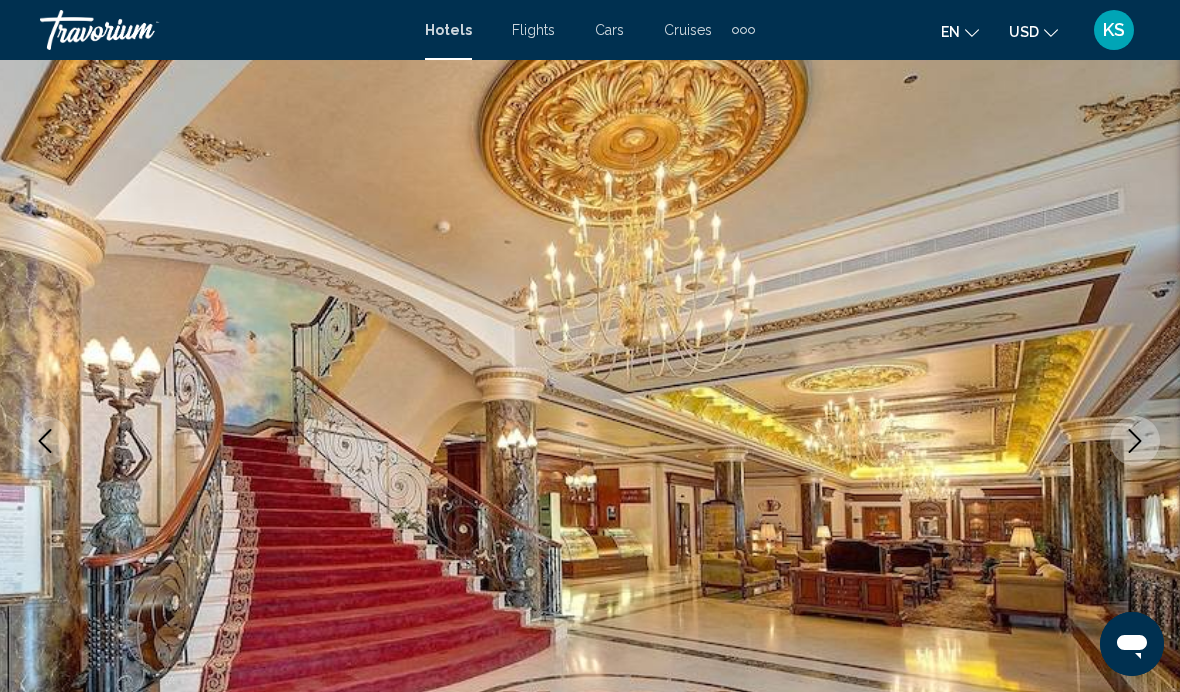 click 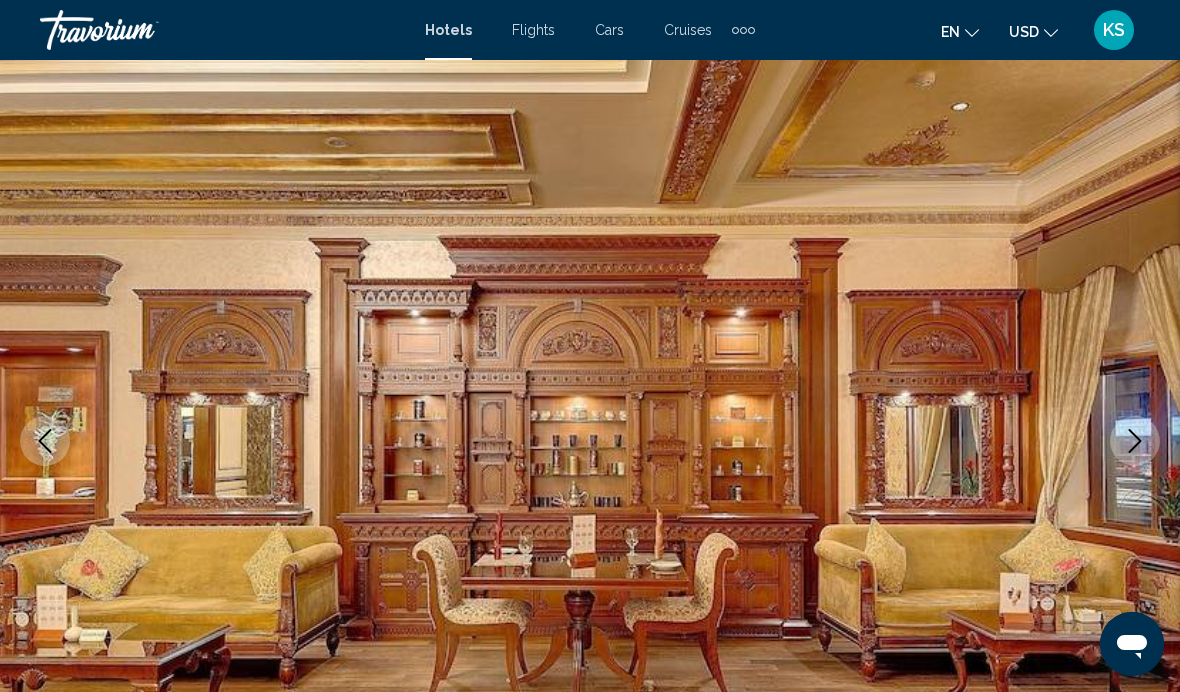 click 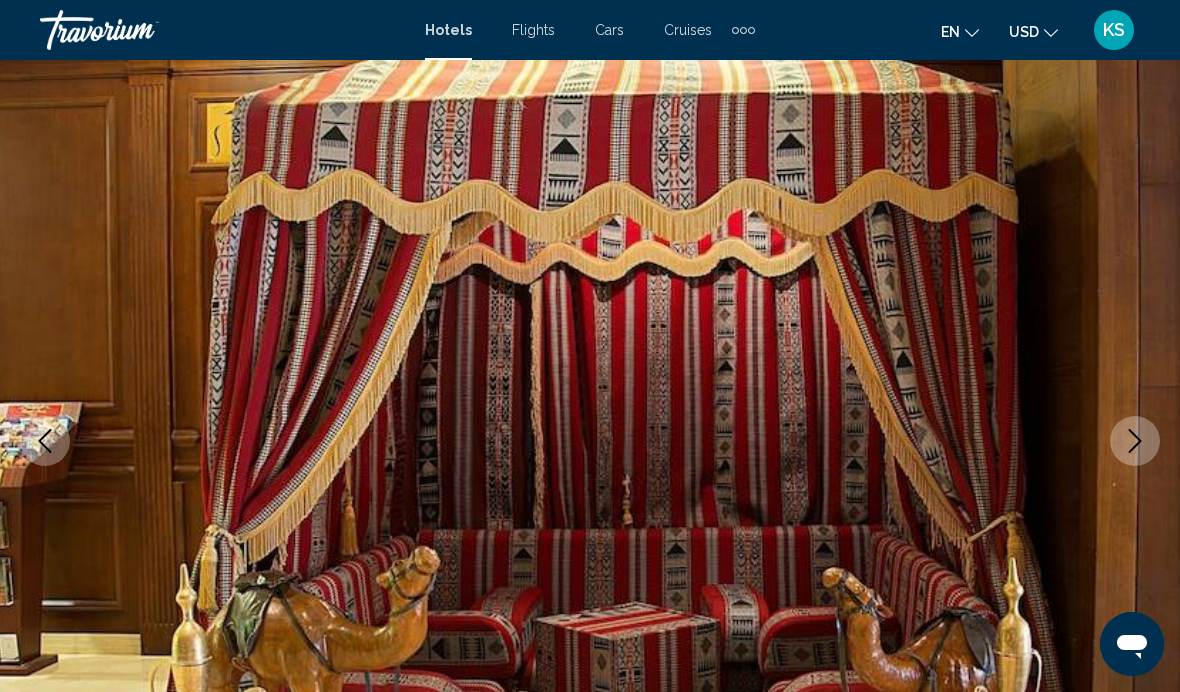 click 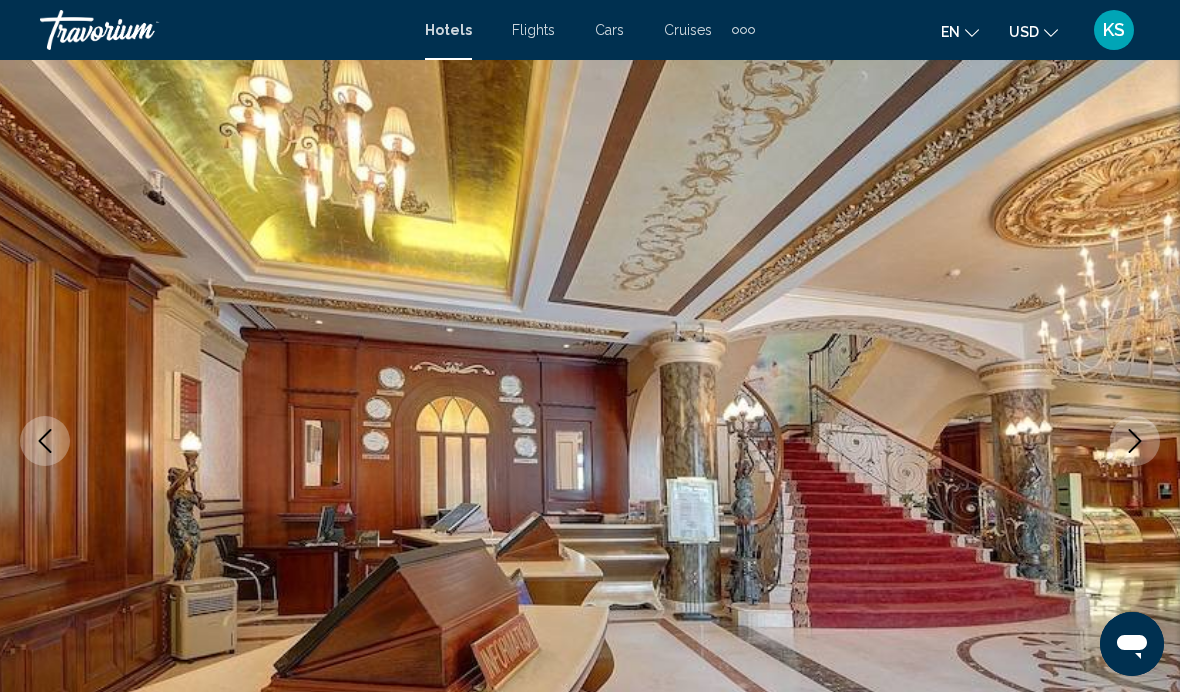click 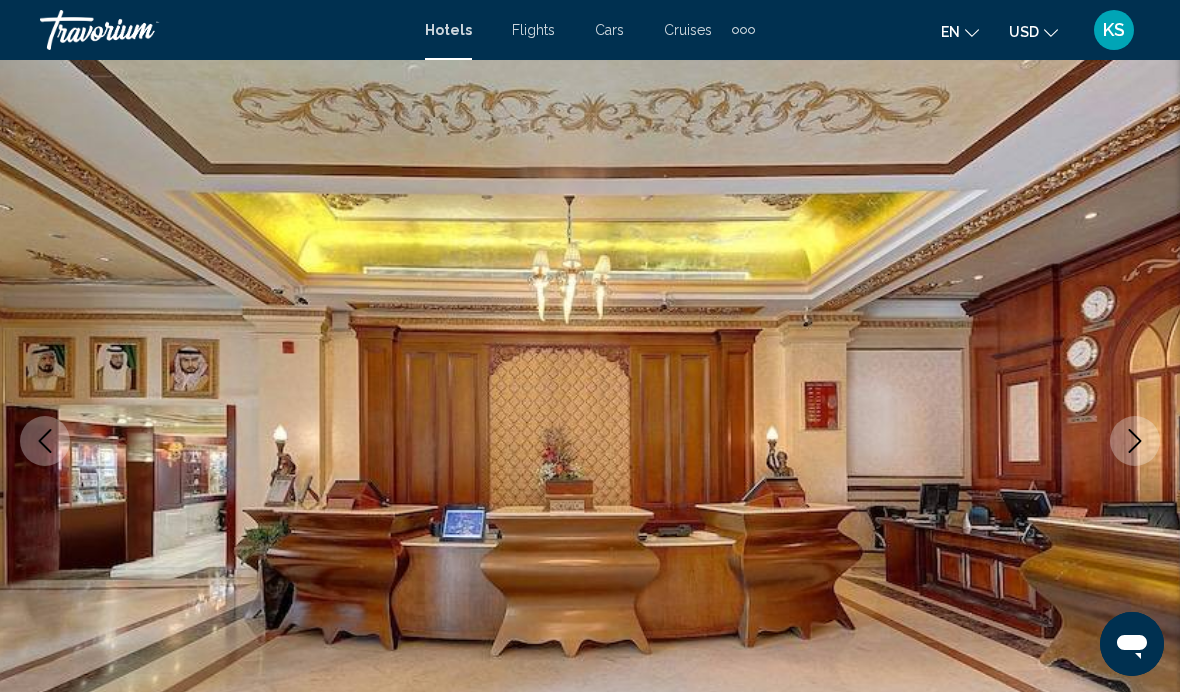 click 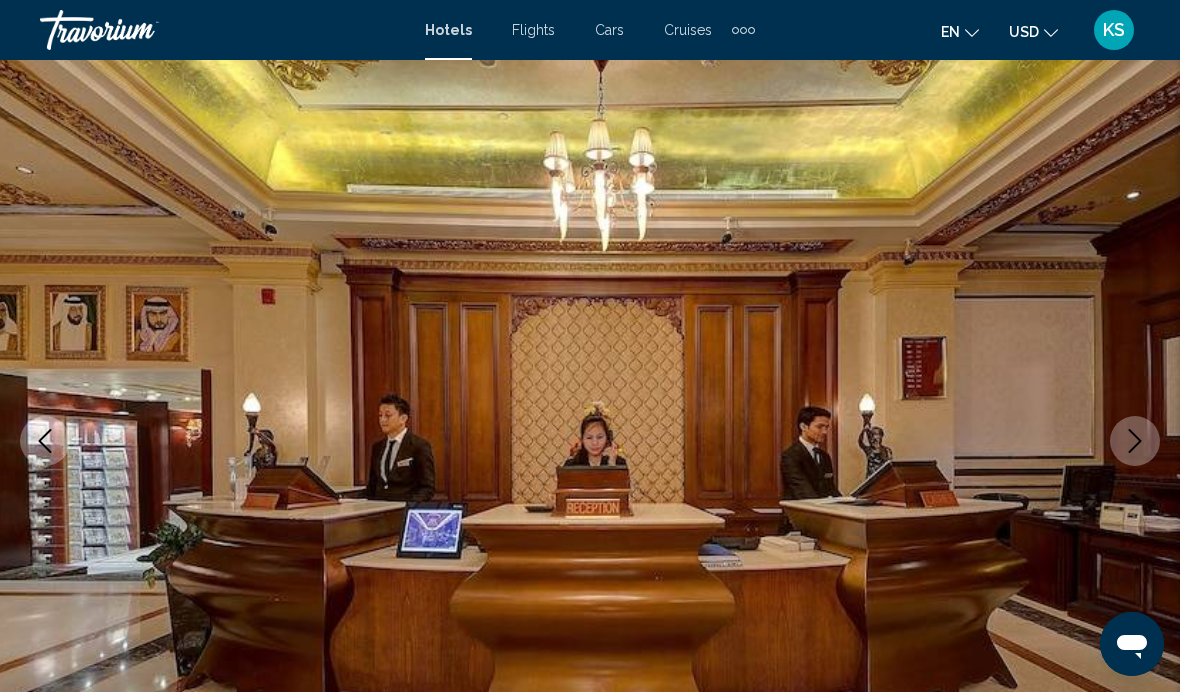 click 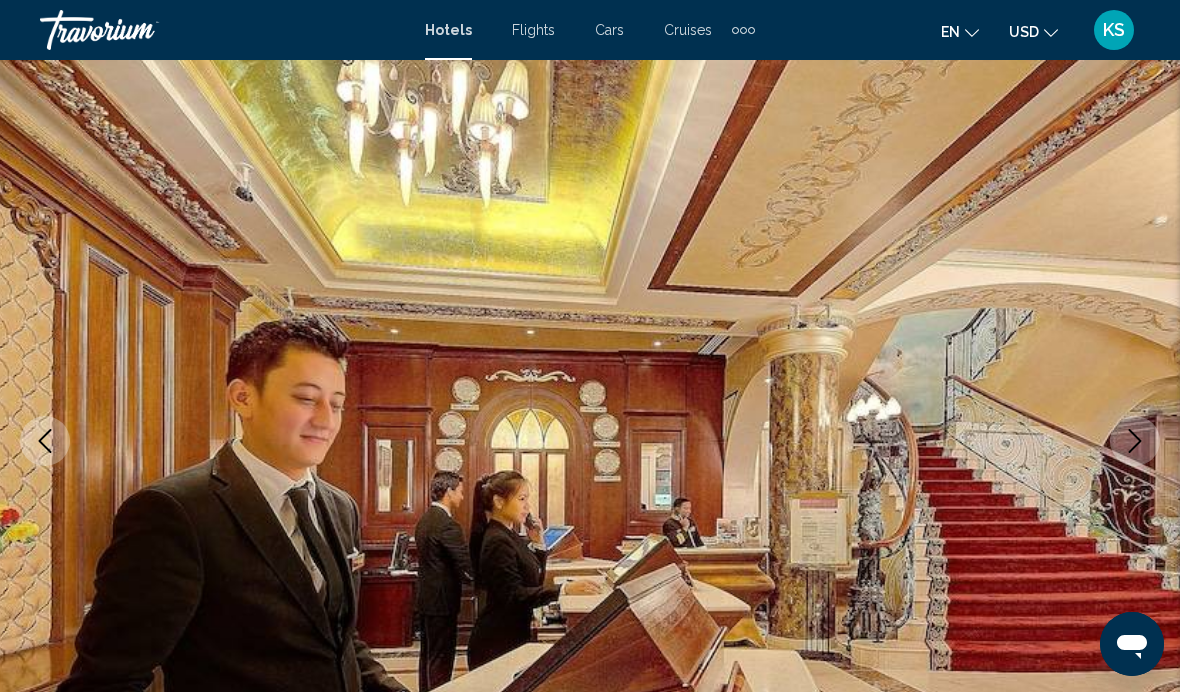 click 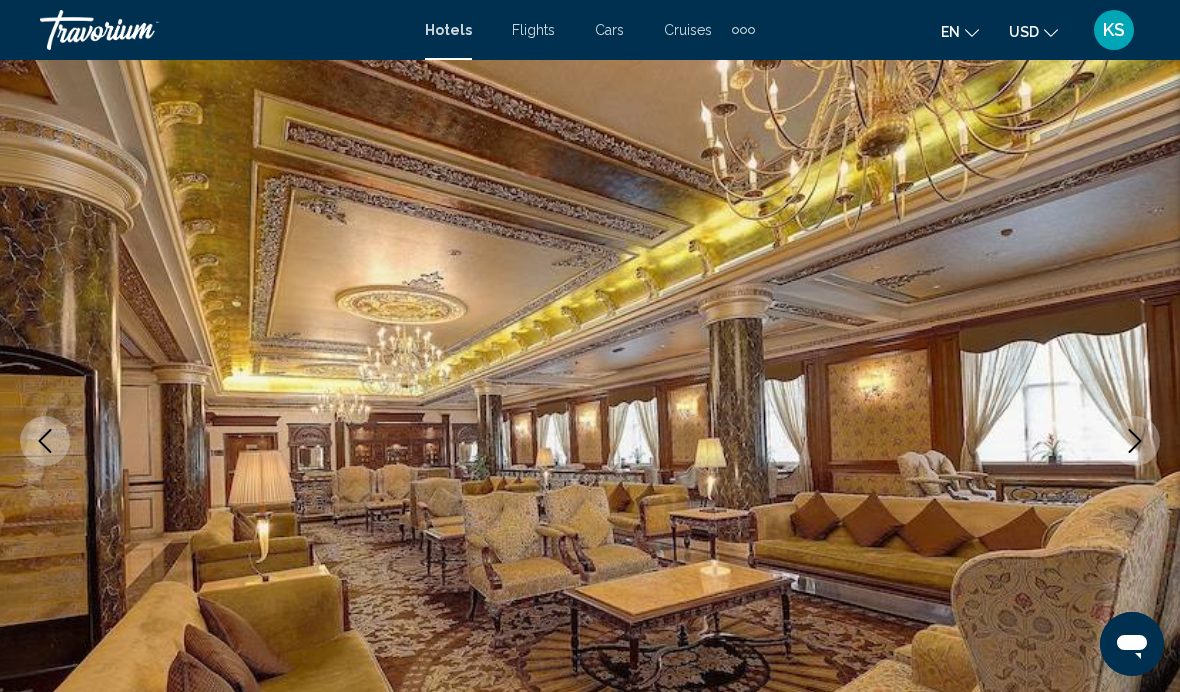 click 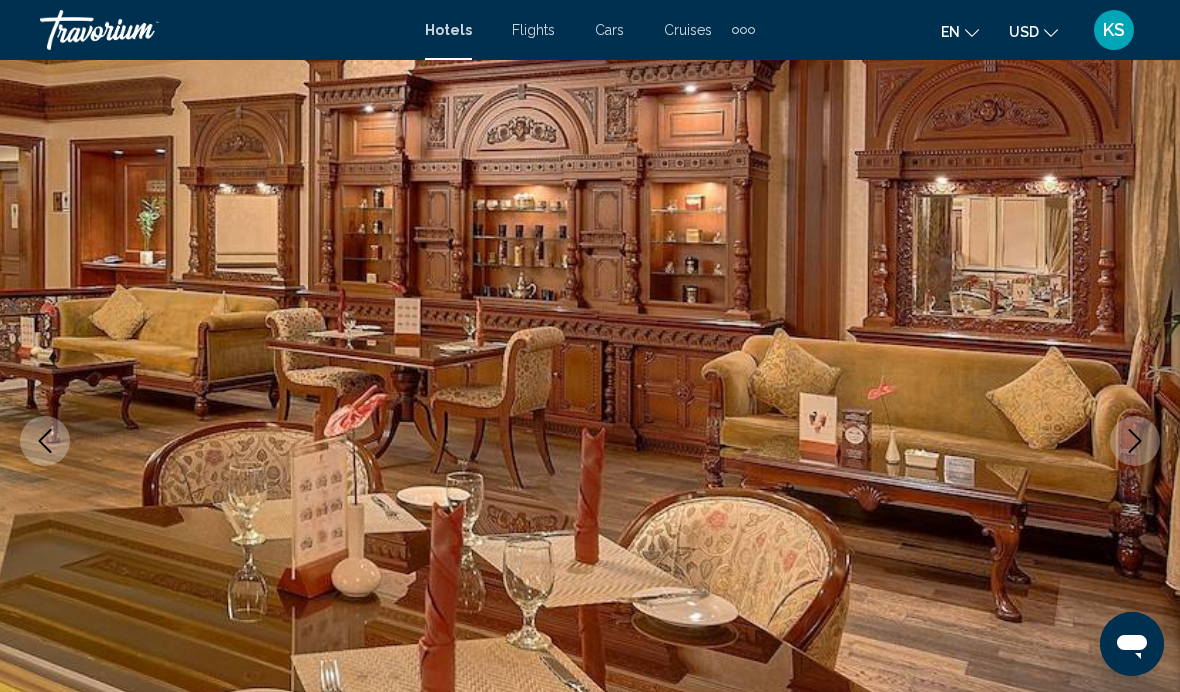 click 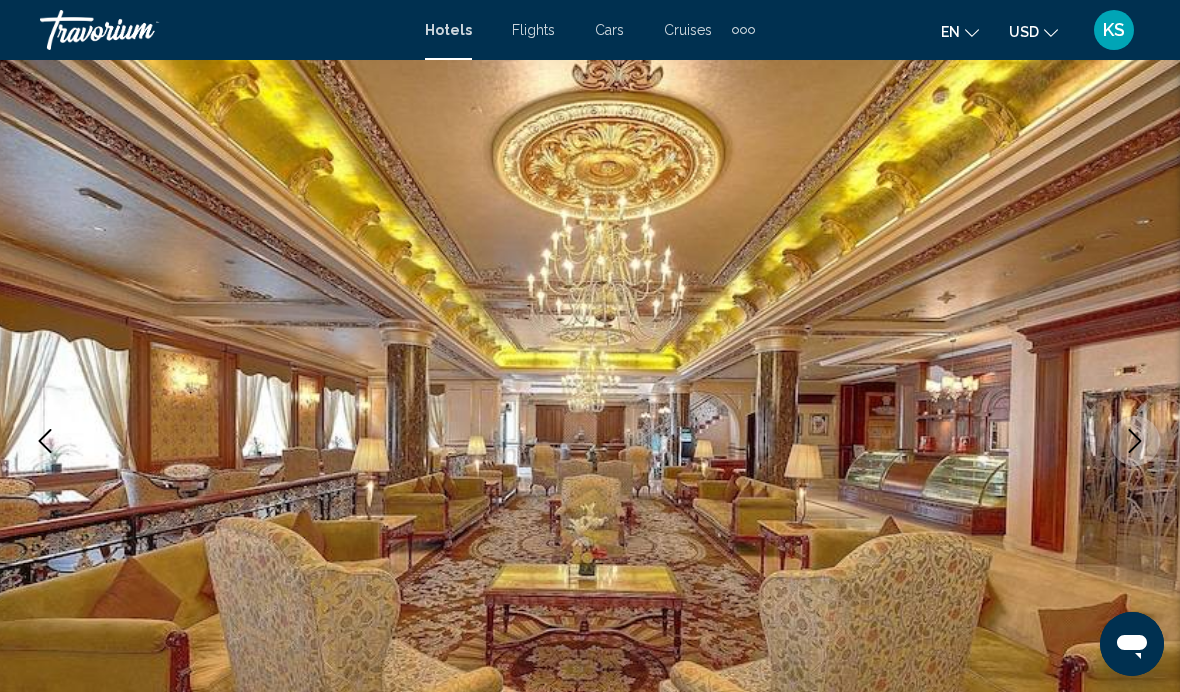 click 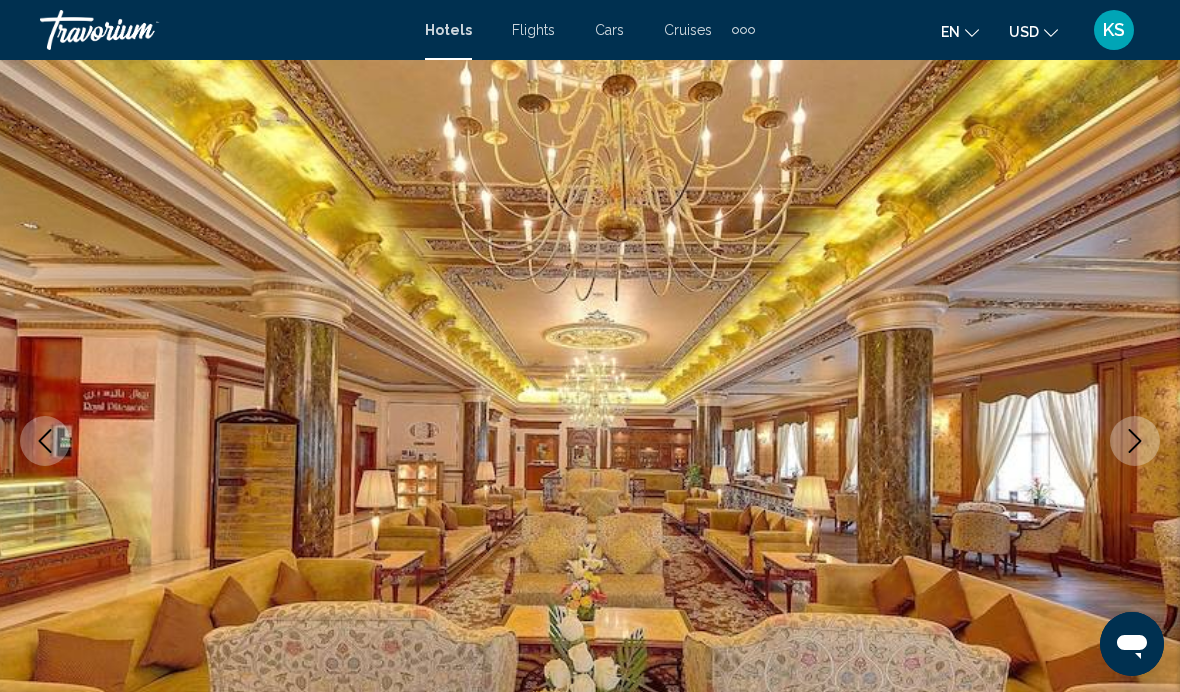 click 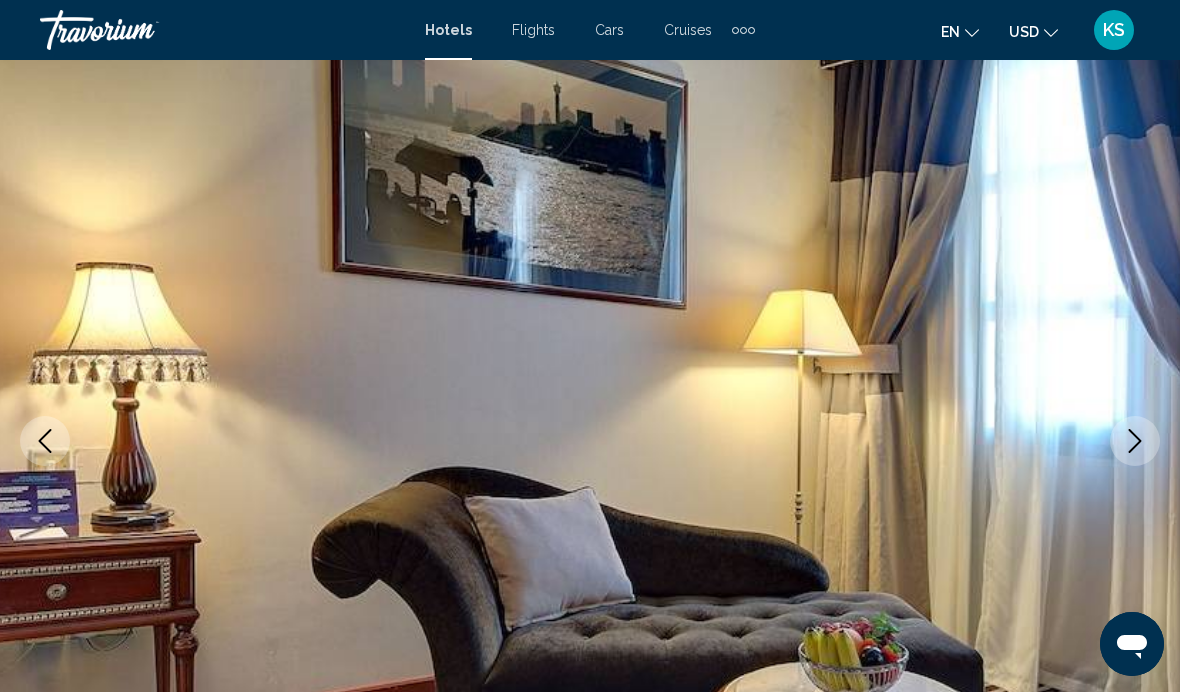 click 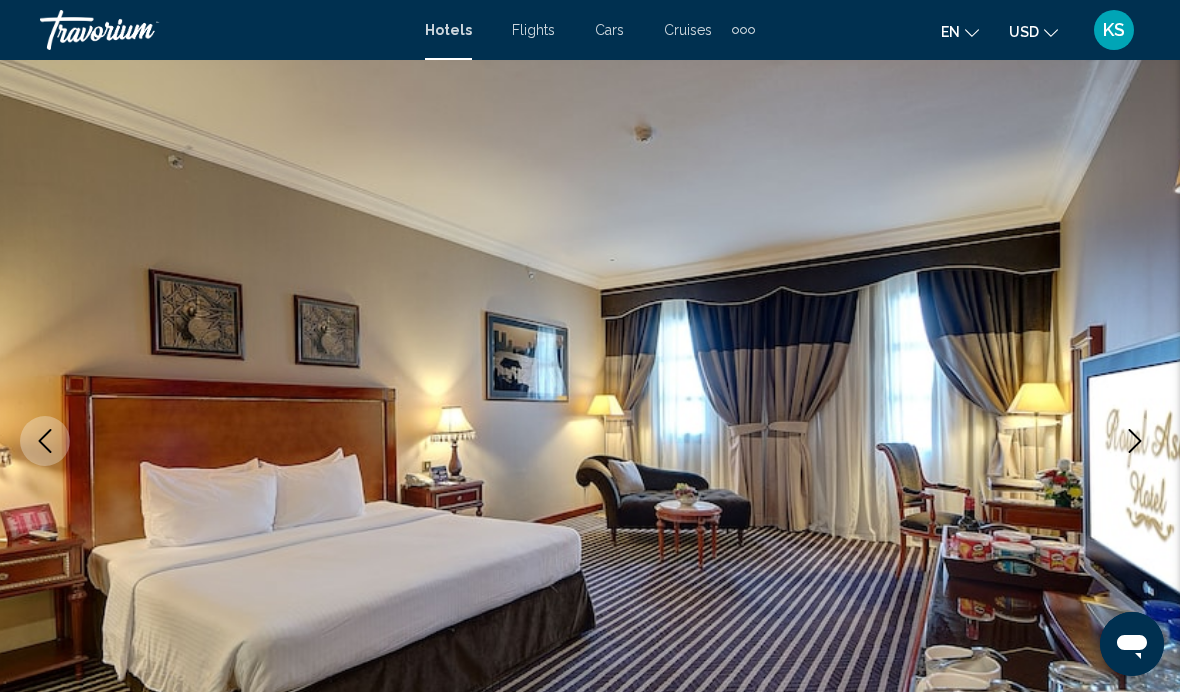 click 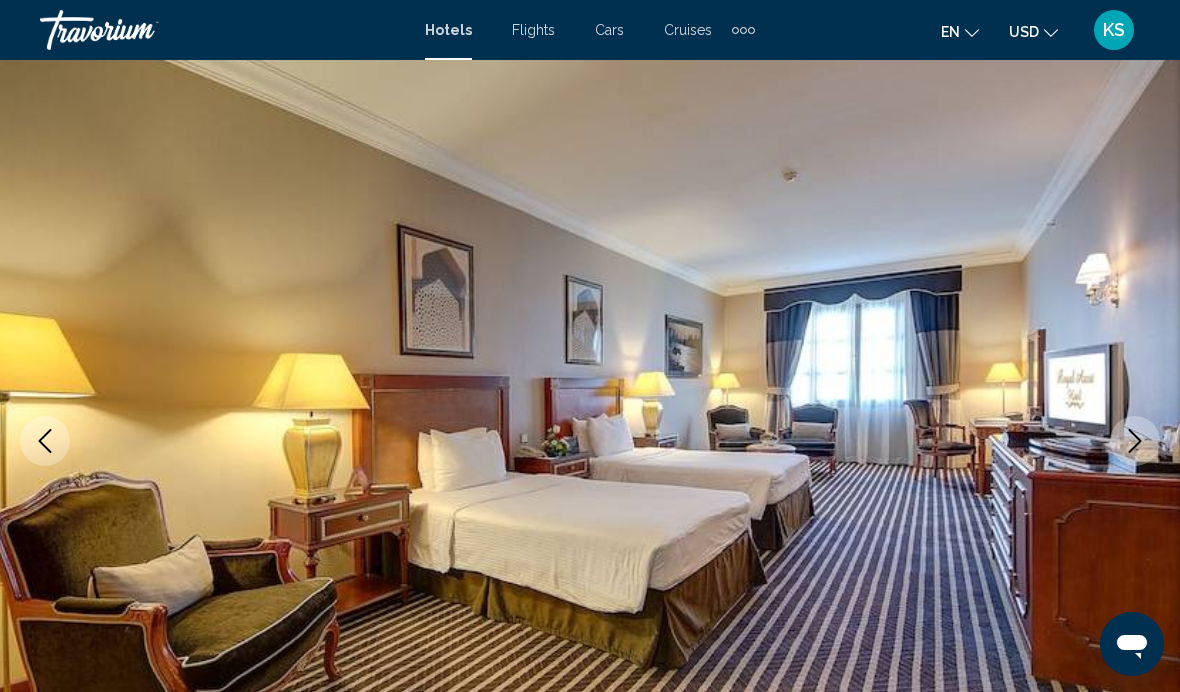 click 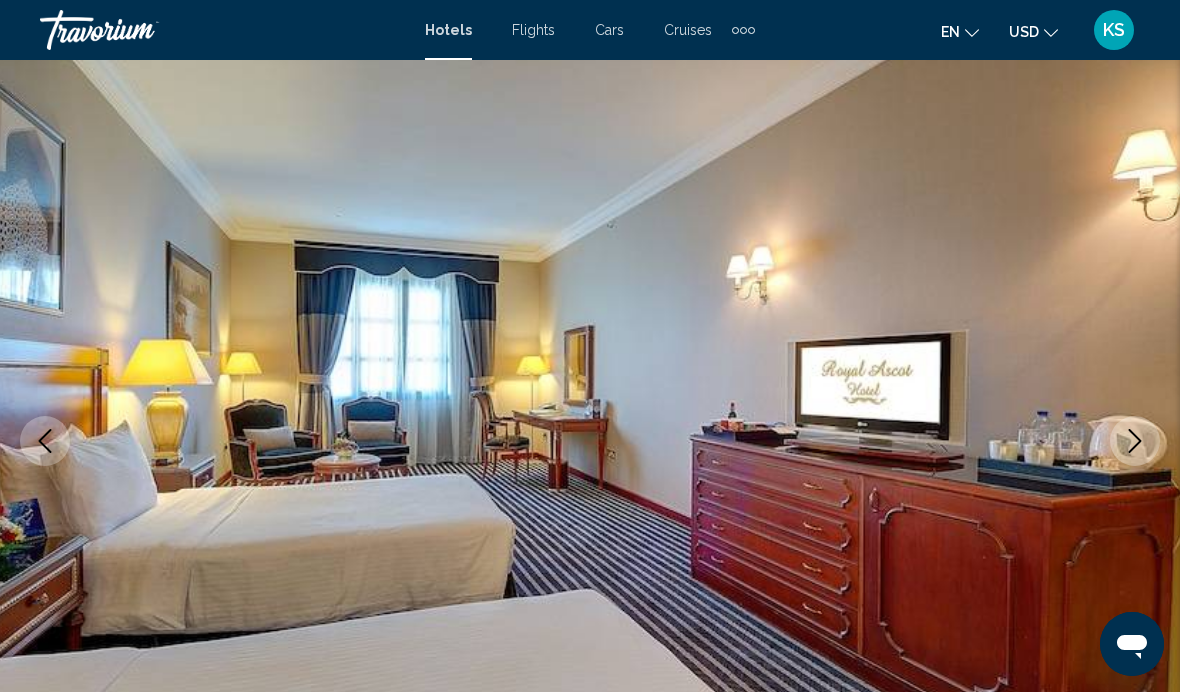 click 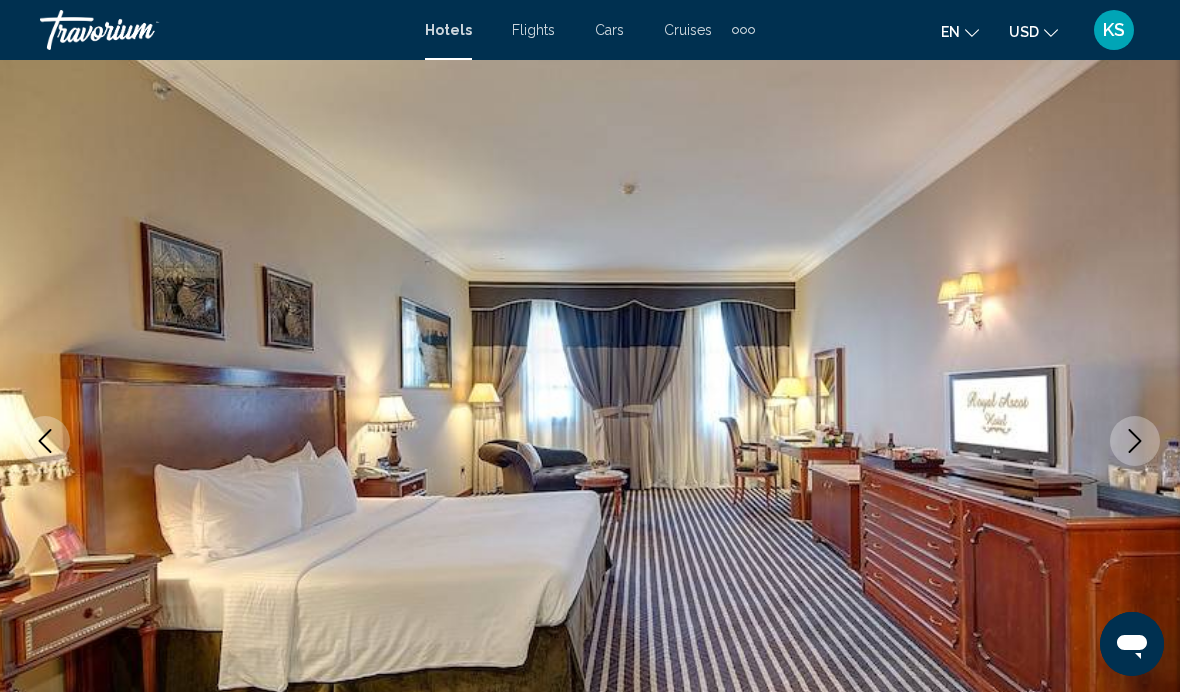 click 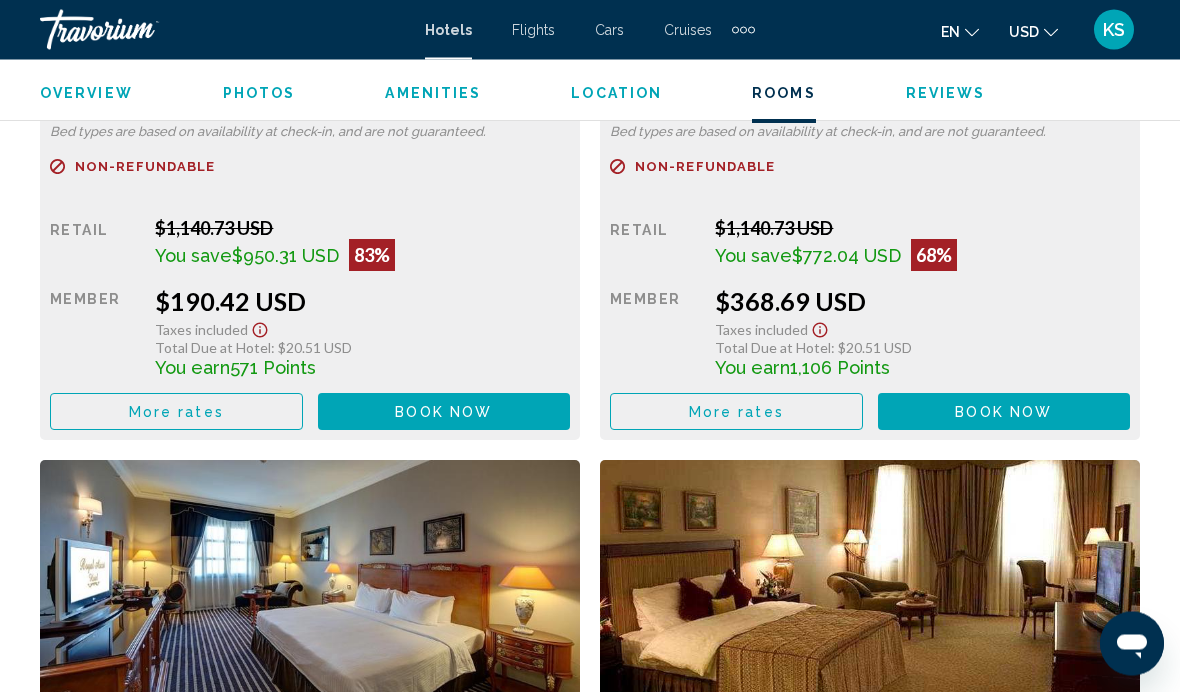 scroll, scrollTop: 3409, scrollLeft: 0, axis: vertical 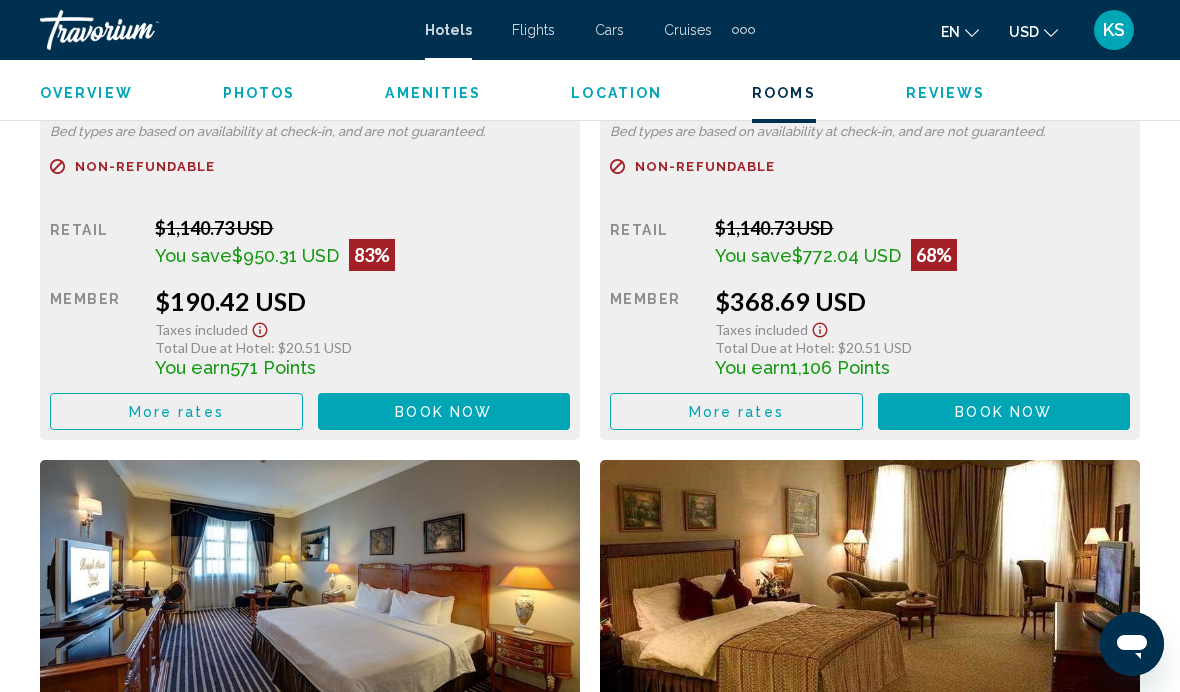 click on "More rates" at bounding box center (176, 412) 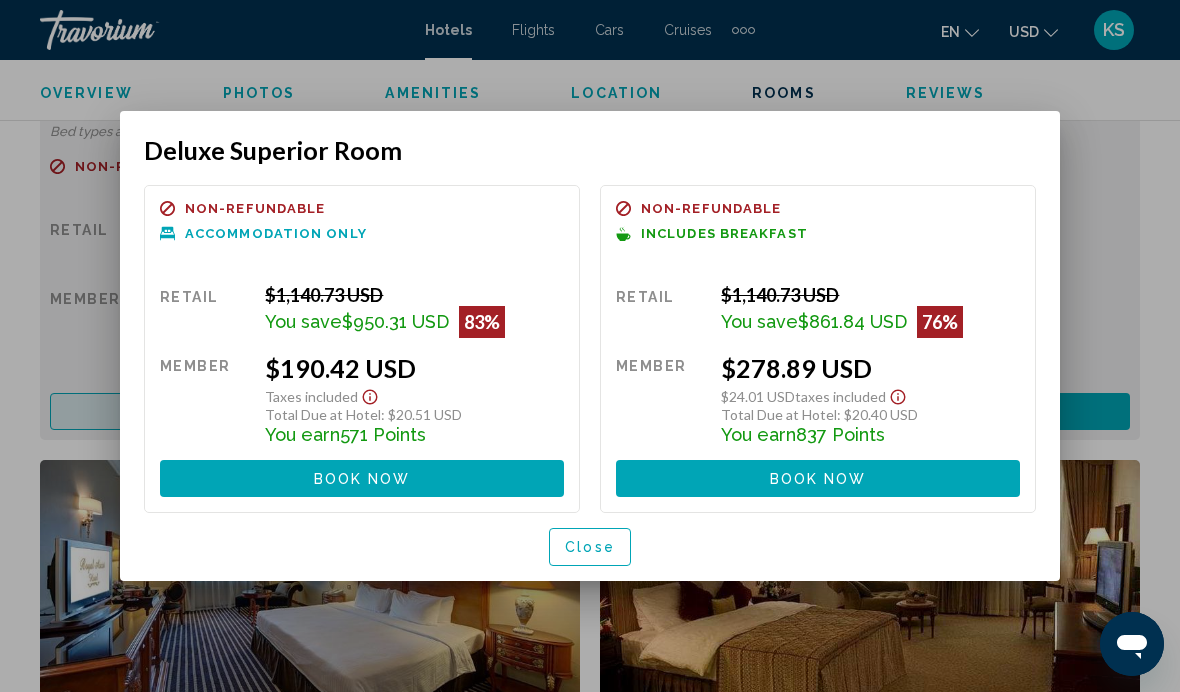 scroll, scrollTop: 0, scrollLeft: 0, axis: both 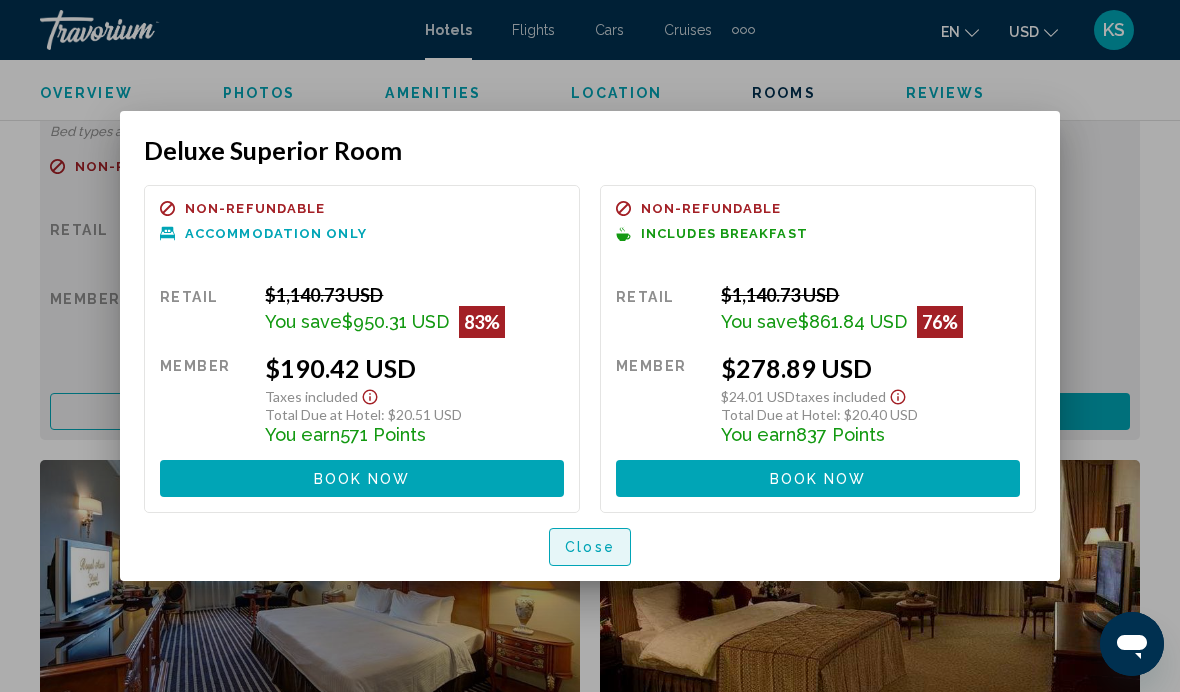 click on "Close" at bounding box center [590, 548] 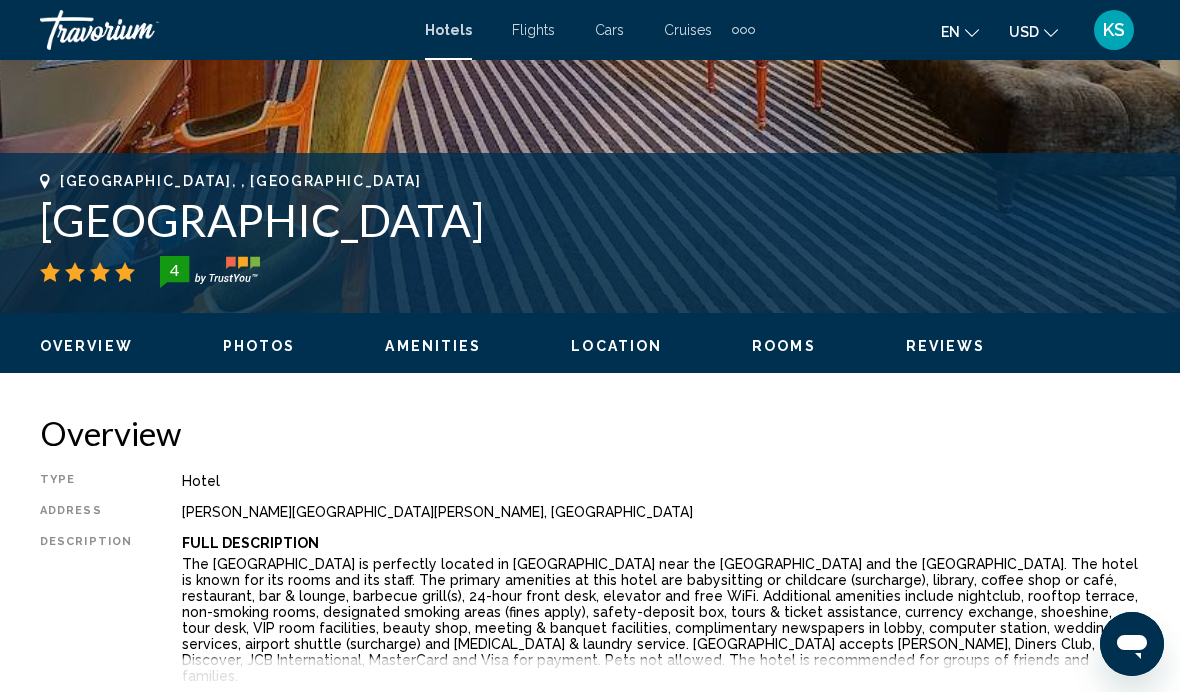 scroll, scrollTop: 696, scrollLeft: 0, axis: vertical 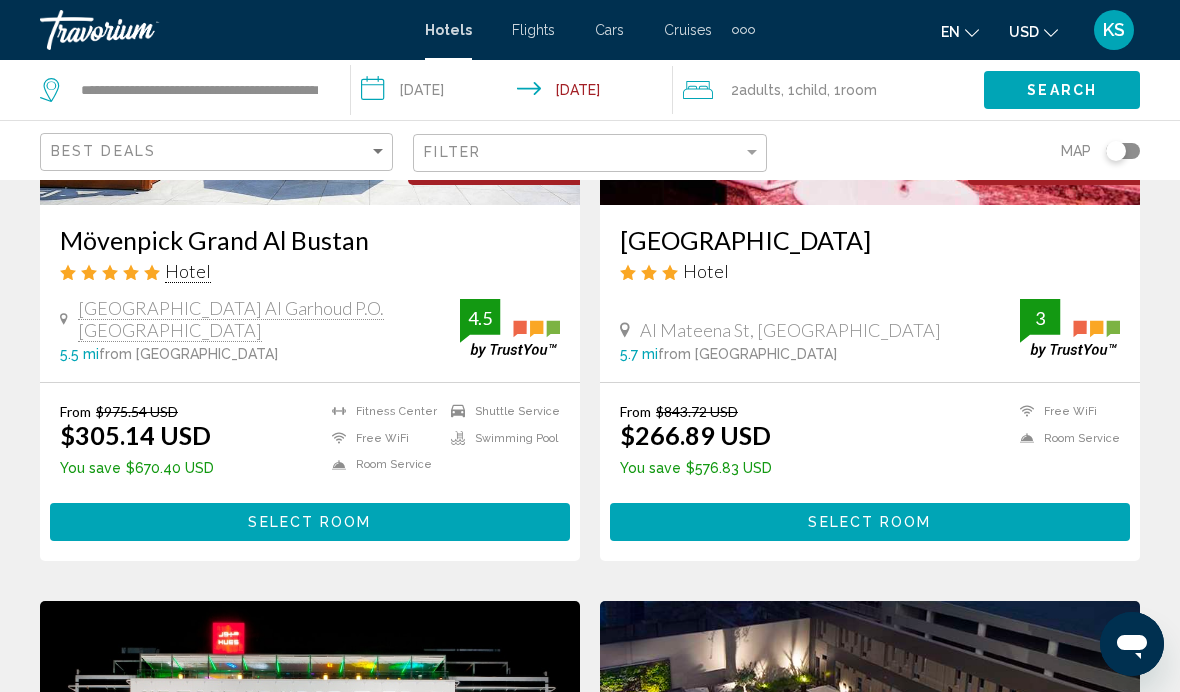 click on "Free WiFi
Room Service" at bounding box center (1065, 443) 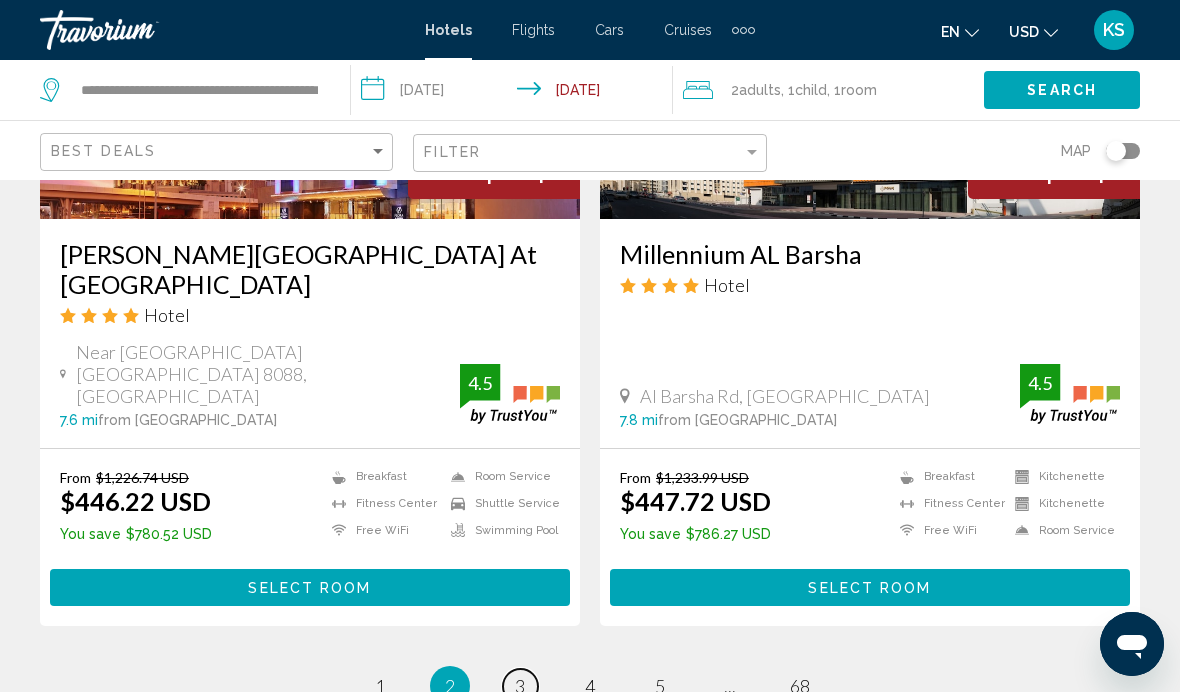 click on "3" at bounding box center [520, 686] 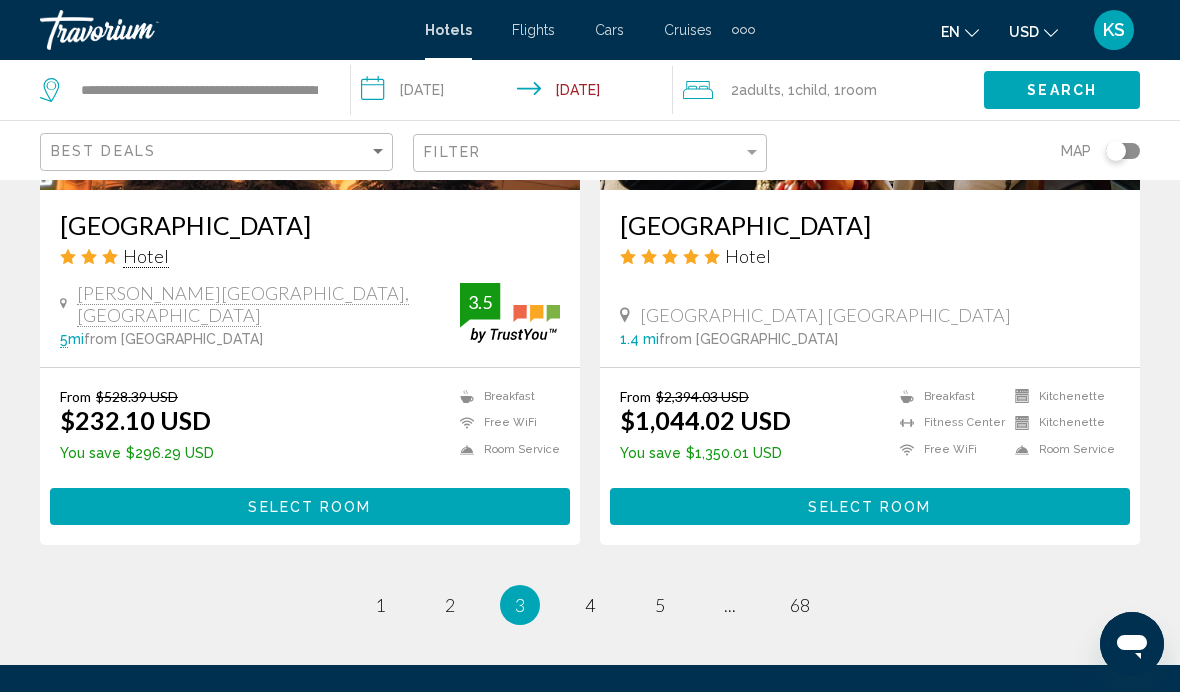 scroll, scrollTop: 4084, scrollLeft: 0, axis: vertical 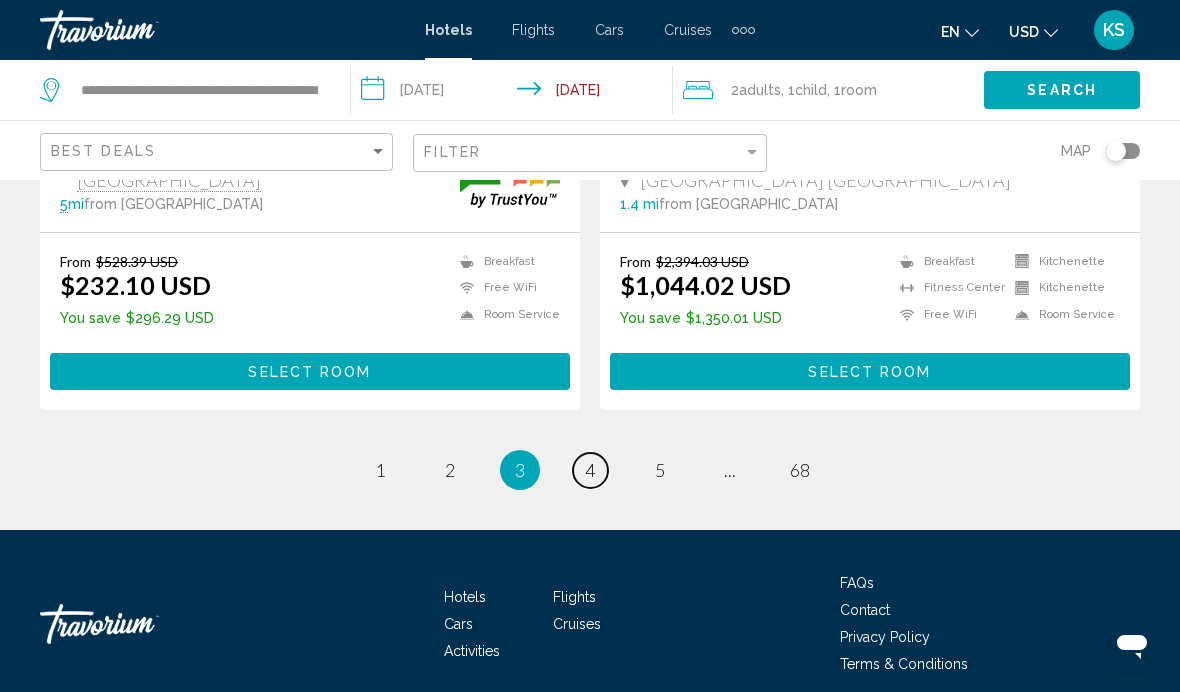 click on "4" at bounding box center (590, 470) 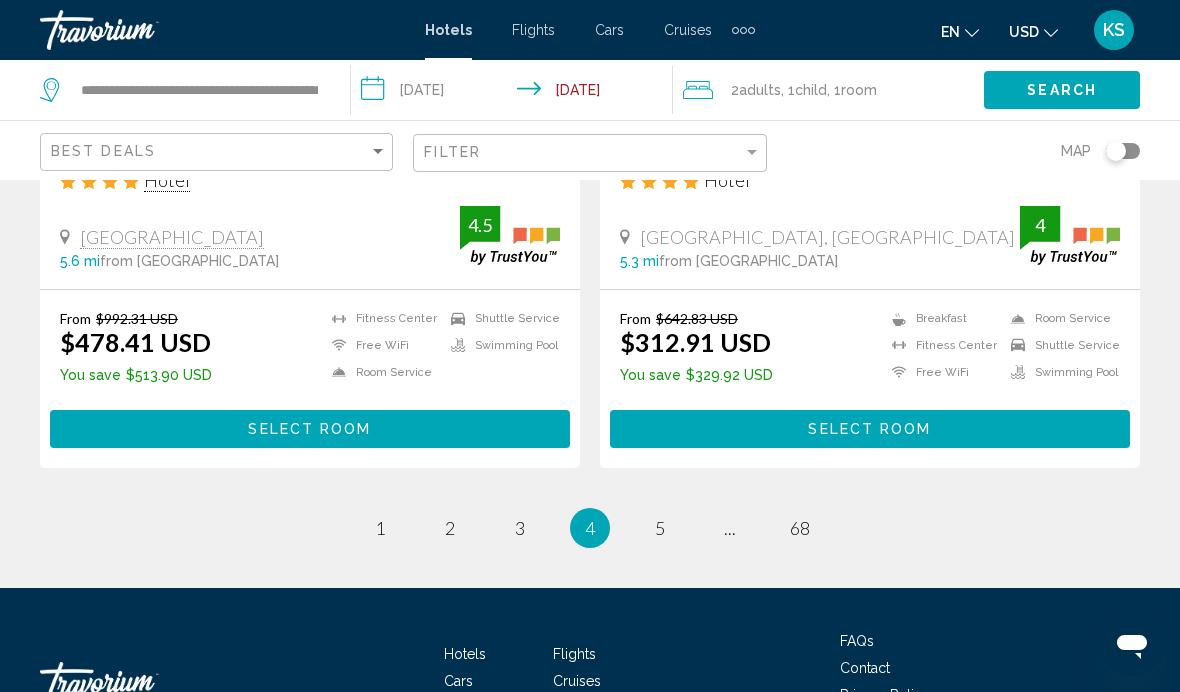 scroll, scrollTop: 4026, scrollLeft: 0, axis: vertical 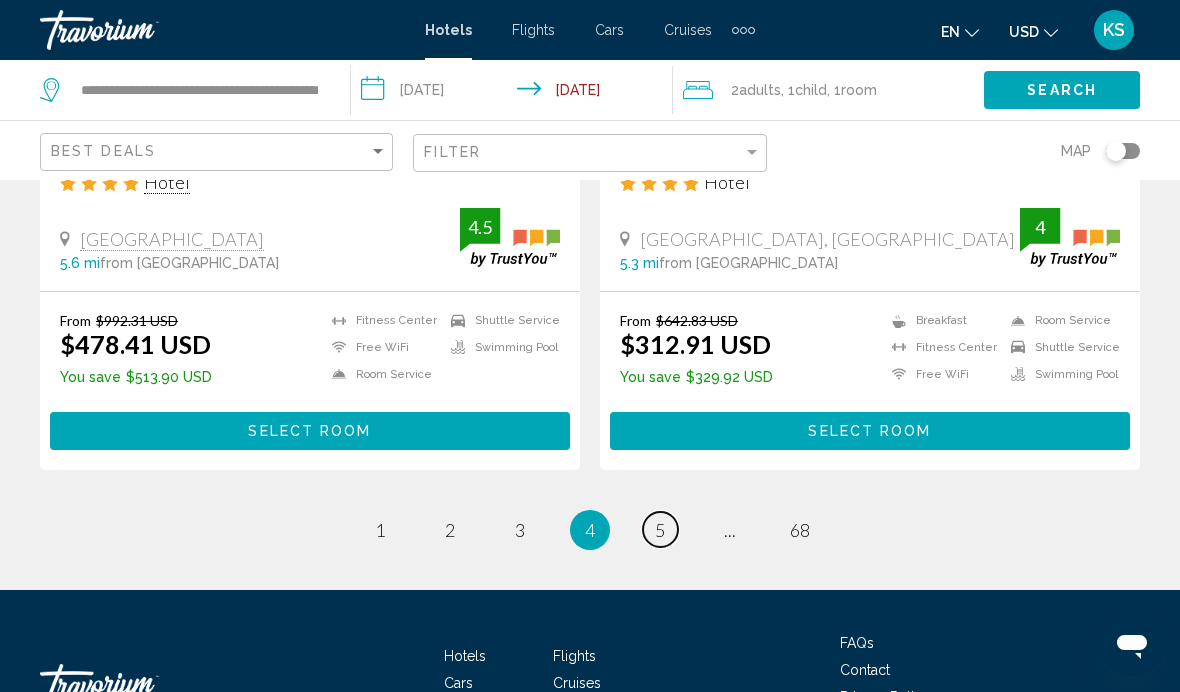click on "page  5" at bounding box center (660, 529) 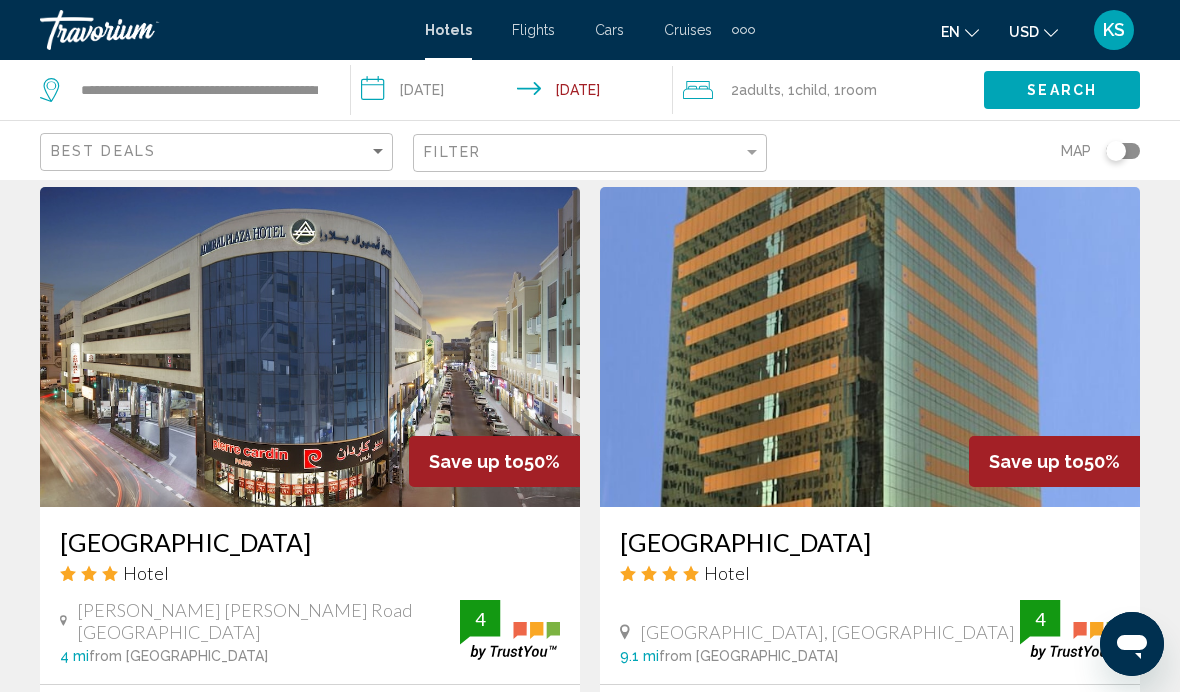 scroll, scrollTop: 863, scrollLeft: 0, axis: vertical 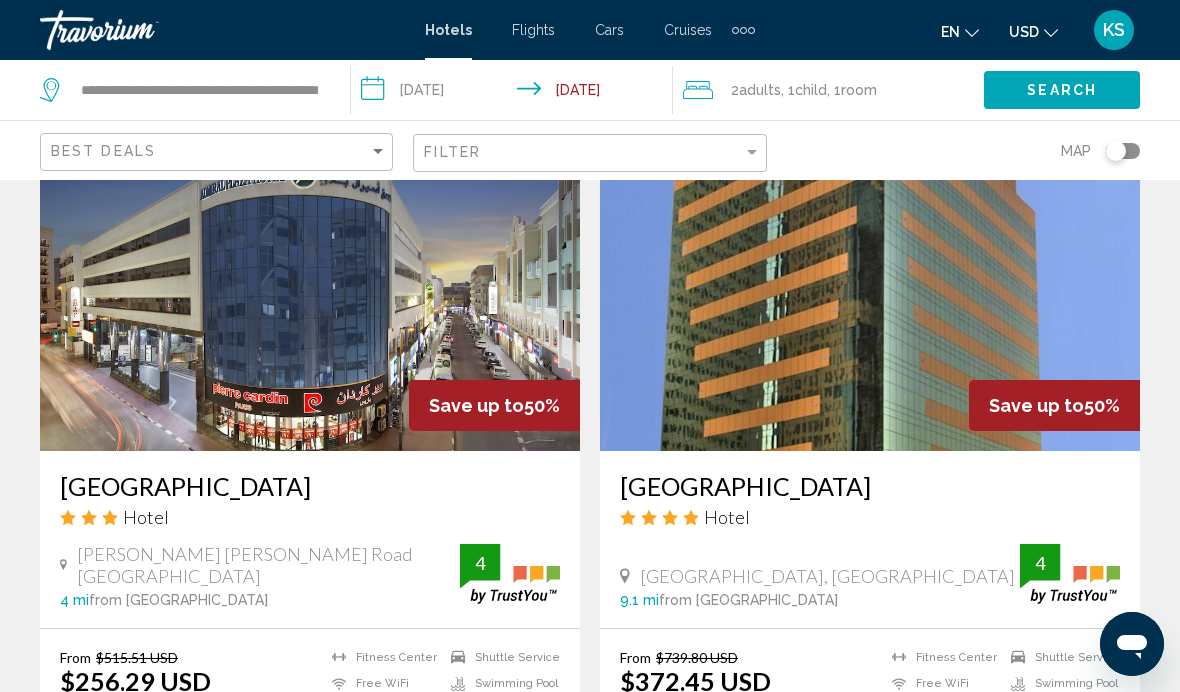 click on "Hotel Search Results  -   816  places to spend your time Save up to  51%   [GEOGRAPHIC_DATA]
Hotel
[GEOGRAPHIC_DATA], [GEOGRAPHIC_DATA] 5.5 mi  from [GEOGRAPHIC_DATA] from hotel 3.5 From $403.60 USD $198.41 USD  You save  $205.19 USD
Breakfast
Free WiFi
Room Service  3.5 Select Room Save up to  50%   [GEOGRAPHIC_DATA] [GEOGRAPHIC_DATA] by Accor
Hotel
[GEOGRAPHIC_DATA], [GEOGRAPHIC_DATA] 2.7 mi  from [GEOGRAPHIC_DATA] from hotel 4 From $713.75 USD $359.78 USD  You save  $353.97 USD
[GEOGRAPHIC_DATA]
Free WiFi
4 4" at bounding box center [590, 1596] 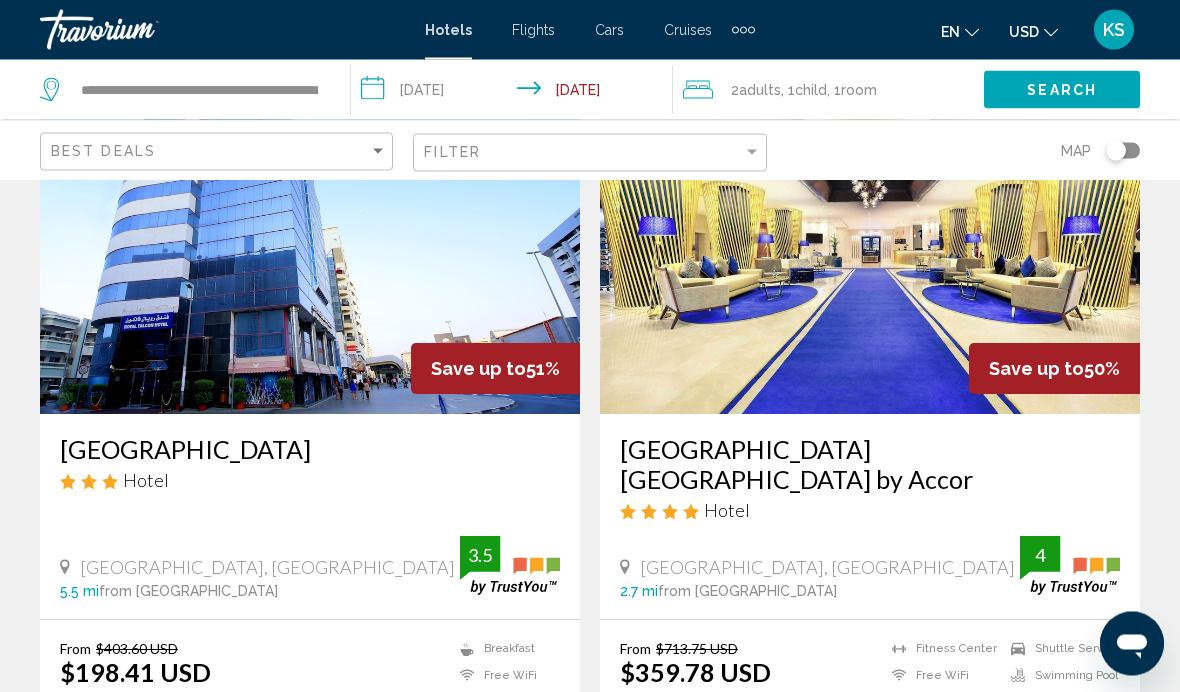 scroll, scrollTop: 0, scrollLeft: 0, axis: both 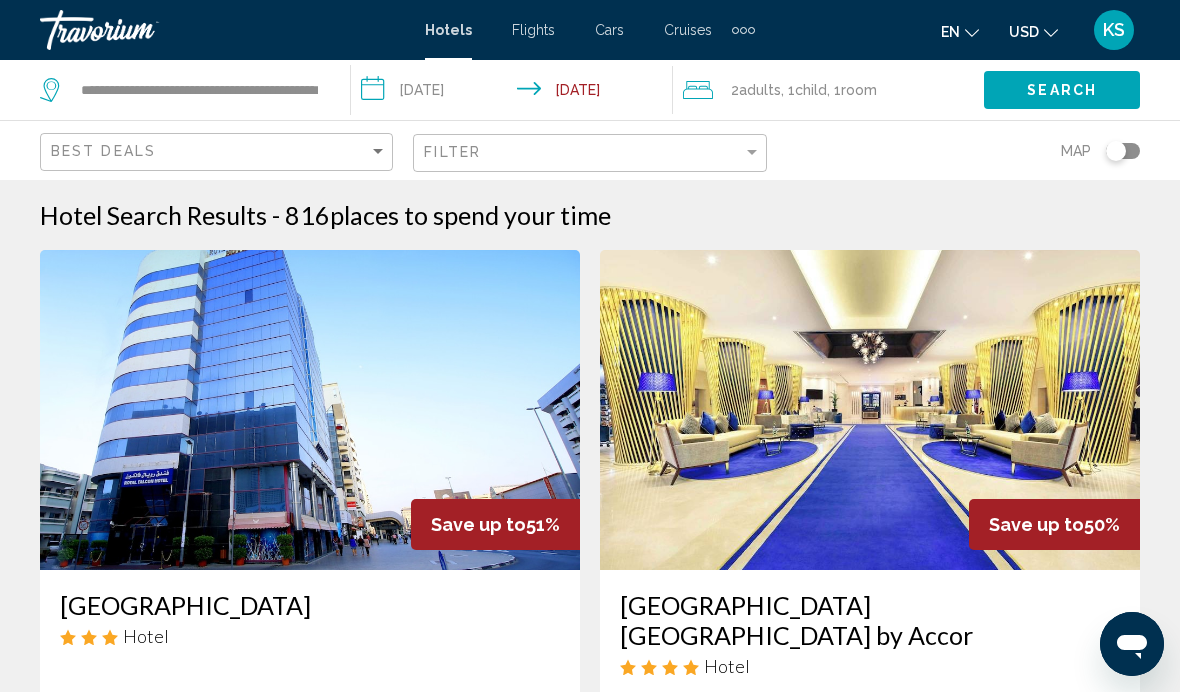 click on "Filter" 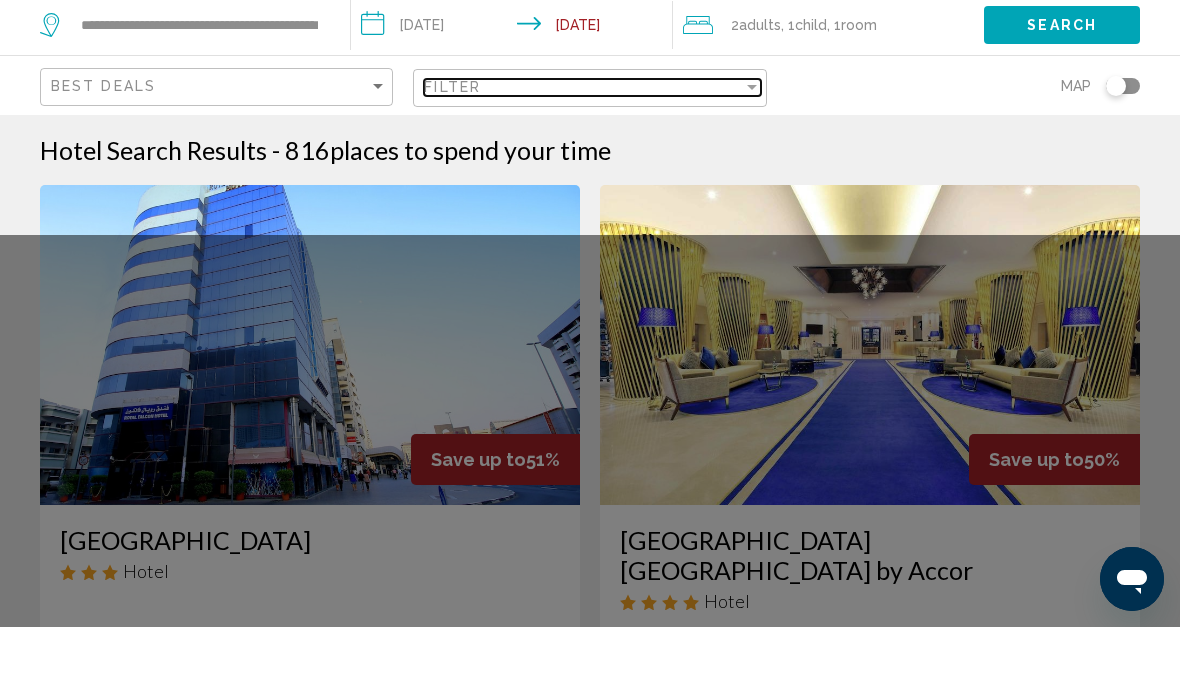 click on "Filter" at bounding box center (583, 152) 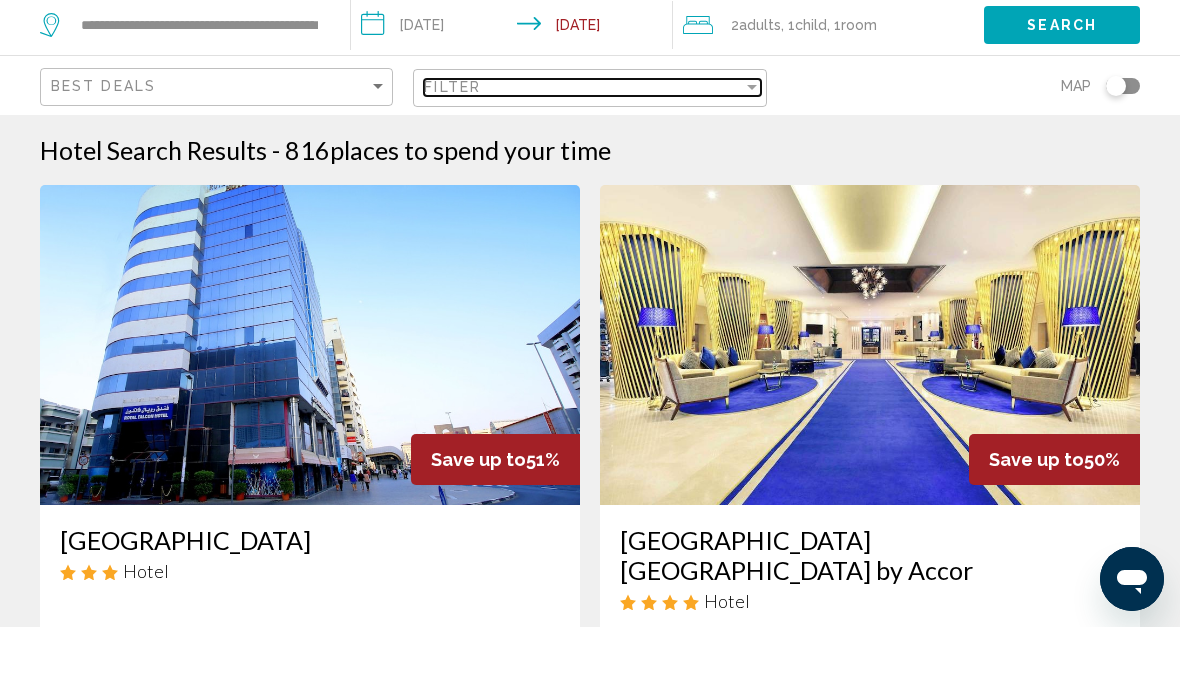 scroll, scrollTop: 65, scrollLeft: 0, axis: vertical 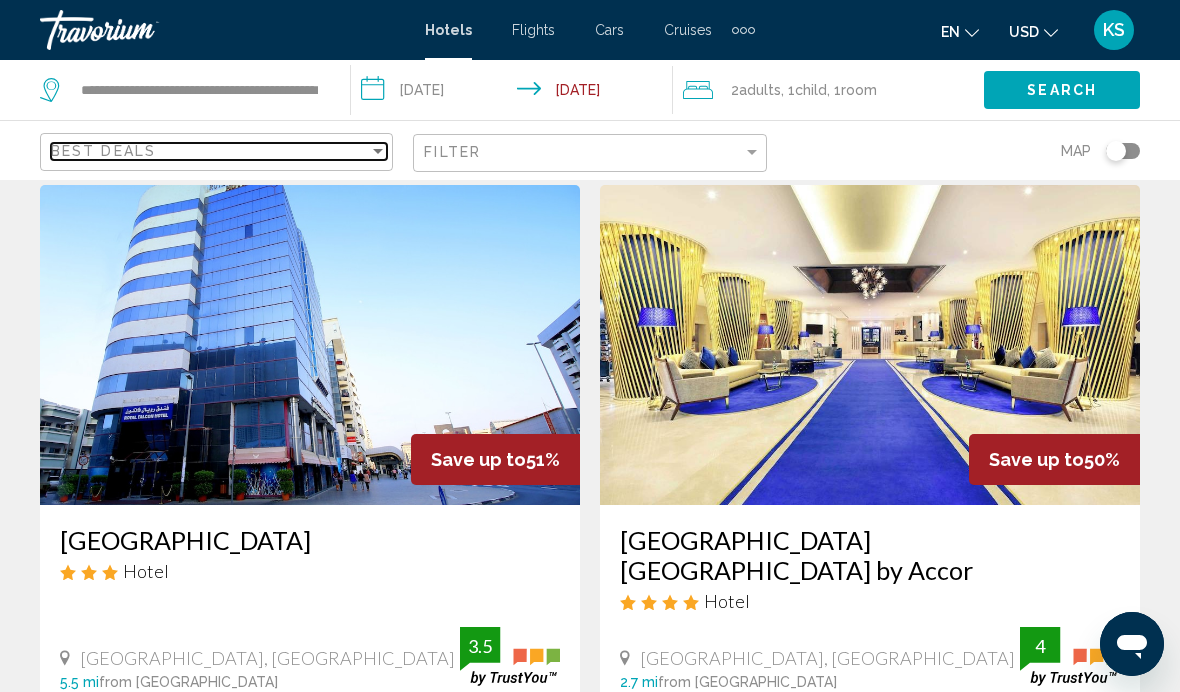 click on "Best Deals" at bounding box center [210, 151] 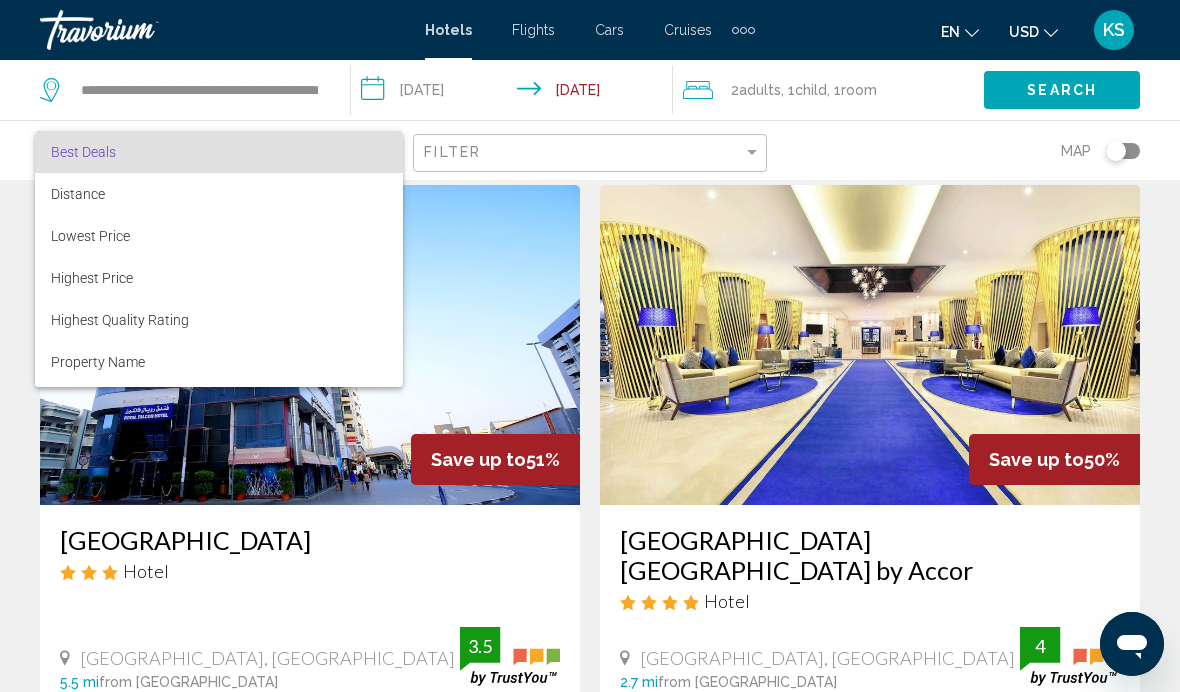 click at bounding box center [590, 346] 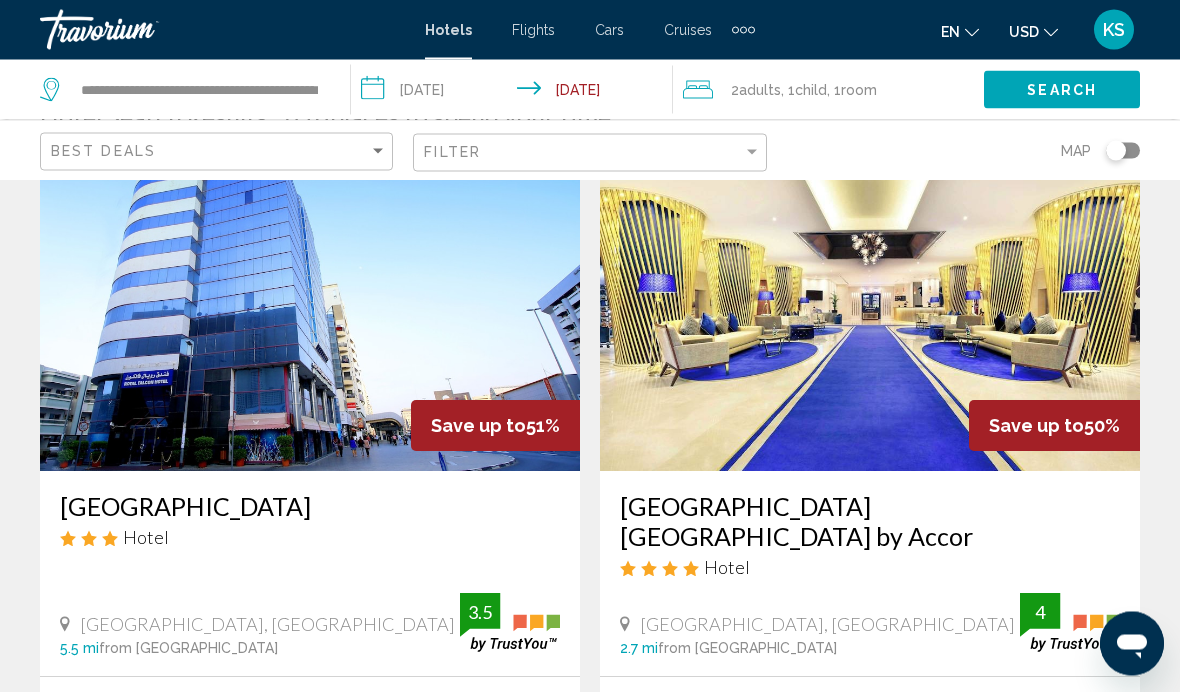scroll, scrollTop: 0, scrollLeft: 0, axis: both 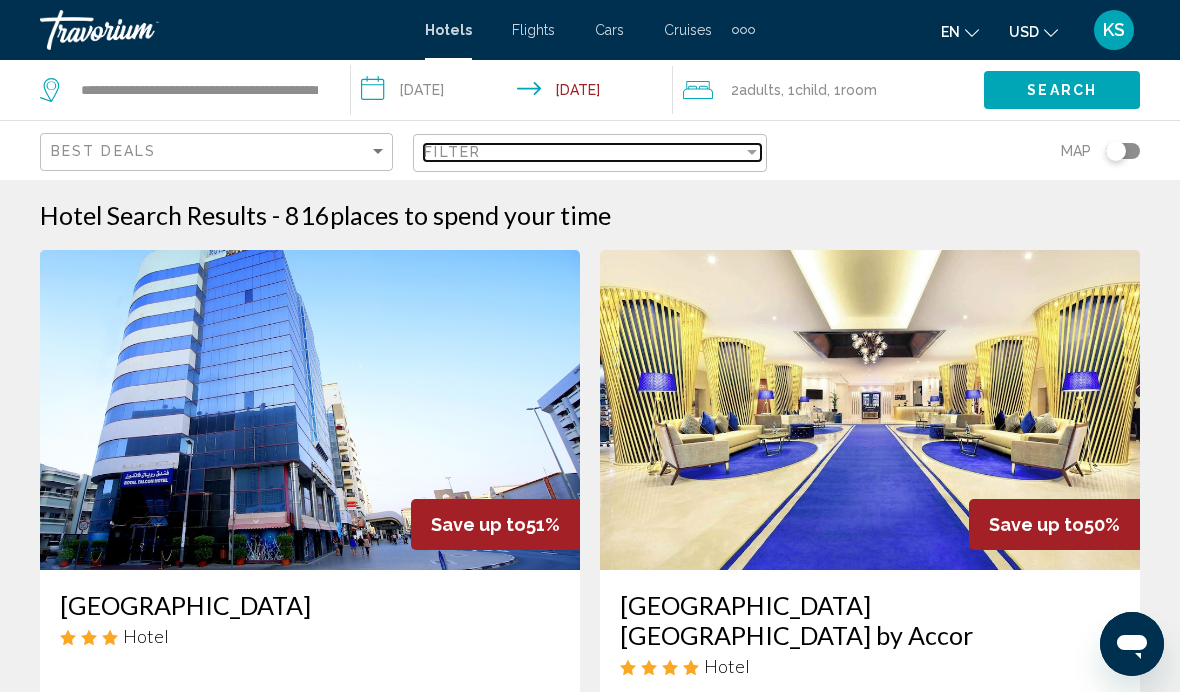 click on "Filter" at bounding box center [583, 152] 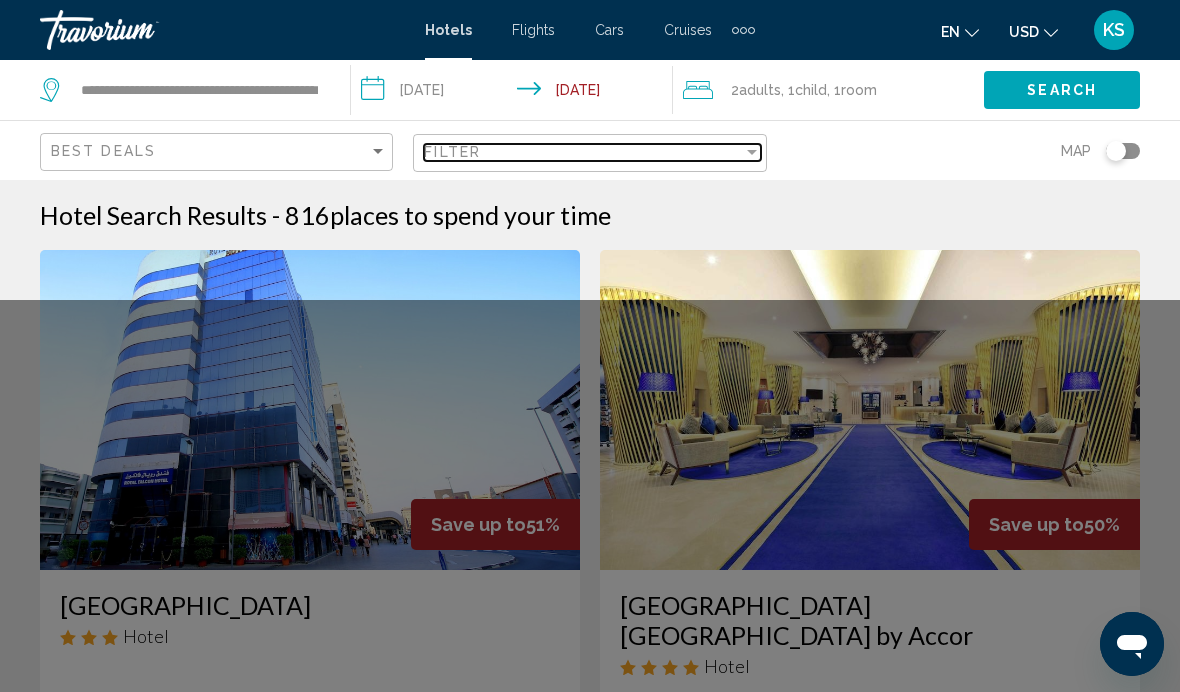 click on "Filter" at bounding box center (583, 152) 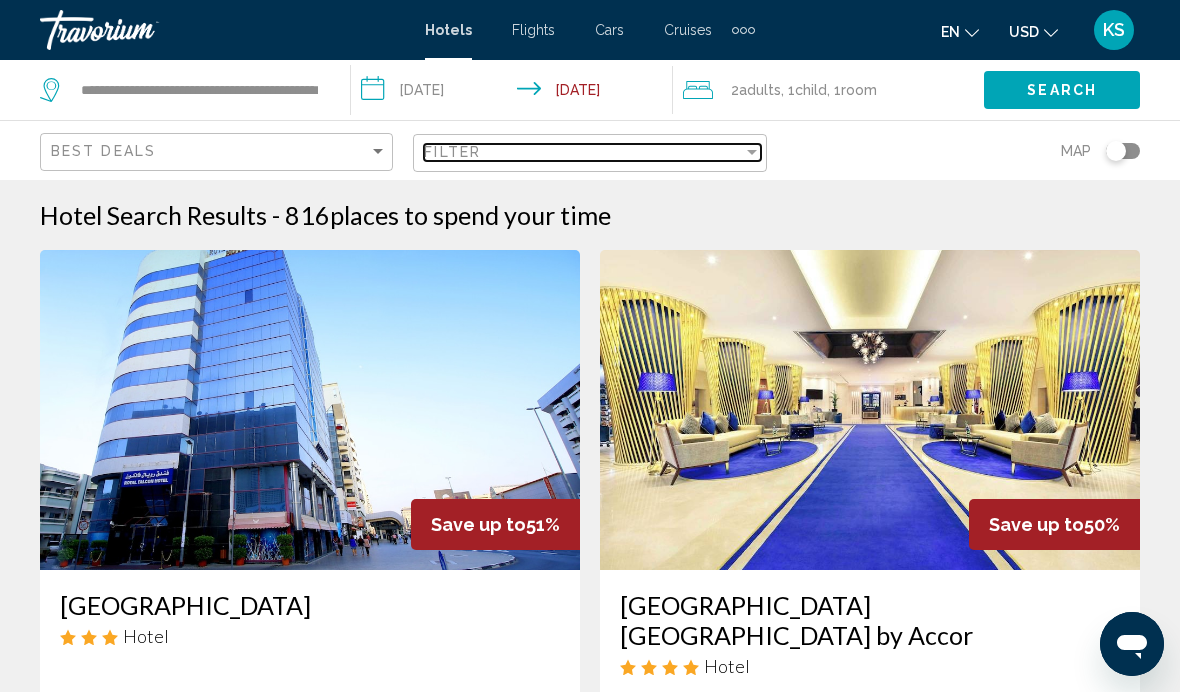click on "Filter" at bounding box center (583, 152) 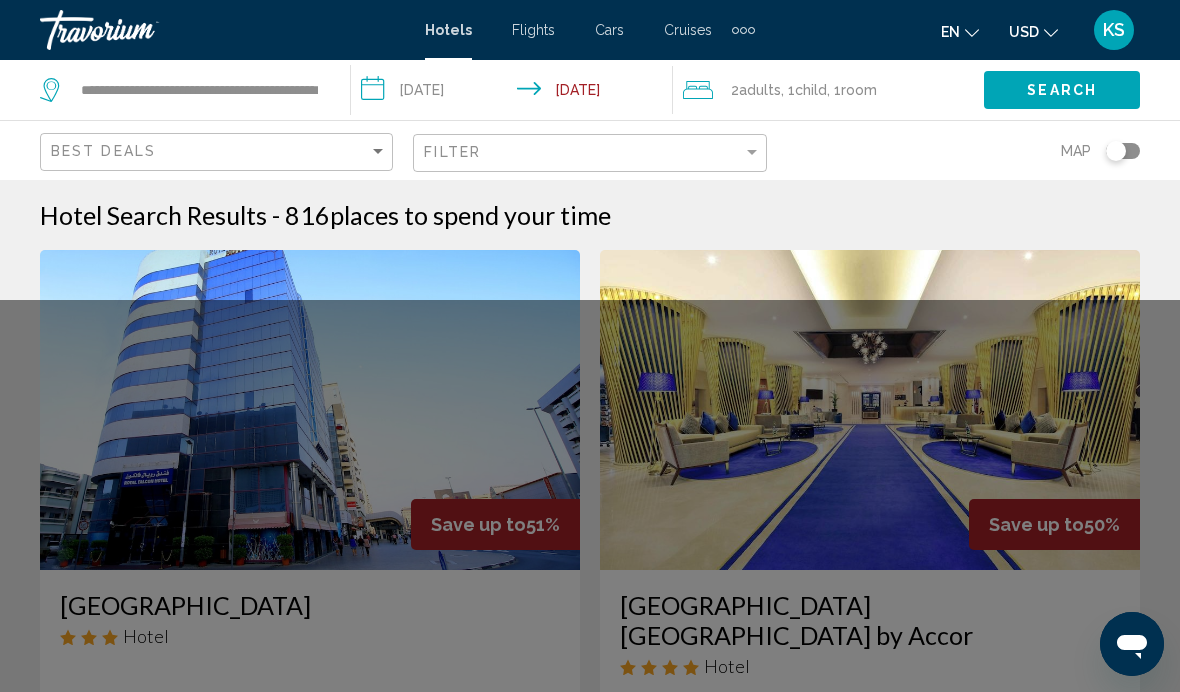 click on "Map" 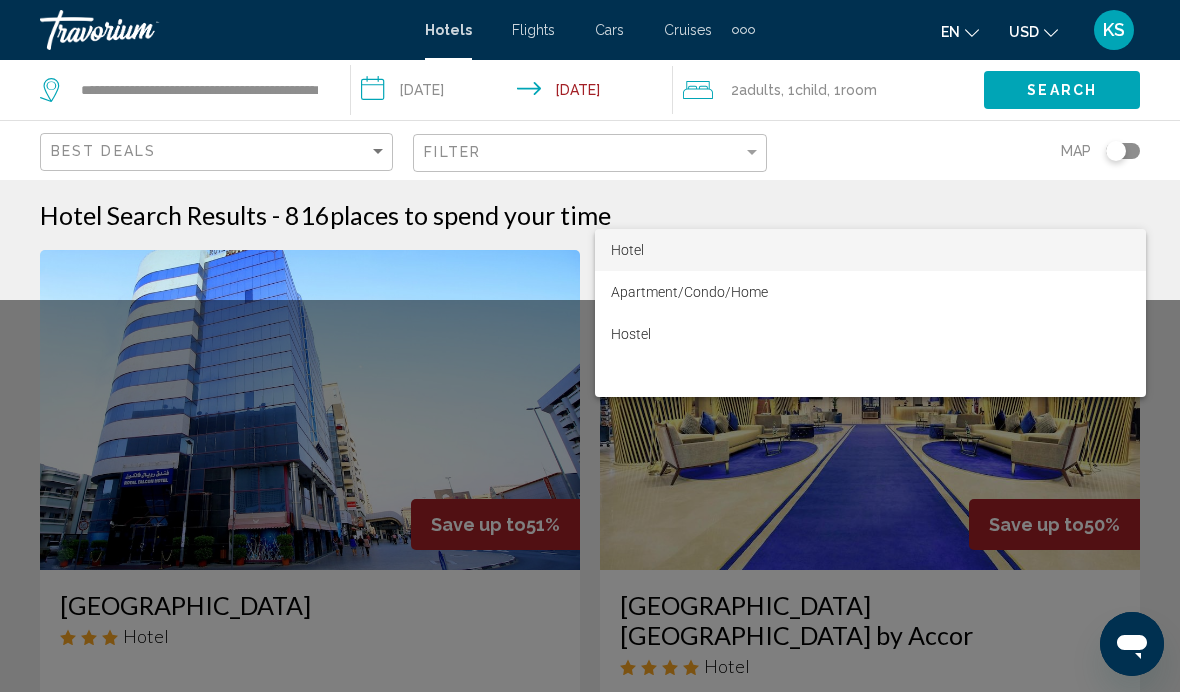 click at bounding box center [590, 346] 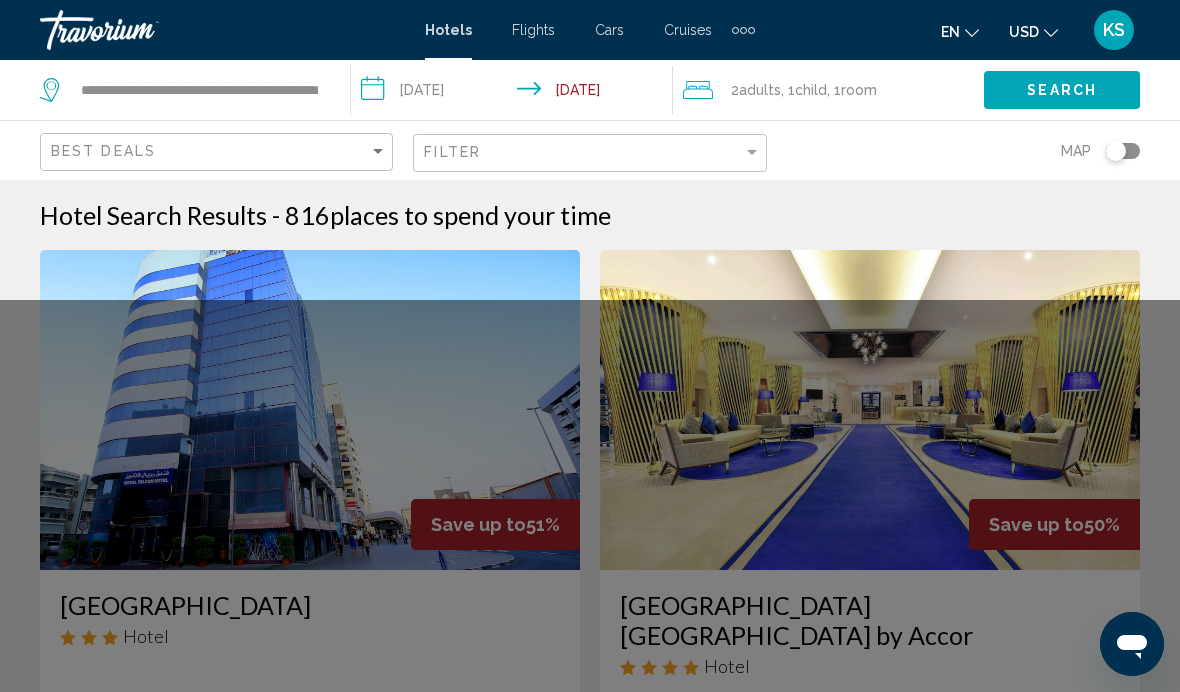 click on "Map" 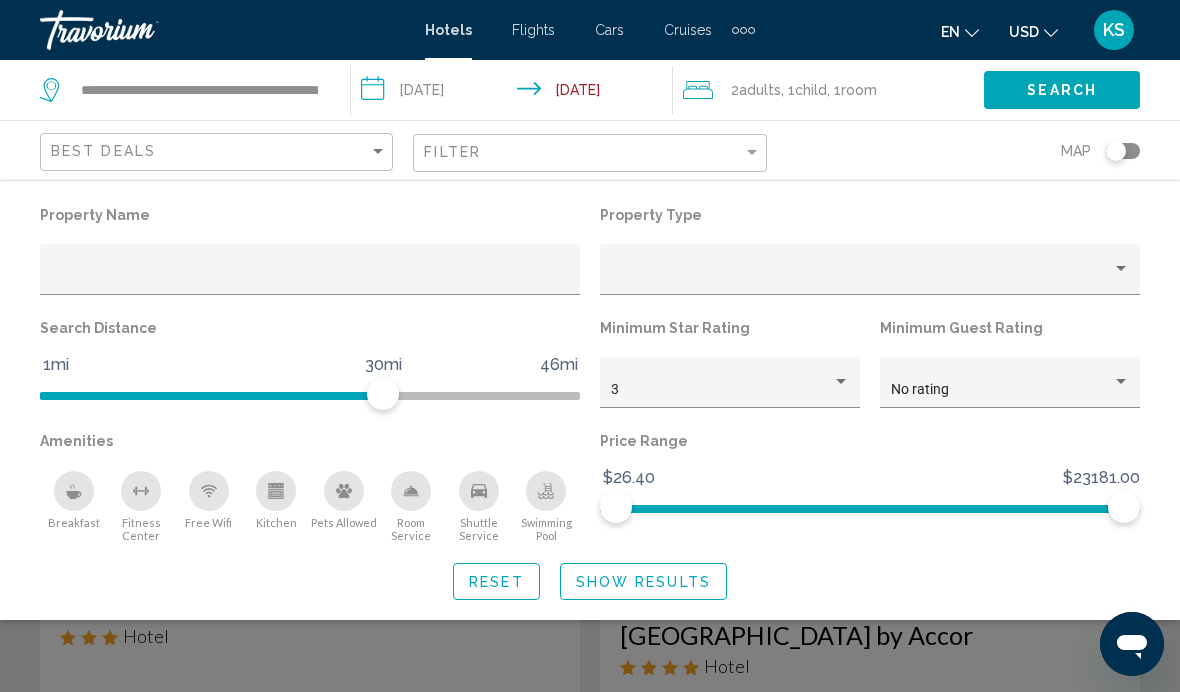 click at bounding box center (310, 277) 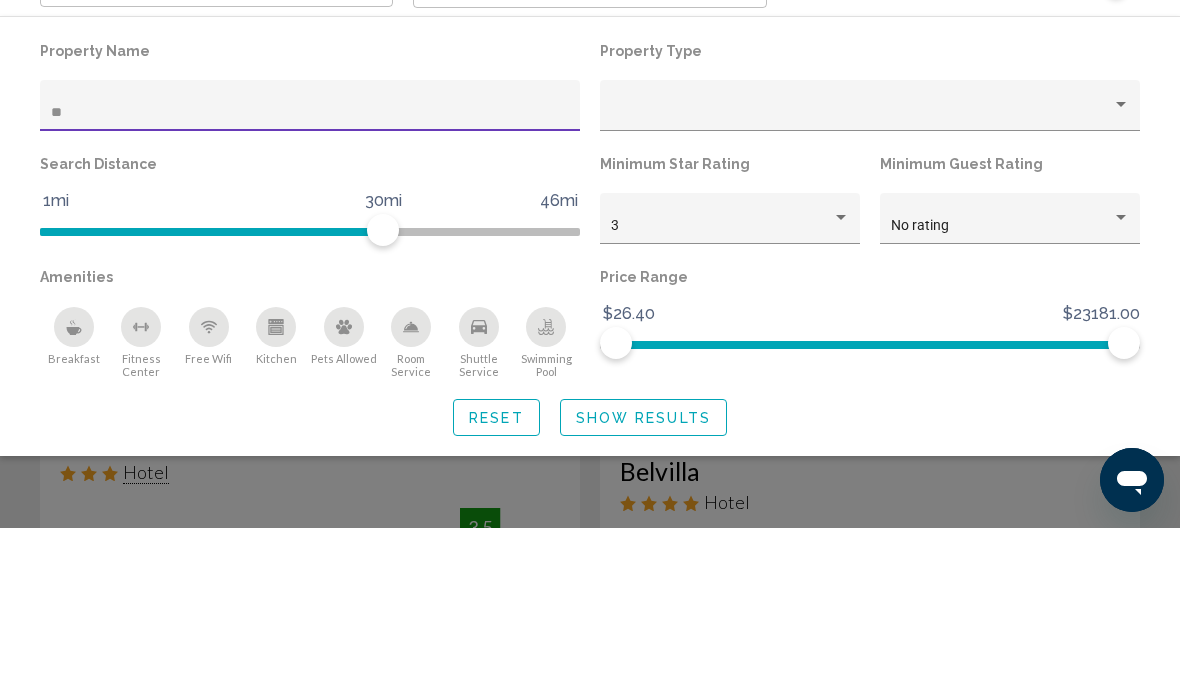 type on "*" 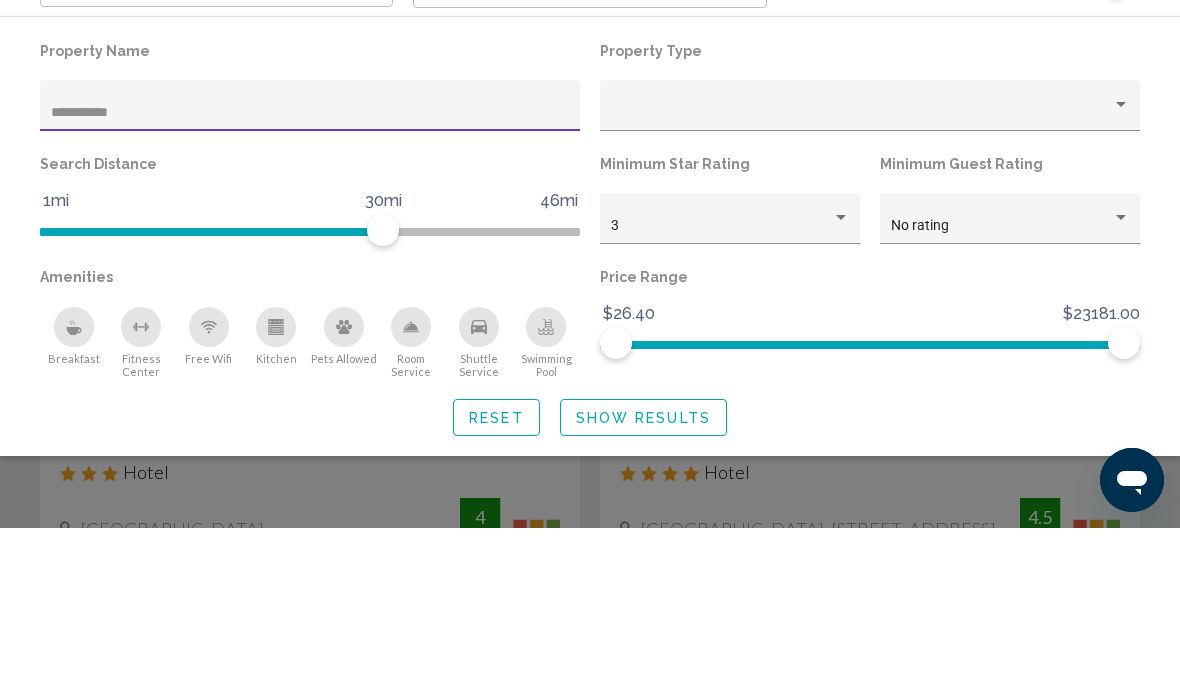 type on "**********" 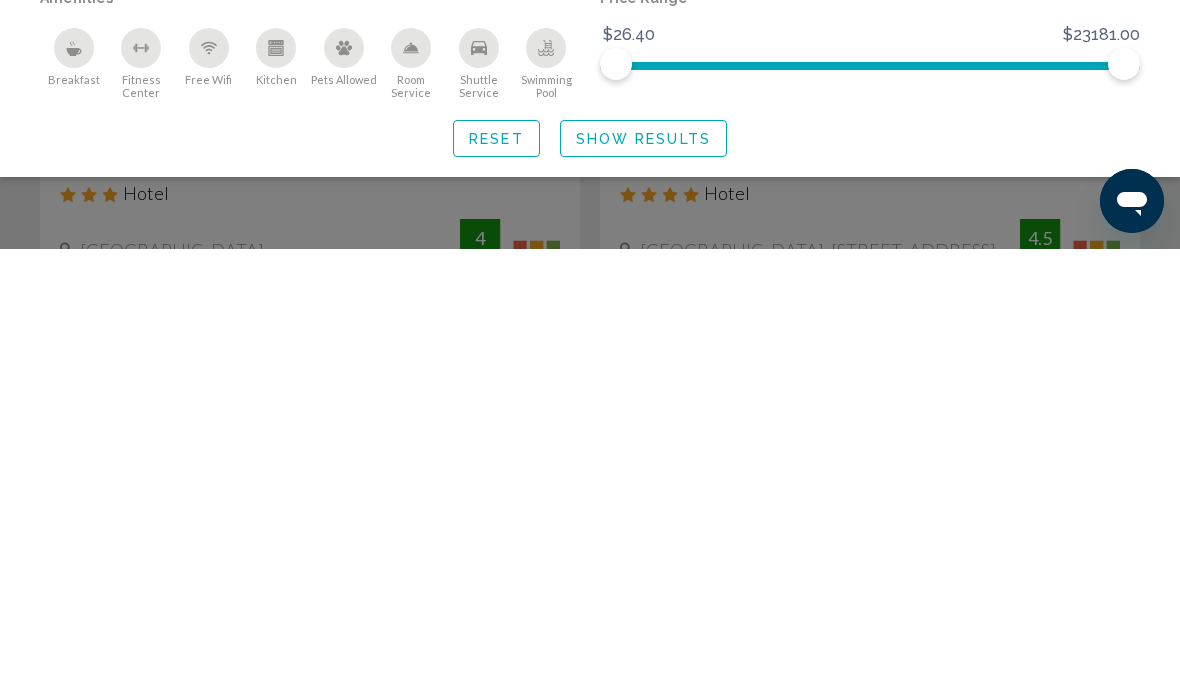 click on "Show Results" 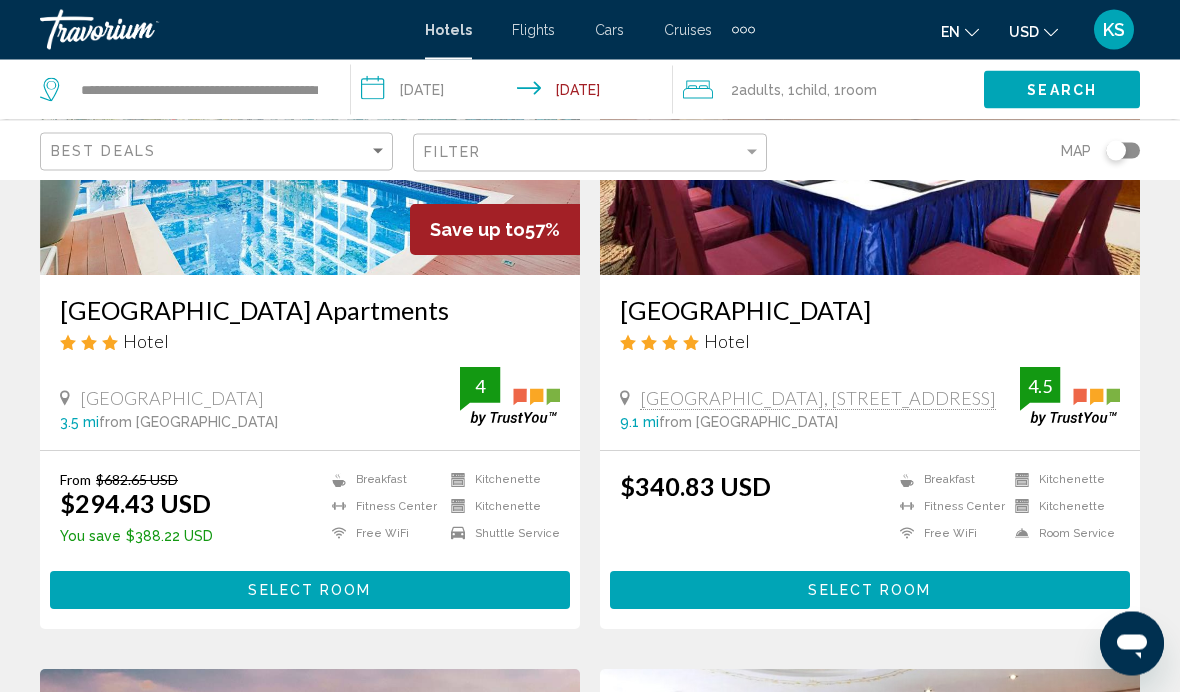scroll, scrollTop: 295, scrollLeft: 0, axis: vertical 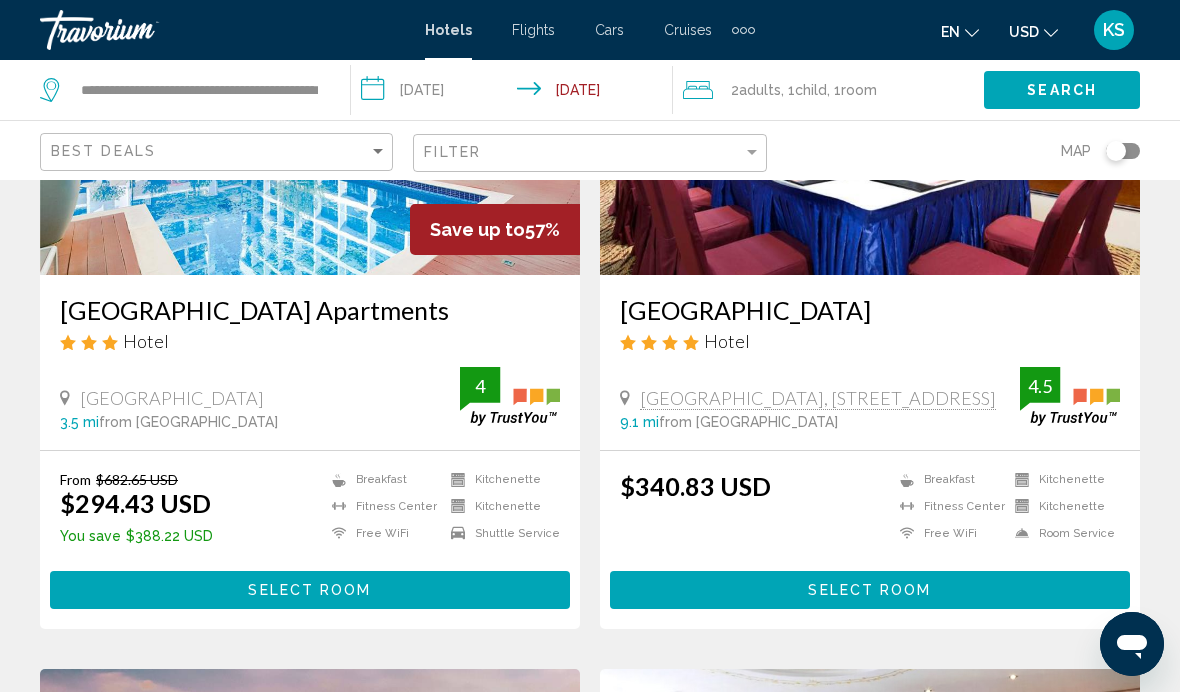 click on "Select Room" at bounding box center [309, 591] 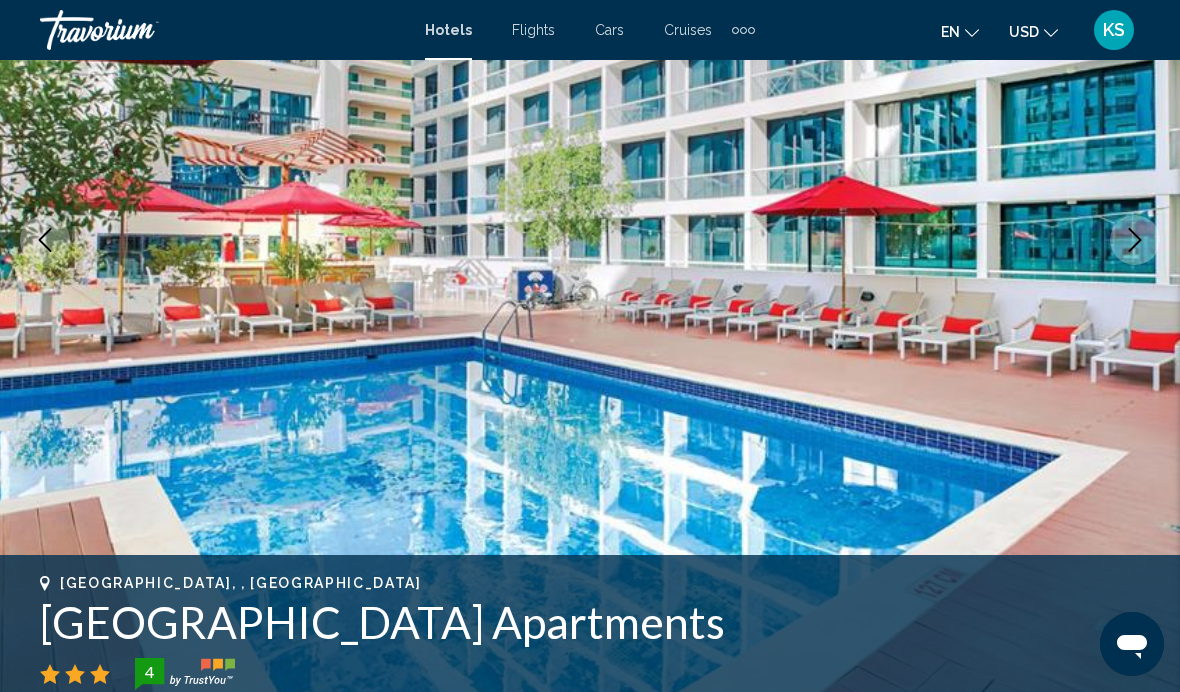 scroll, scrollTop: 0, scrollLeft: 0, axis: both 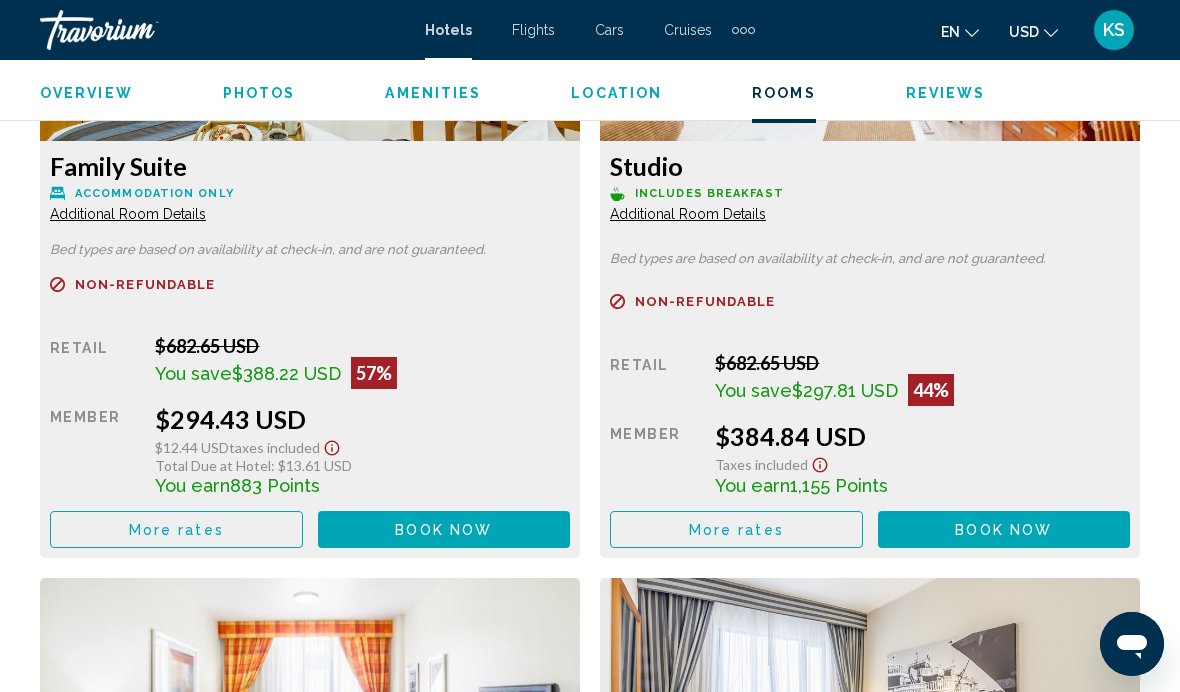 click on "More rates" at bounding box center [176, 529] 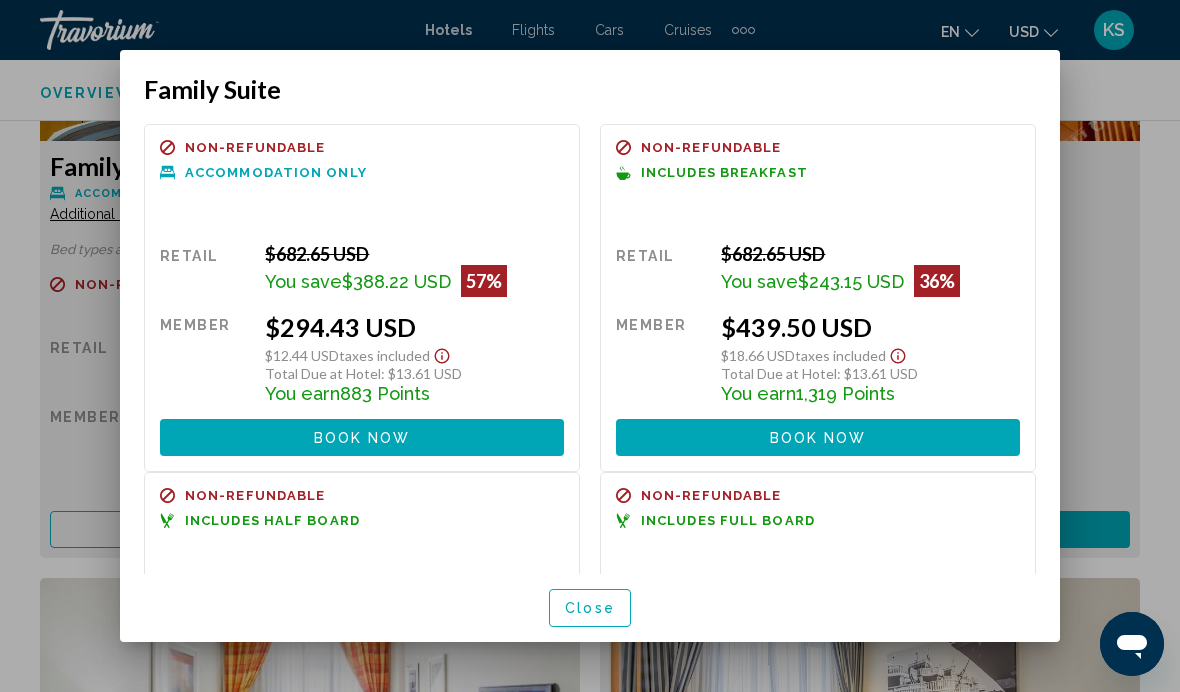 scroll, scrollTop: 0, scrollLeft: 0, axis: both 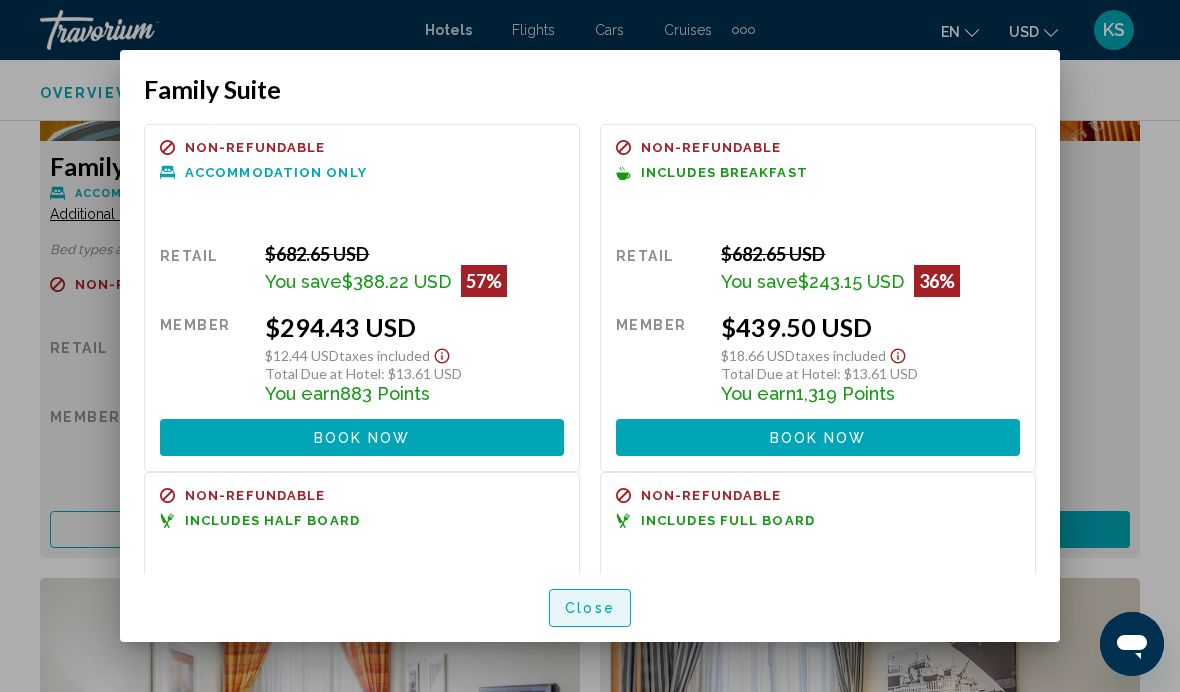 click on "Close" at bounding box center (590, 607) 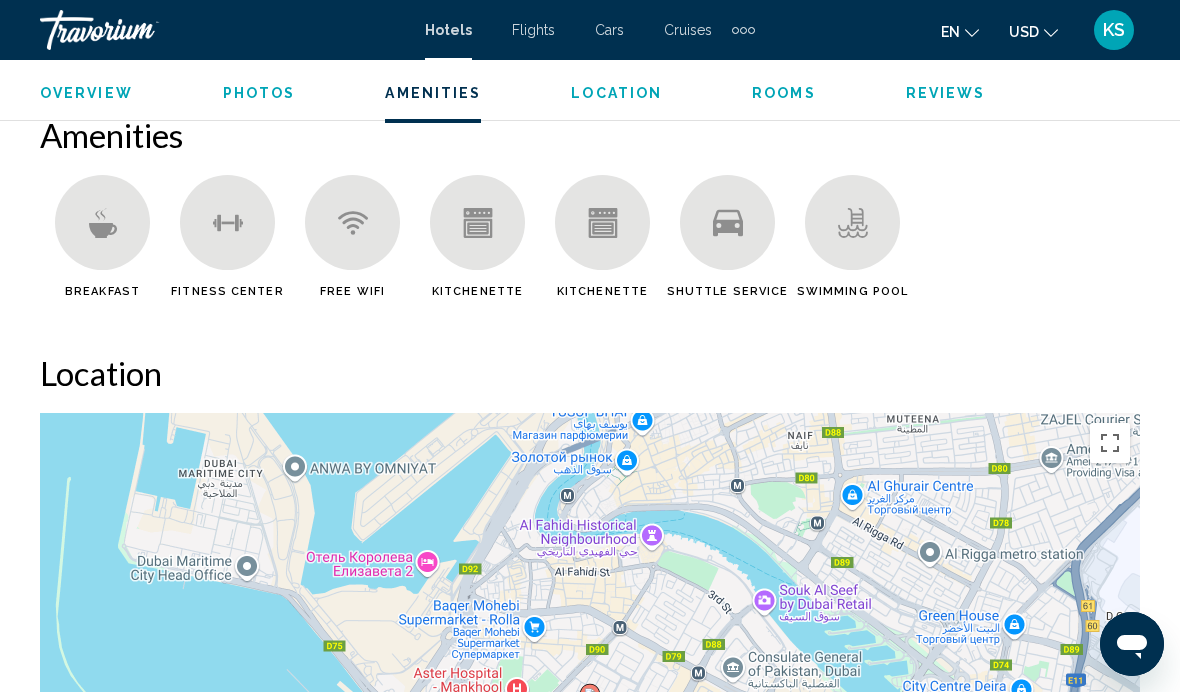 scroll, scrollTop: 1948, scrollLeft: 0, axis: vertical 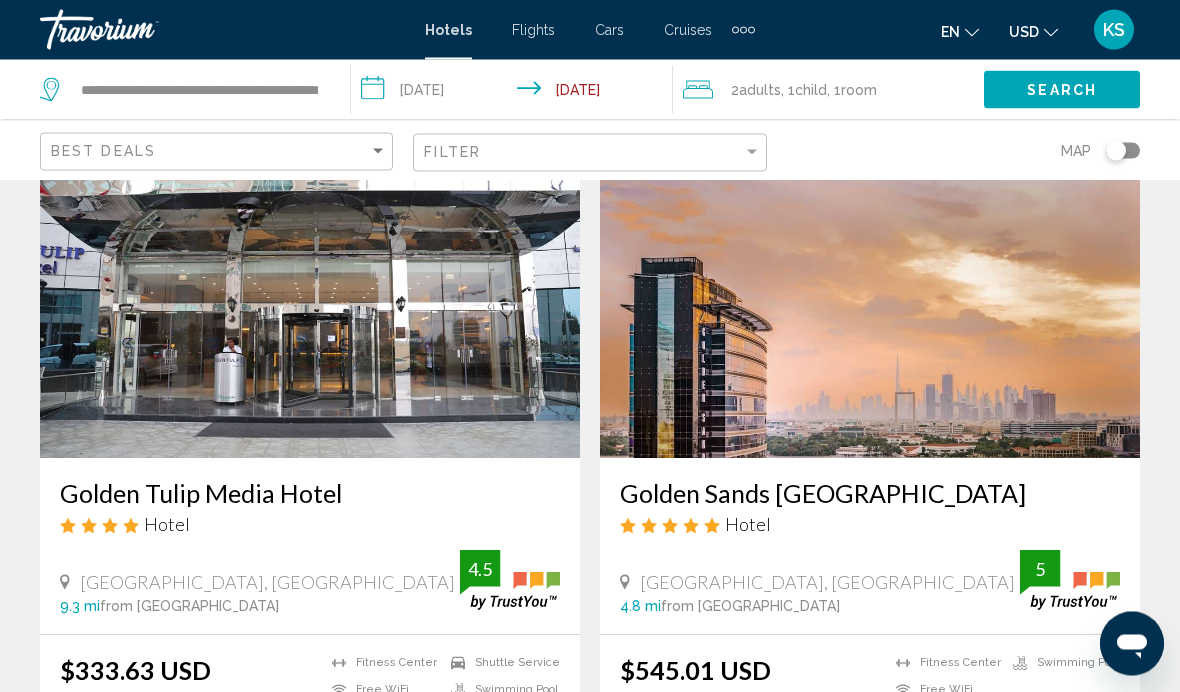 click on "Select Room" at bounding box center (310, 774) 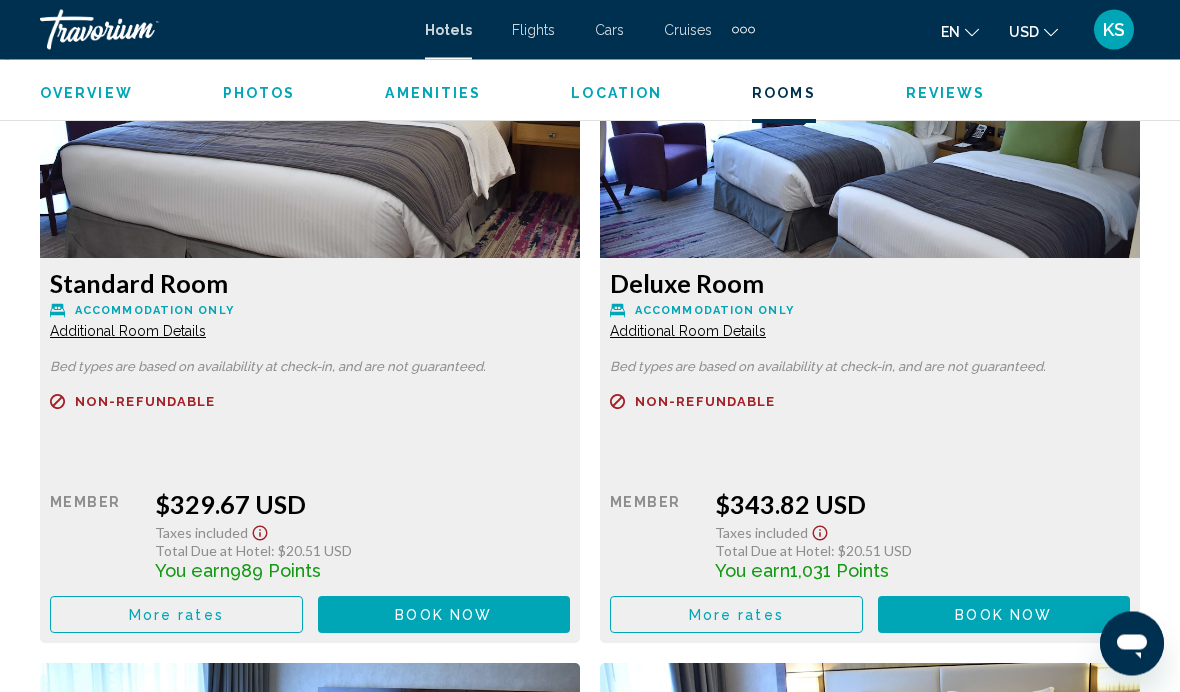 scroll, scrollTop: 3236, scrollLeft: 0, axis: vertical 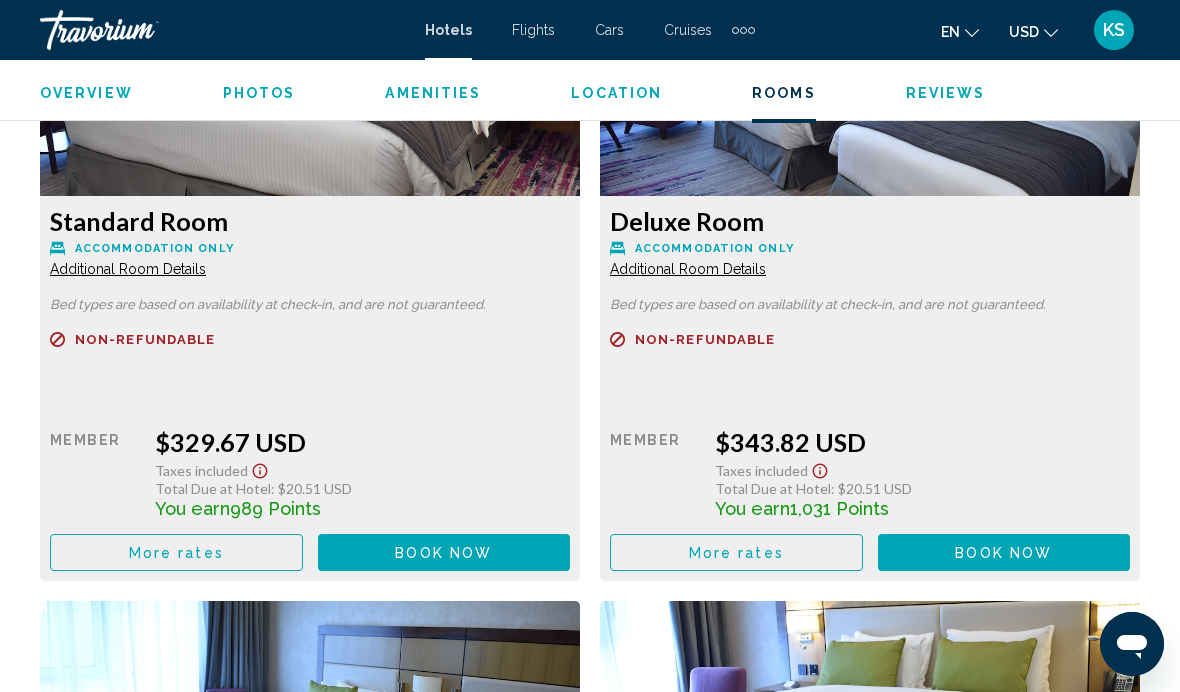 click on "More rates" at bounding box center (176, 552) 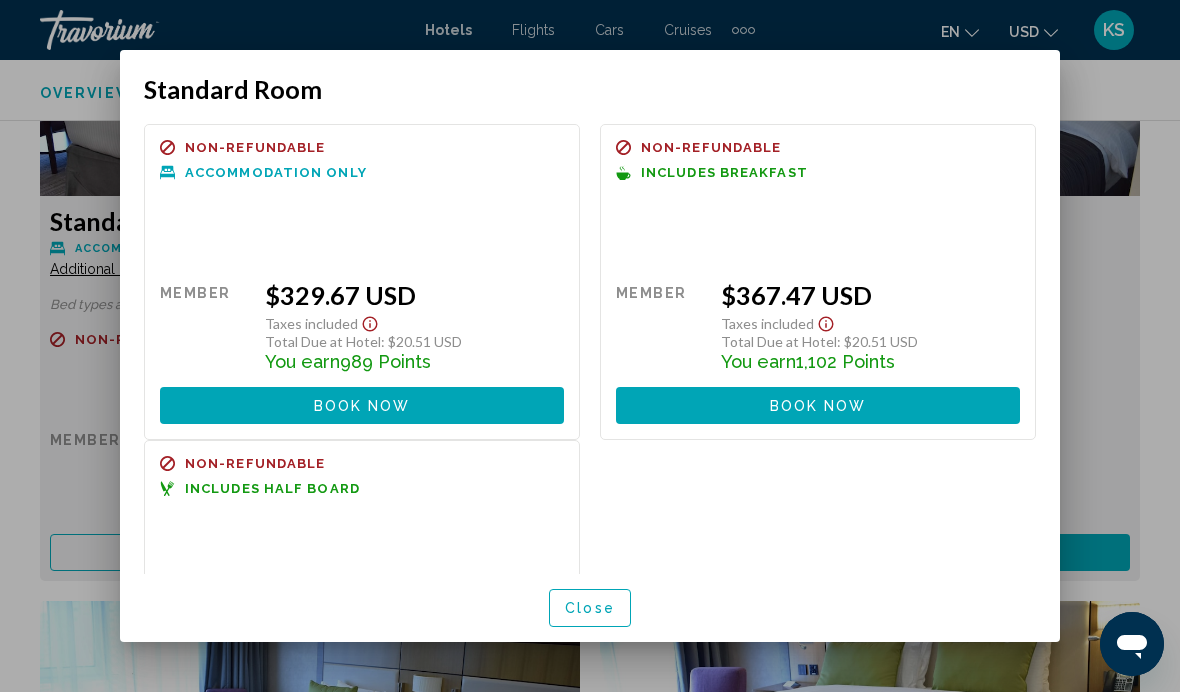 scroll, scrollTop: 0, scrollLeft: 0, axis: both 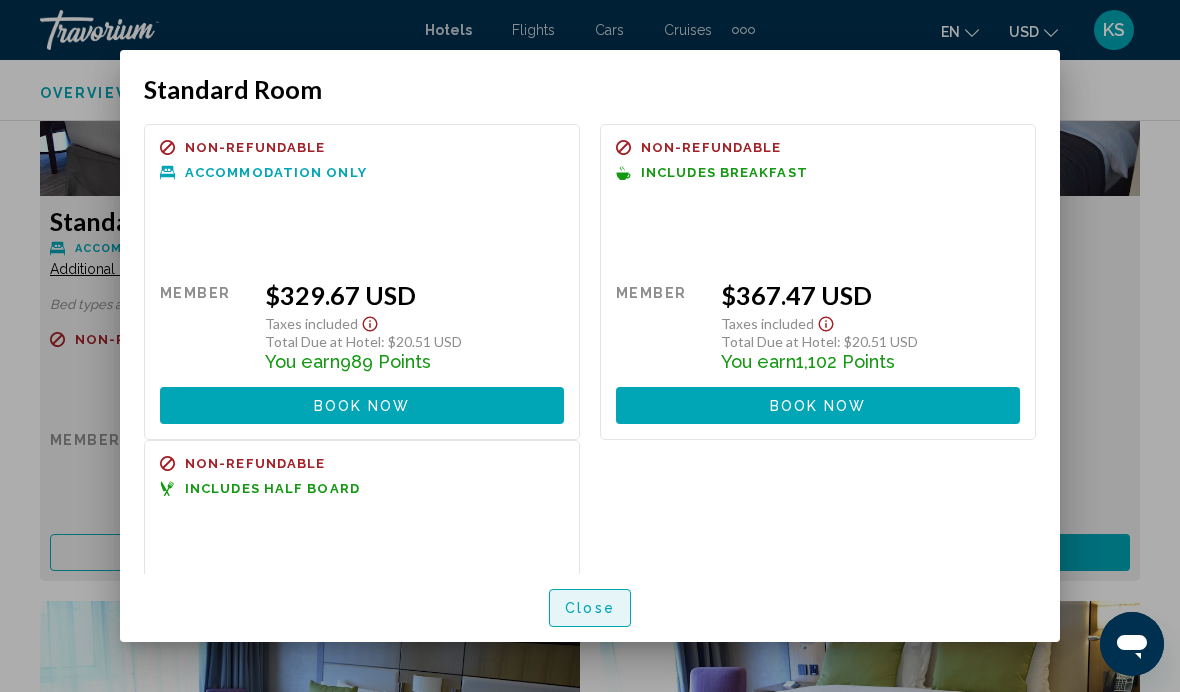 click on "Close" at bounding box center (590, 607) 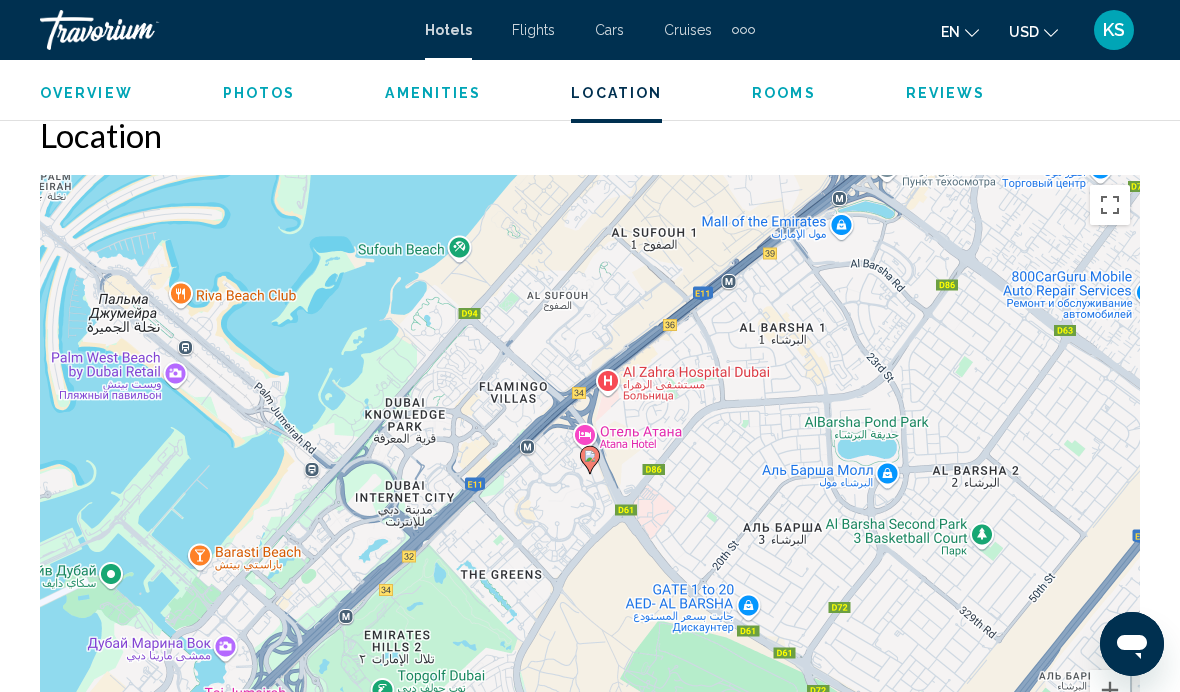 scroll, scrollTop: 2192, scrollLeft: 0, axis: vertical 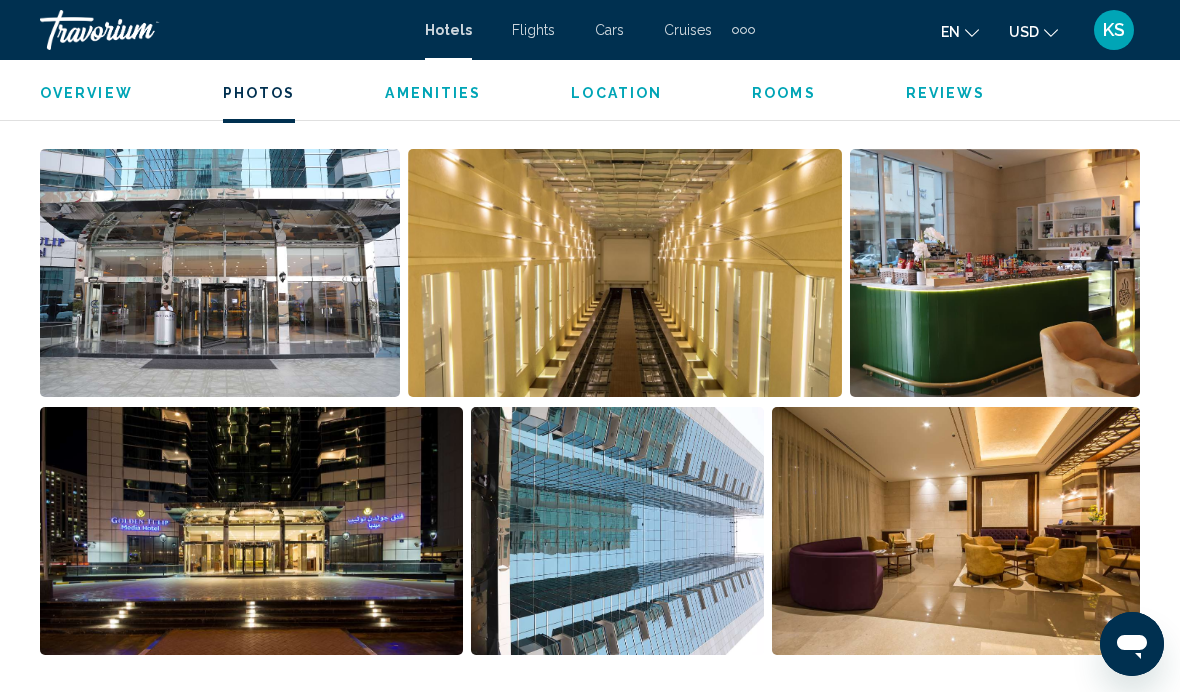 click at bounding box center (220, 273) 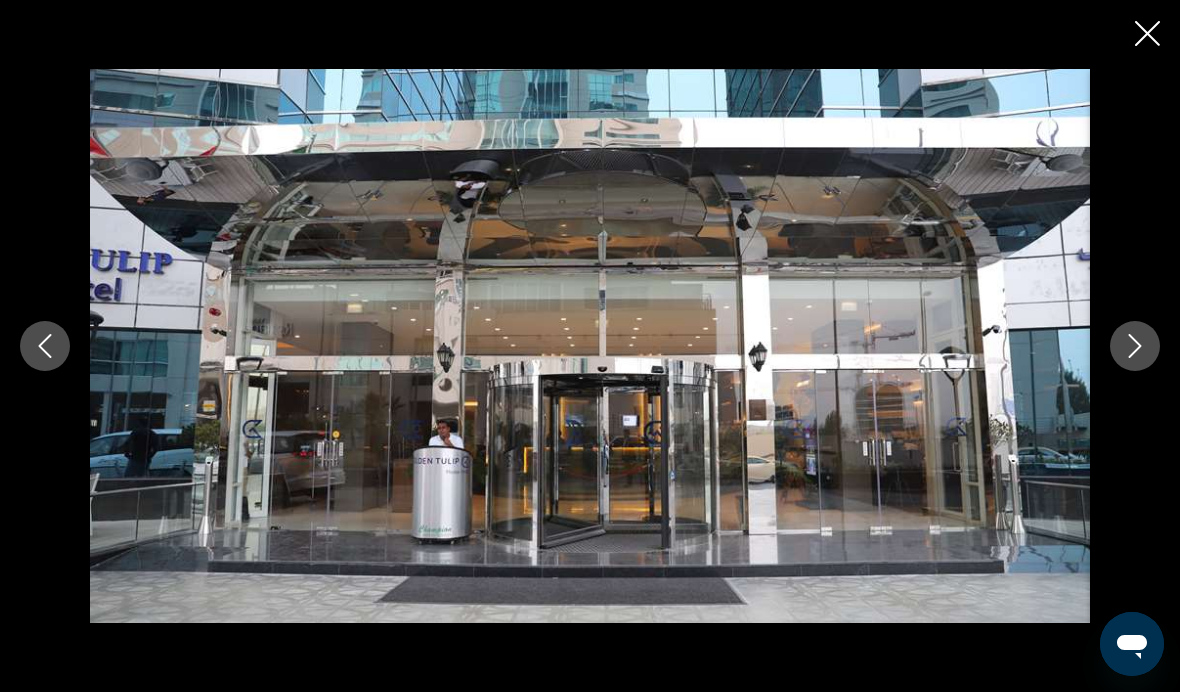 click at bounding box center [1135, 346] 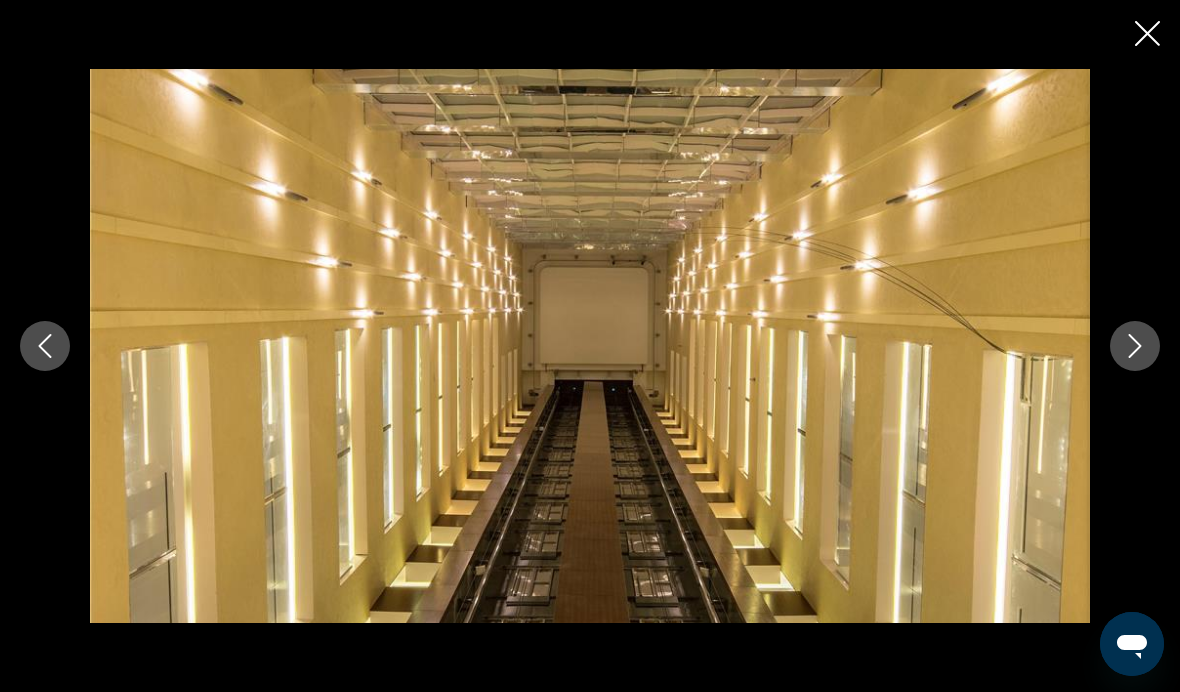 click 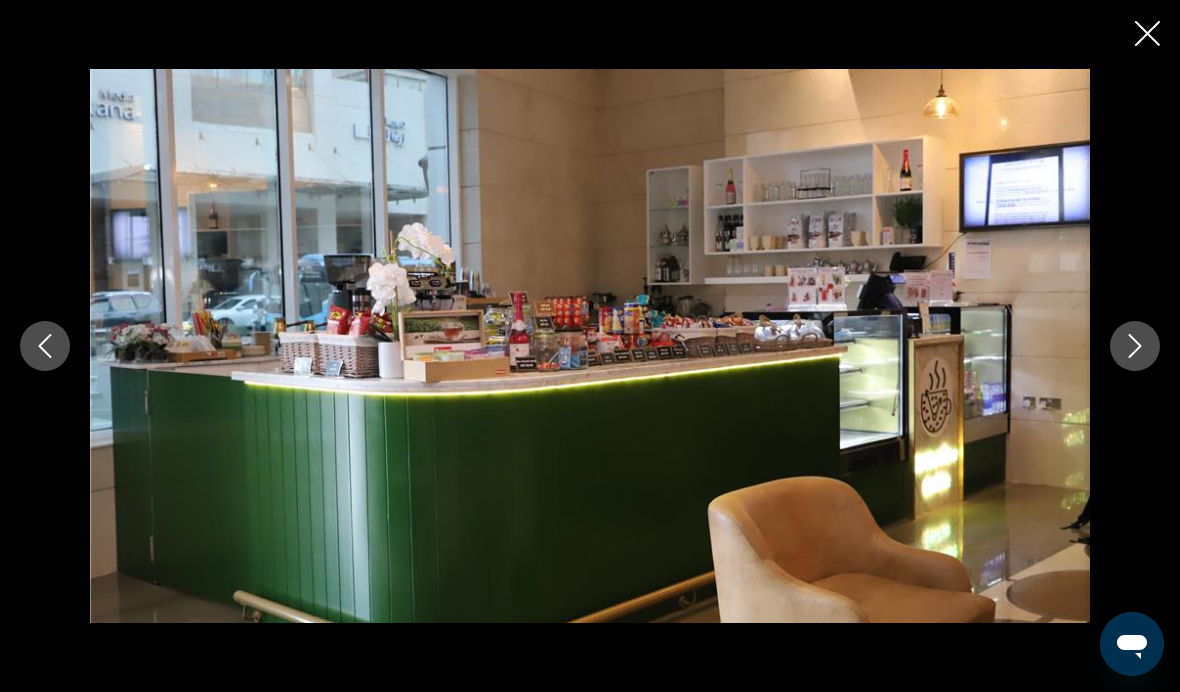 click at bounding box center (1135, 346) 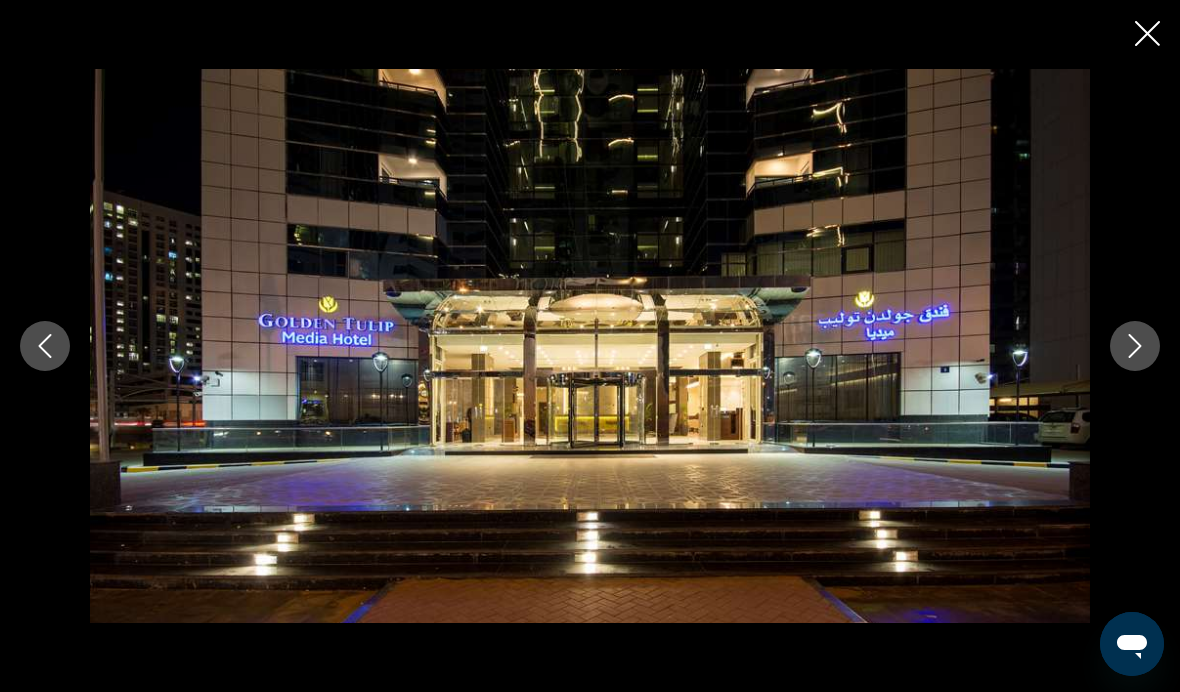 click at bounding box center (1135, 346) 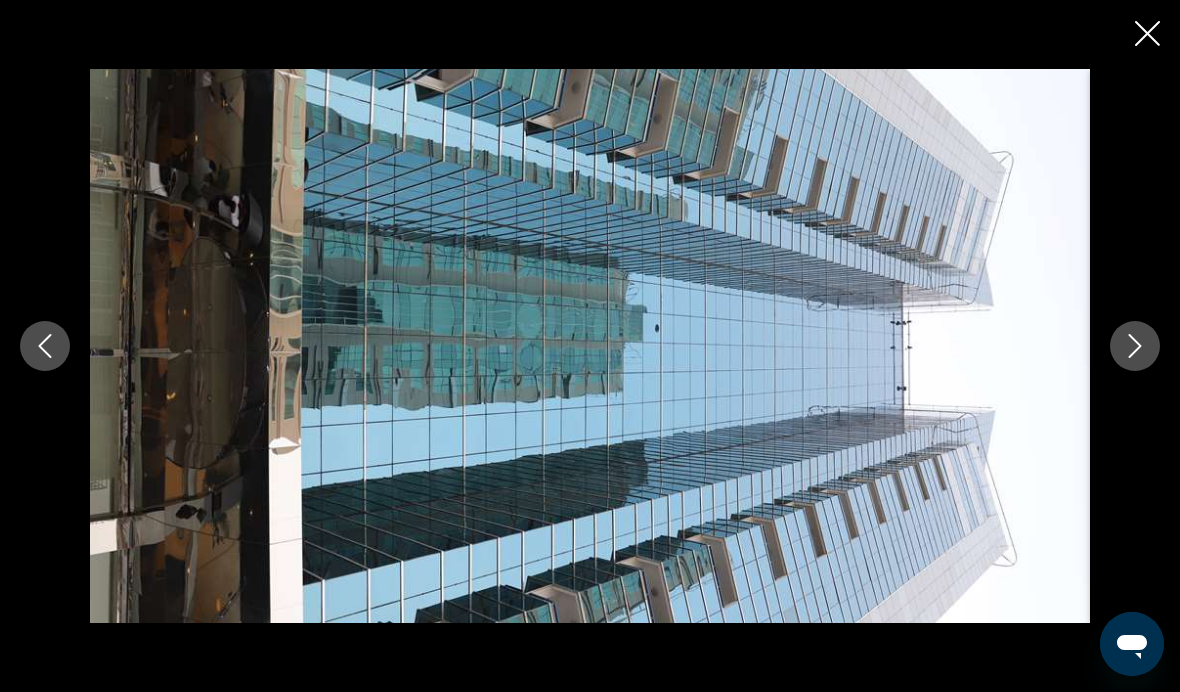 click at bounding box center [1135, 346] 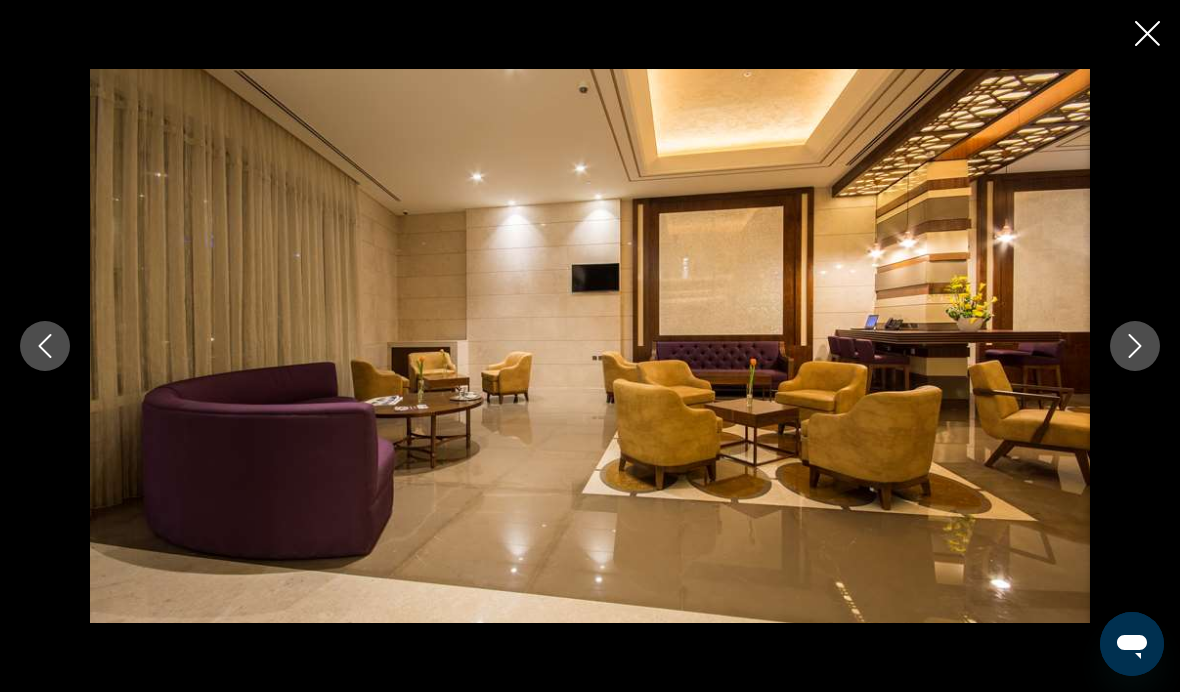click at bounding box center (1135, 346) 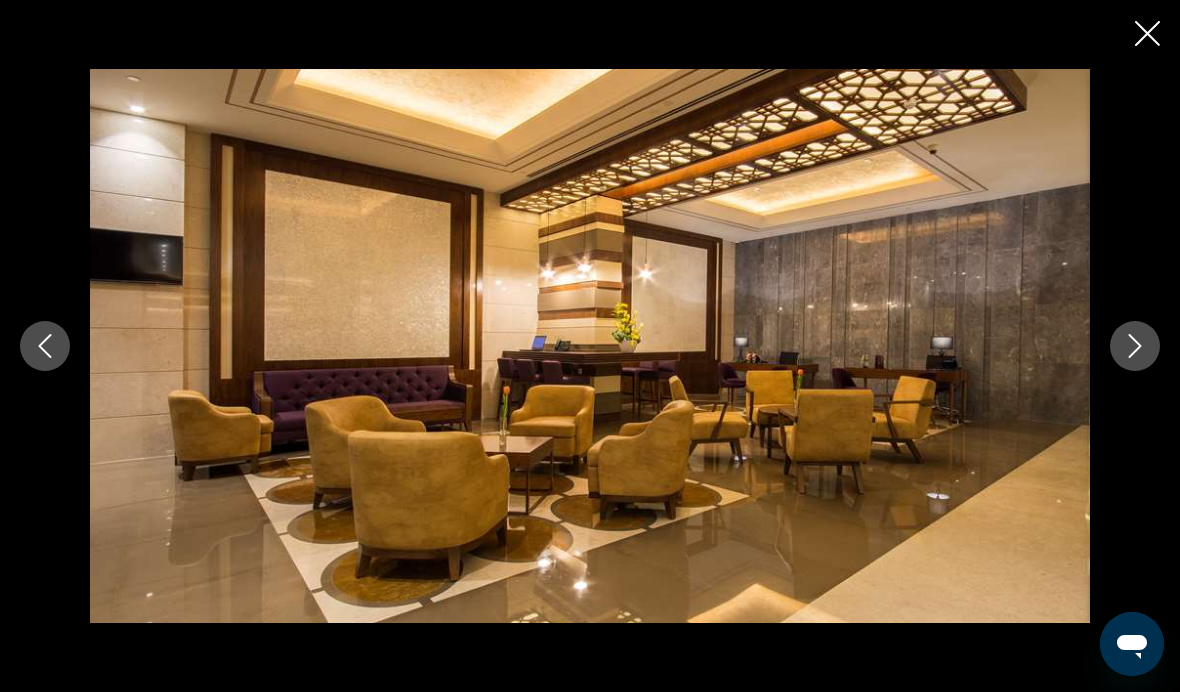 click at bounding box center [1135, 346] 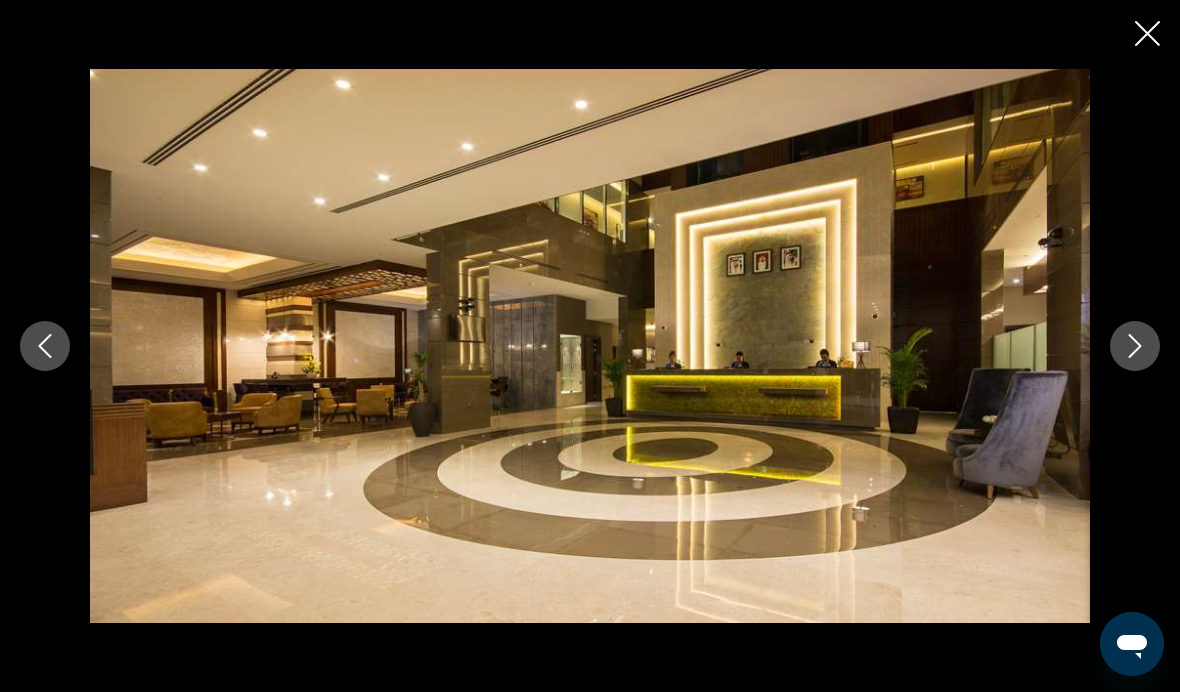 click at bounding box center [1135, 346] 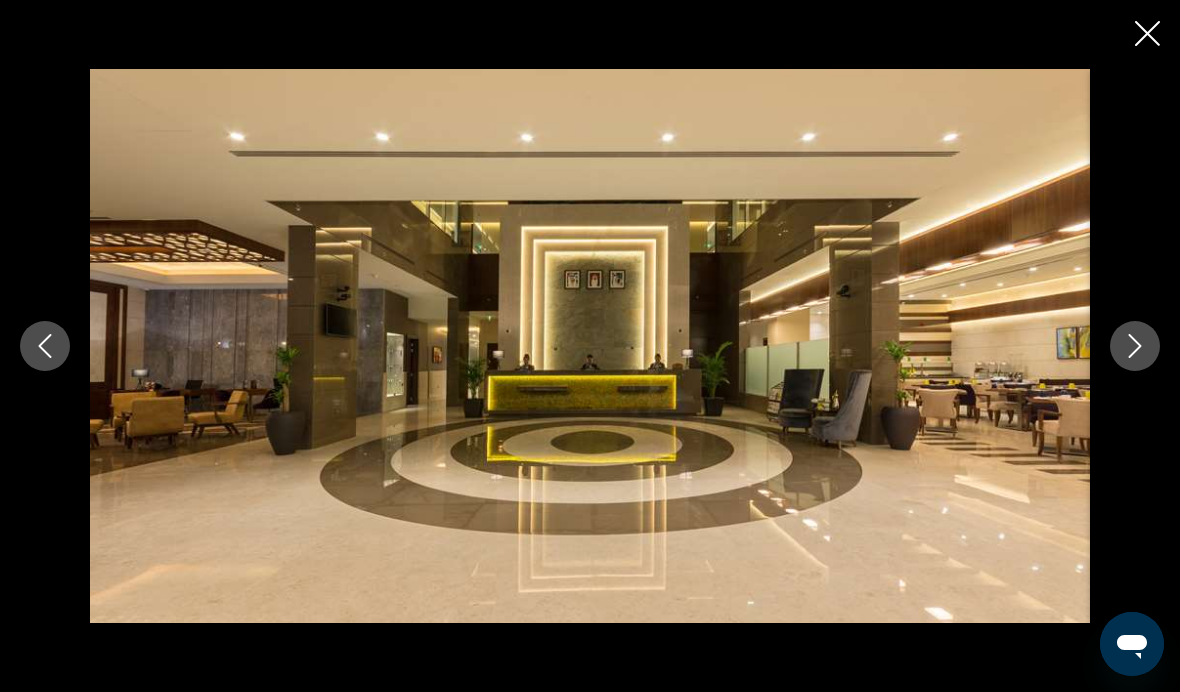 click at bounding box center [590, 346] 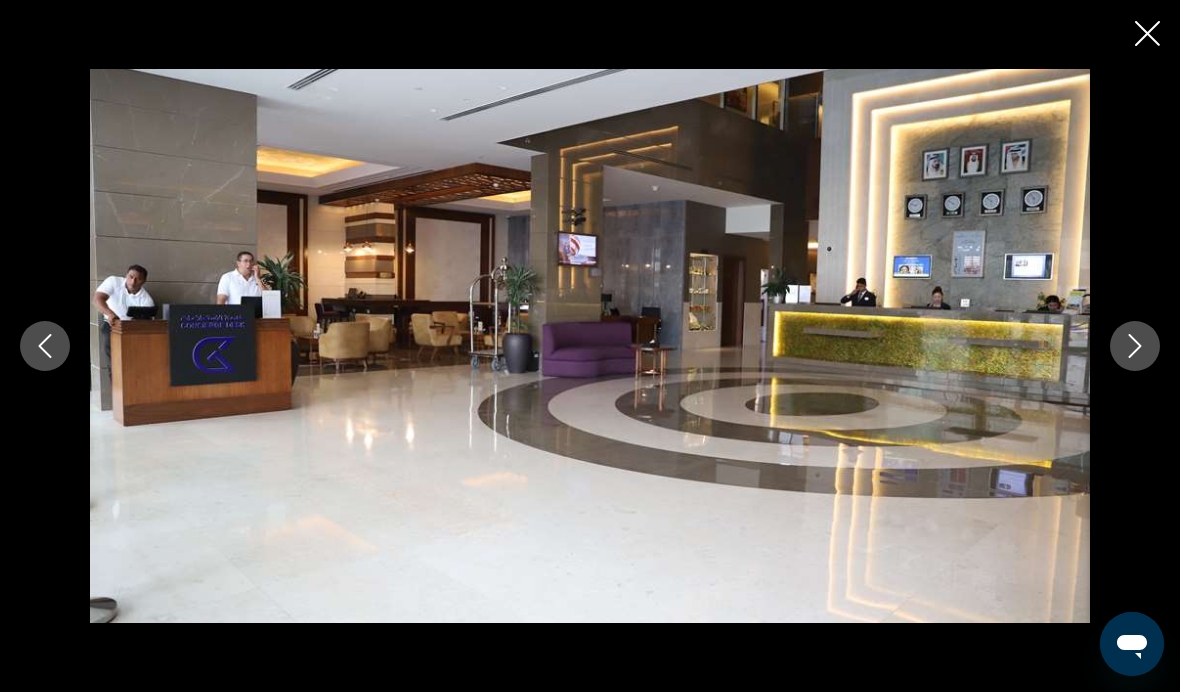 click at bounding box center [1135, 346] 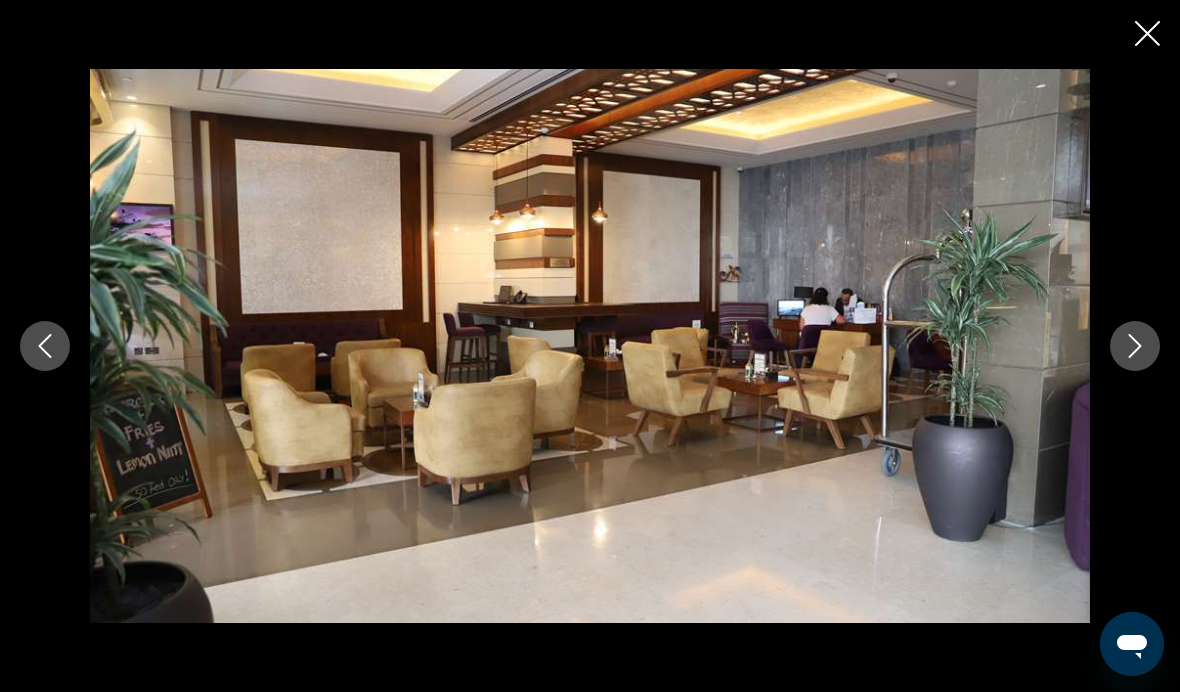 click at bounding box center [1135, 346] 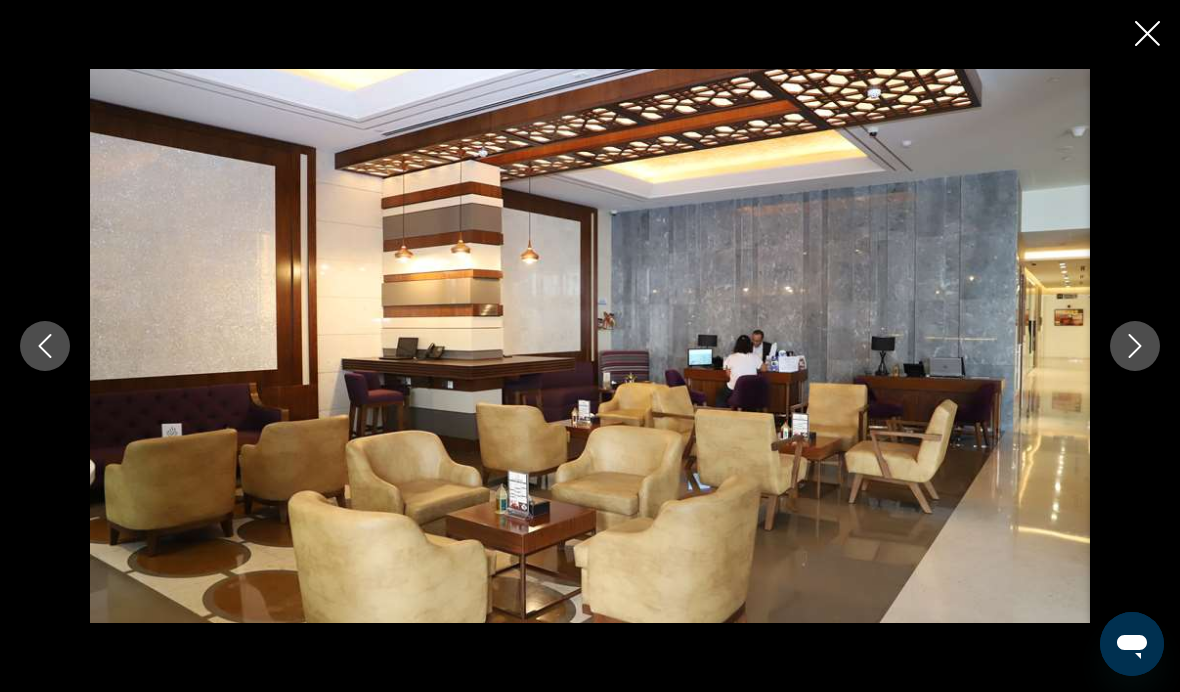 click 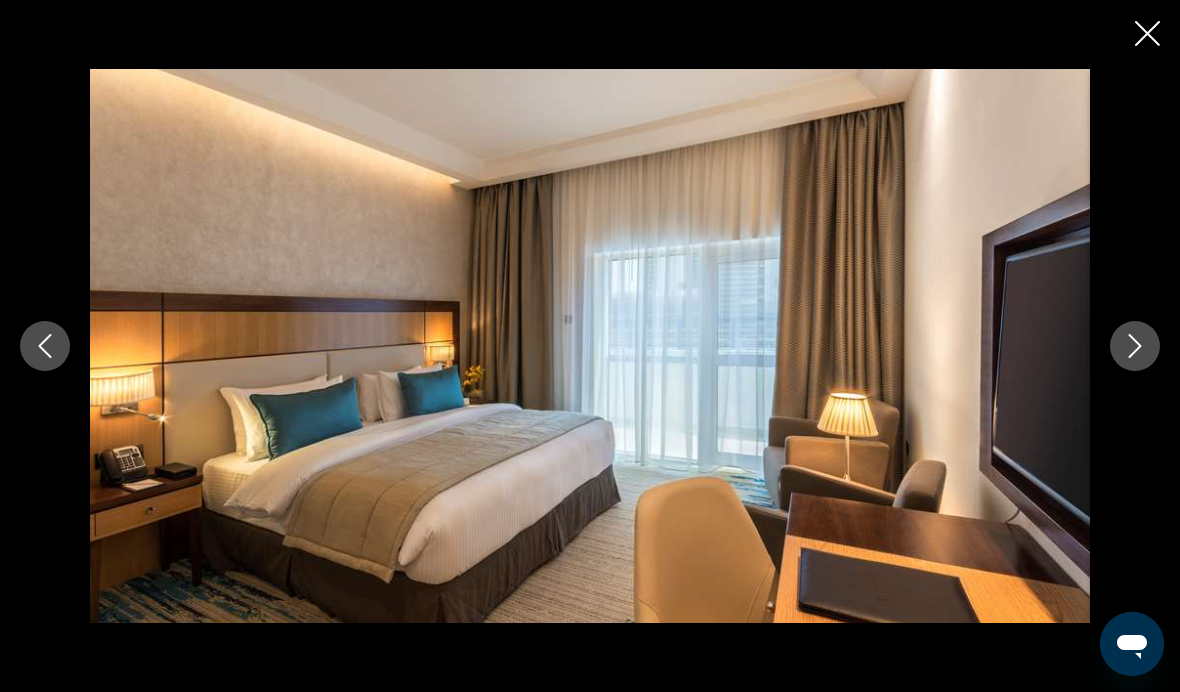 click at bounding box center [1135, 346] 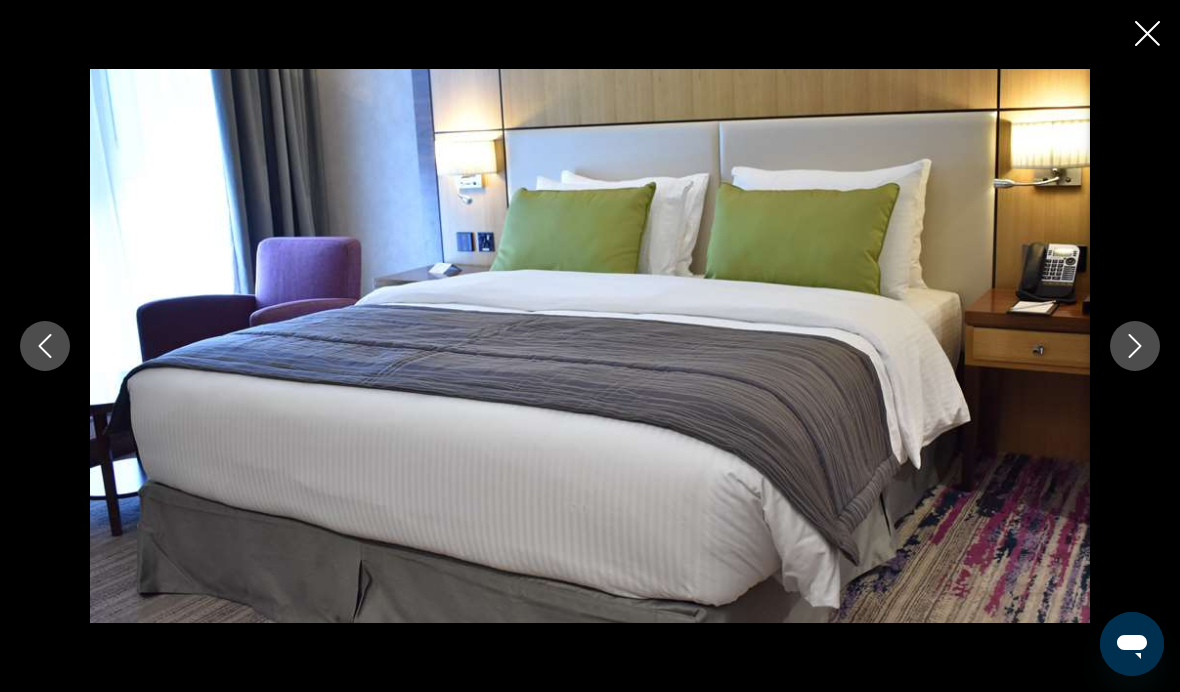 click at bounding box center [1135, 346] 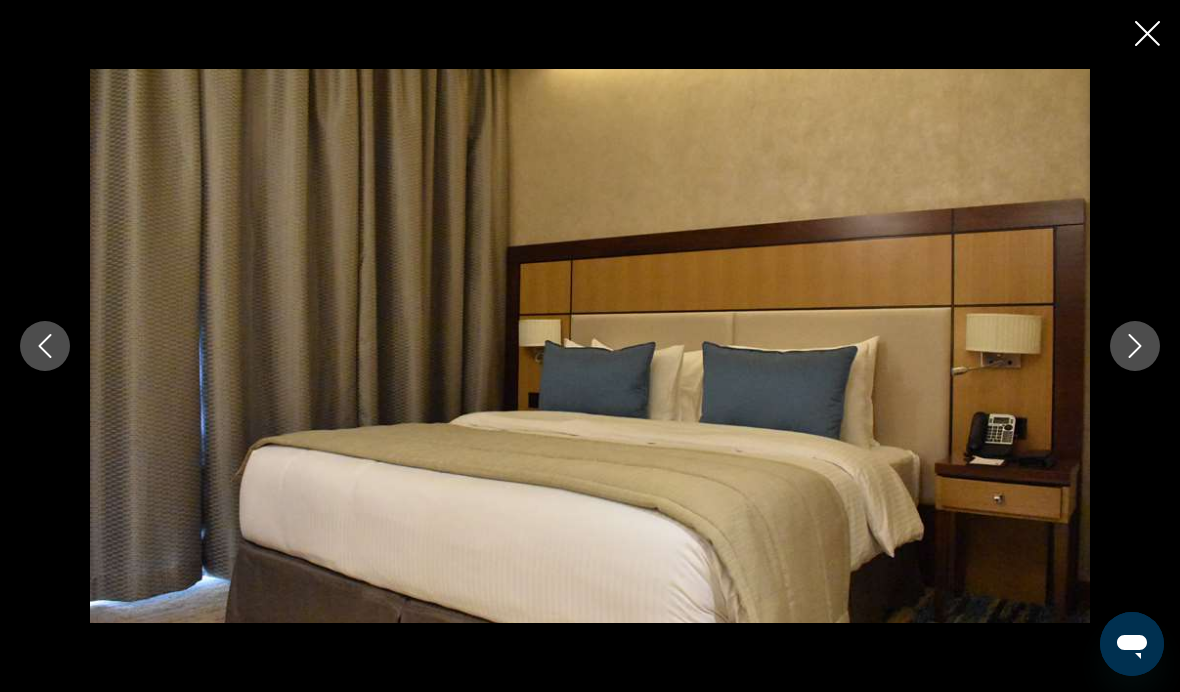 click 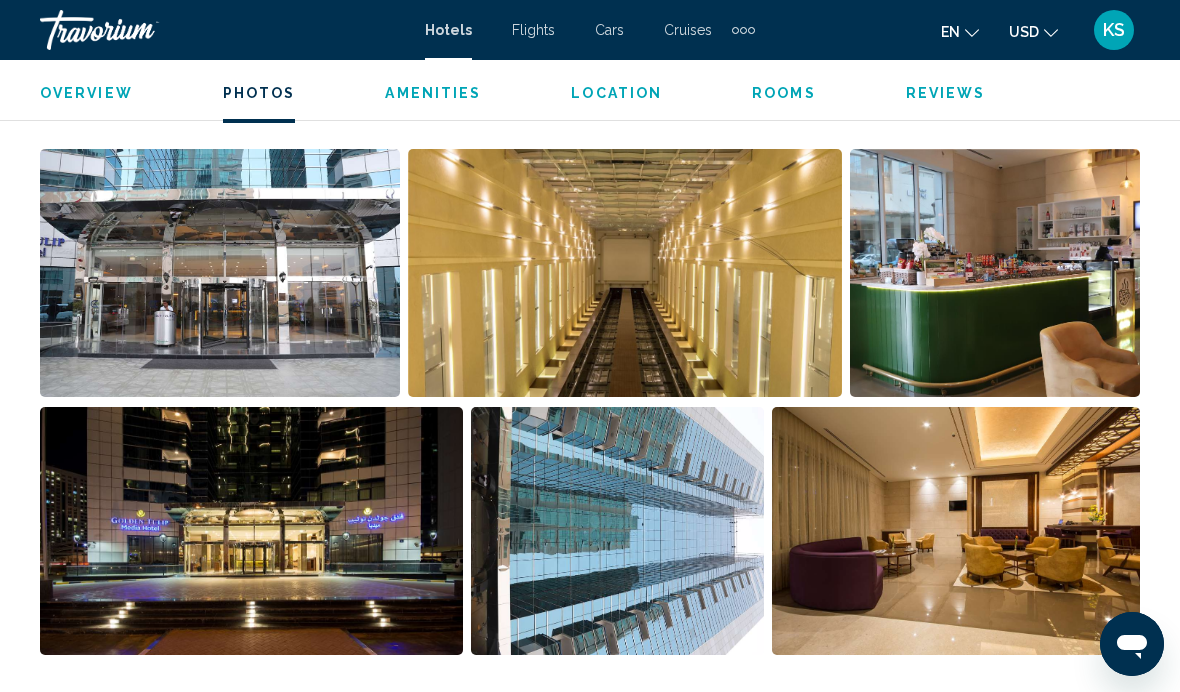 scroll, scrollTop: 0, scrollLeft: 0, axis: both 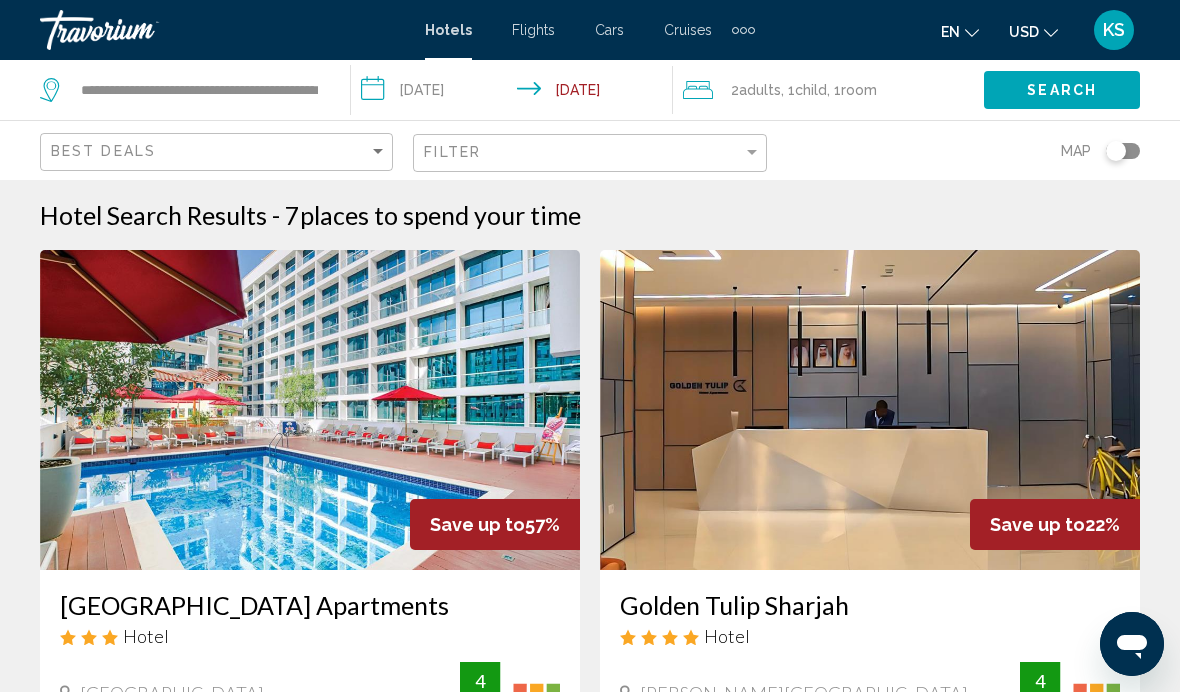 click on "2  Adult Adults , 1  Child Children , 1  Room rooms" 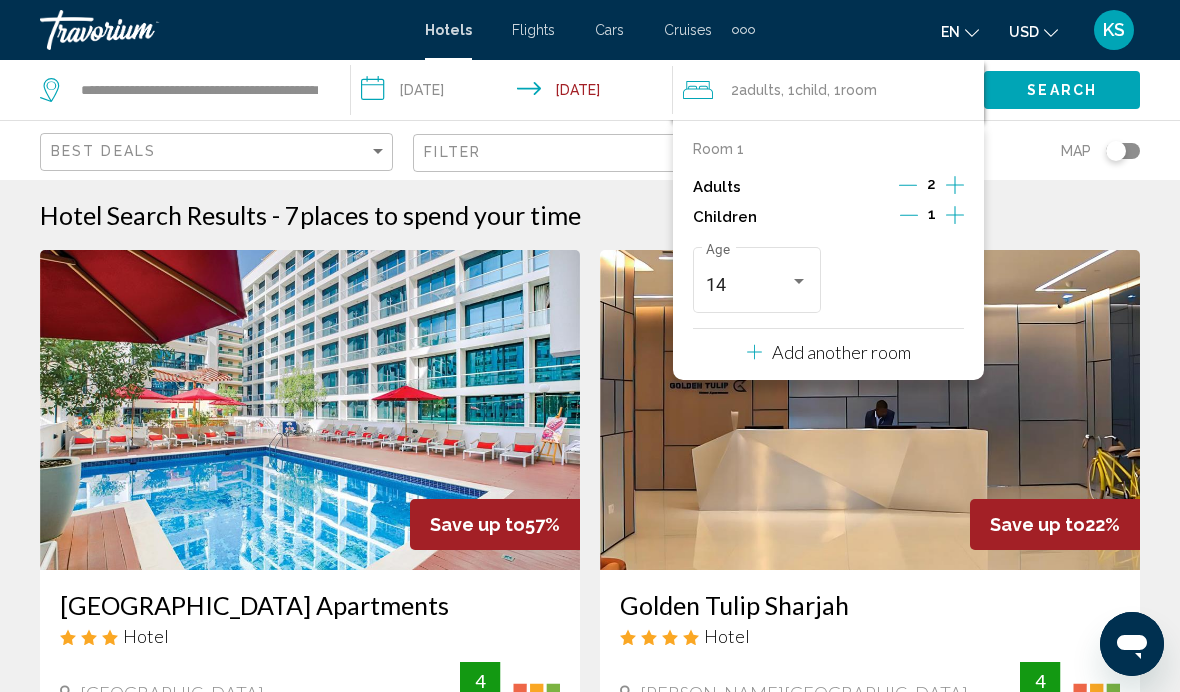 click on "14" at bounding box center [747, 285] 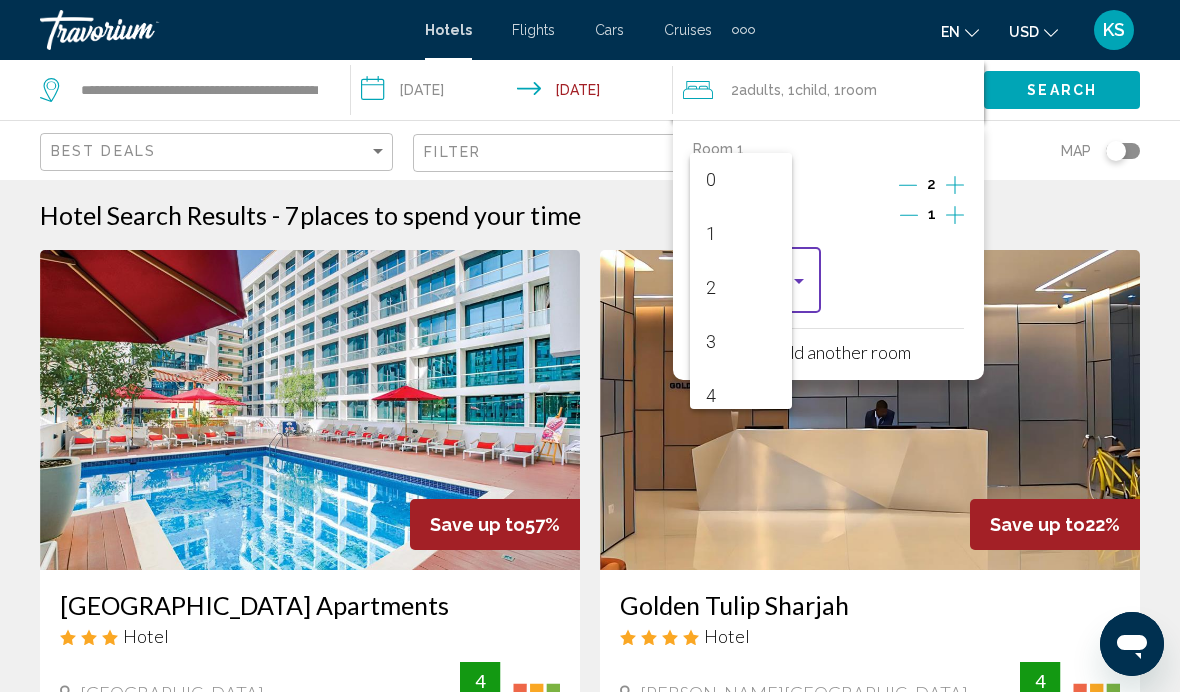 scroll, scrollTop: 655, scrollLeft: 0, axis: vertical 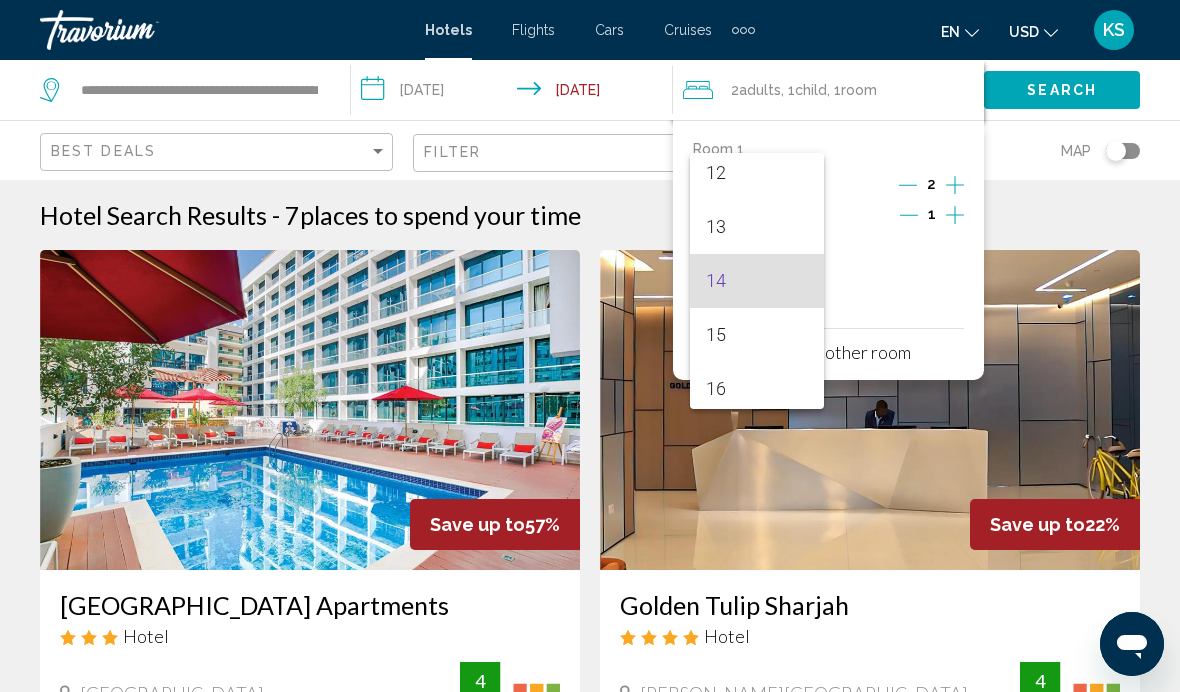 click at bounding box center (590, 346) 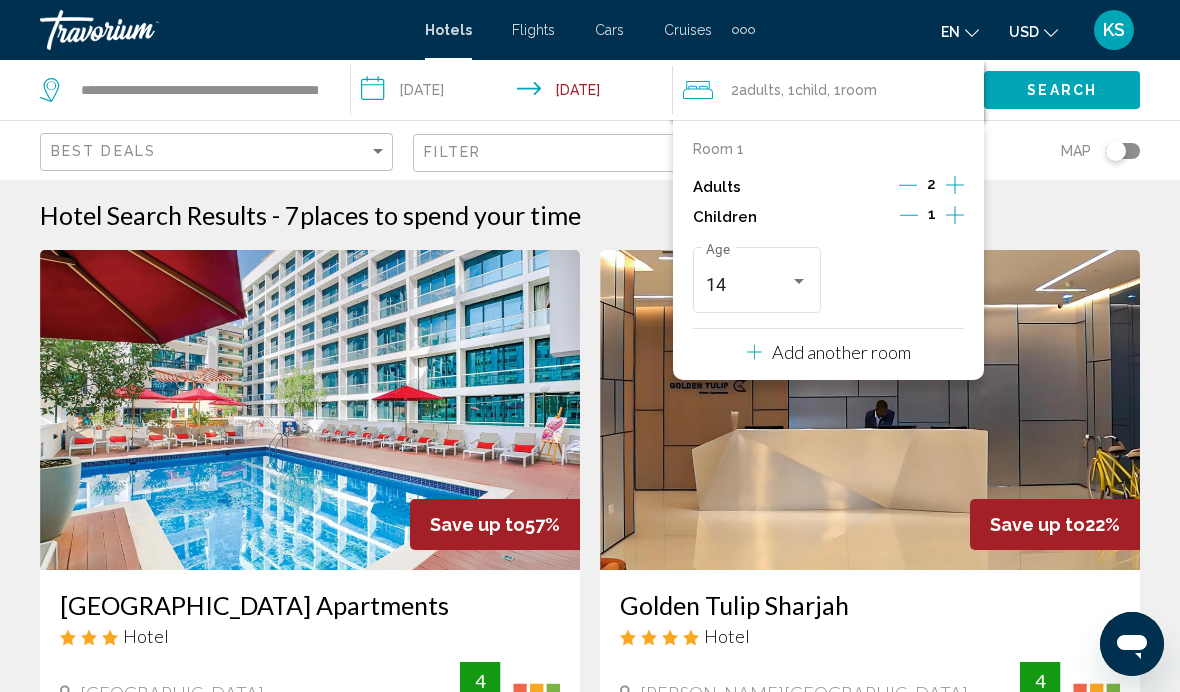 click 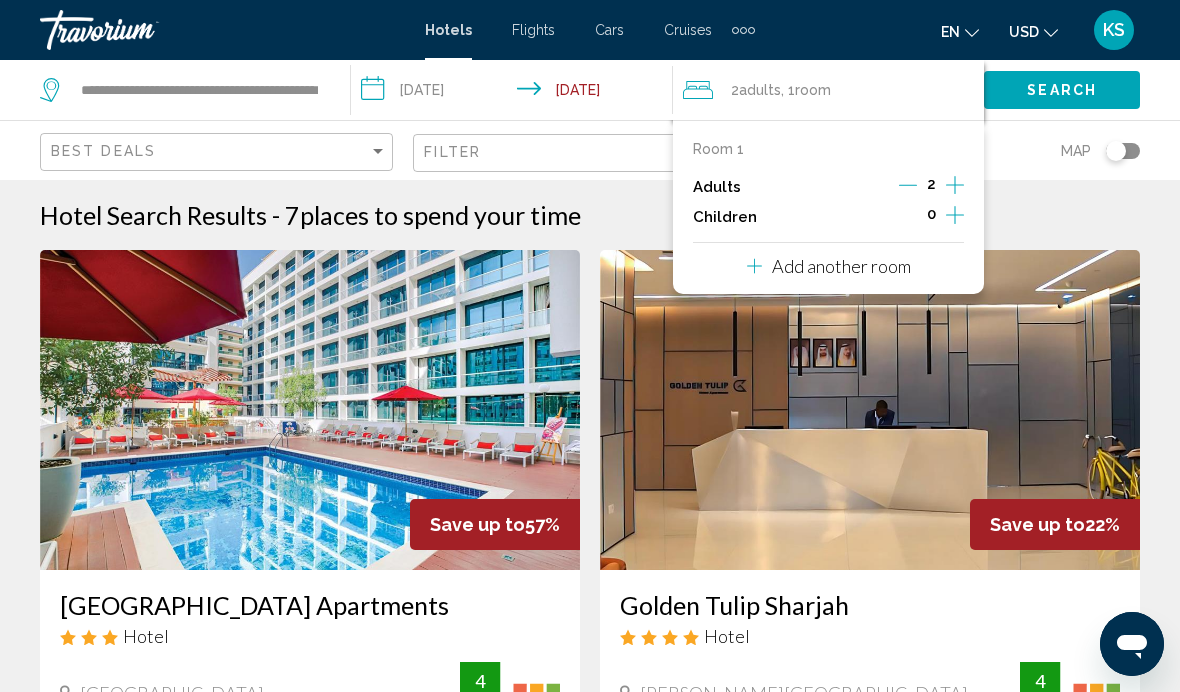 click on "Hotel Search Results  -   7  places to spend your time" at bounding box center [590, 215] 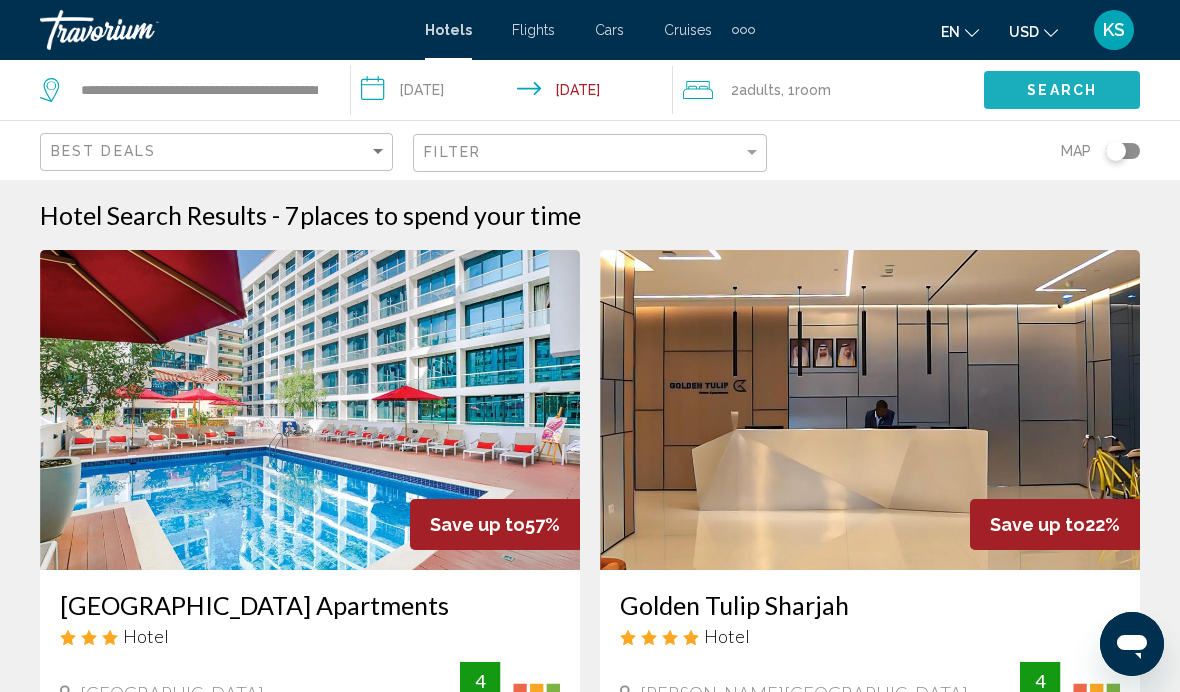click on "Search" 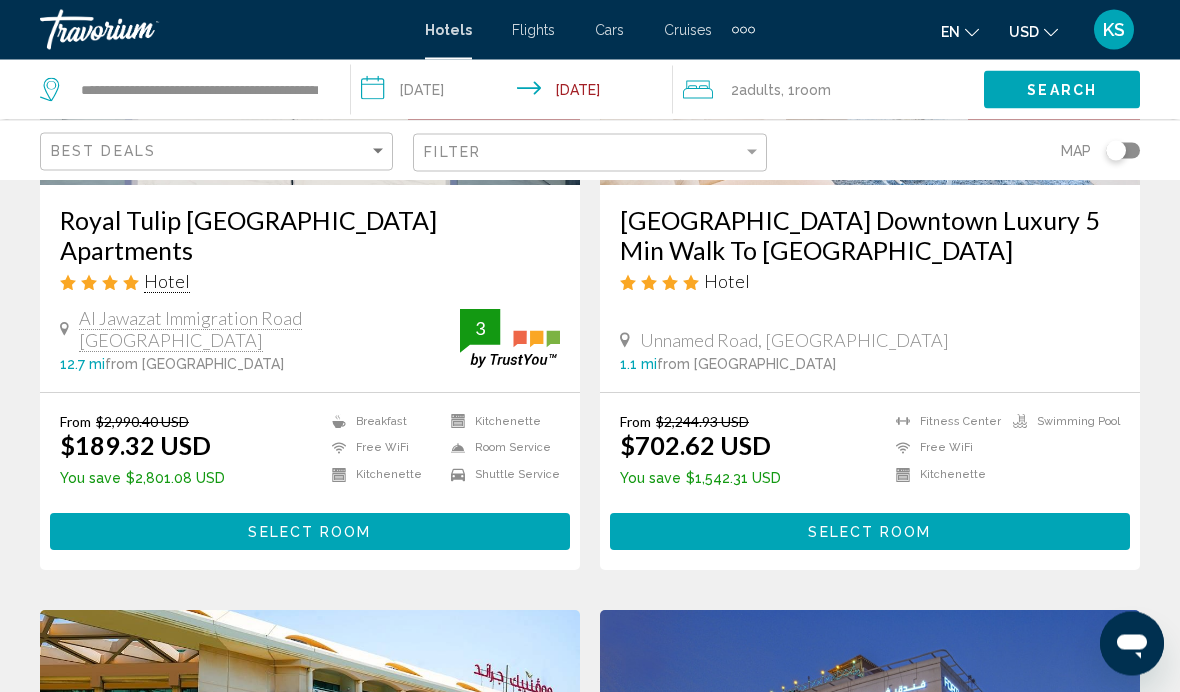 scroll, scrollTop: 385, scrollLeft: 0, axis: vertical 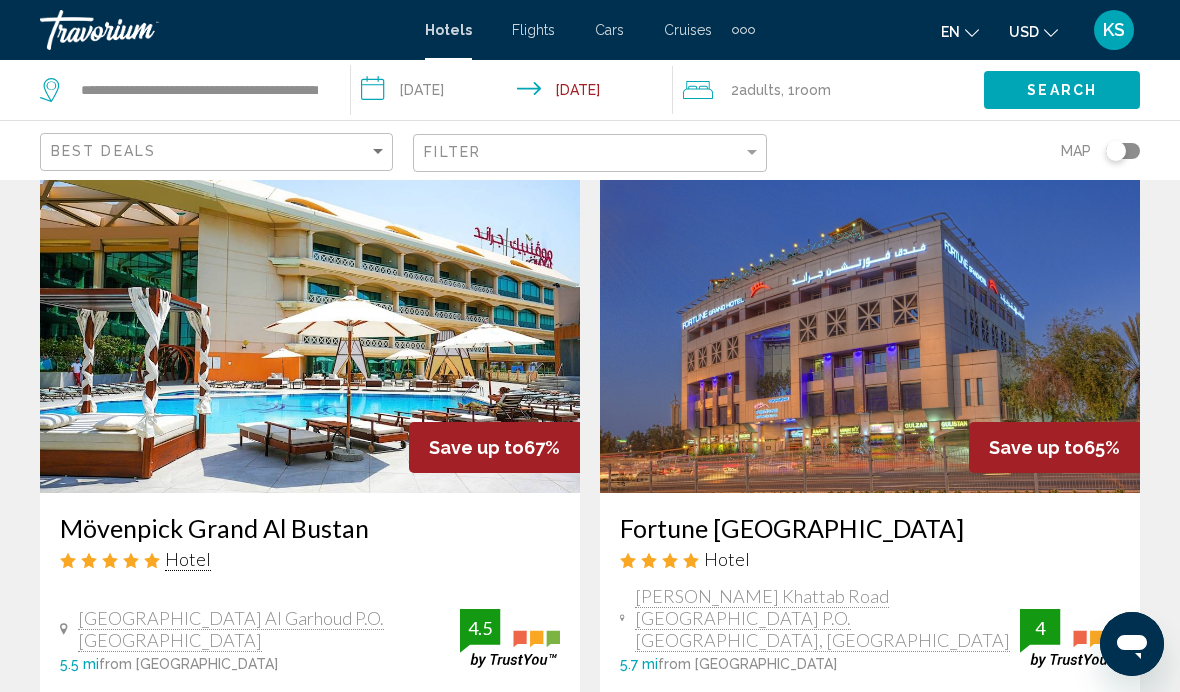 click at bounding box center (310, 333) 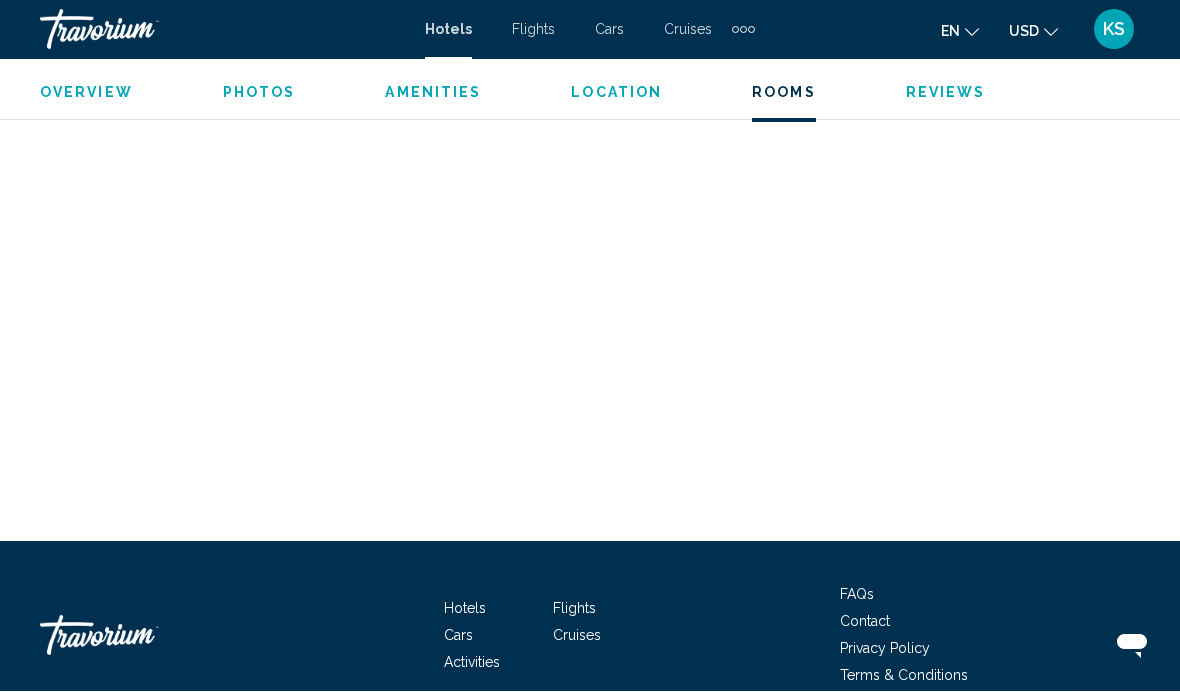 scroll, scrollTop: 11901, scrollLeft: 0, axis: vertical 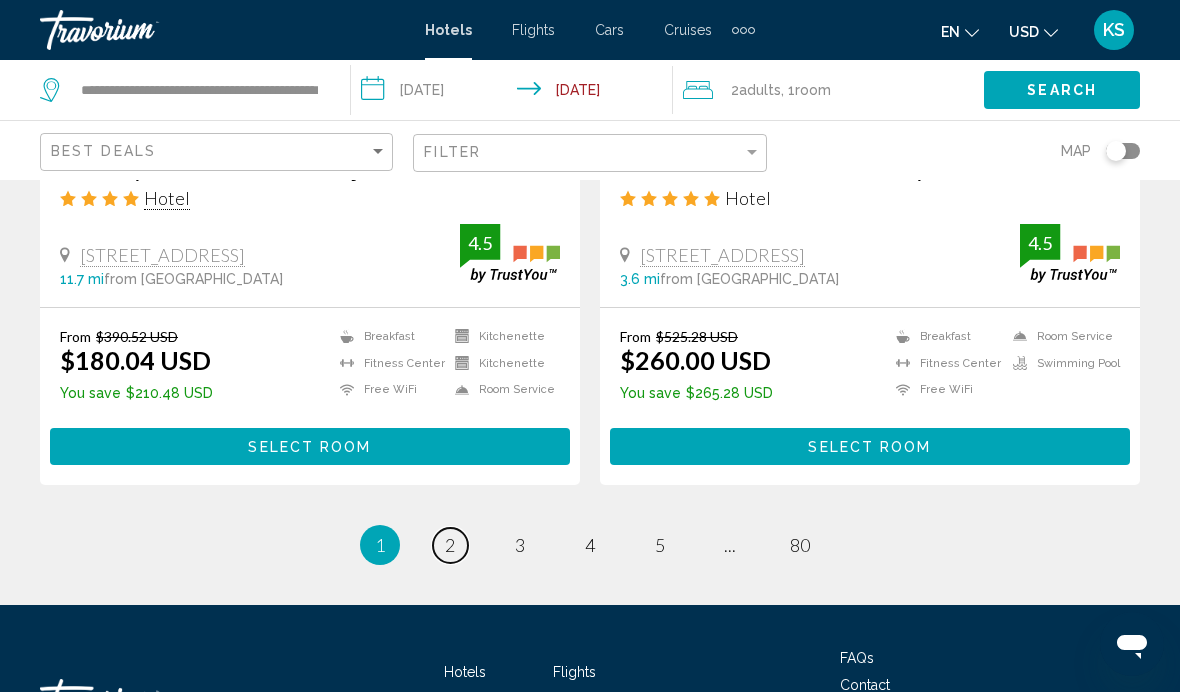 click on "page  2" at bounding box center (450, 545) 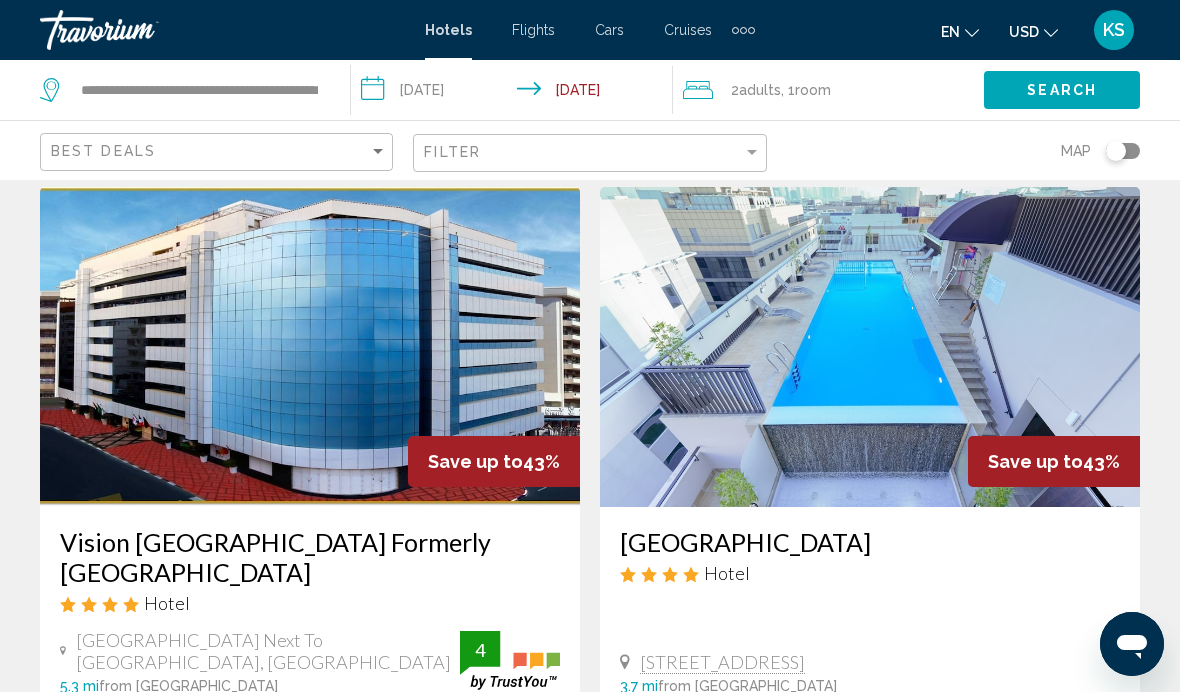 scroll, scrollTop: 2267, scrollLeft: 0, axis: vertical 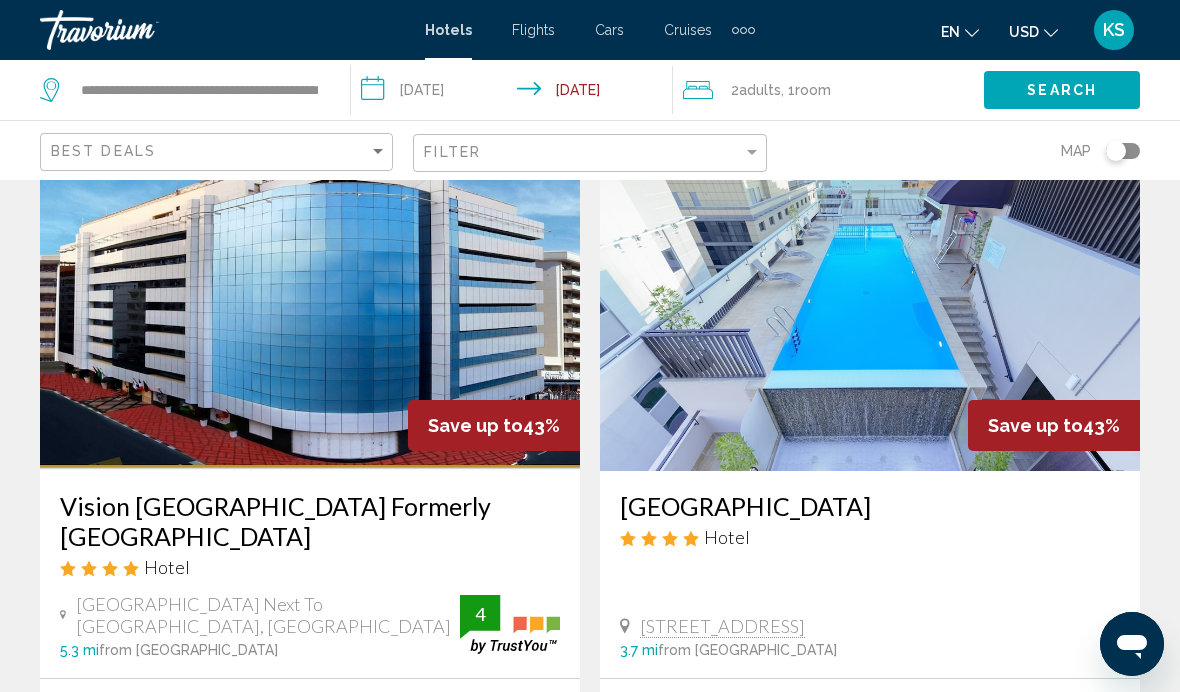 click on "Hotel Search Results  -   956  places to spend your time Save up to  51%   Xclusive [PERSON_NAME] Hotel Apartment
Hotel
[GEOGRAPHIC_DATA] 3.7 mi  from [GEOGRAPHIC_DATA] from hotel 4 From $628.00 USD $304.97 USD  You save  $323.03 USD
Breakfast
[GEOGRAPHIC_DATA]
Free WiFi
Kitchenette
Kitchenette
Room Service  4 Select Room Save up to  46%   Jood Hotel Apartments
5" at bounding box center [590, 153] 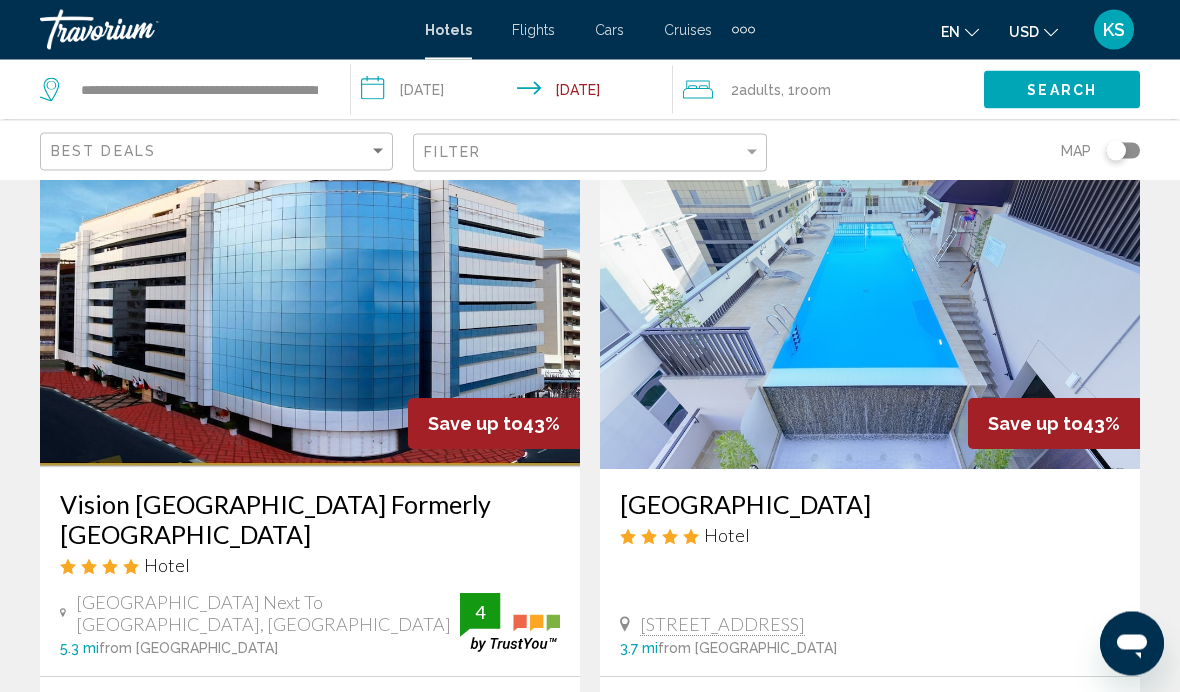 scroll, scrollTop: 2268, scrollLeft: 0, axis: vertical 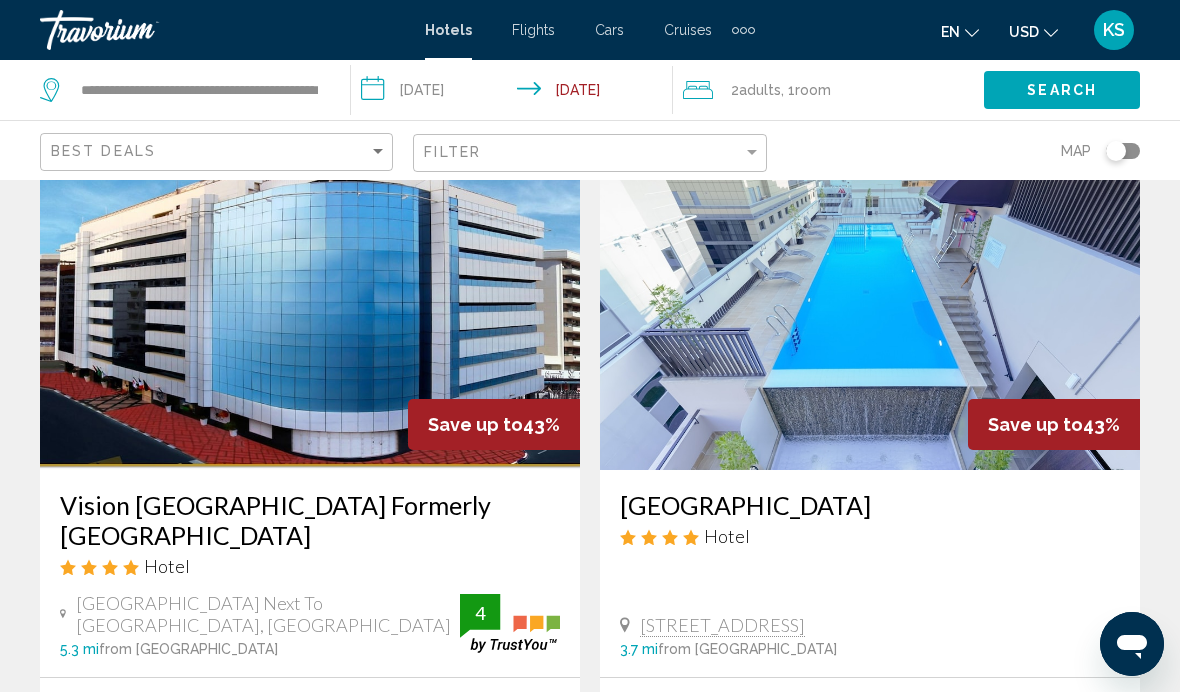 click at bounding box center [310, 310] 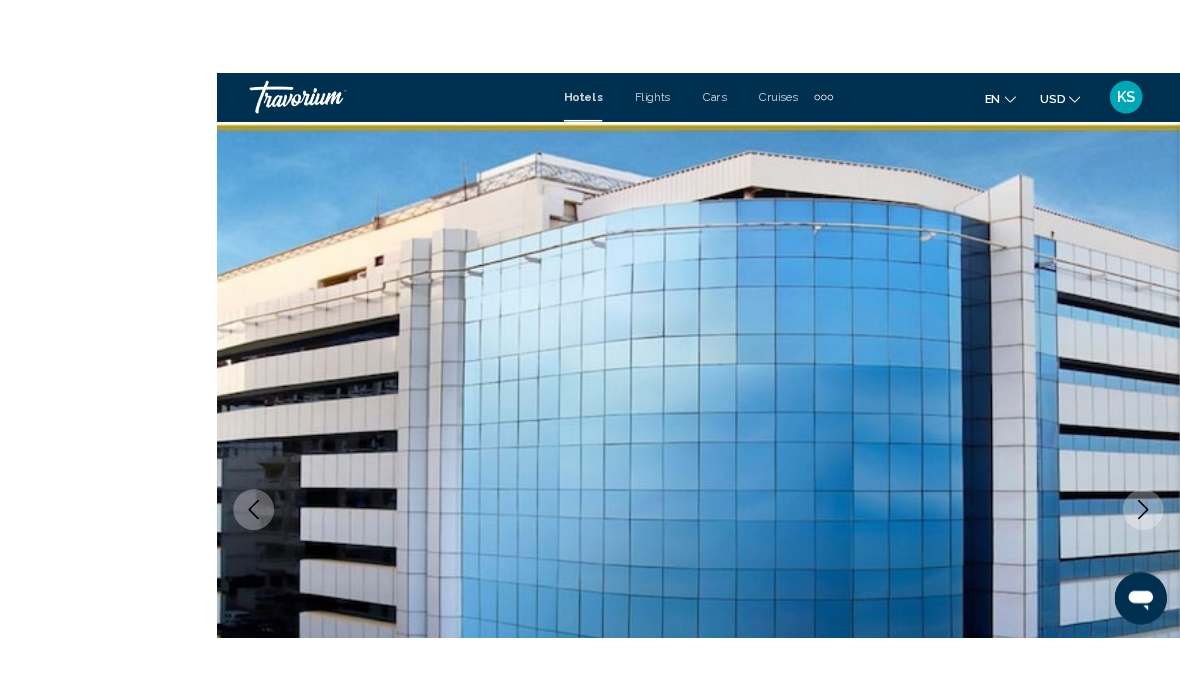 scroll, scrollTop: 23, scrollLeft: 0, axis: vertical 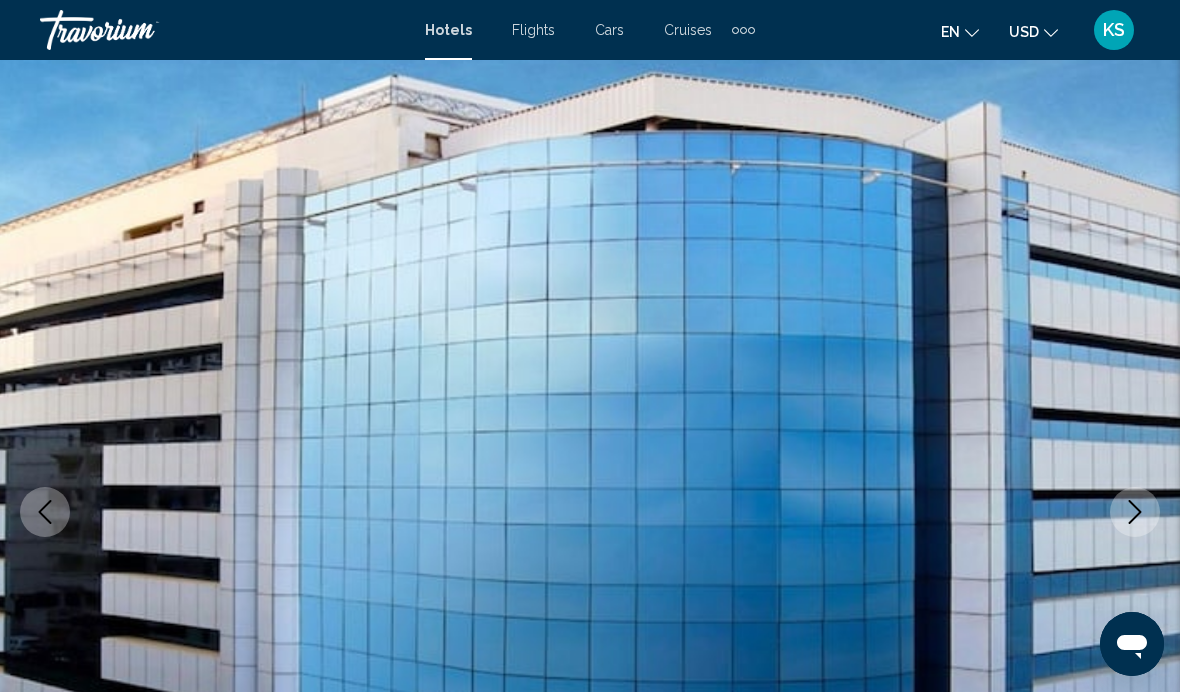 click at bounding box center (1135, 512) 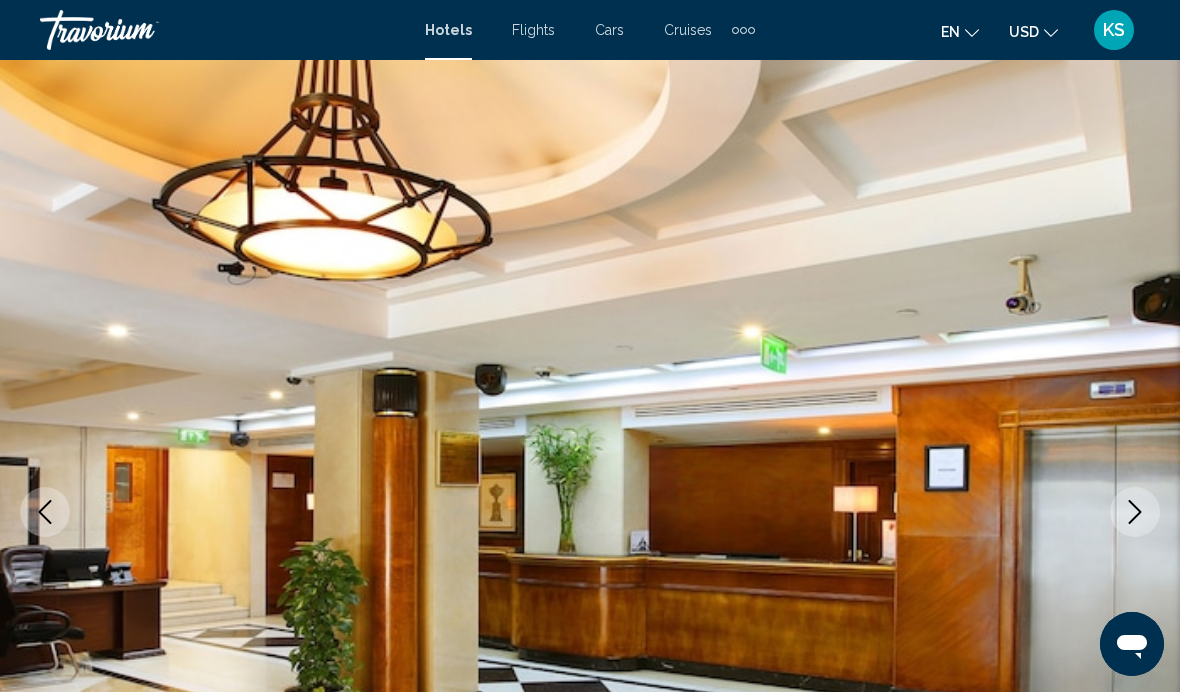 click 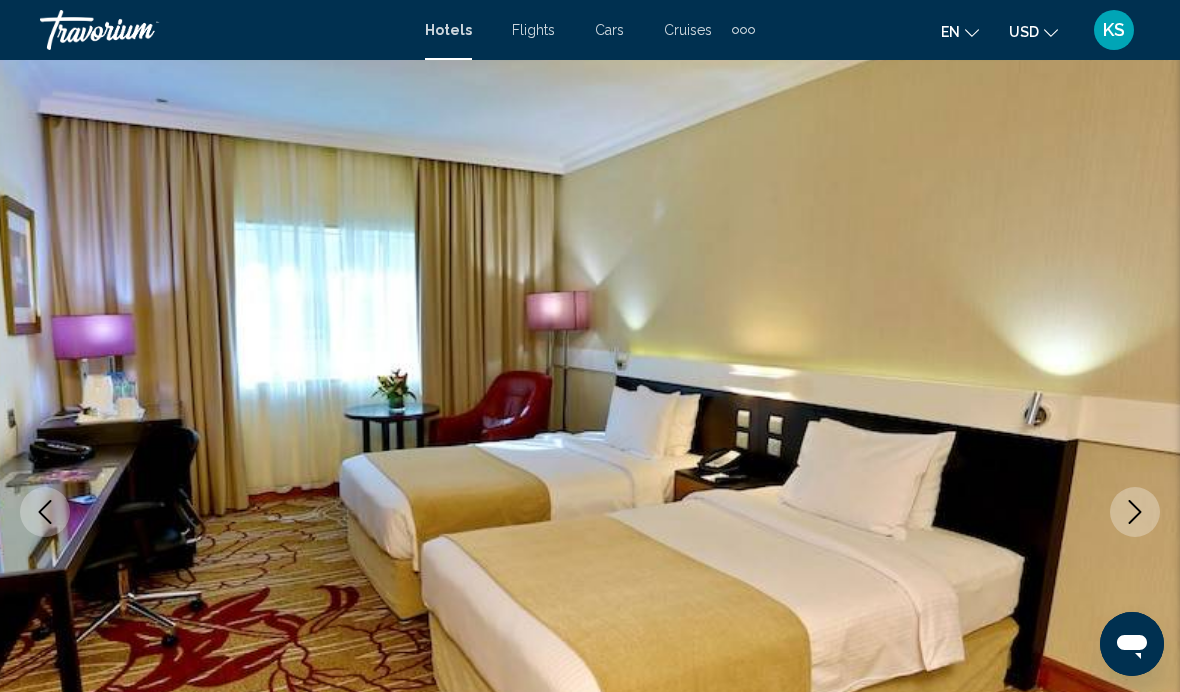 click 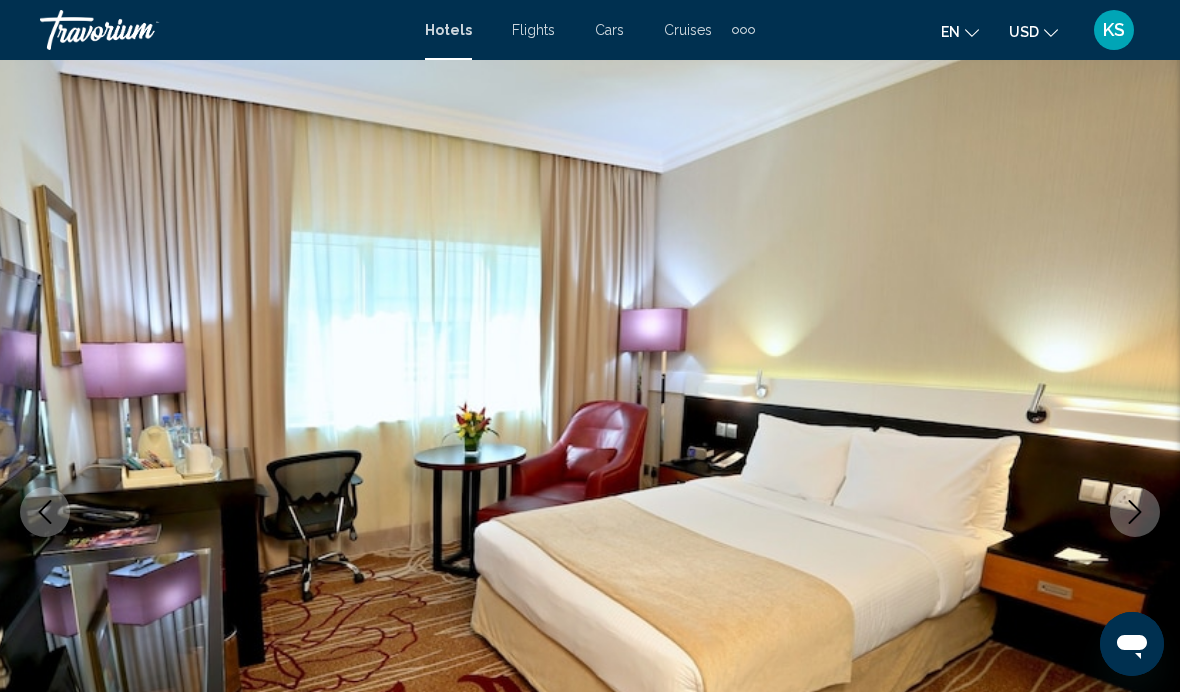 click 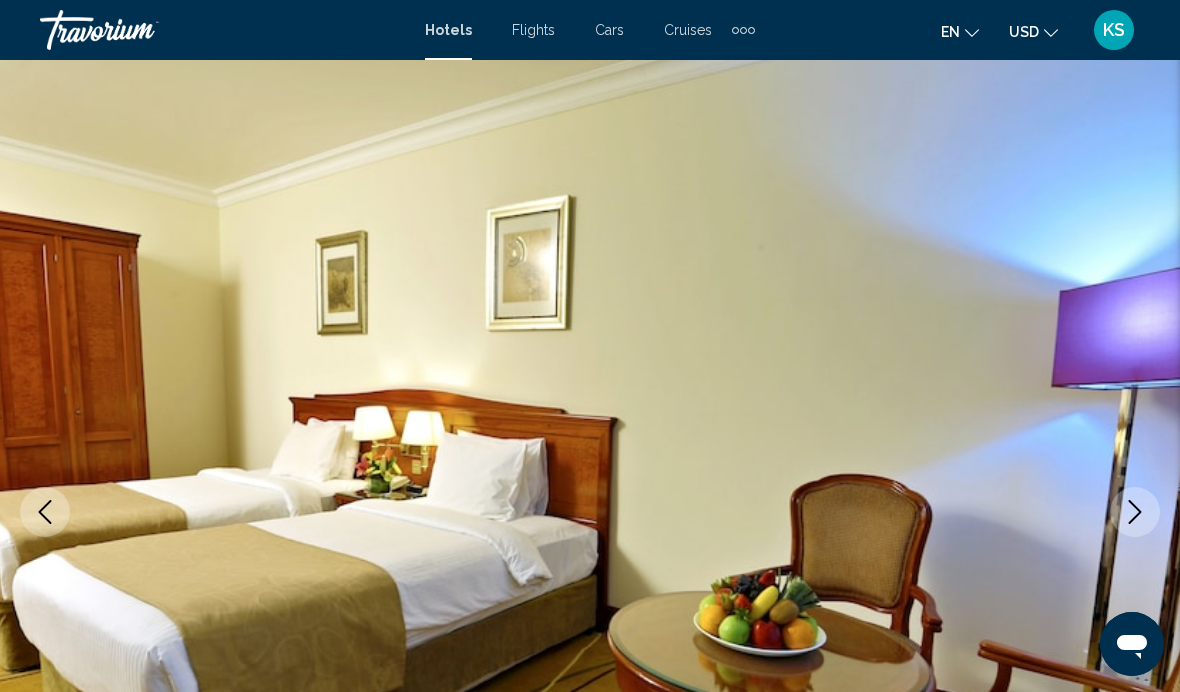 click 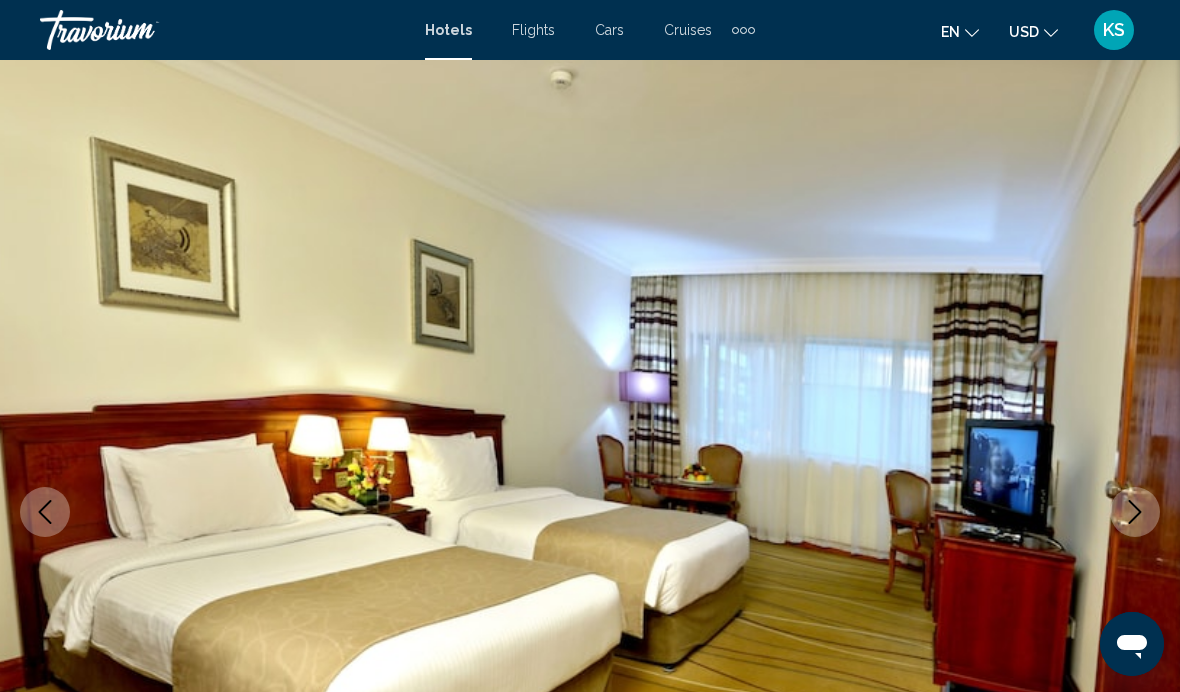 click 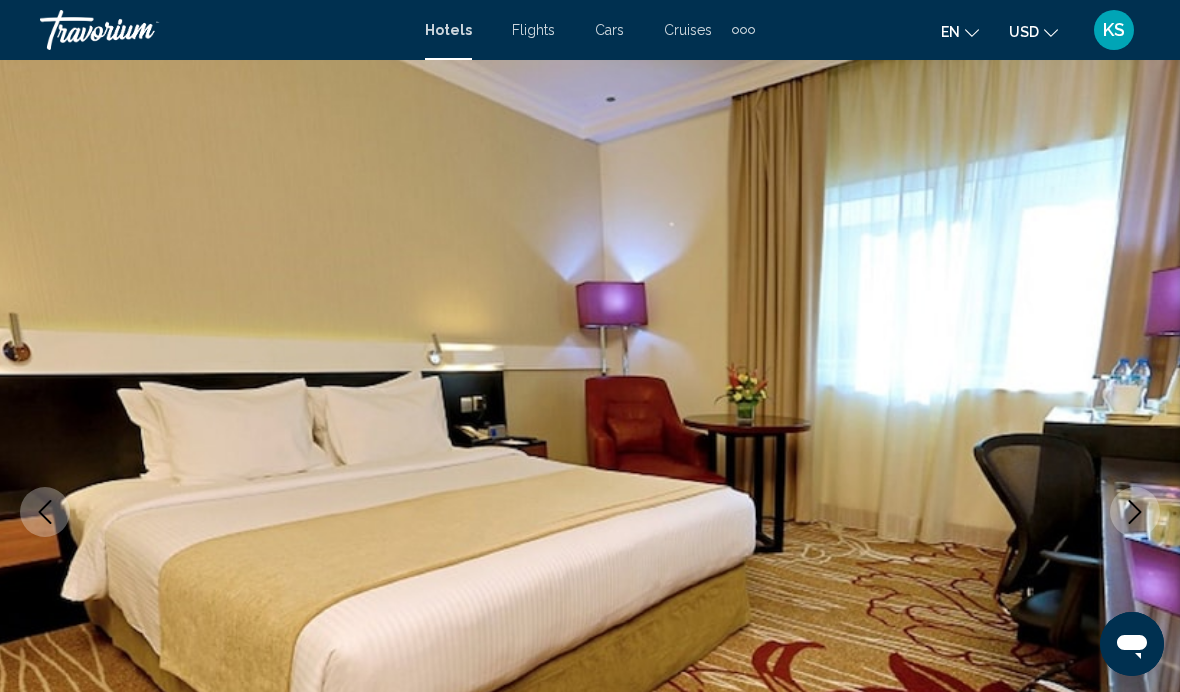 click 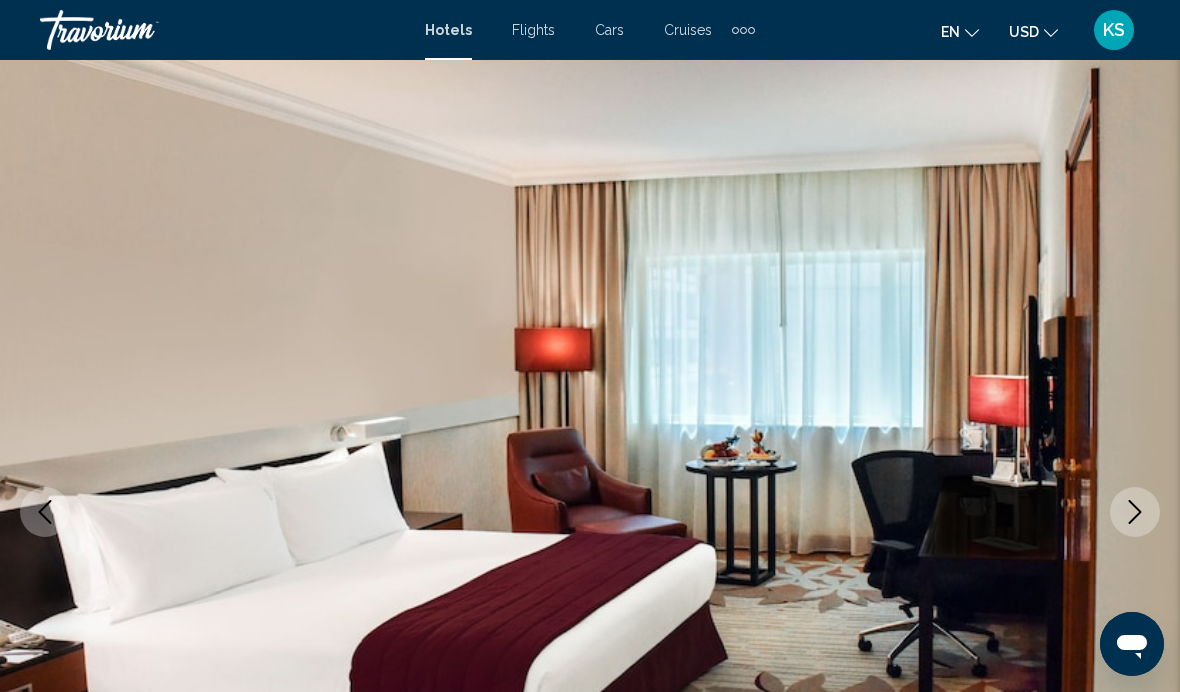 click 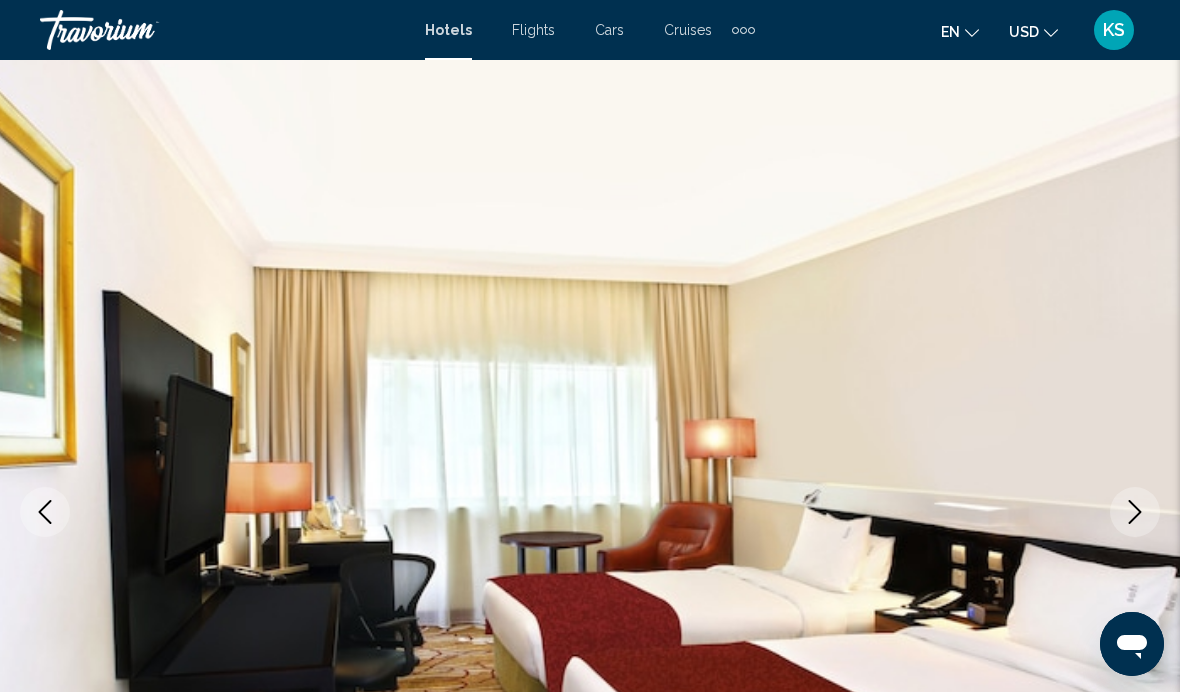 click 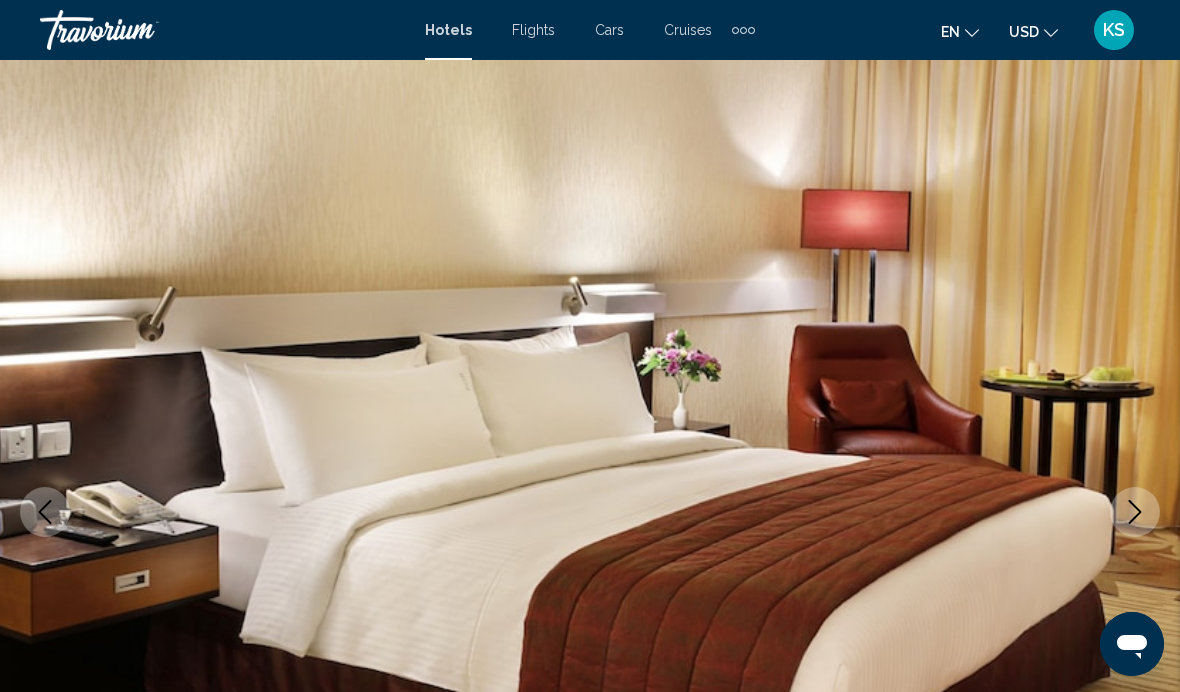 click at bounding box center (590, 512) 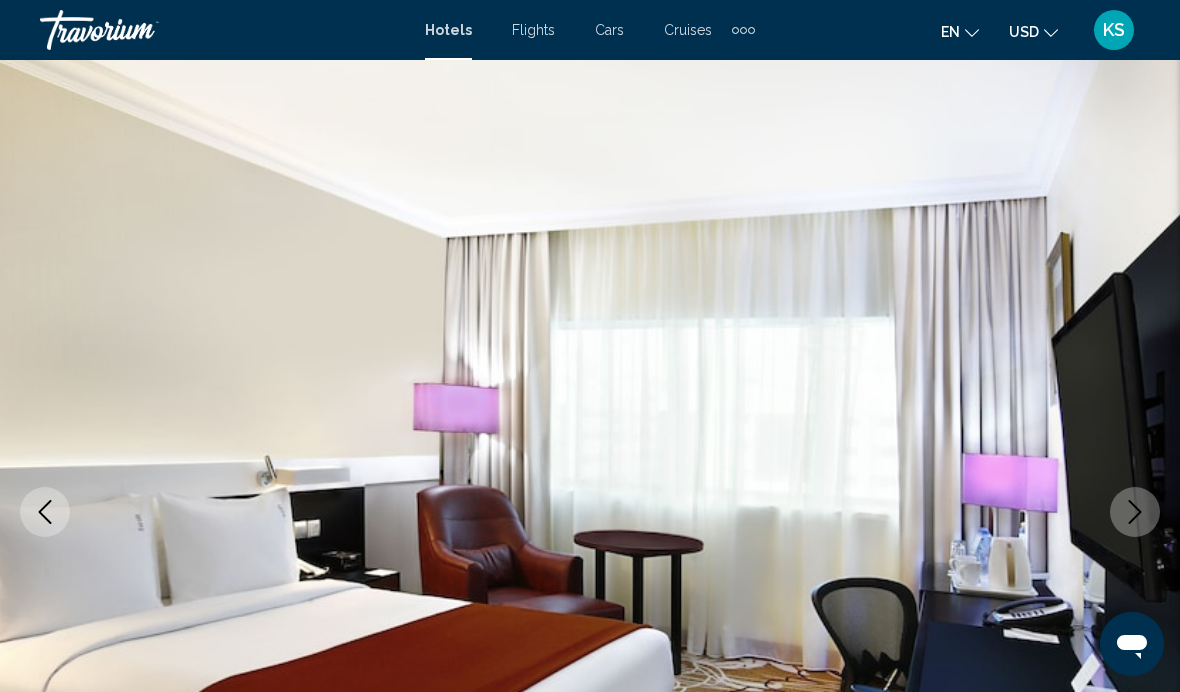 click at bounding box center [1135, 512] 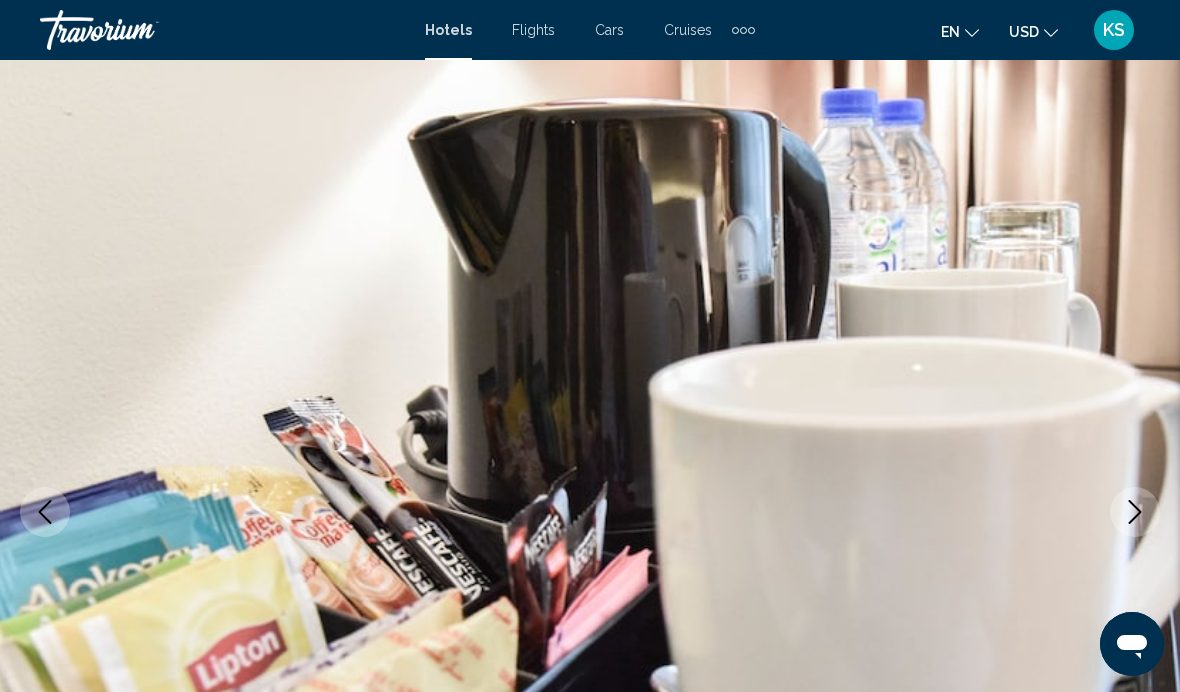 click 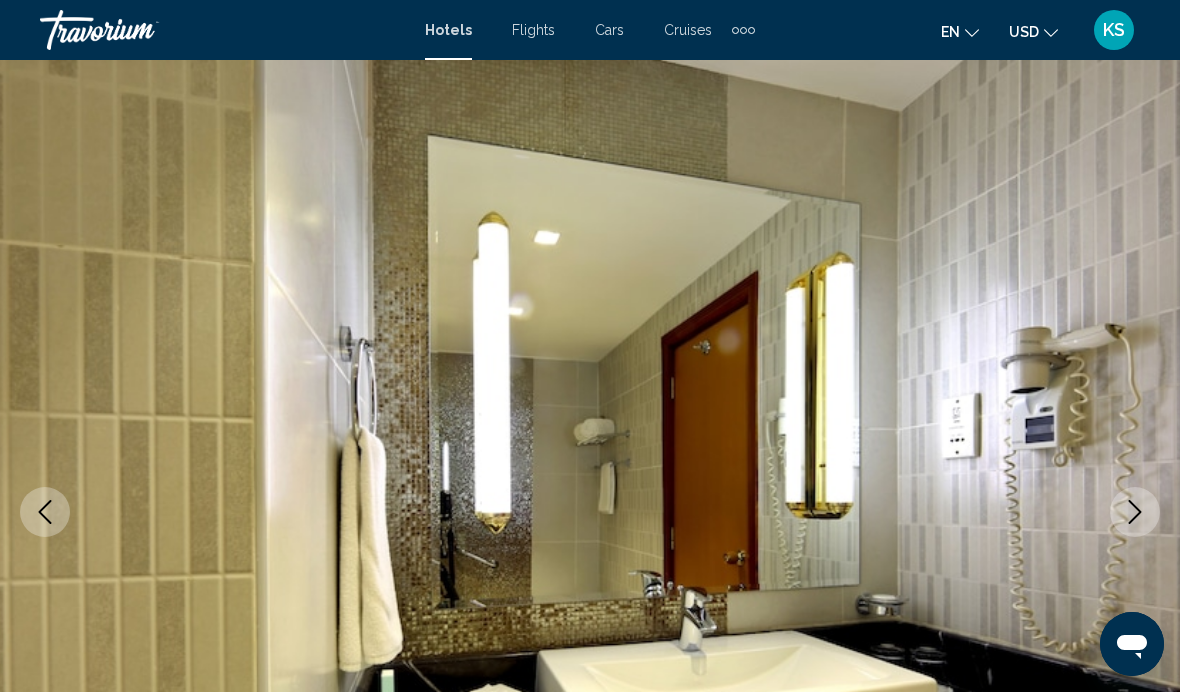 click at bounding box center (1135, 512) 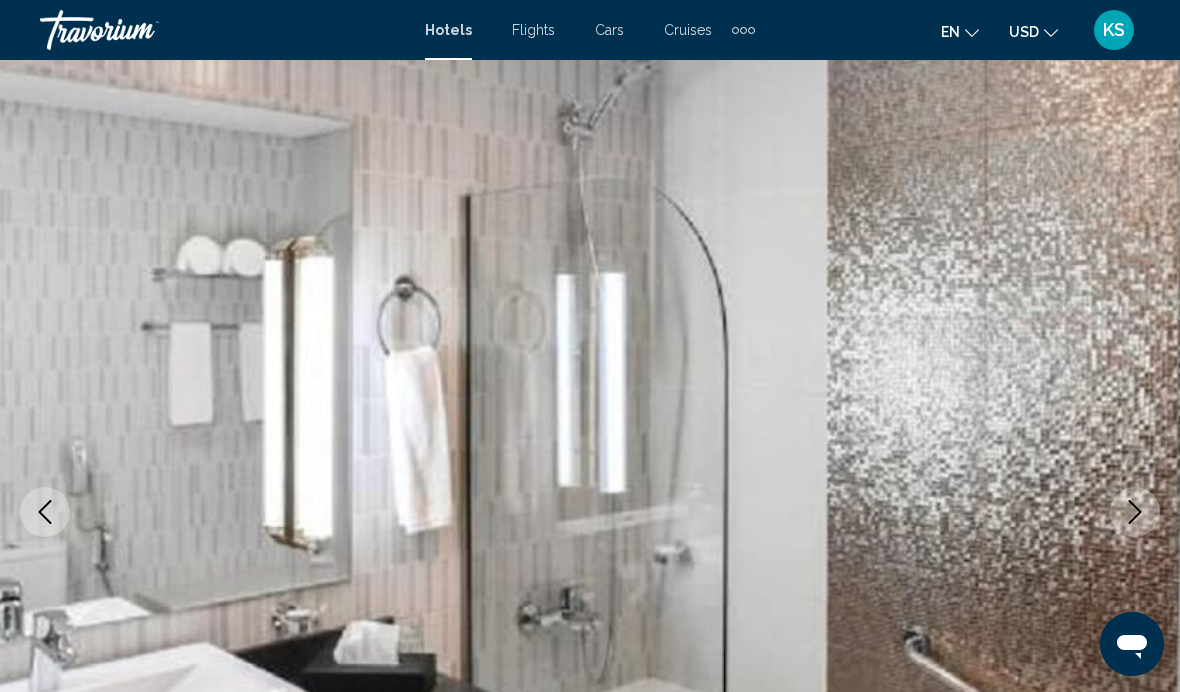 click 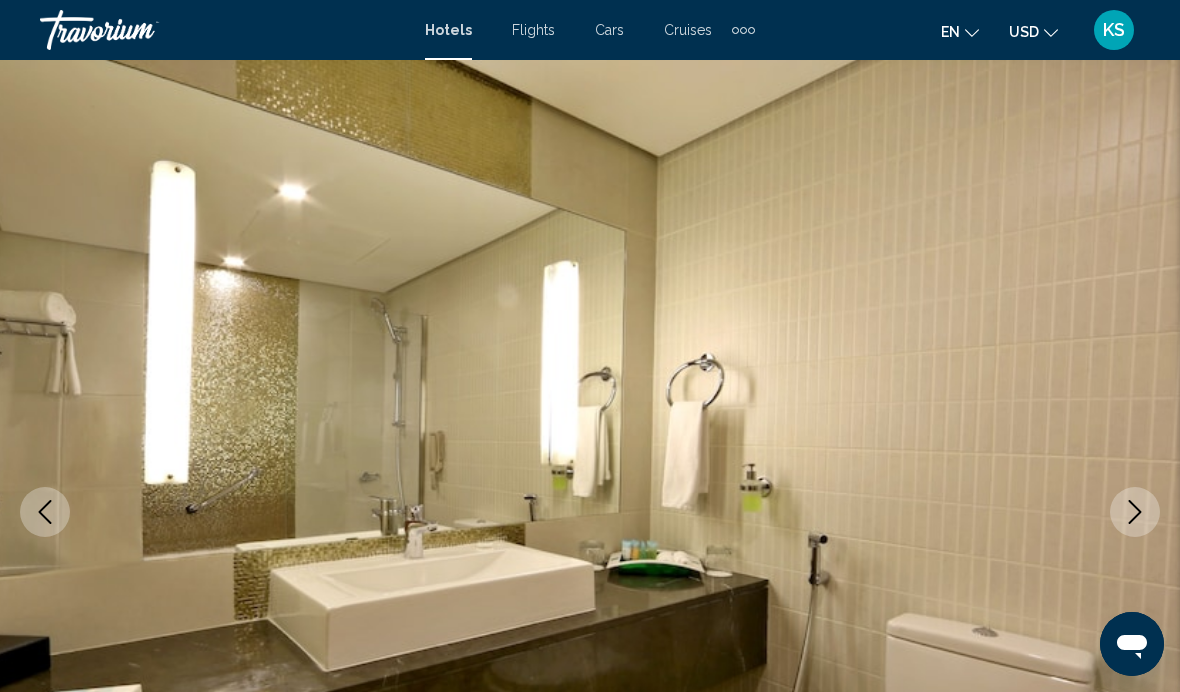 click 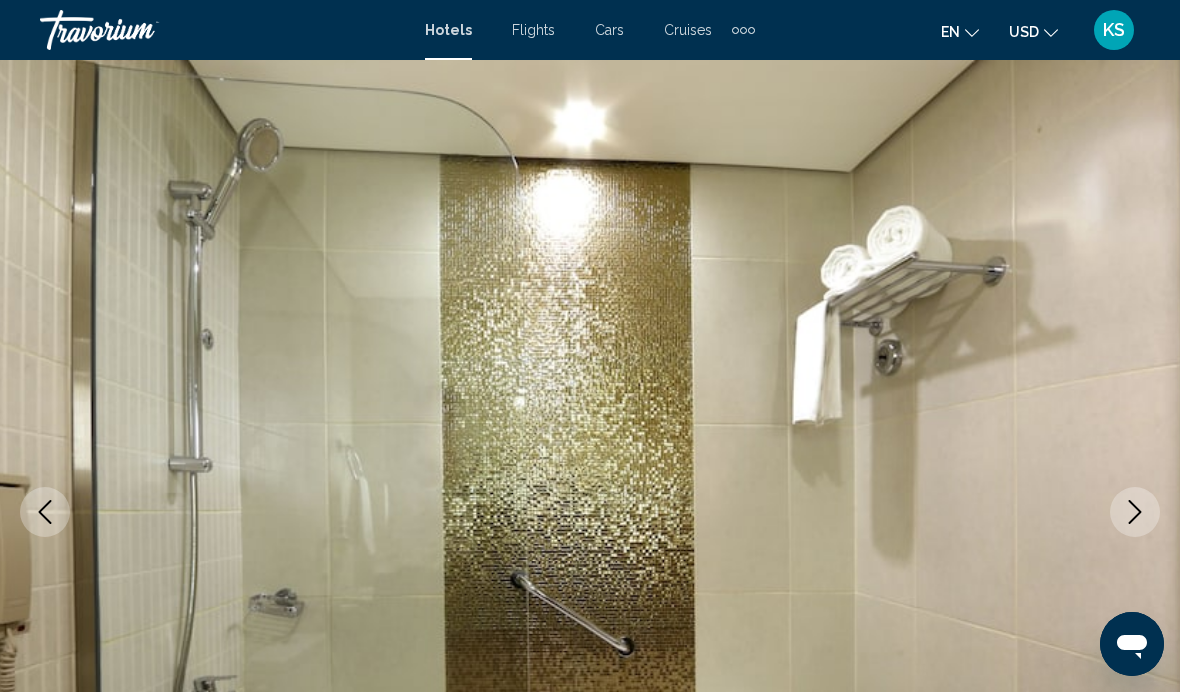click 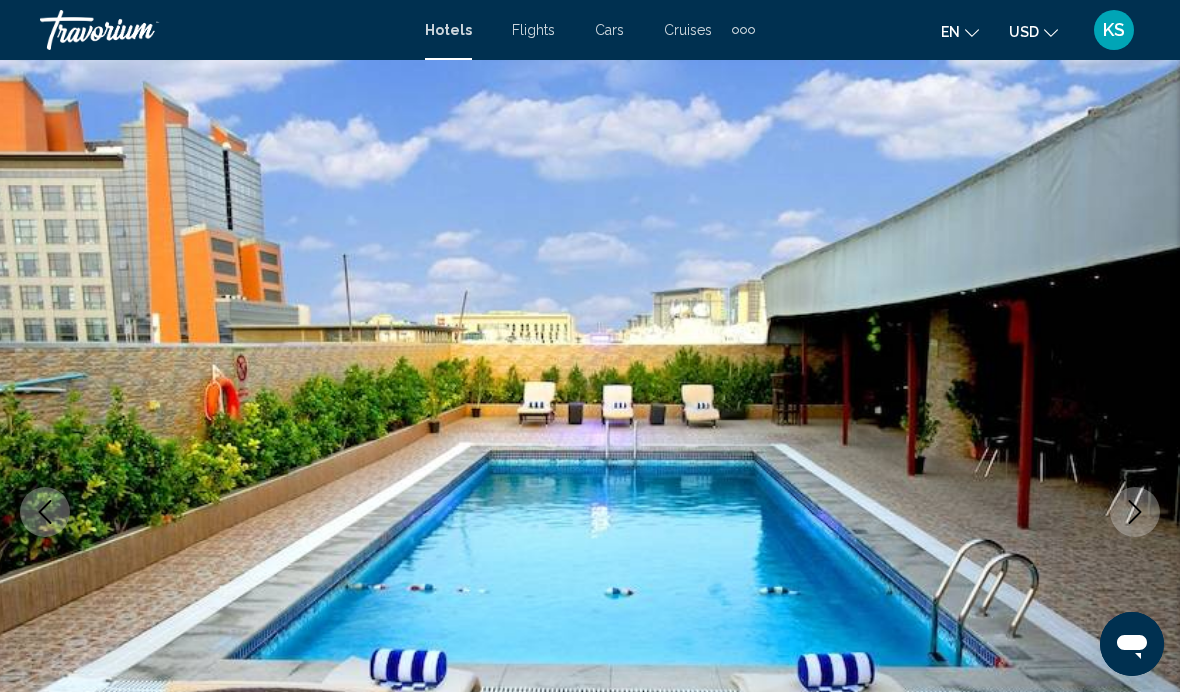 click at bounding box center [1135, 512] 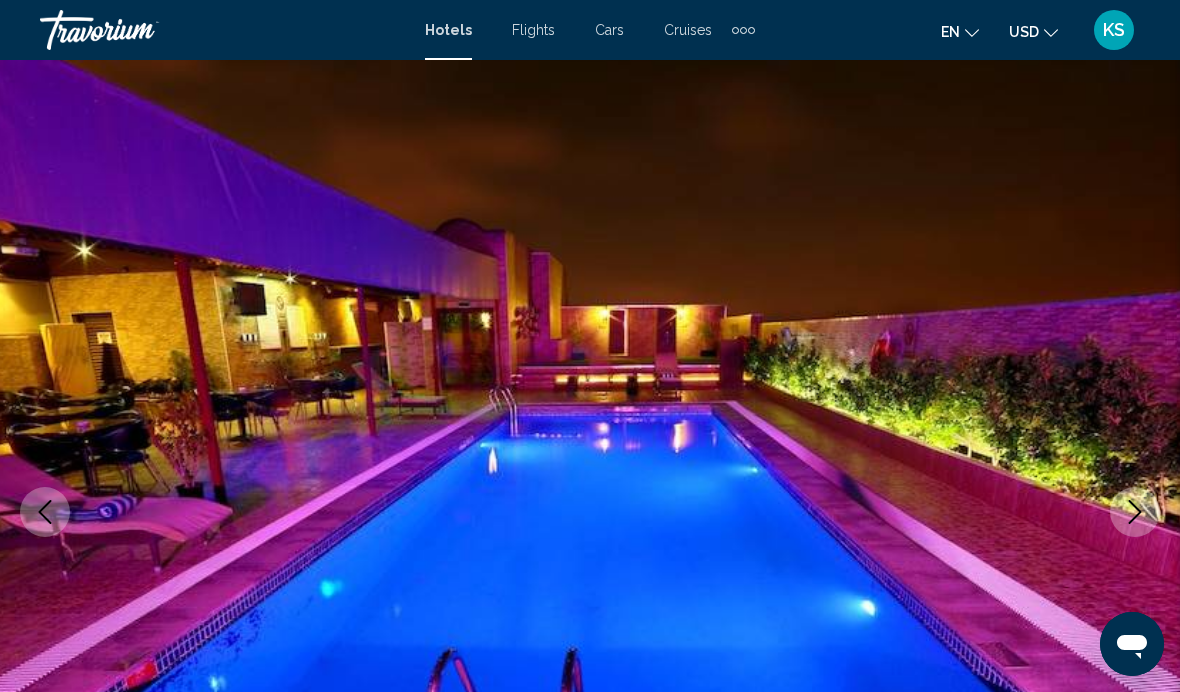 click at bounding box center [1135, 512] 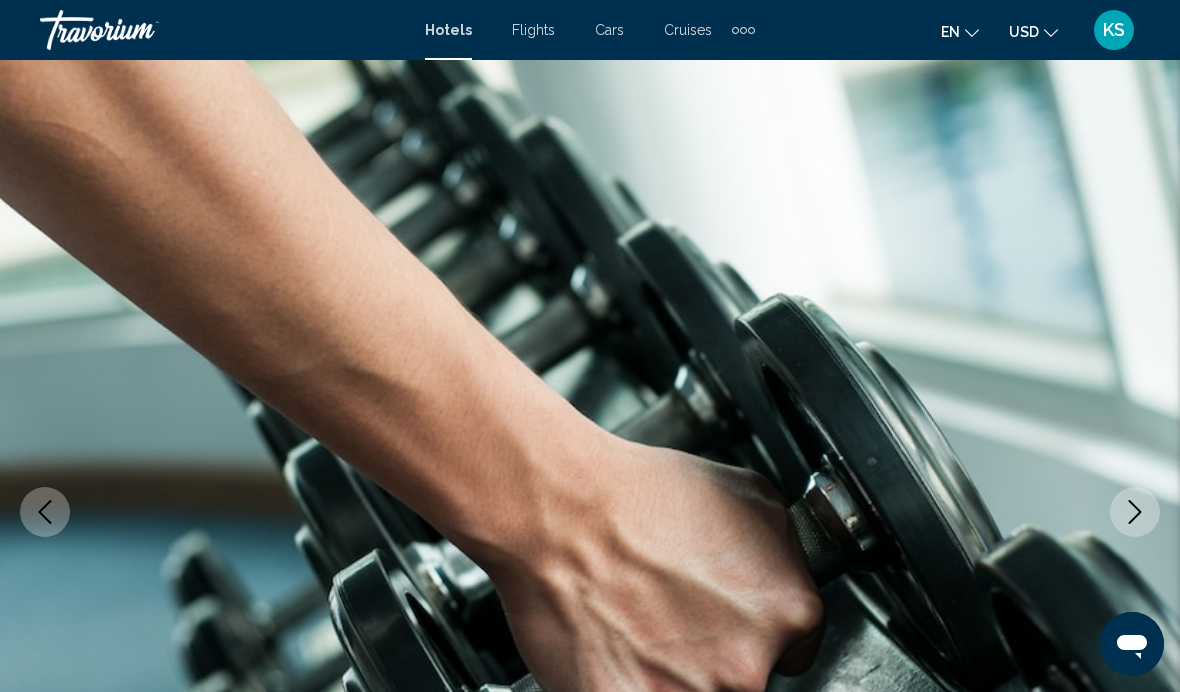click at bounding box center (45, 512) 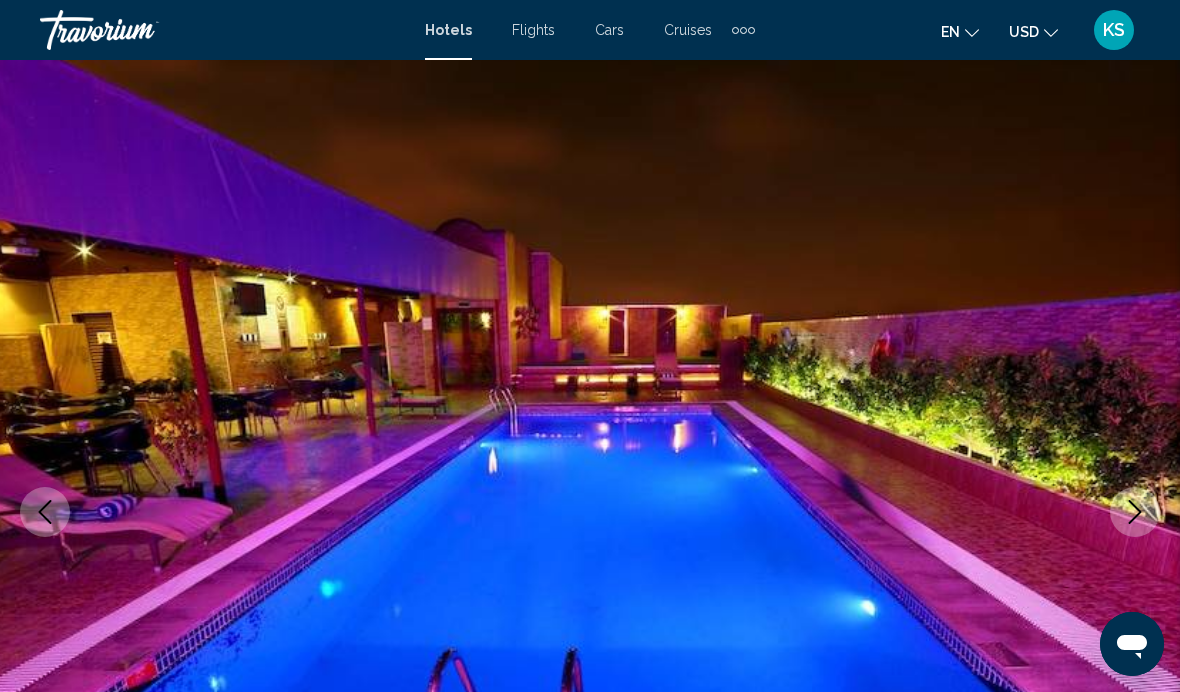 click 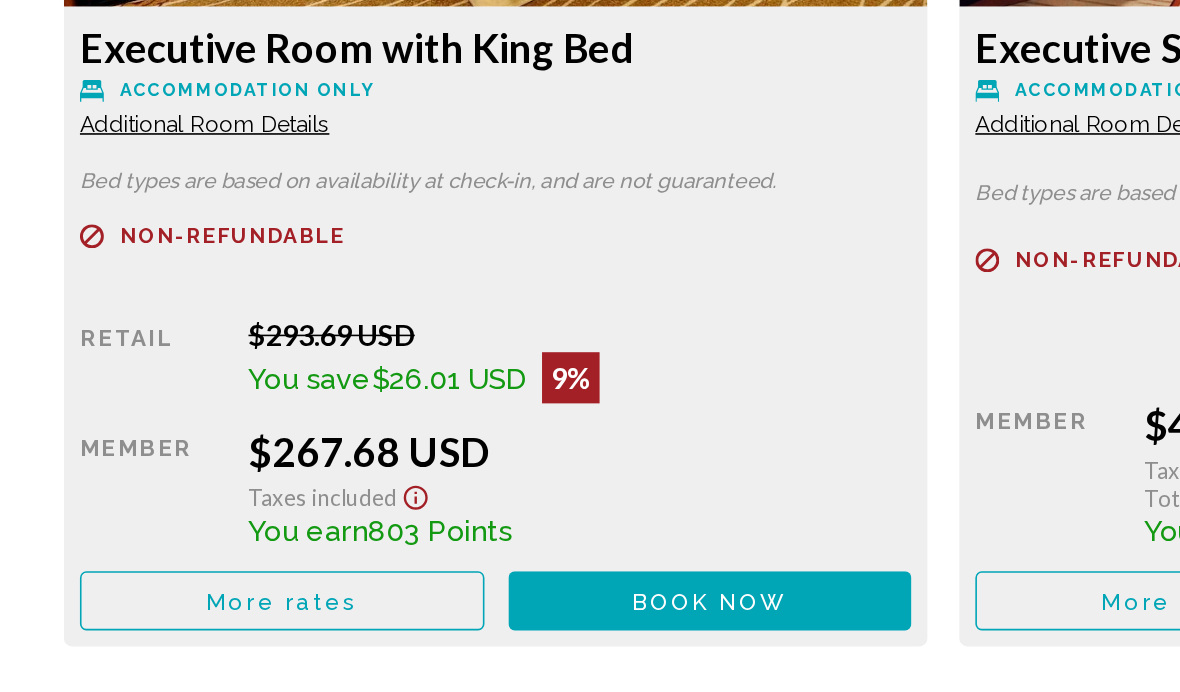 scroll, scrollTop: 5281, scrollLeft: 0, axis: vertical 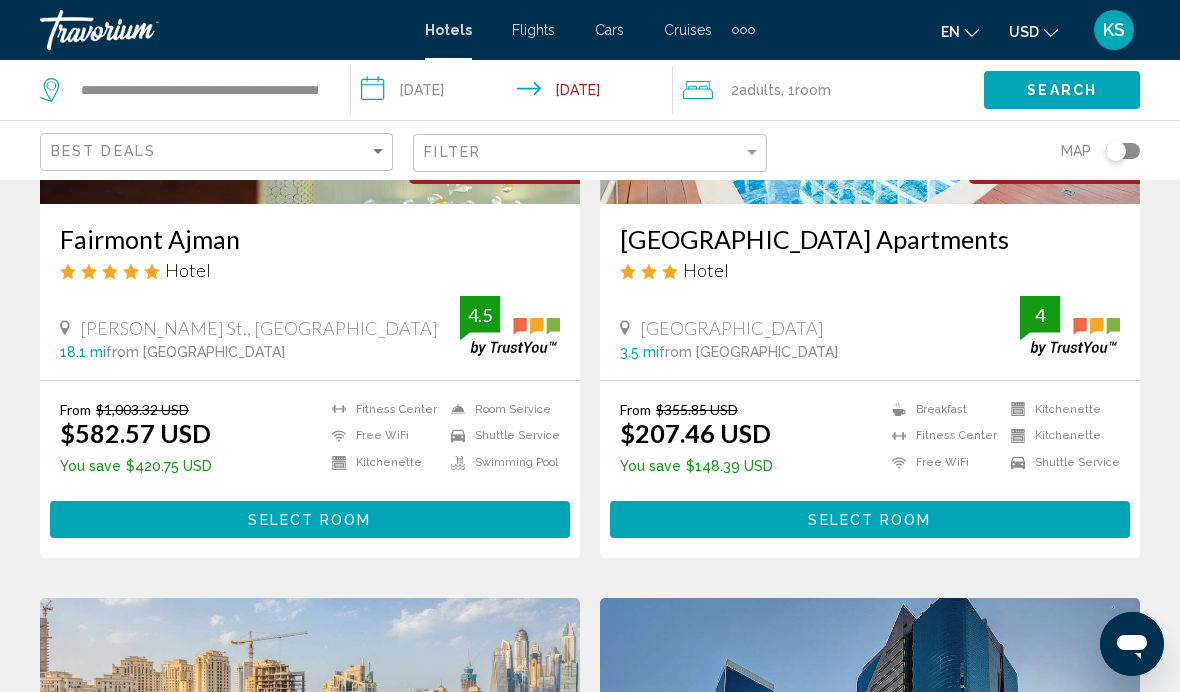 click on "Select Room" at bounding box center [869, 520] 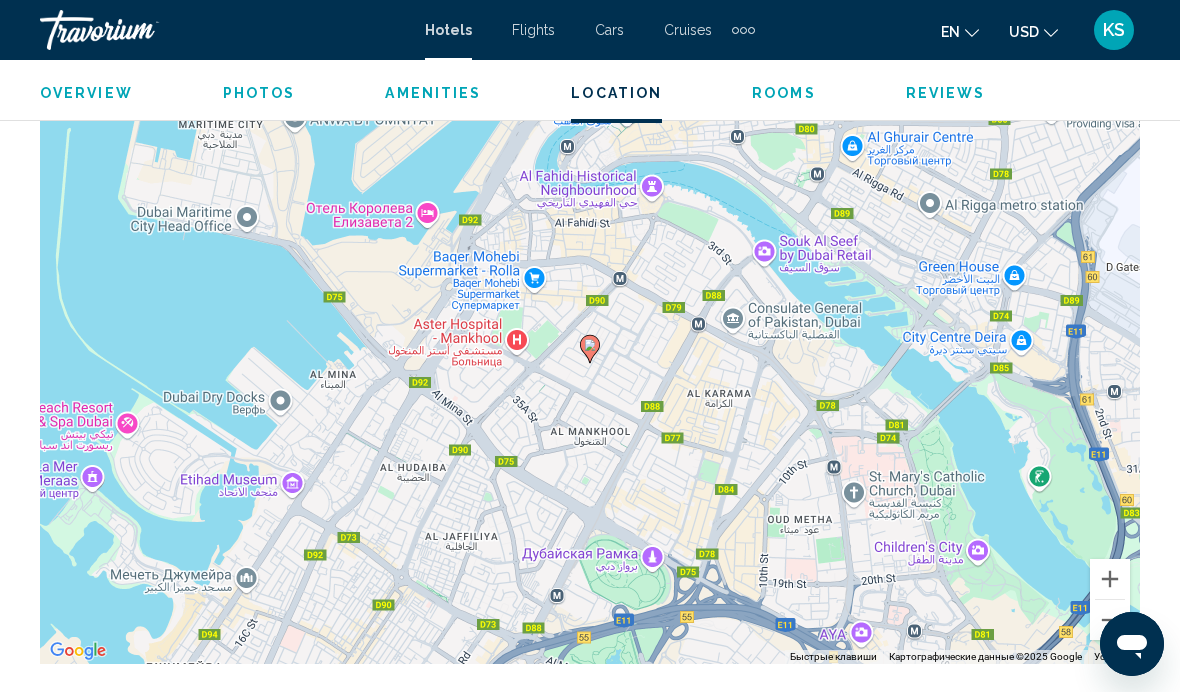 scroll, scrollTop: 2297, scrollLeft: 0, axis: vertical 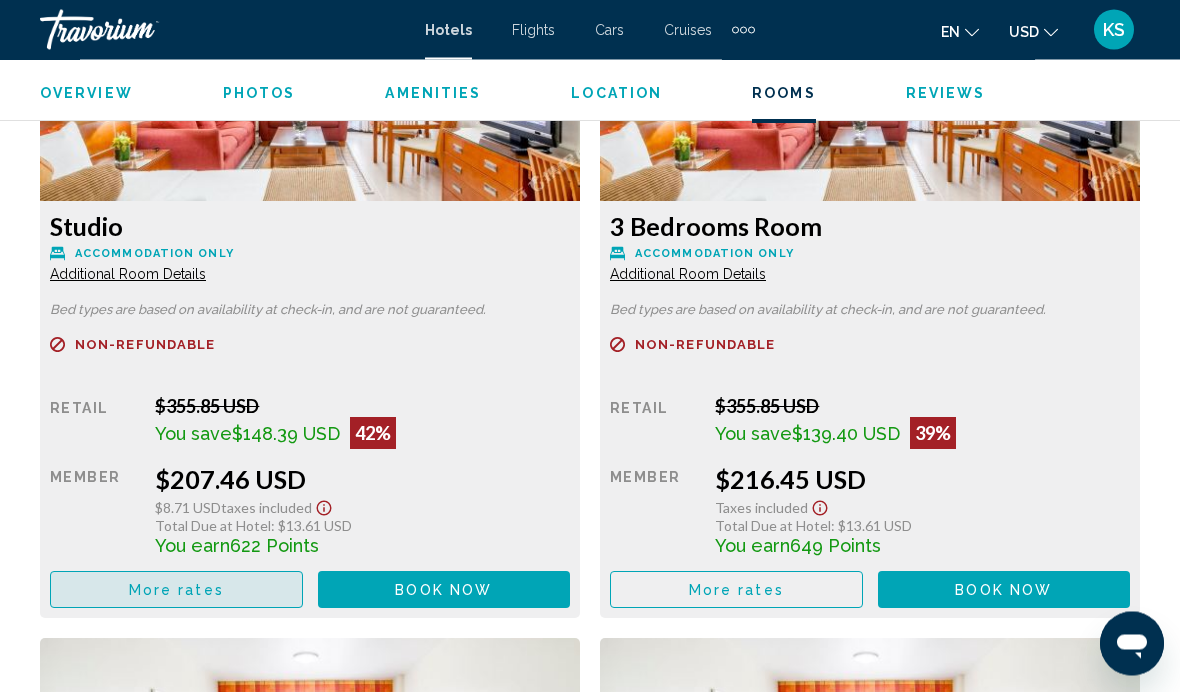 click on "More rates" at bounding box center (176, 590) 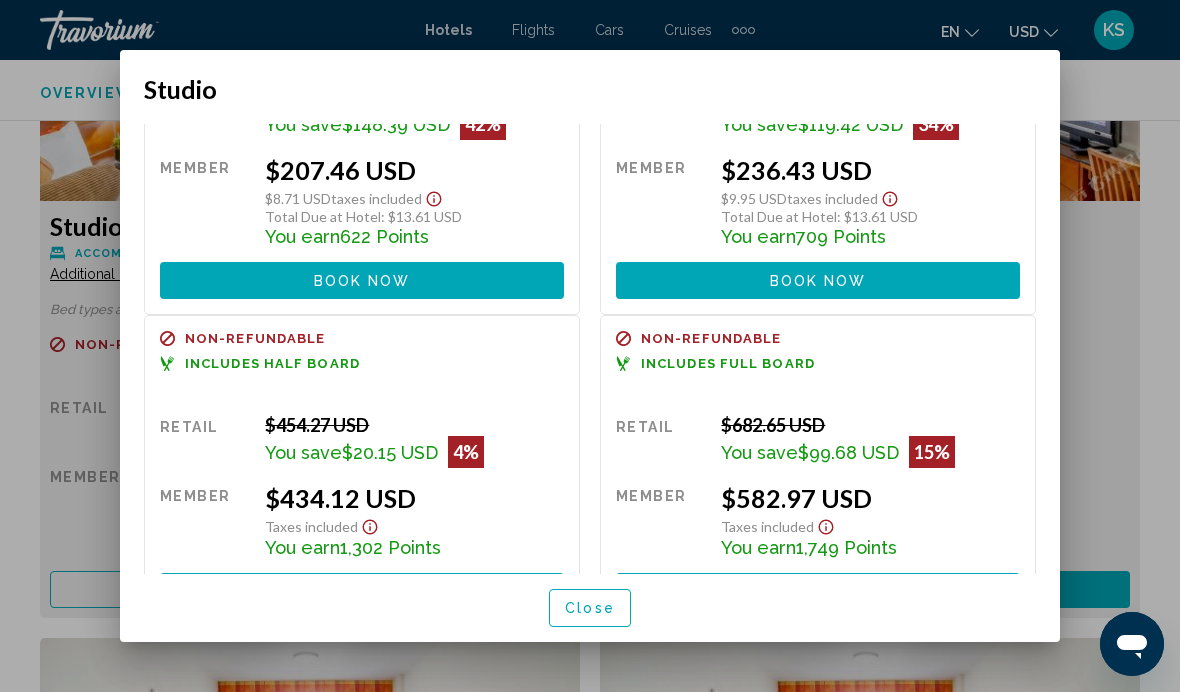 scroll, scrollTop: 155, scrollLeft: 0, axis: vertical 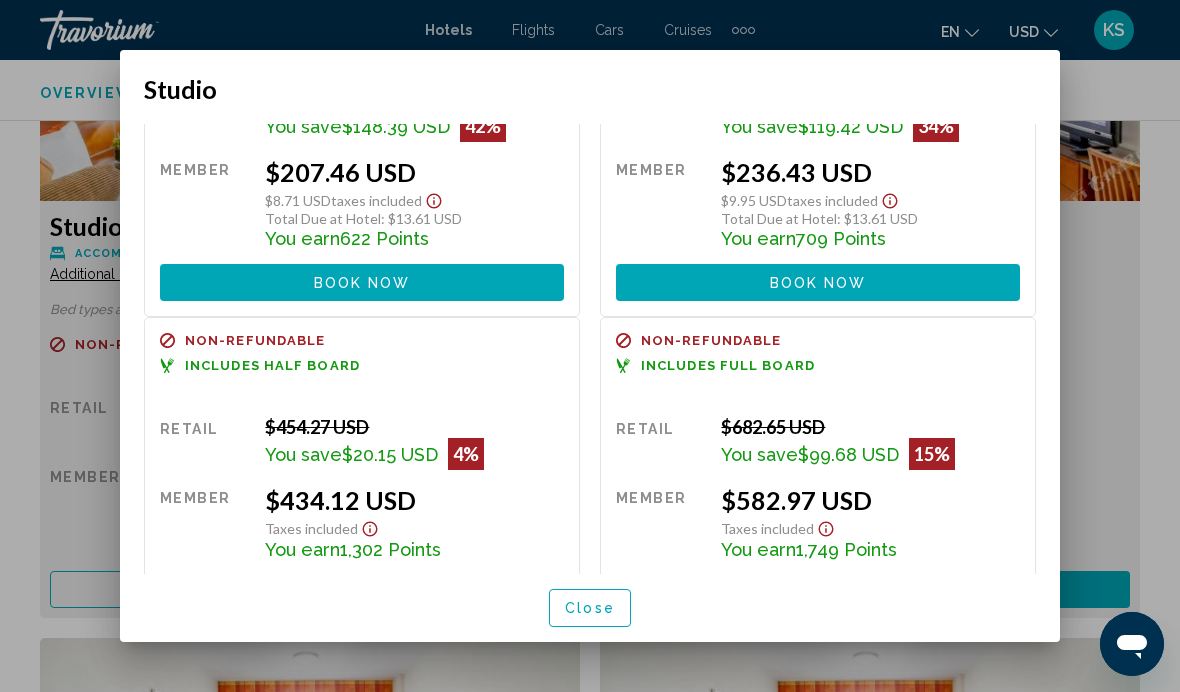 click on "Close" at bounding box center (590, 609) 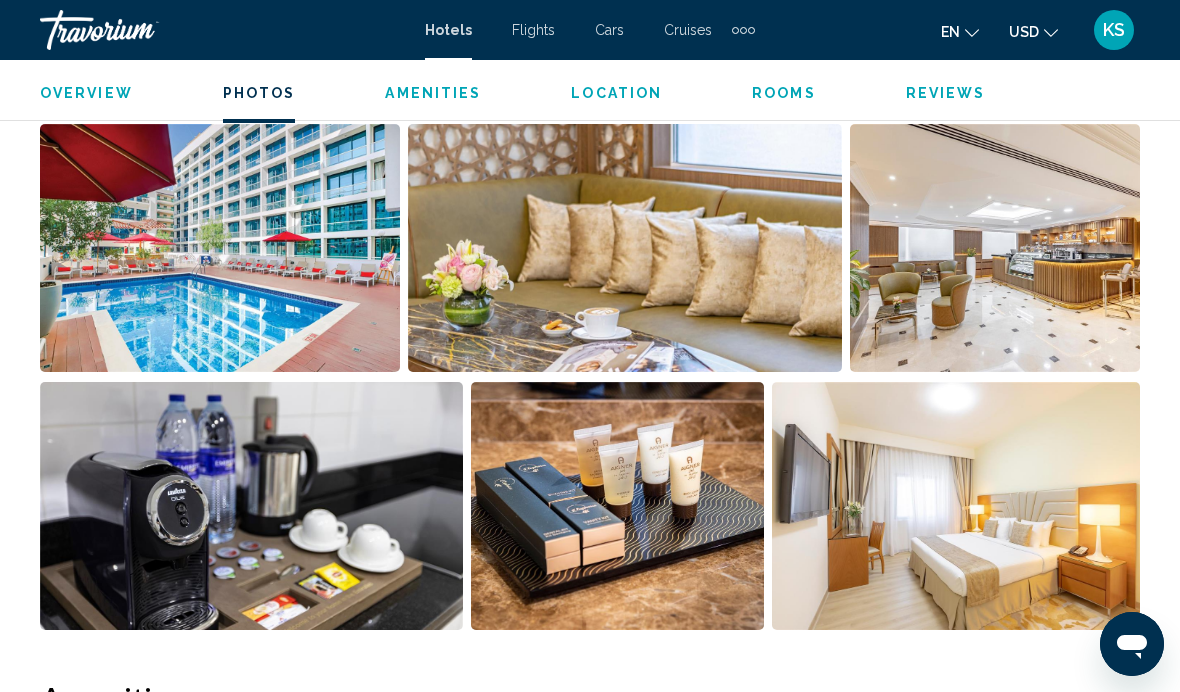 scroll, scrollTop: 1395, scrollLeft: 0, axis: vertical 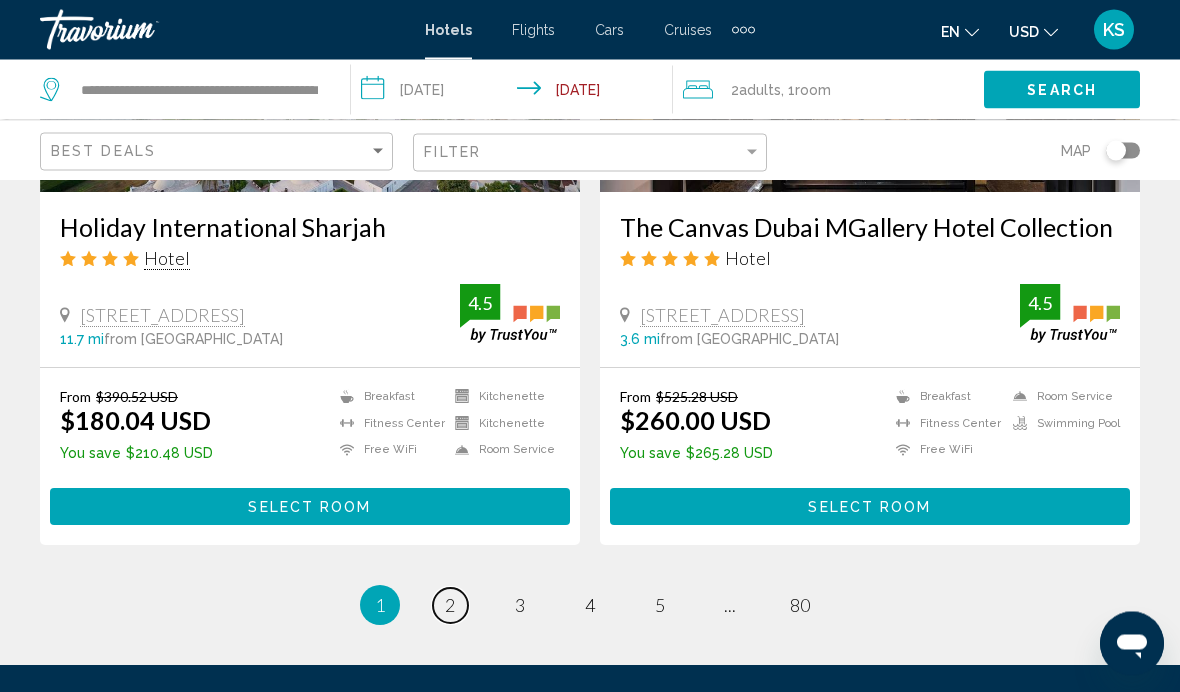 click on "2" at bounding box center [450, 606] 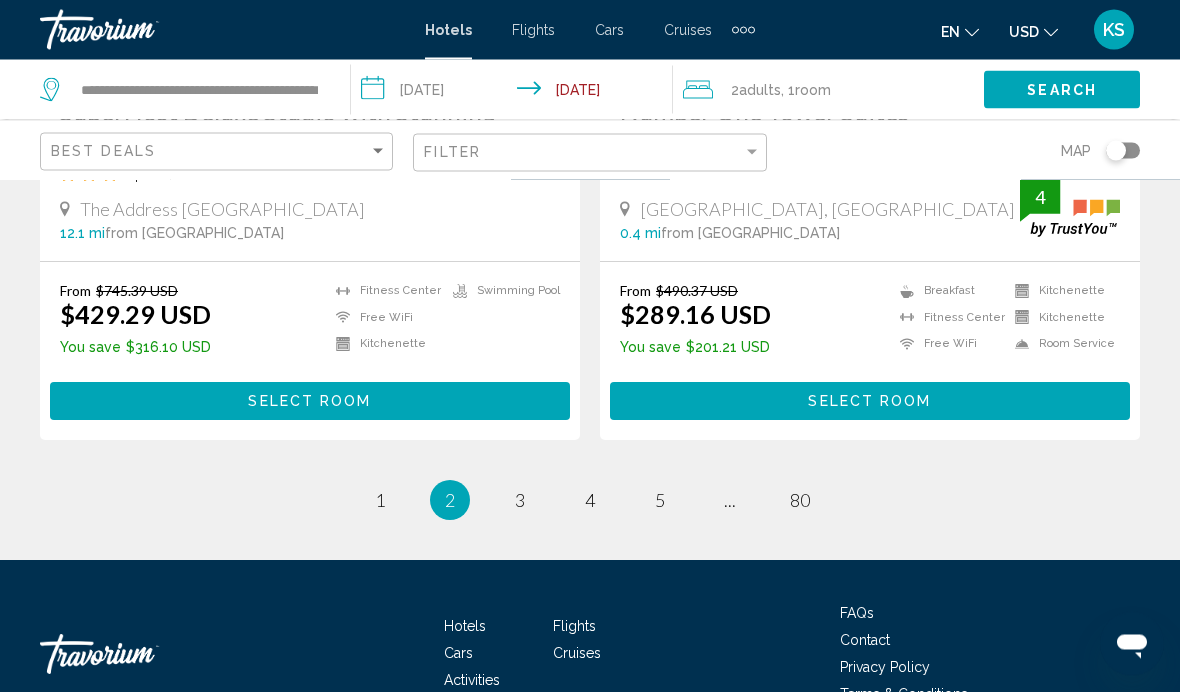scroll, scrollTop: 4096, scrollLeft: 0, axis: vertical 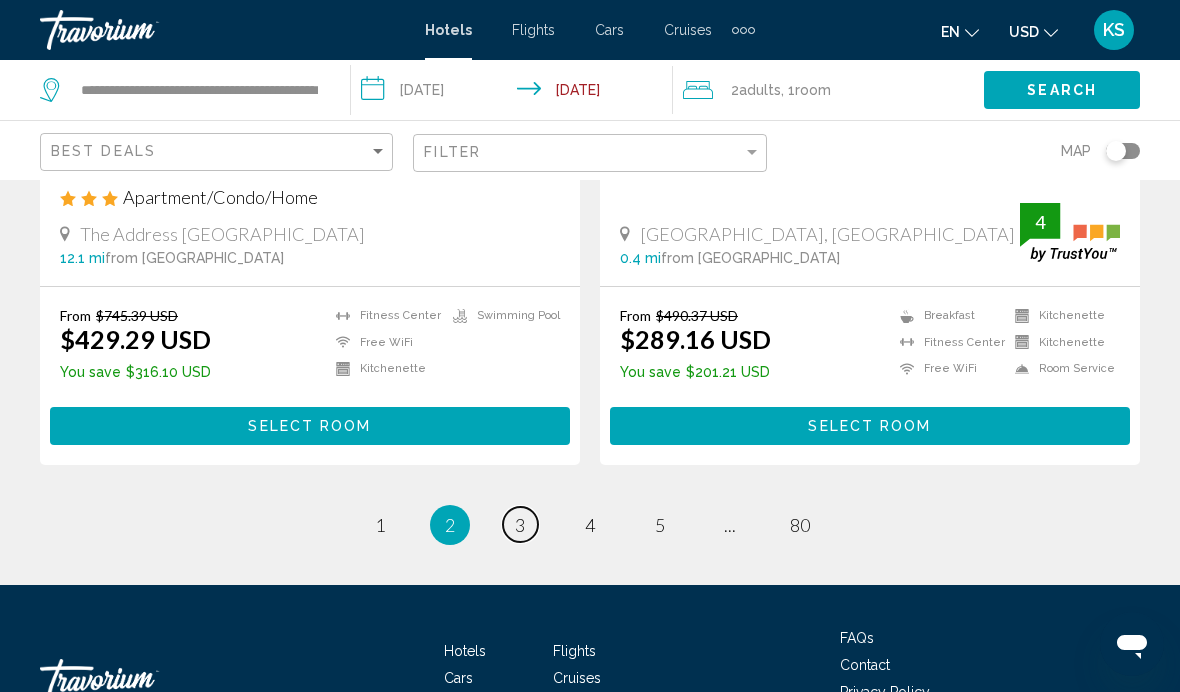 click on "3" at bounding box center [520, 525] 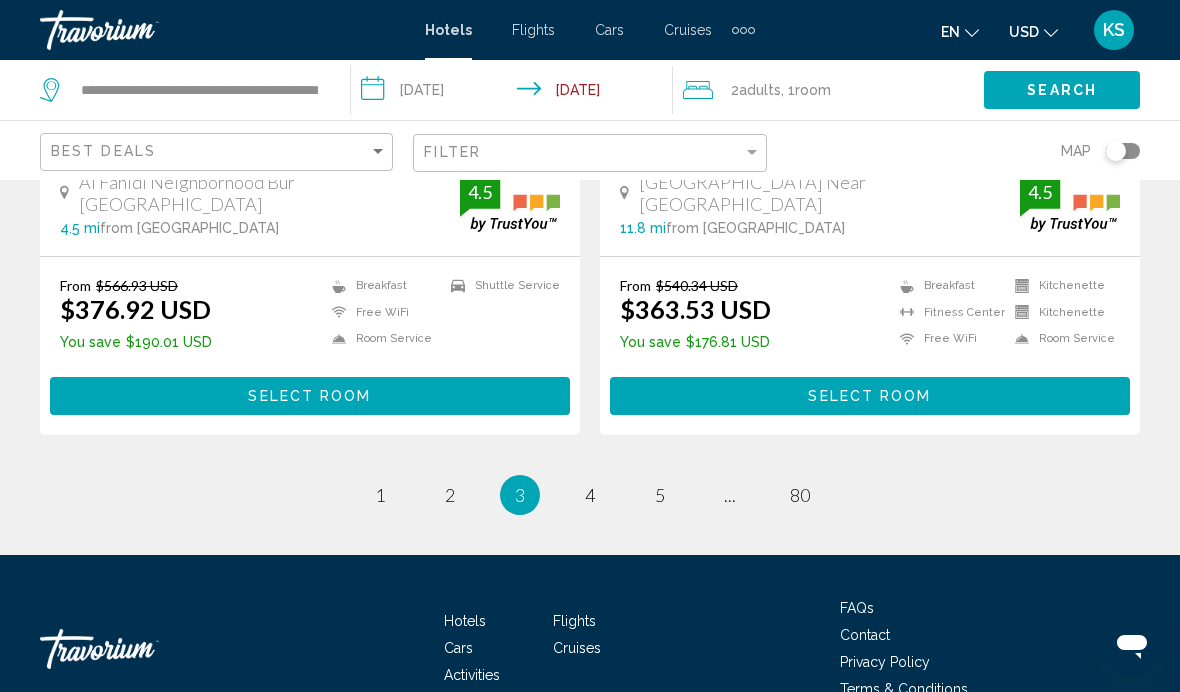 scroll, scrollTop: 4088, scrollLeft: 0, axis: vertical 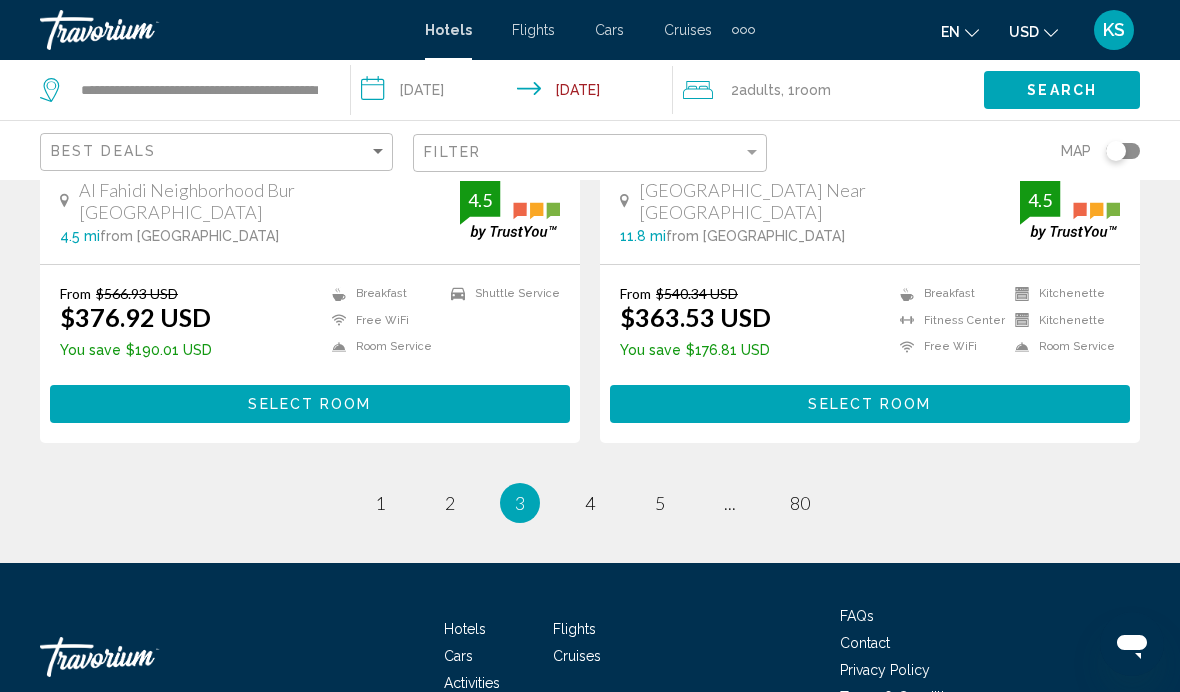 click on "You're on page  3" at bounding box center (520, 503) 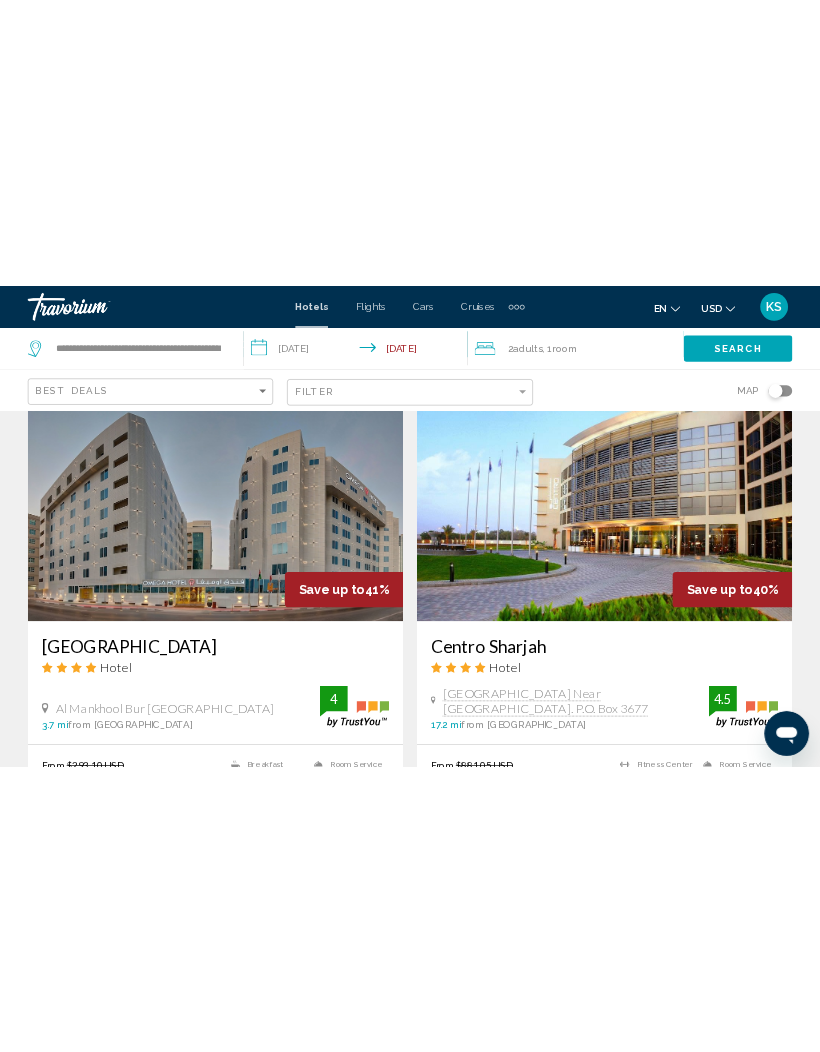 scroll, scrollTop: 786, scrollLeft: 0, axis: vertical 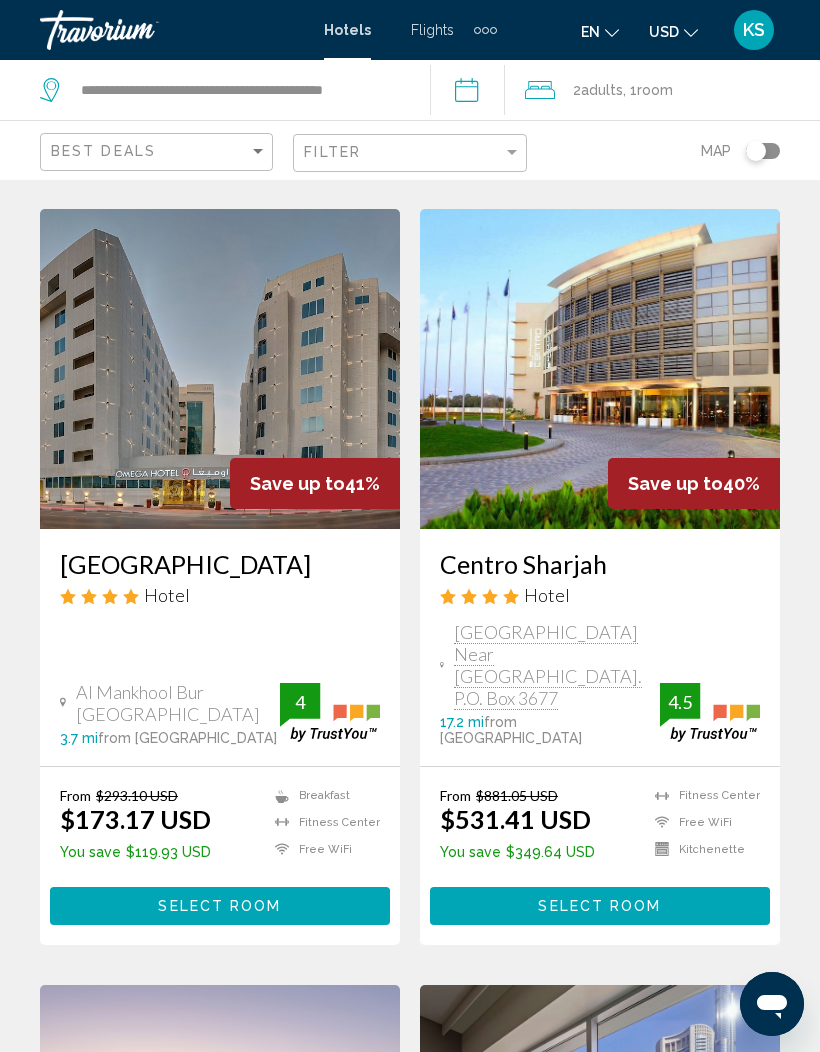click at bounding box center (220, 369) 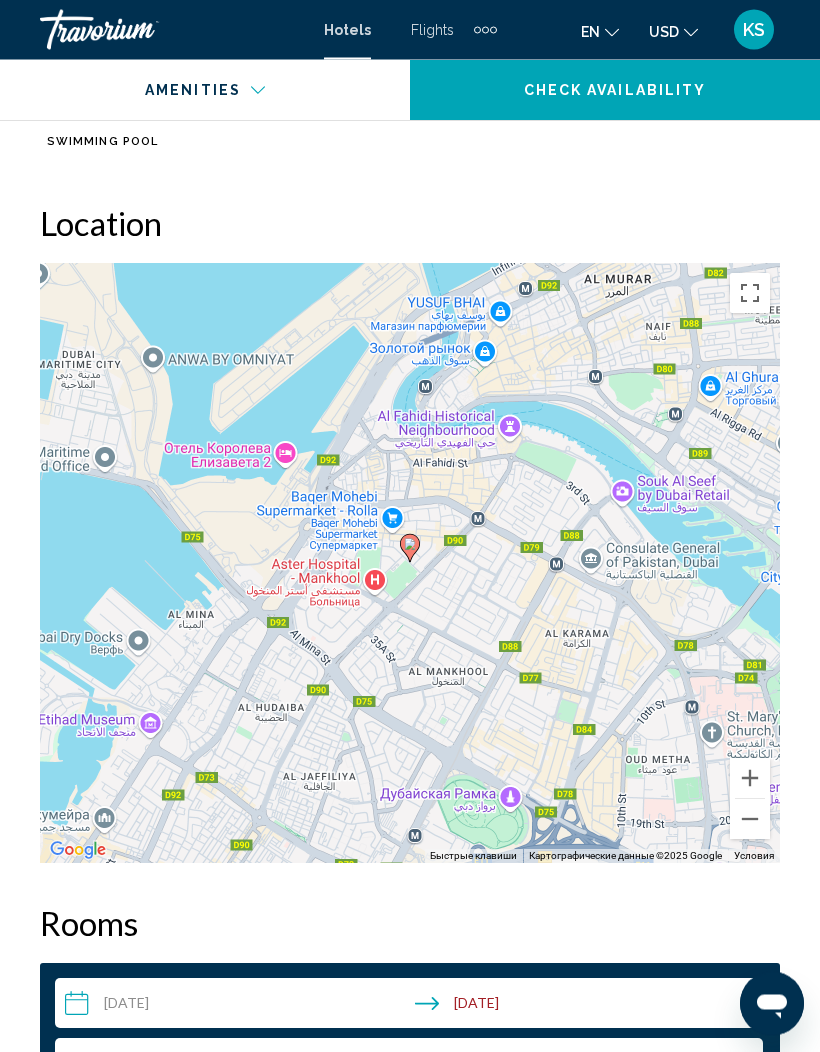 scroll, scrollTop: 2516, scrollLeft: 0, axis: vertical 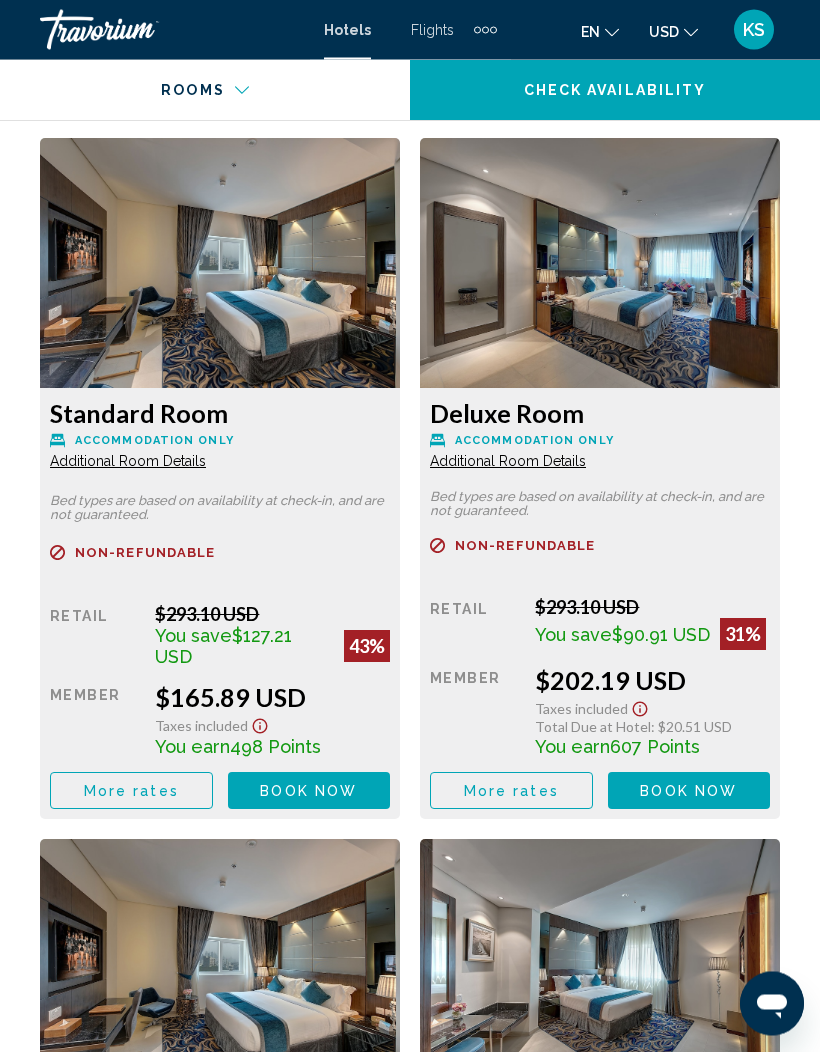 click on "More rates" at bounding box center [131, 791] 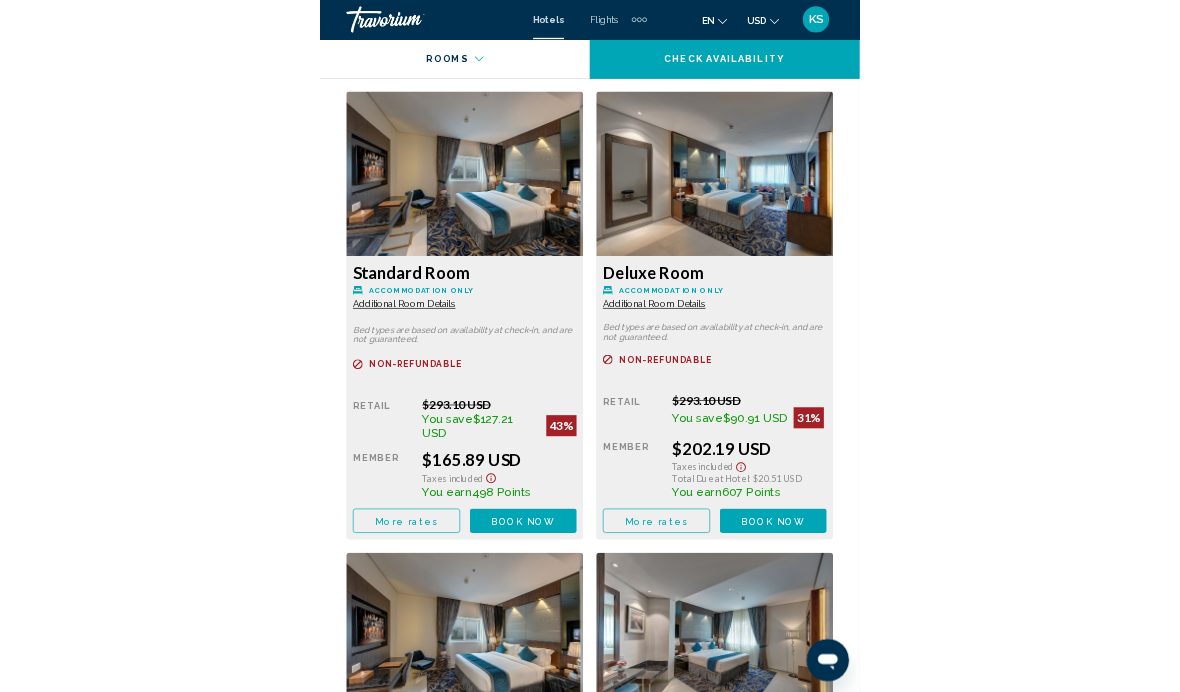 scroll, scrollTop: 0, scrollLeft: 0, axis: both 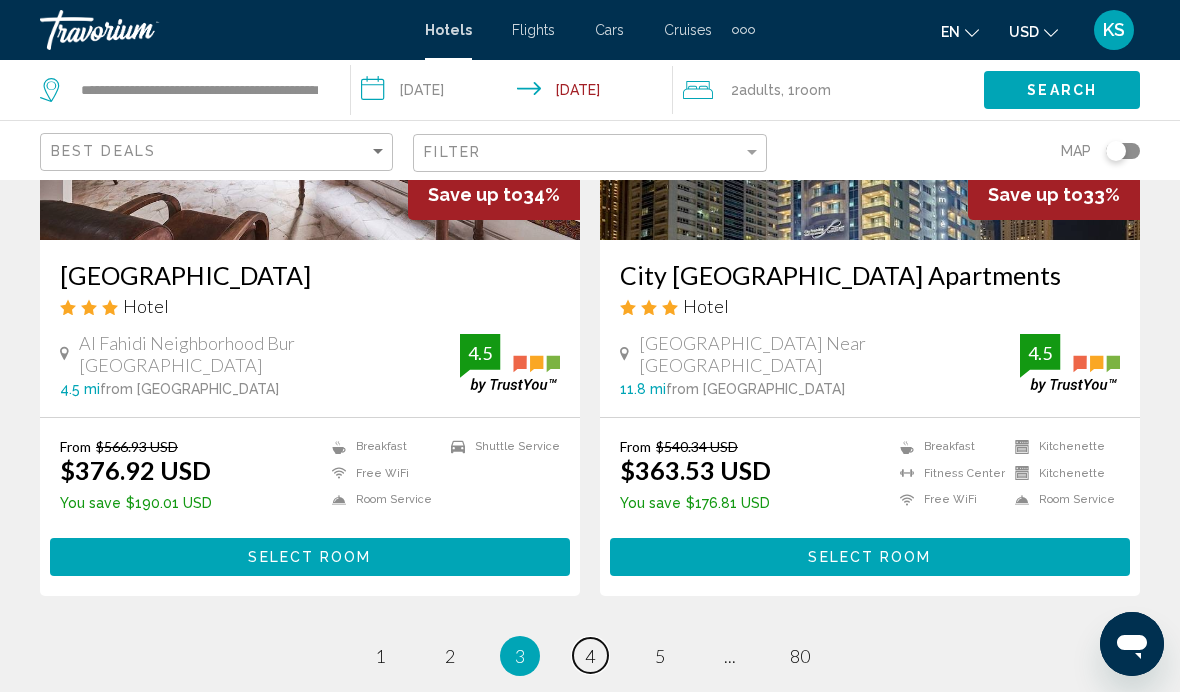 click on "4" at bounding box center [590, 656] 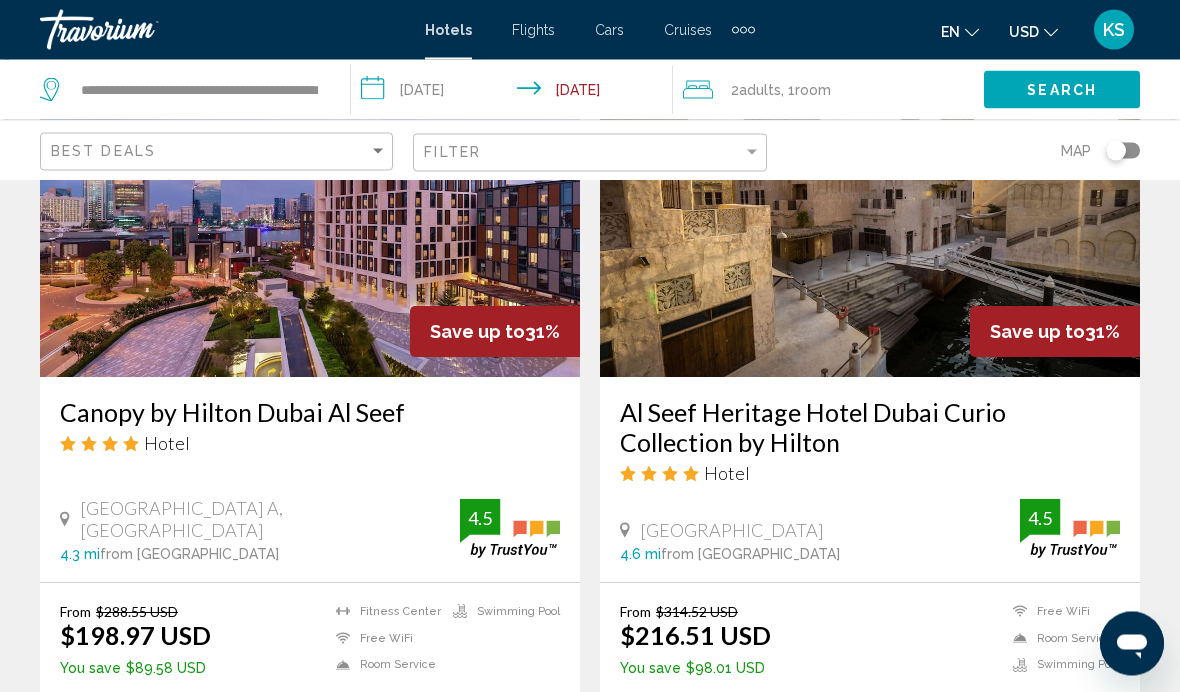scroll, scrollTop: 3184, scrollLeft: 0, axis: vertical 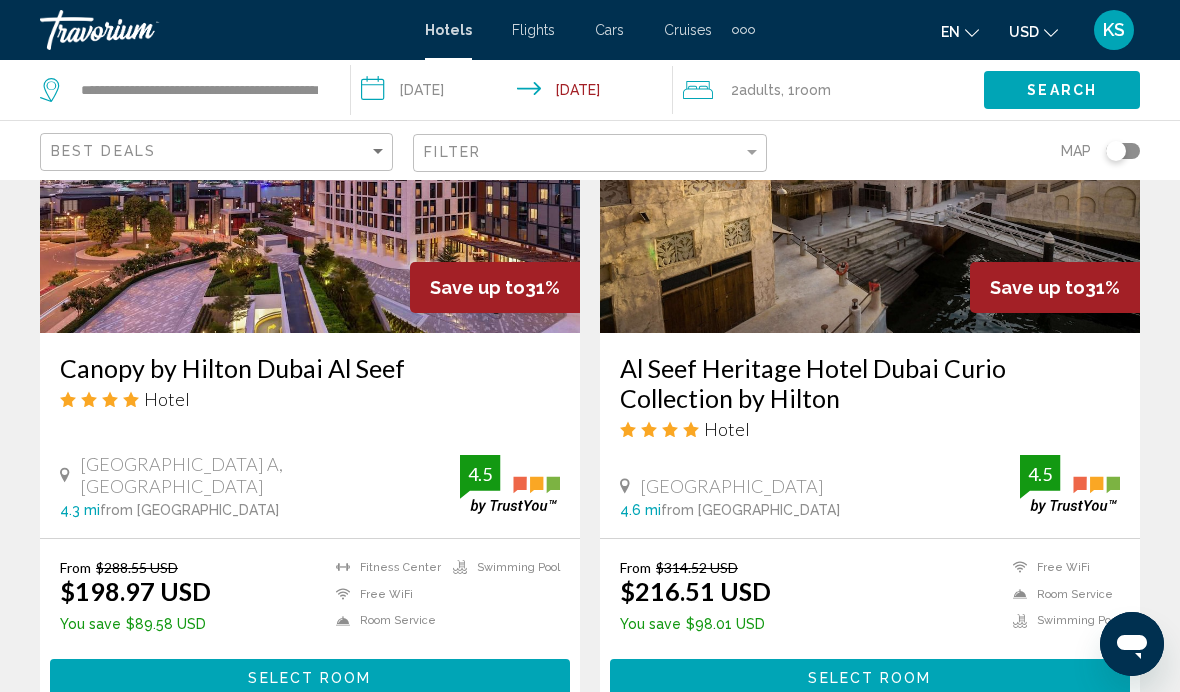click on "Select Room" at bounding box center [310, 677] 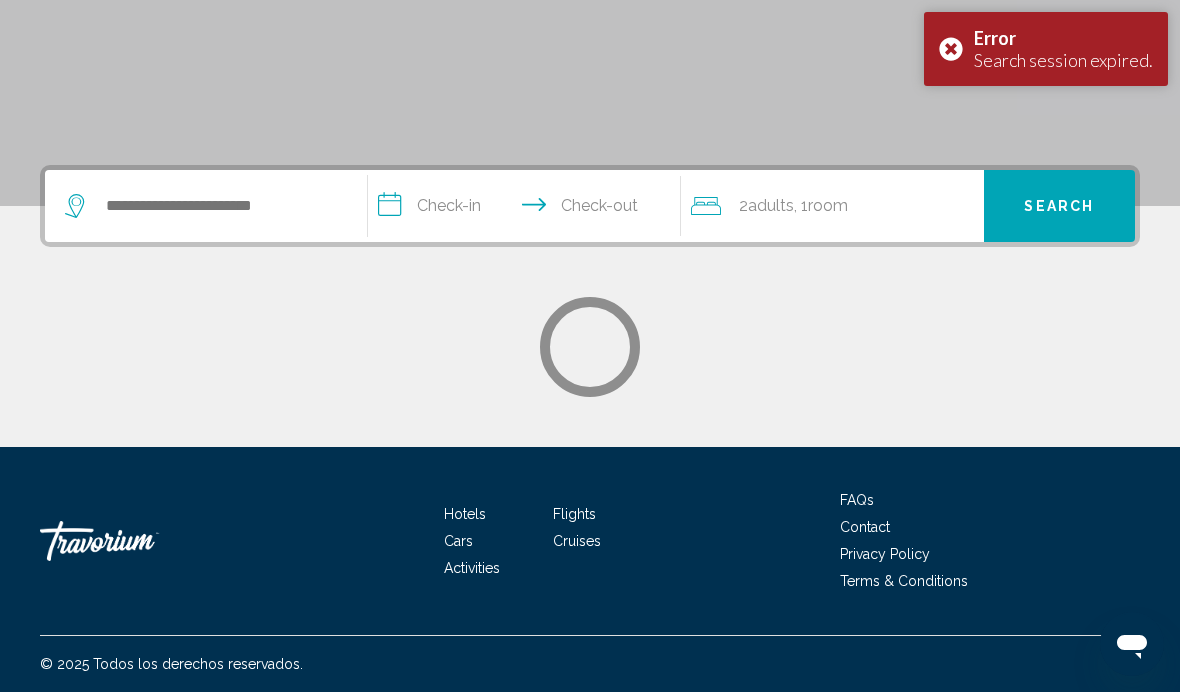 scroll, scrollTop: 0, scrollLeft: 0, axis: both 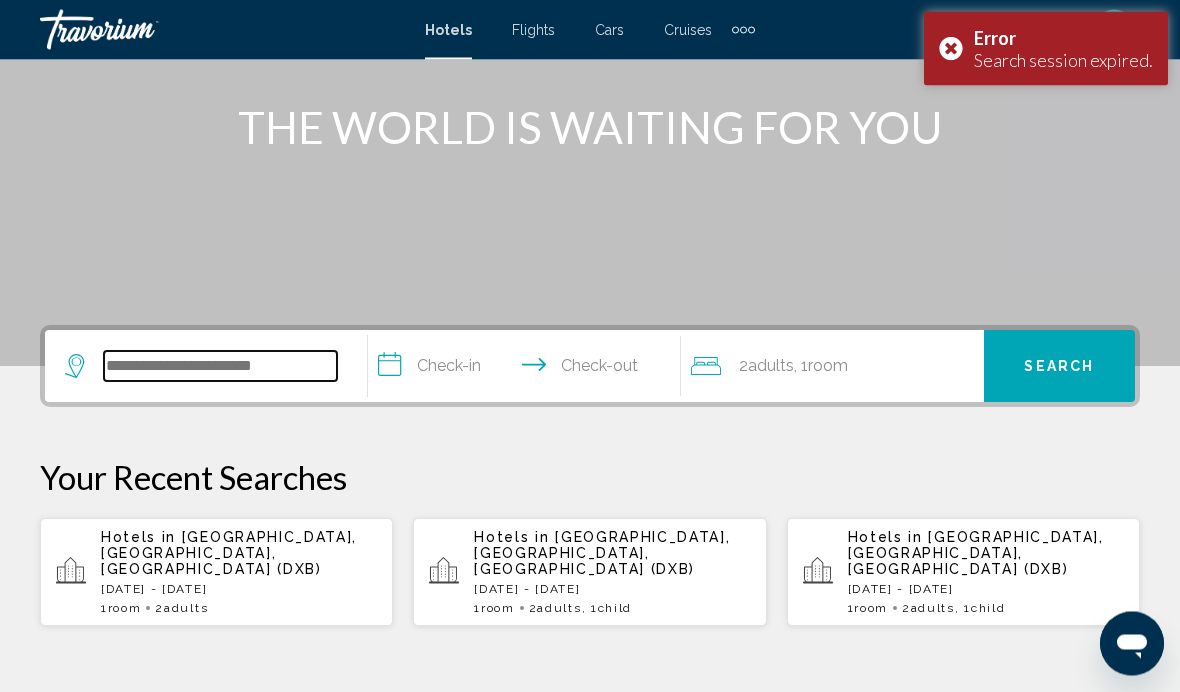 click at bounding box center [220, 367] 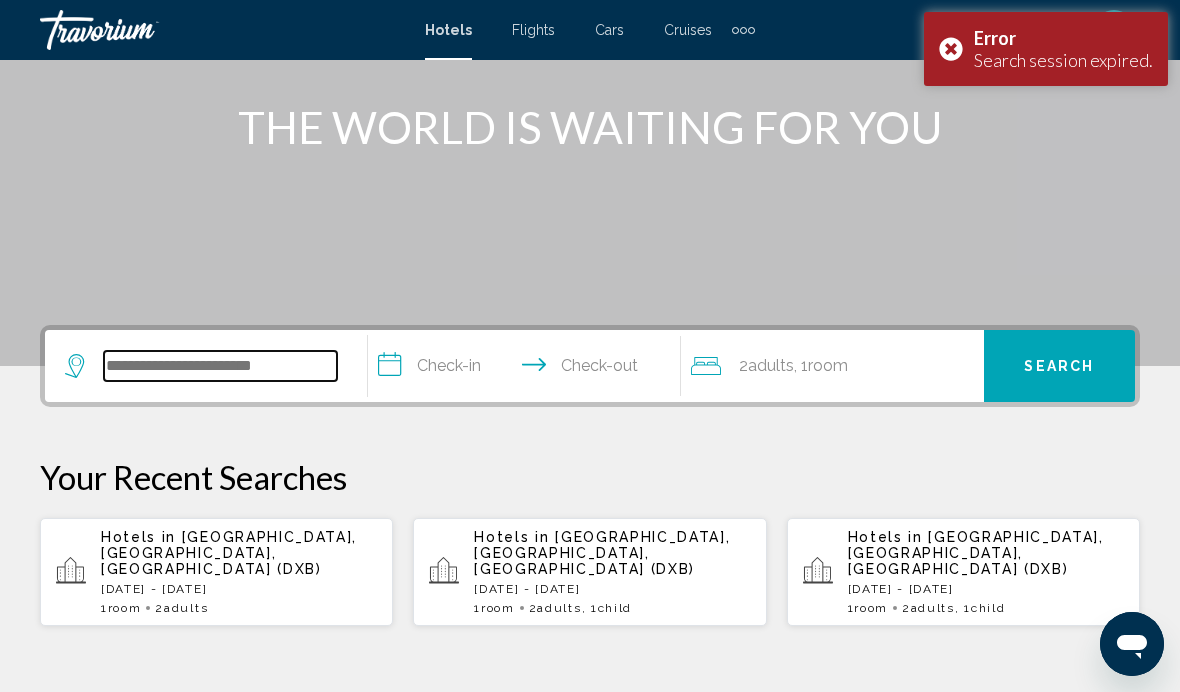 scroll, scrollTop: 233, scrollLeft: 0, axis: vertical 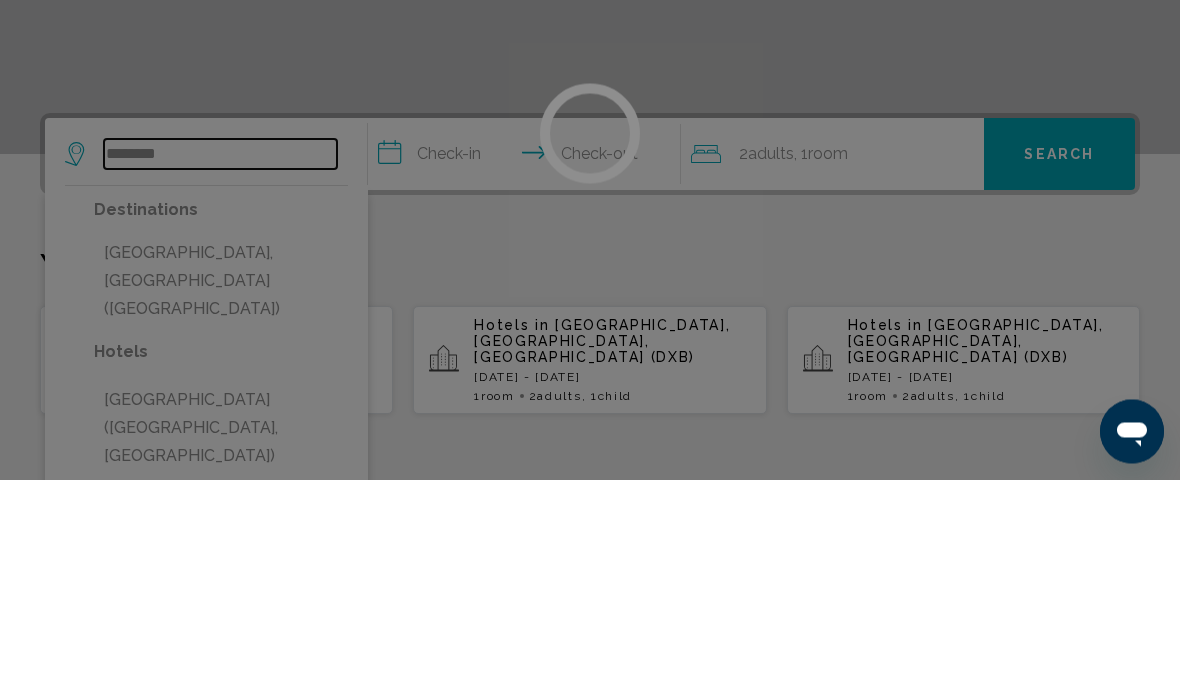 type on "**********" 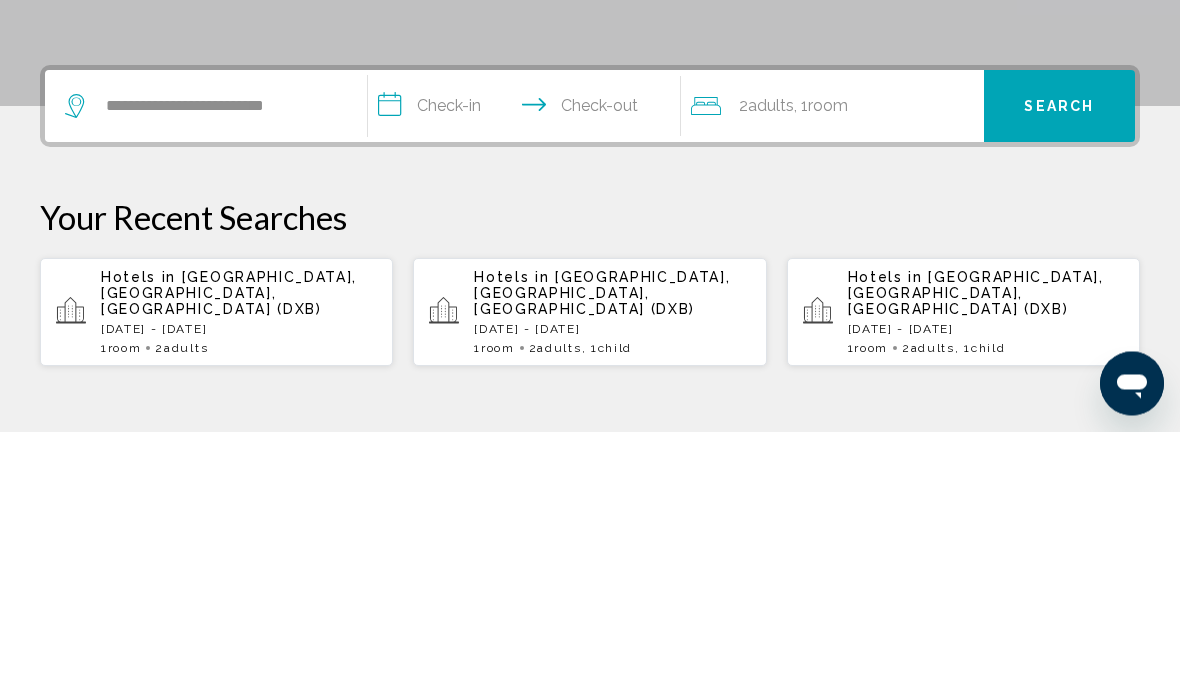click on "**********" at bounding box center (528, 370) 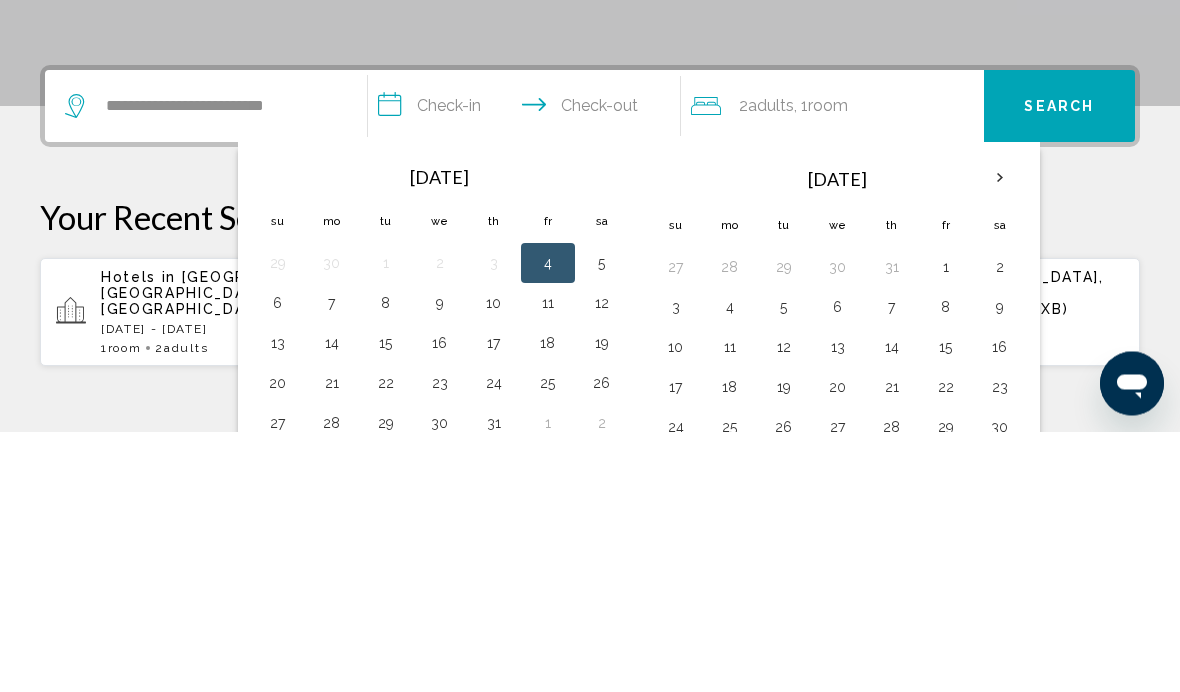 scroll, scrollTop: 494, scrollLeft: 0, axis: vertical 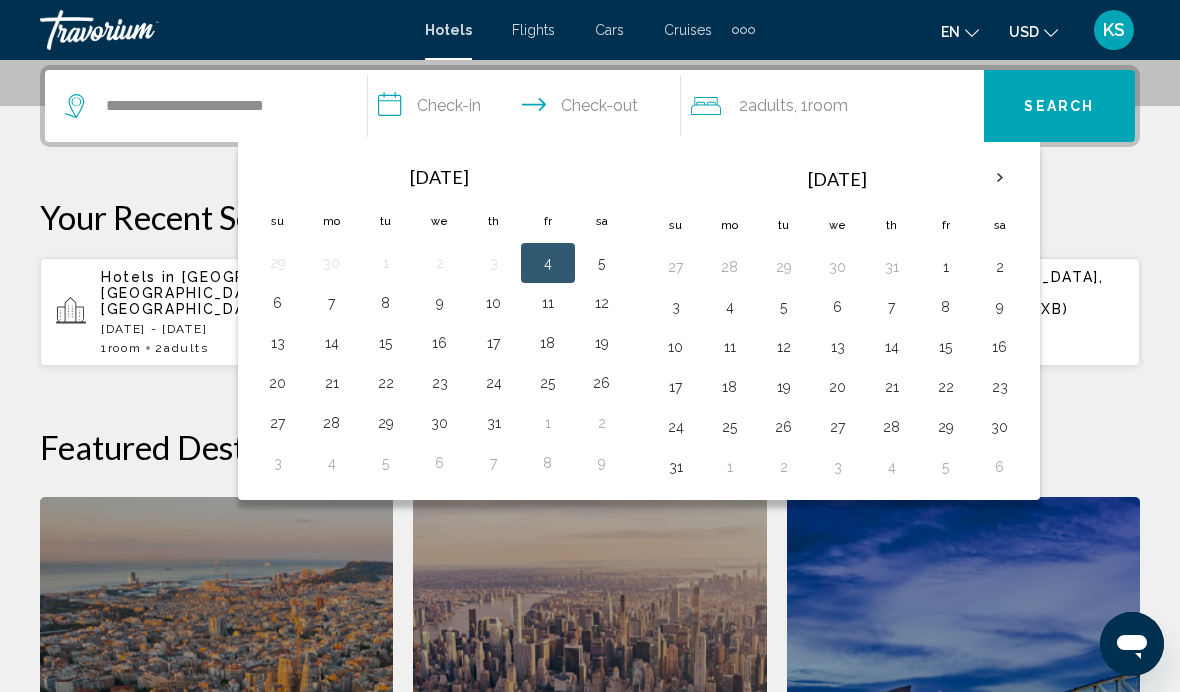 click on "10" at bounding box center [494, 303] 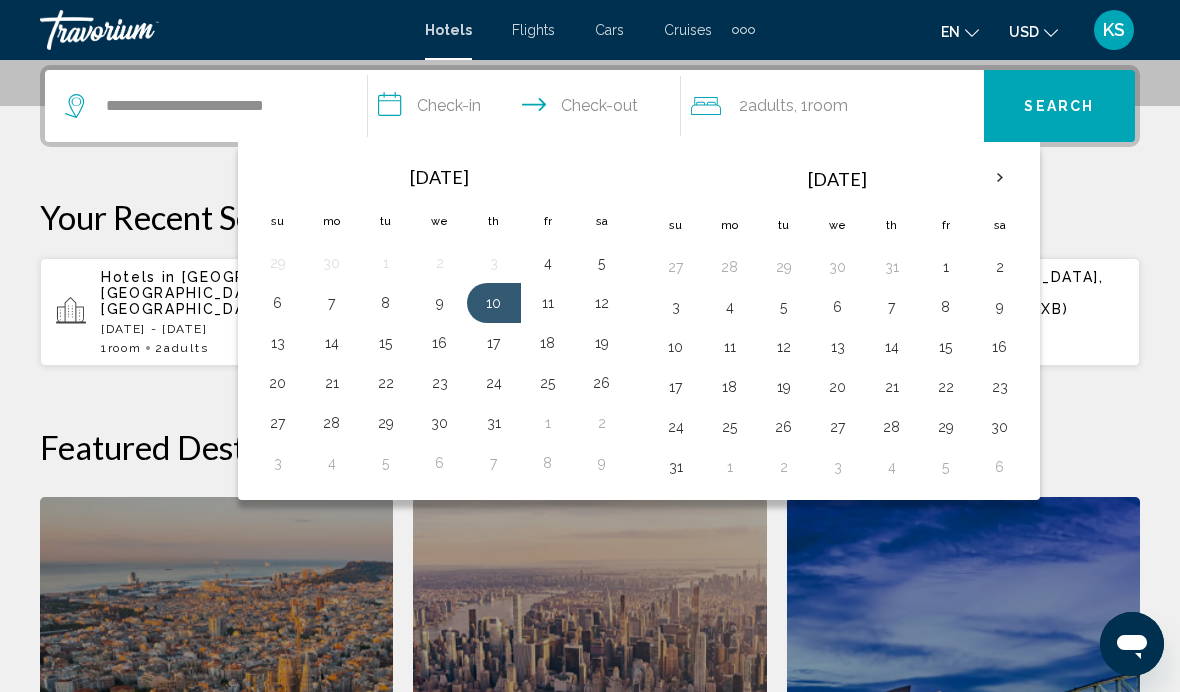 click on "12" at bounding box center [602, 303] 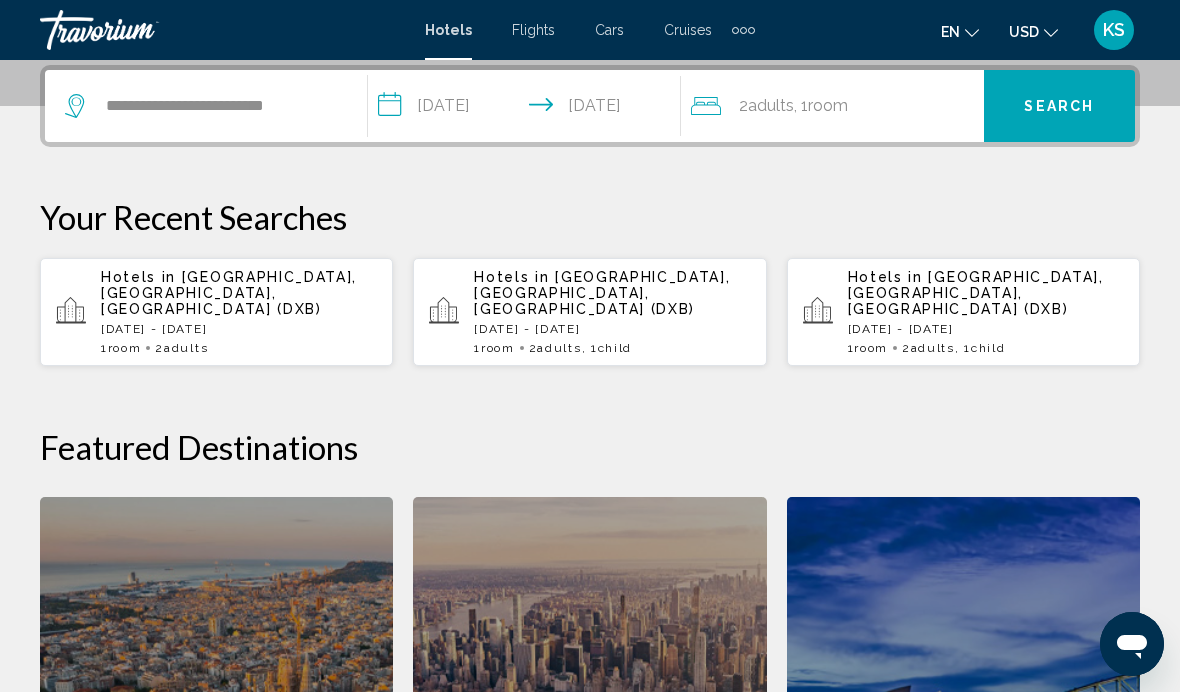 click on "**********" at bounding box center (528, 109) 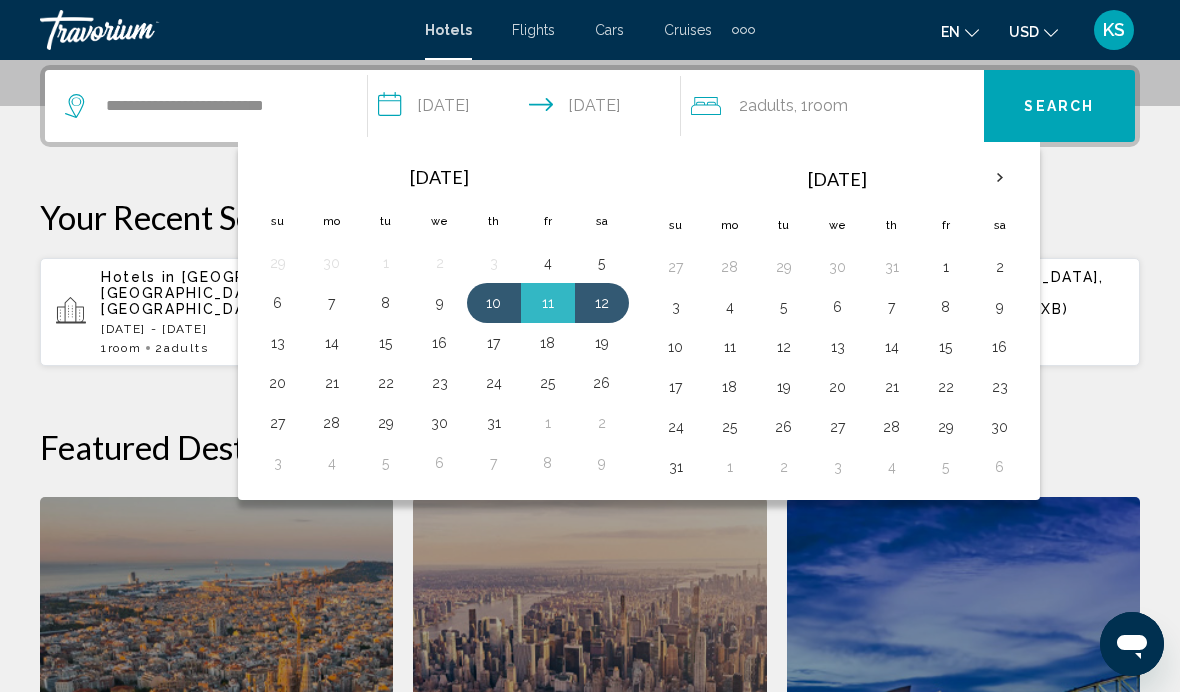 click on "5" at bounding box center [602, 263] 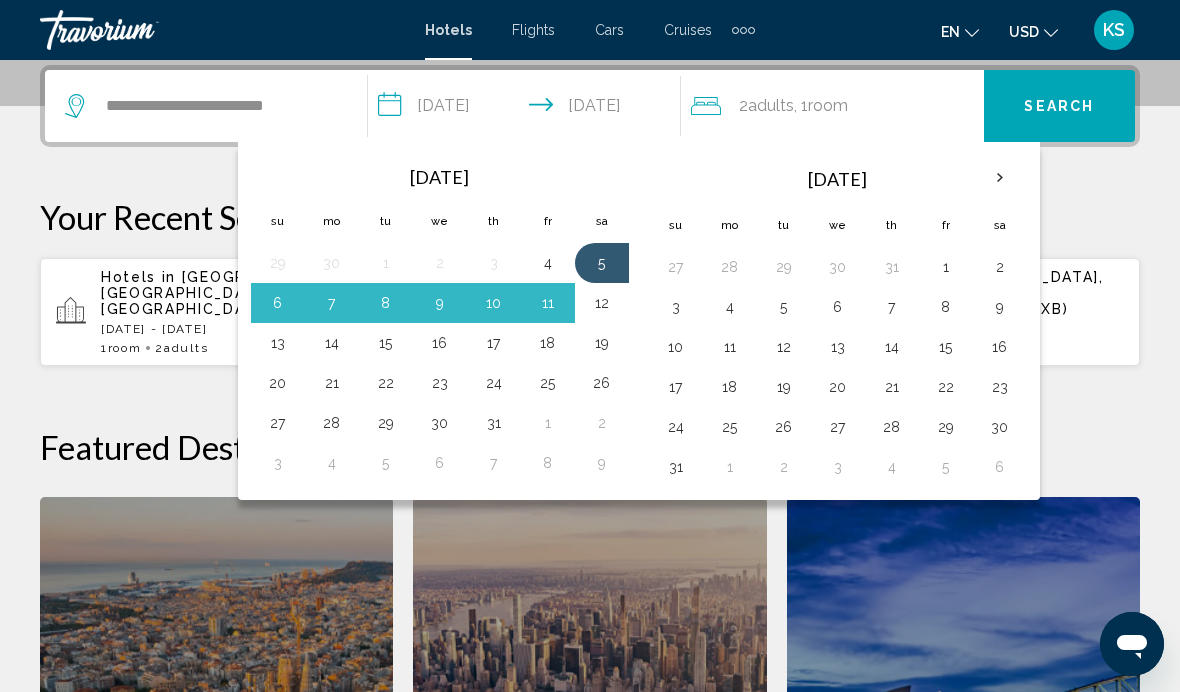 click on "7" at bounding box center (332, 303) 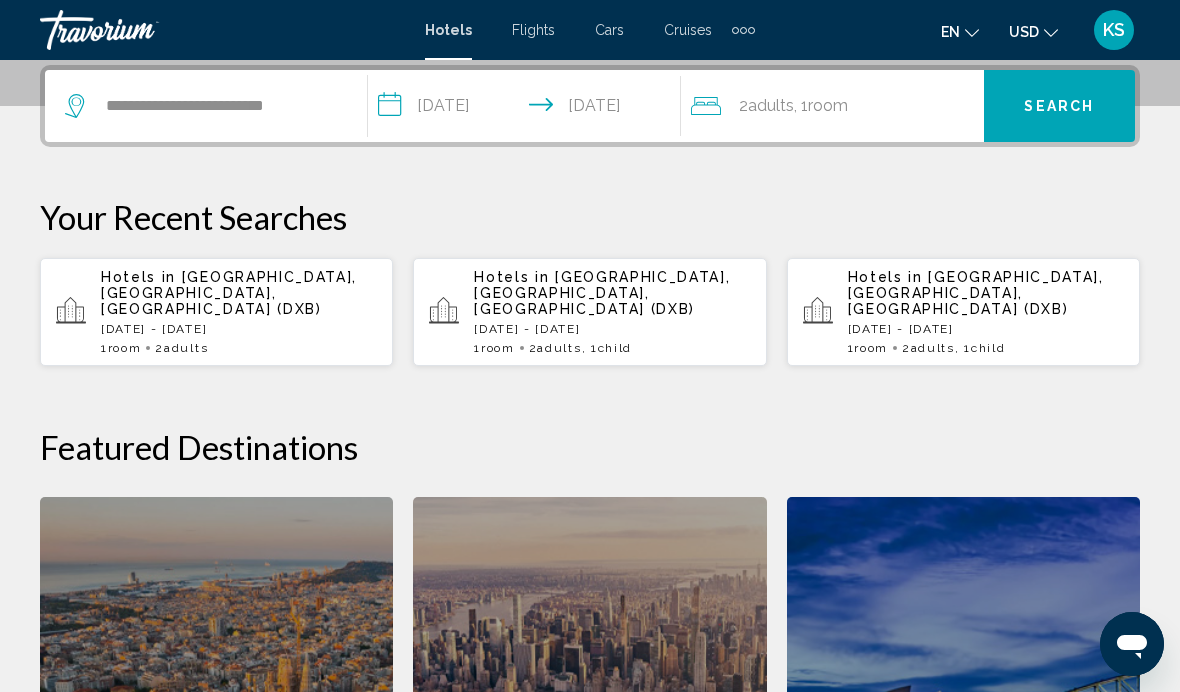 click on "**********" at bounding box center [528, 109] 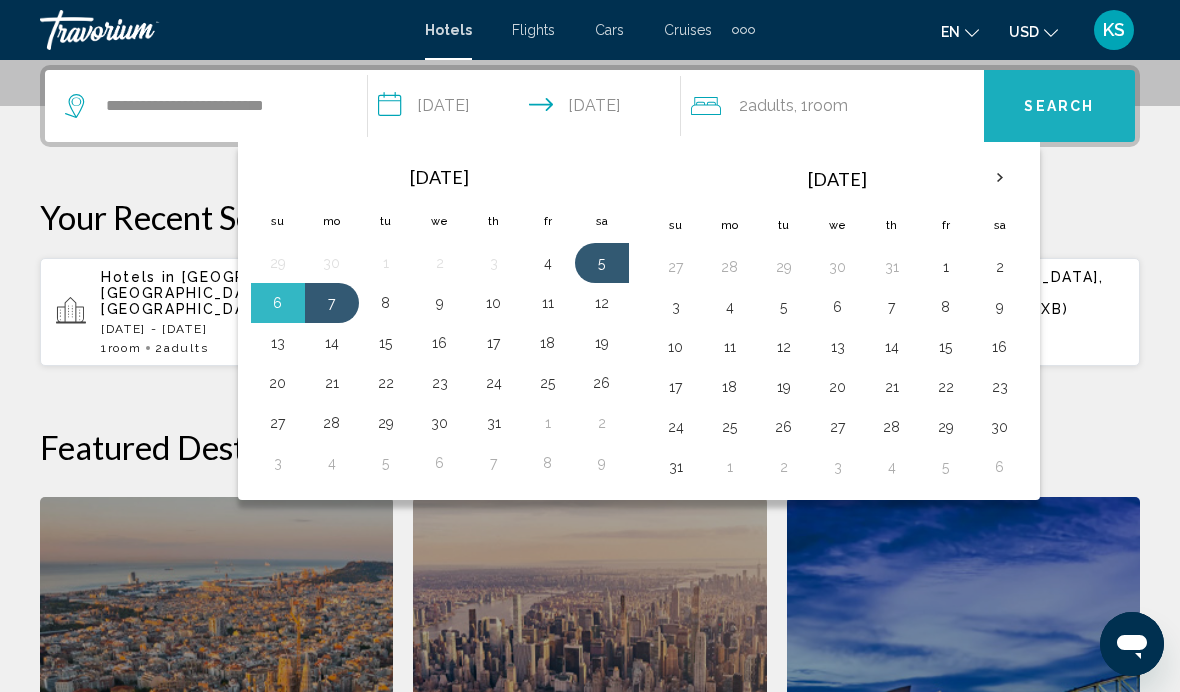 click on "Search" at bounding box center [1059, 107] 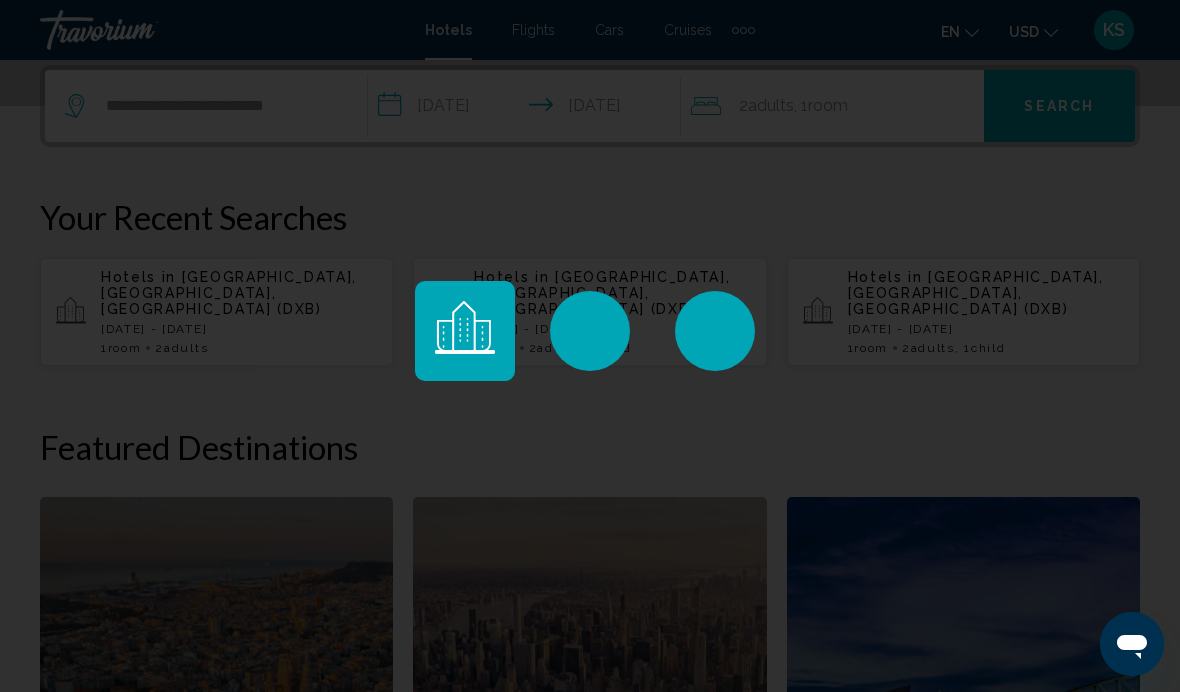 click 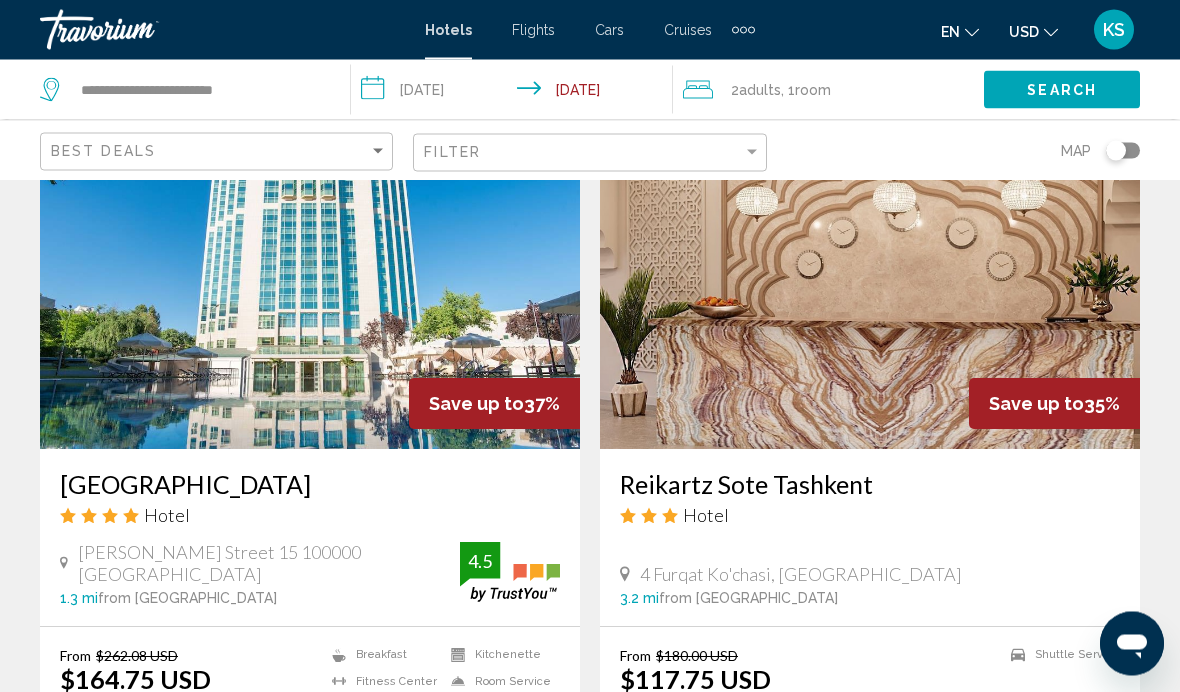 scroll, scrollTop: 2244, scrollLeft: 0, axis: vertical 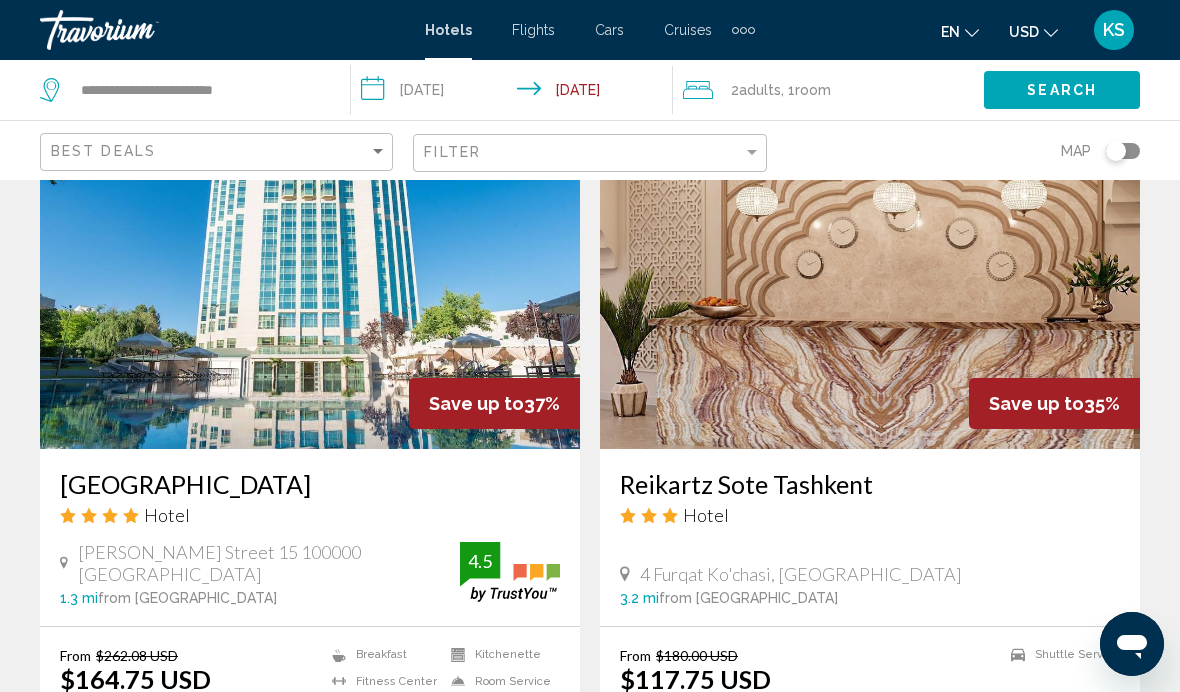 click on "Select Room" at bounding box center (310, 765) 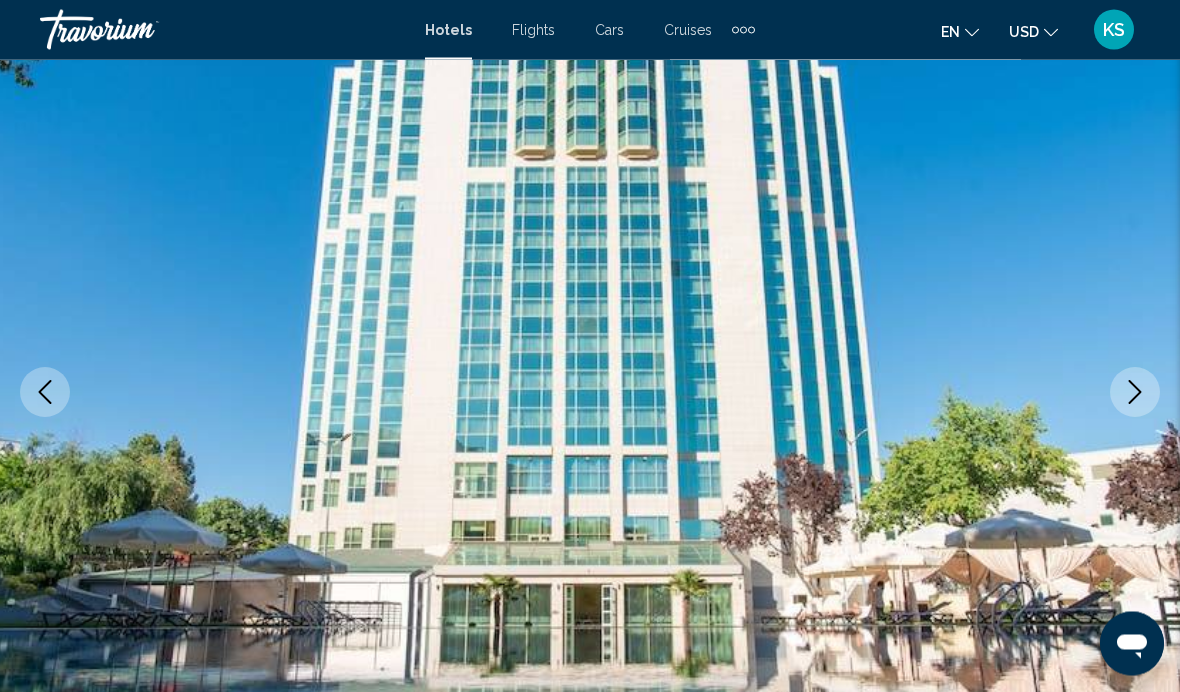 scroll, scrollTop: 344, scrollLeft: 0, axis: vertical 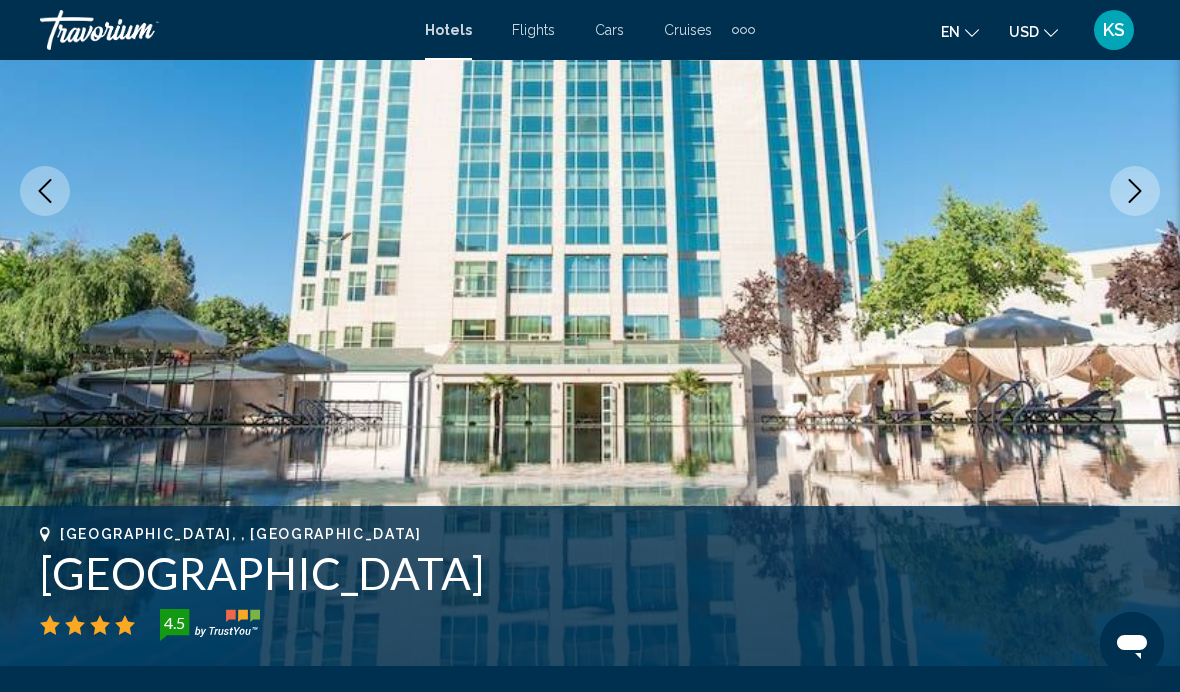 click 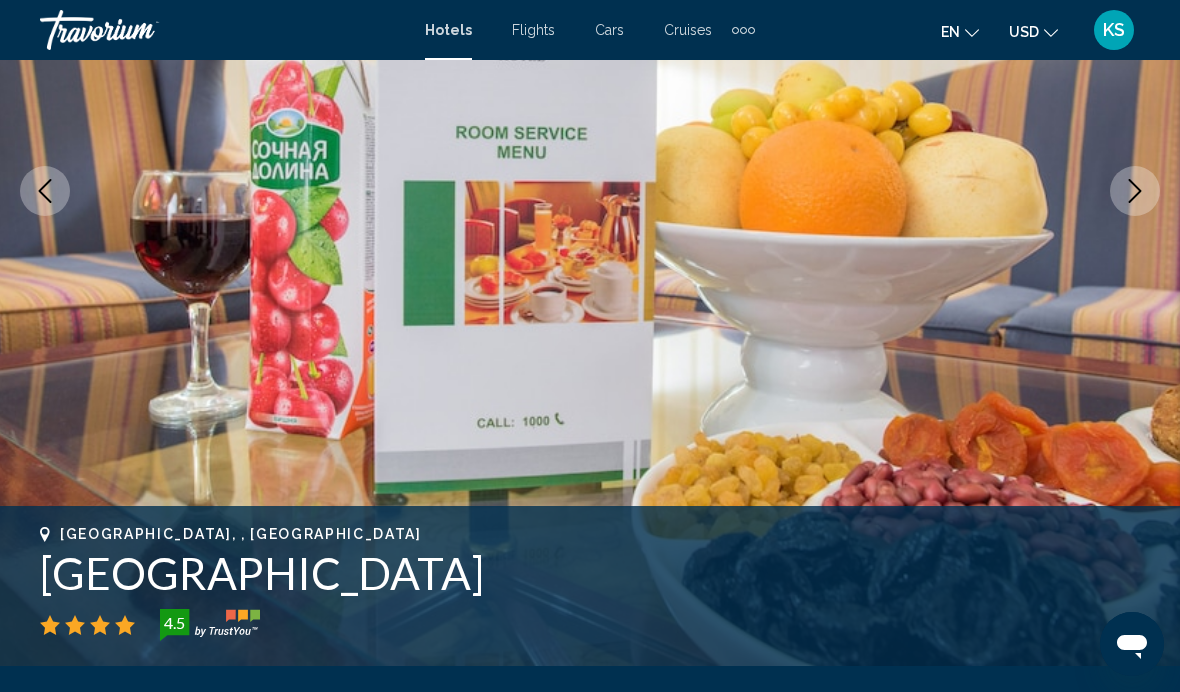 click 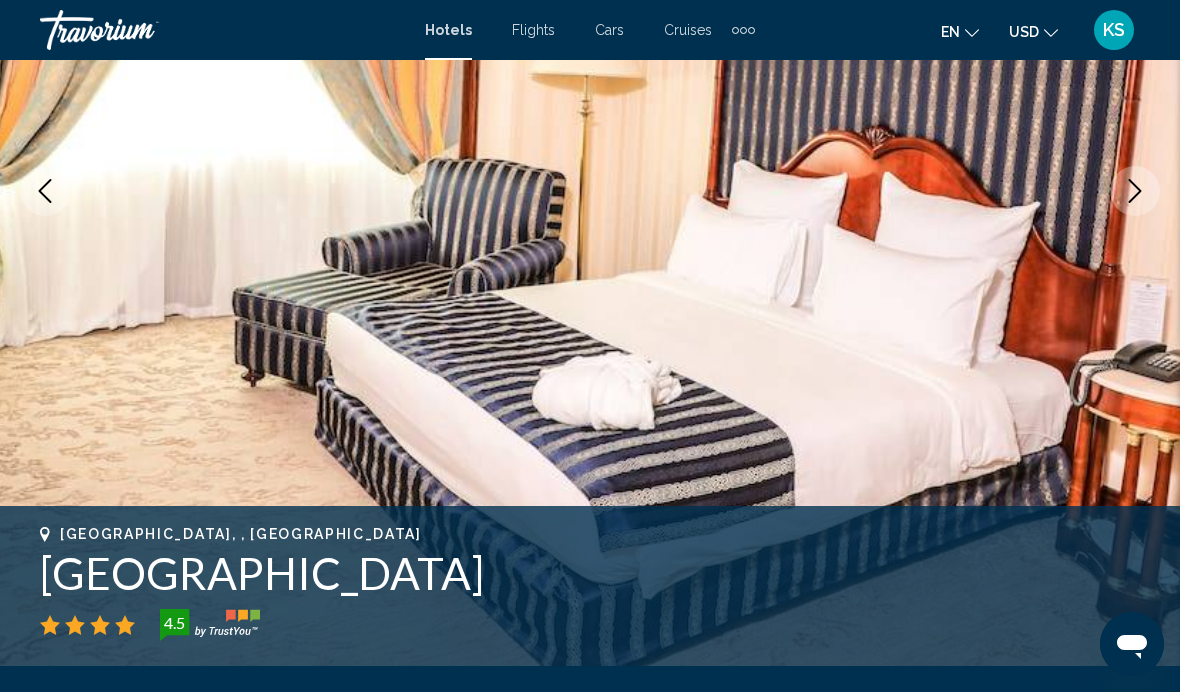 click 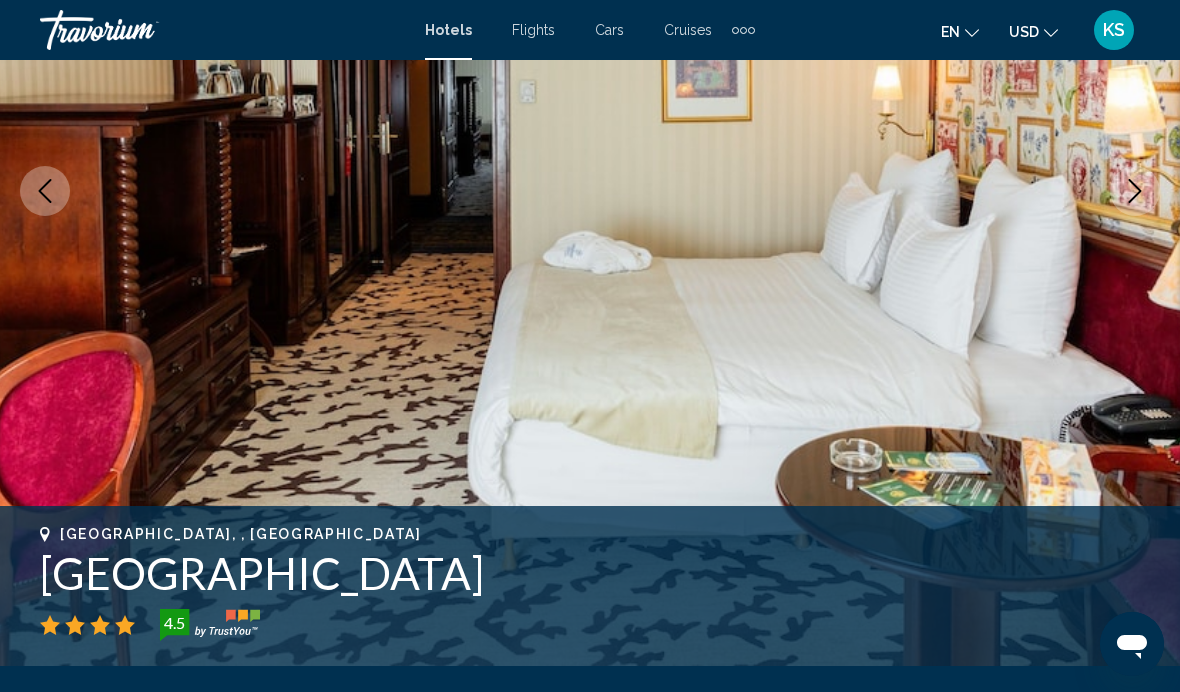click 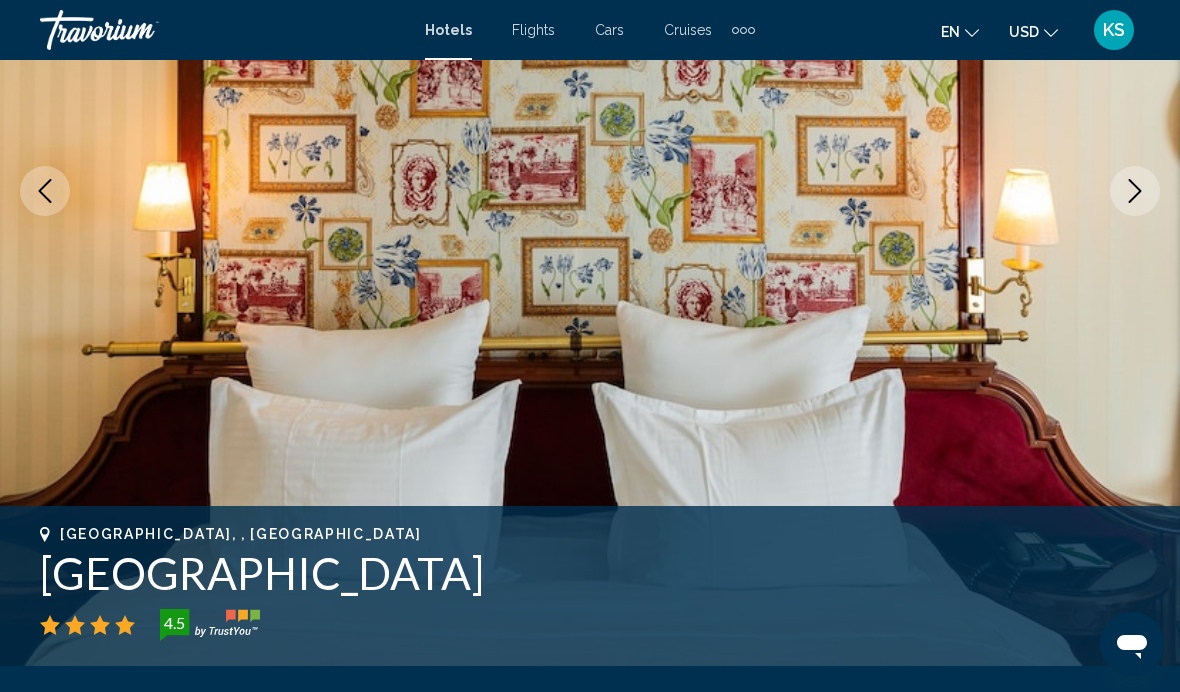 click 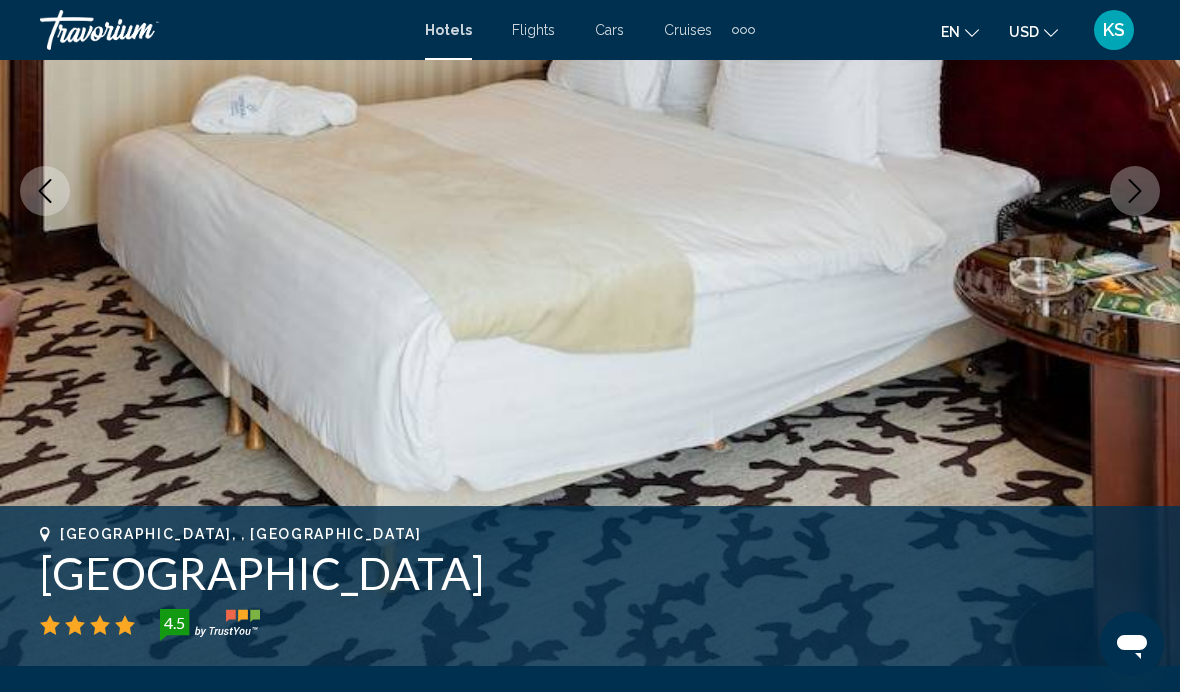 click 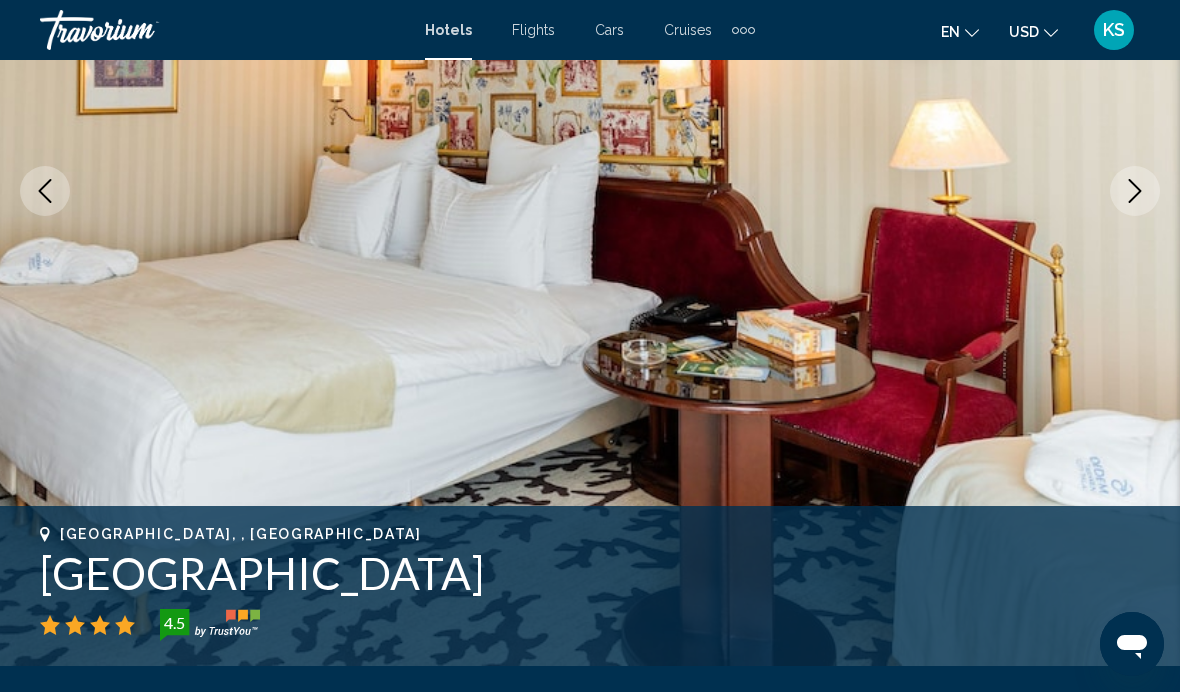 click 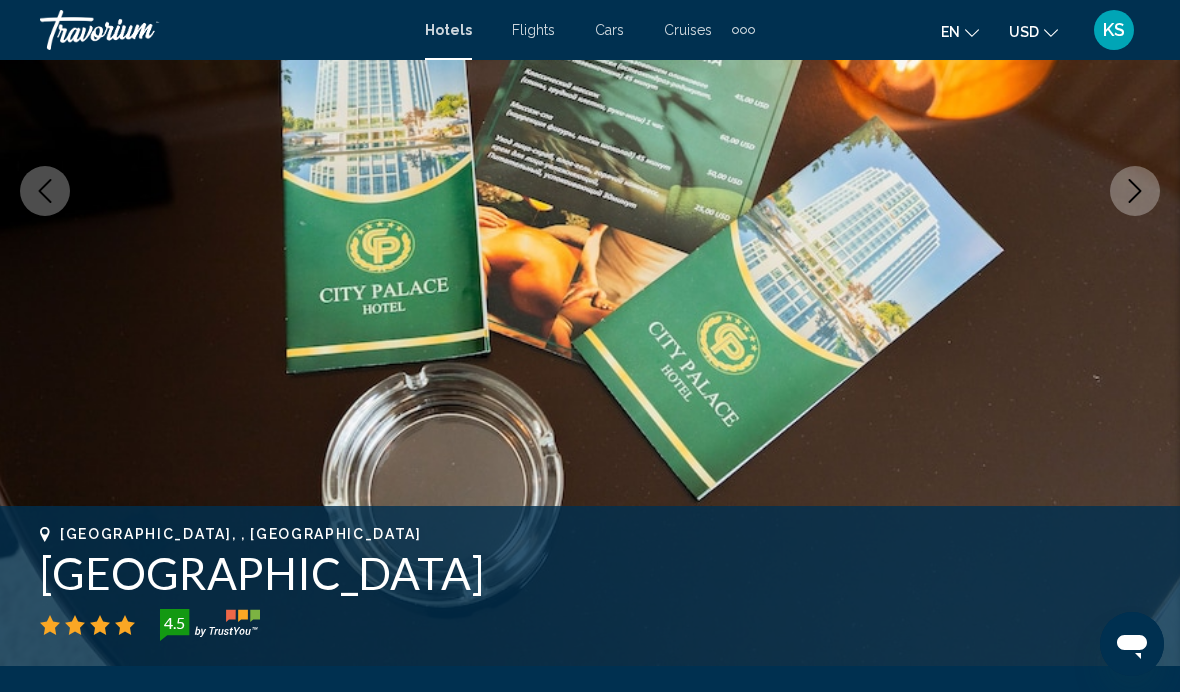 click 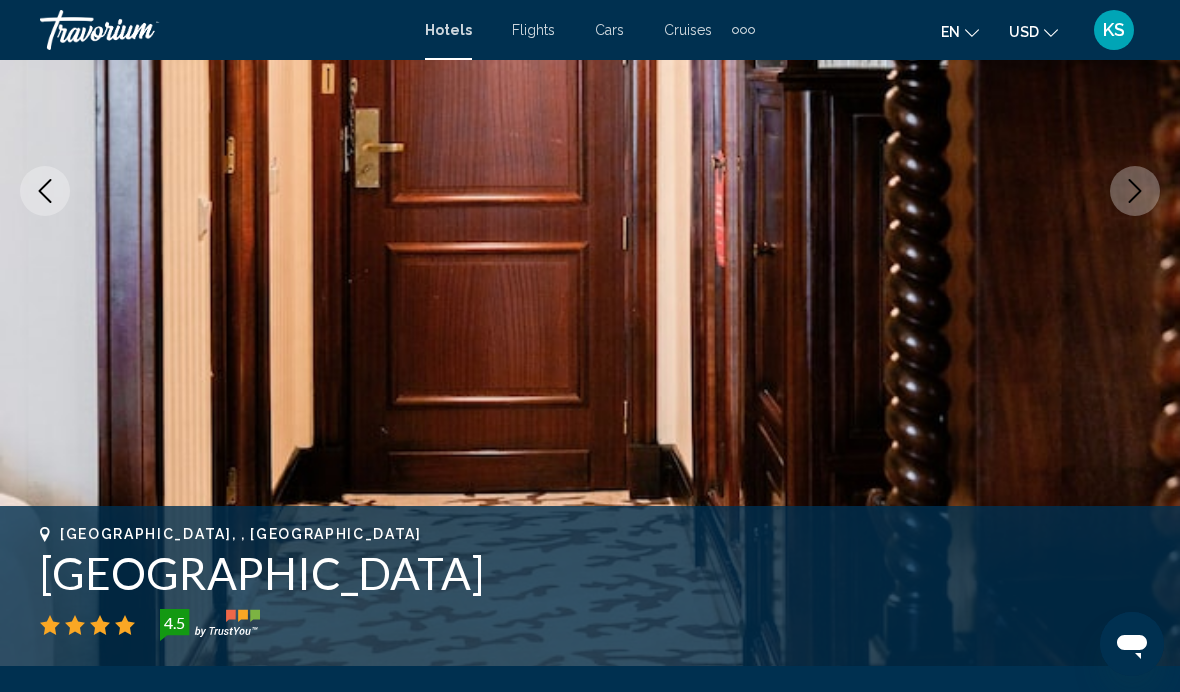click at bounding box center [1135, 191] 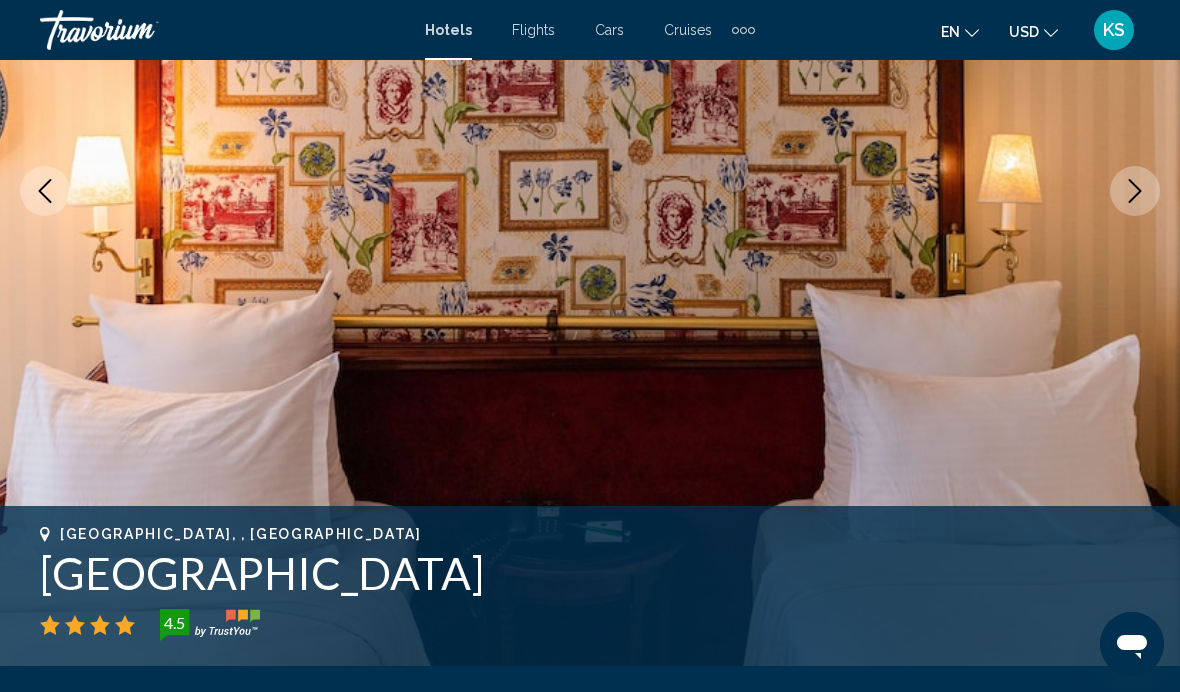 click at bounding box center [1135, 191] 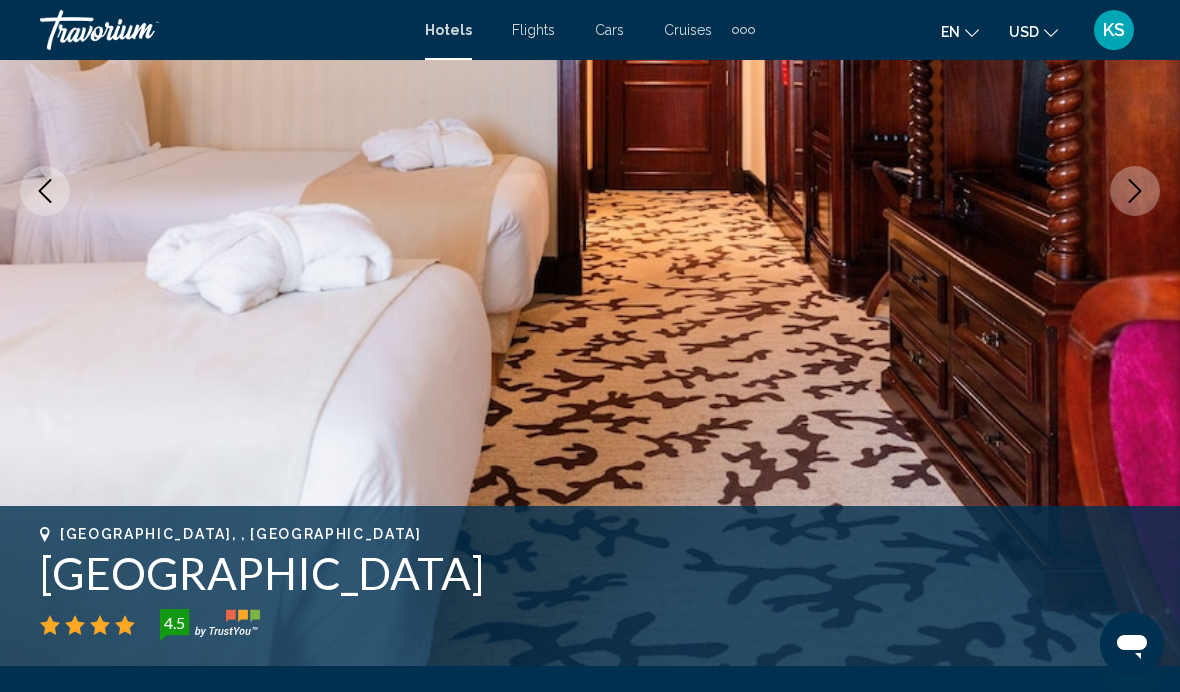 click at bounding box center (1135, 191) 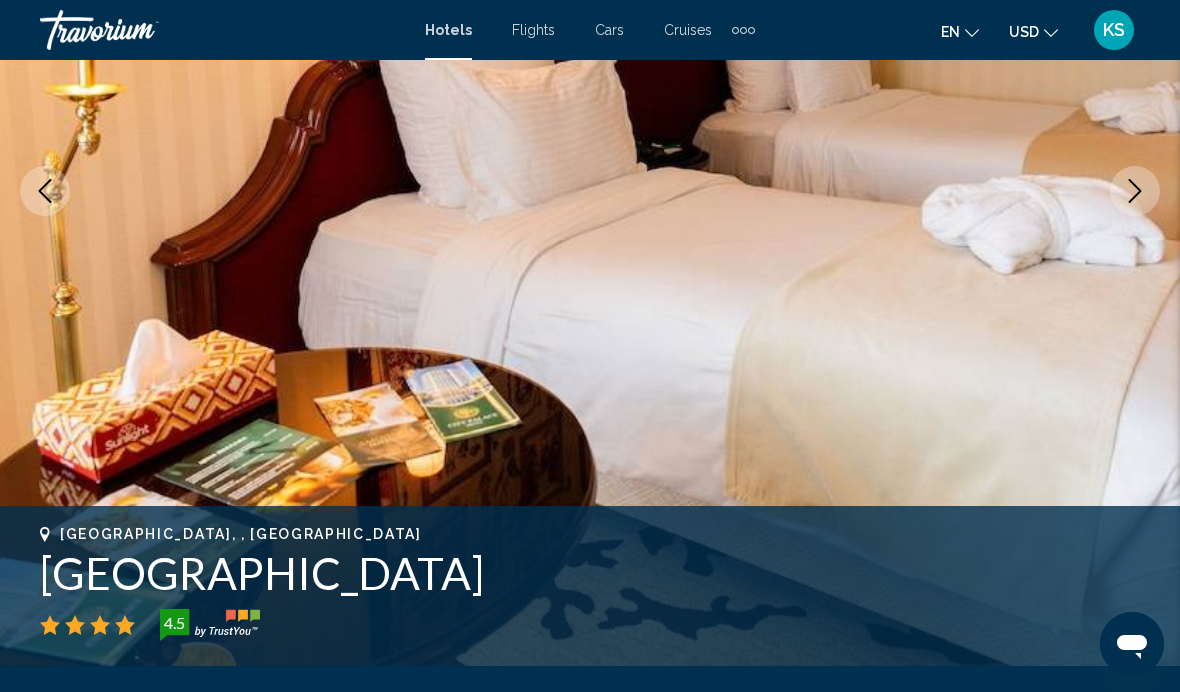 click at bounding box center (590, 191) 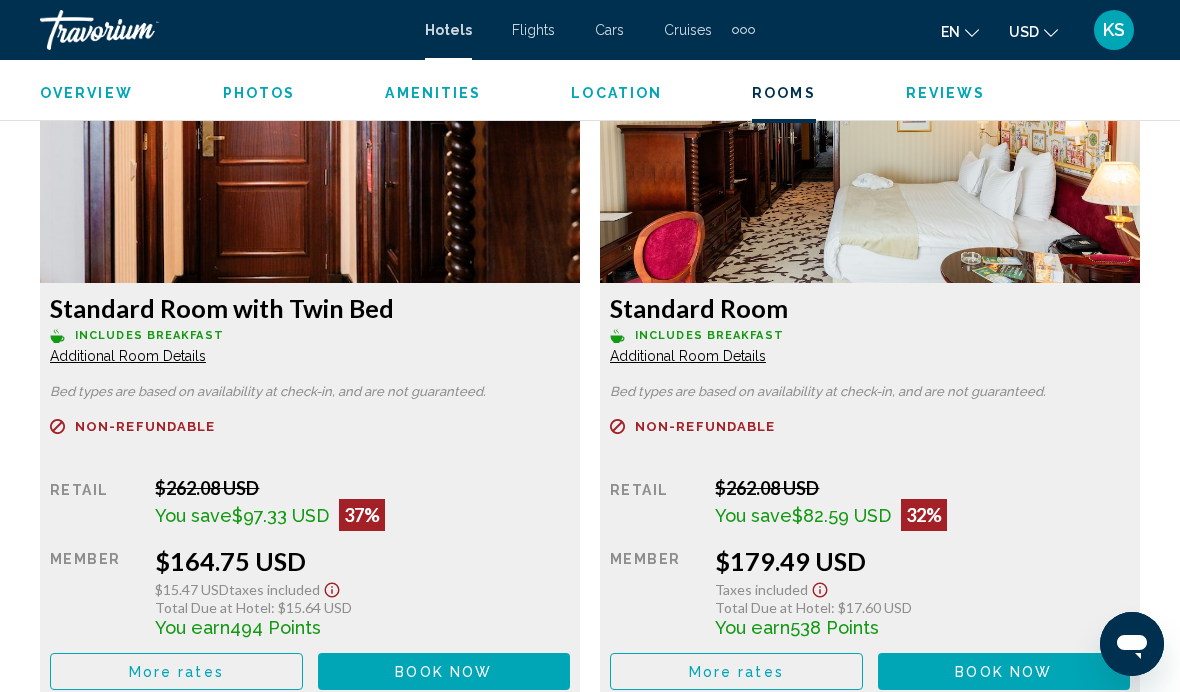 scroll, scrollTop: 3122, scrollLeft: 0, axis: vertical 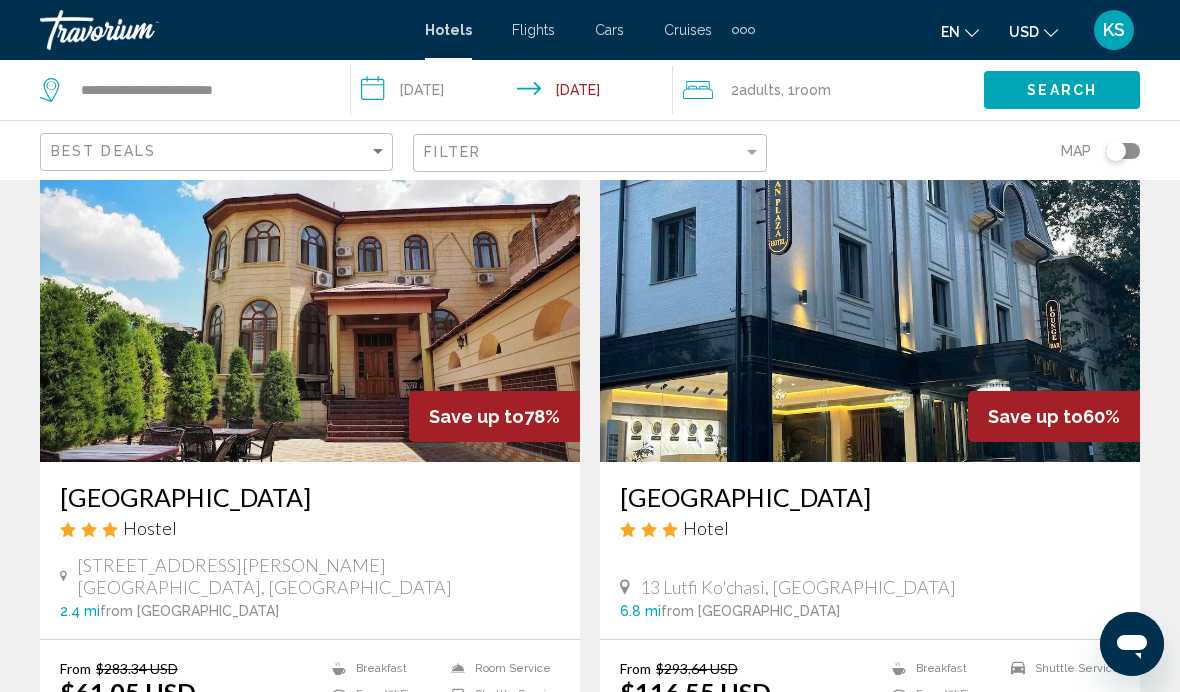 click on "2  Adult Adults , 1  Room rooms" 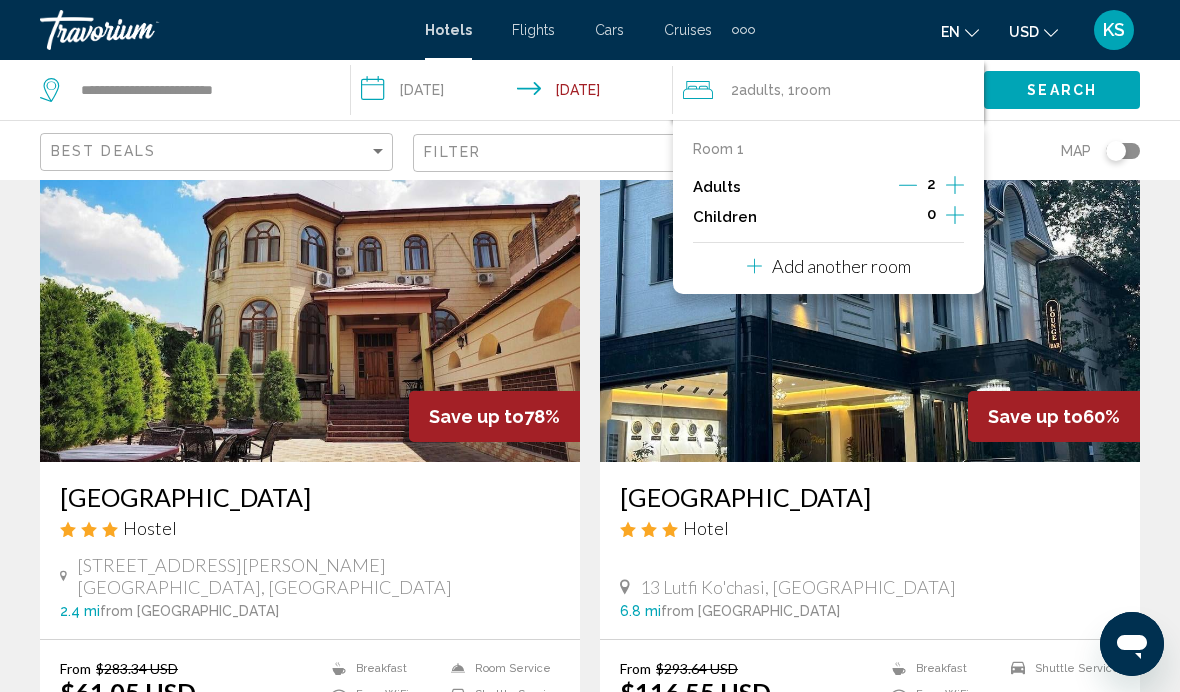 click 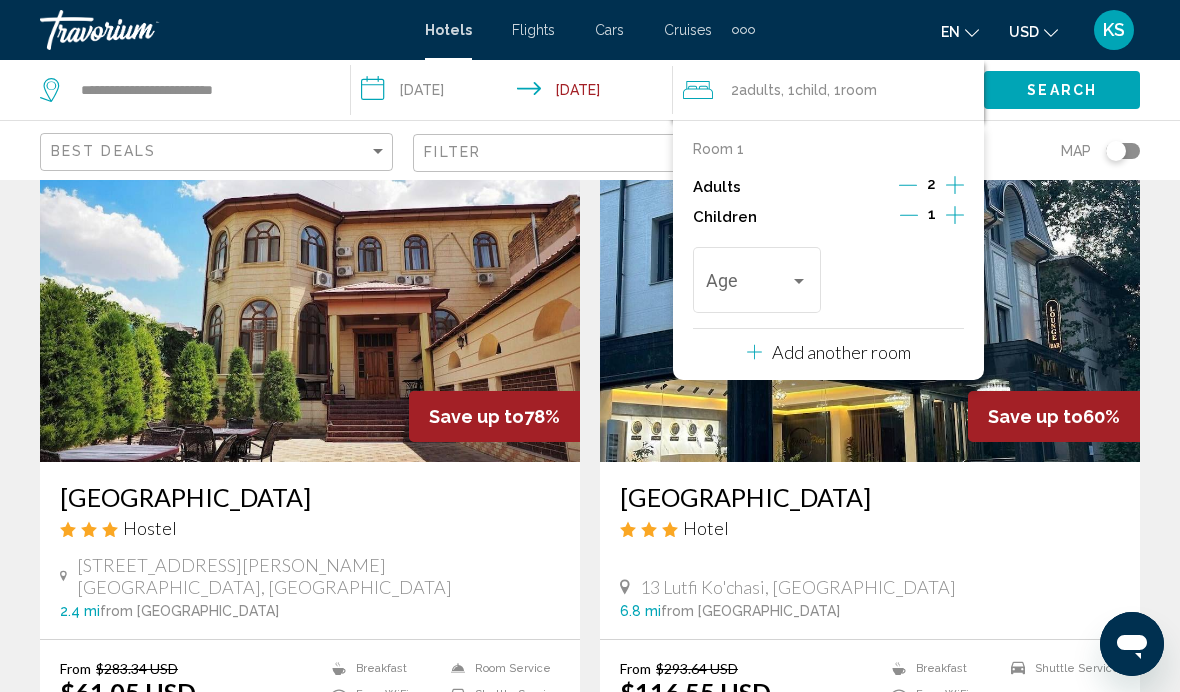 click 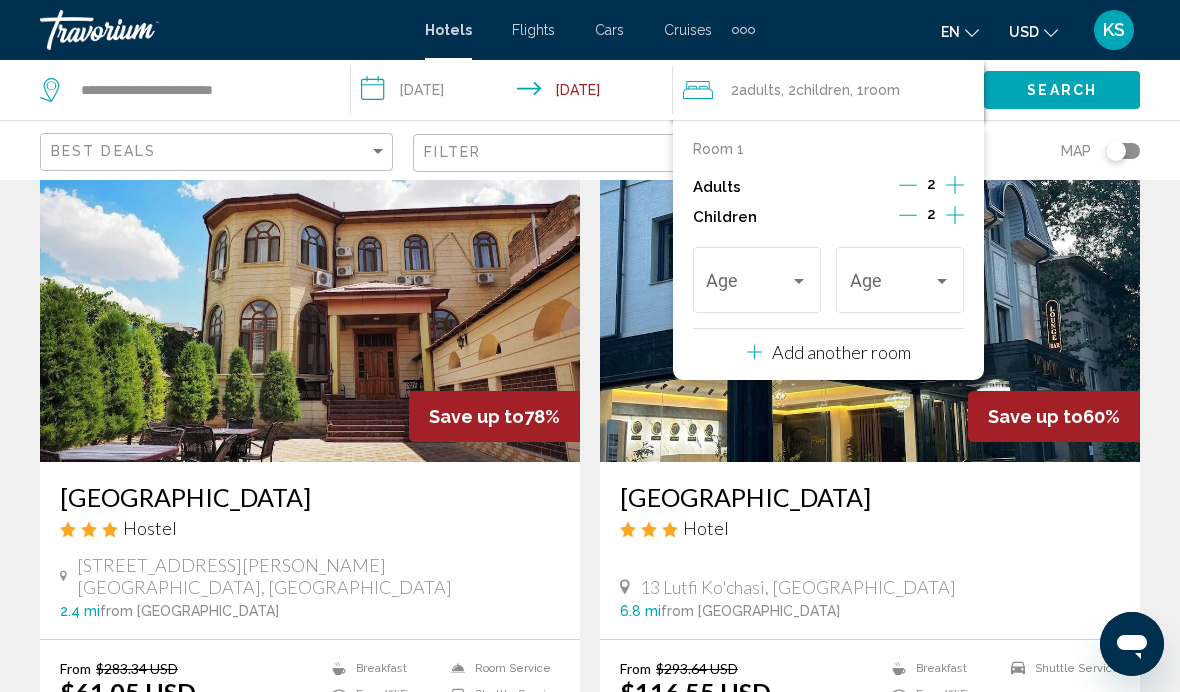 click at bounding box center [747, 285] 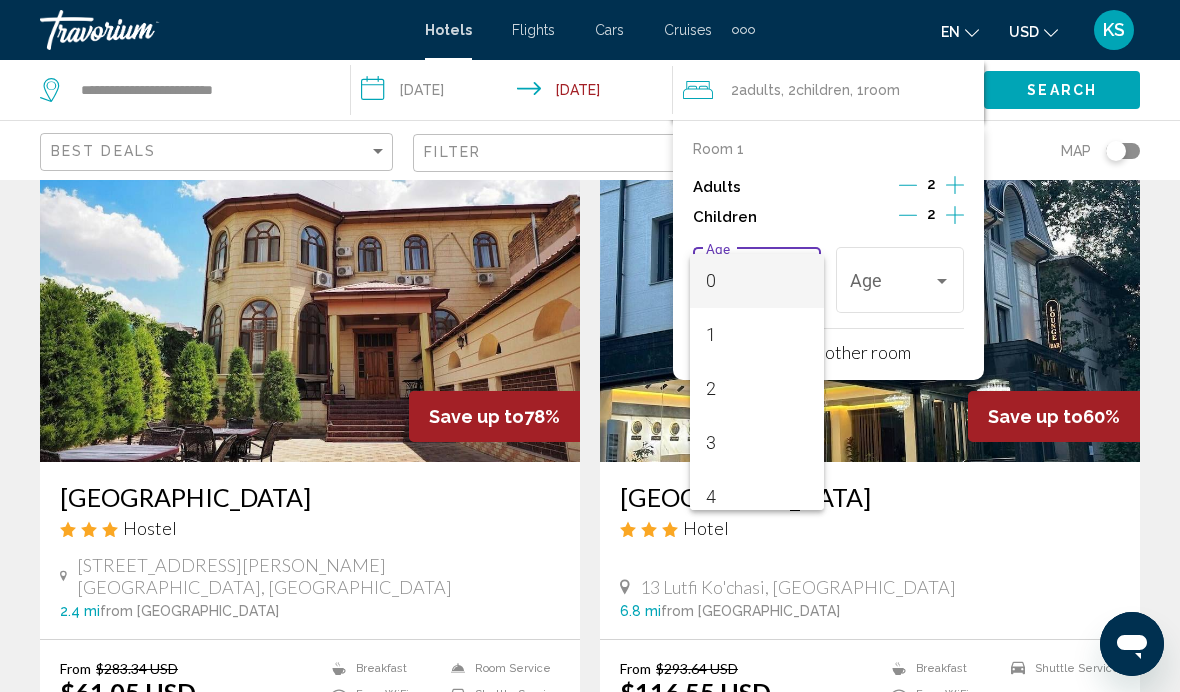 click at bounding box center [590, 346] 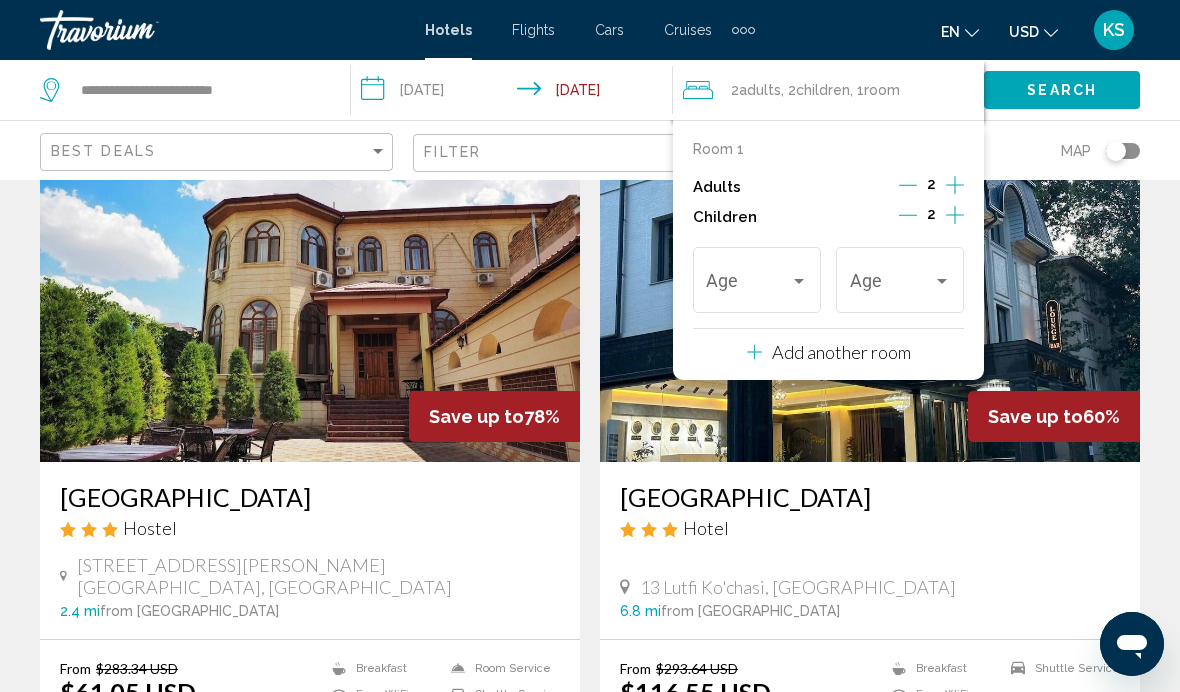 click 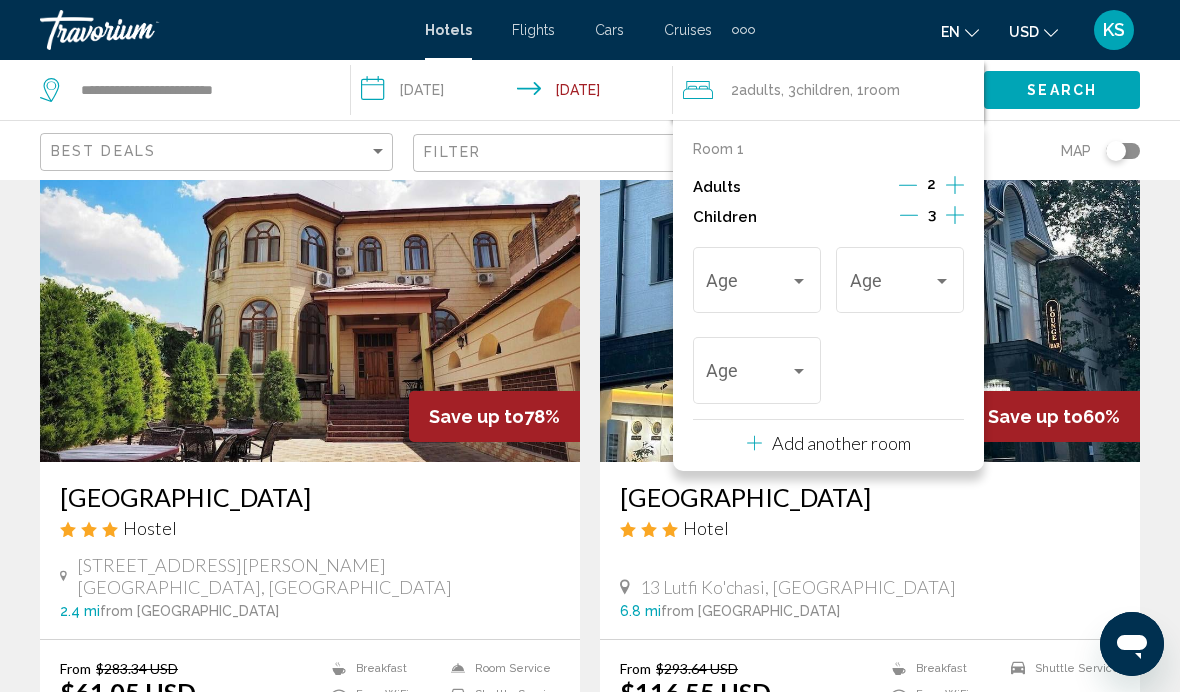 click at bounding box center (747, 285) 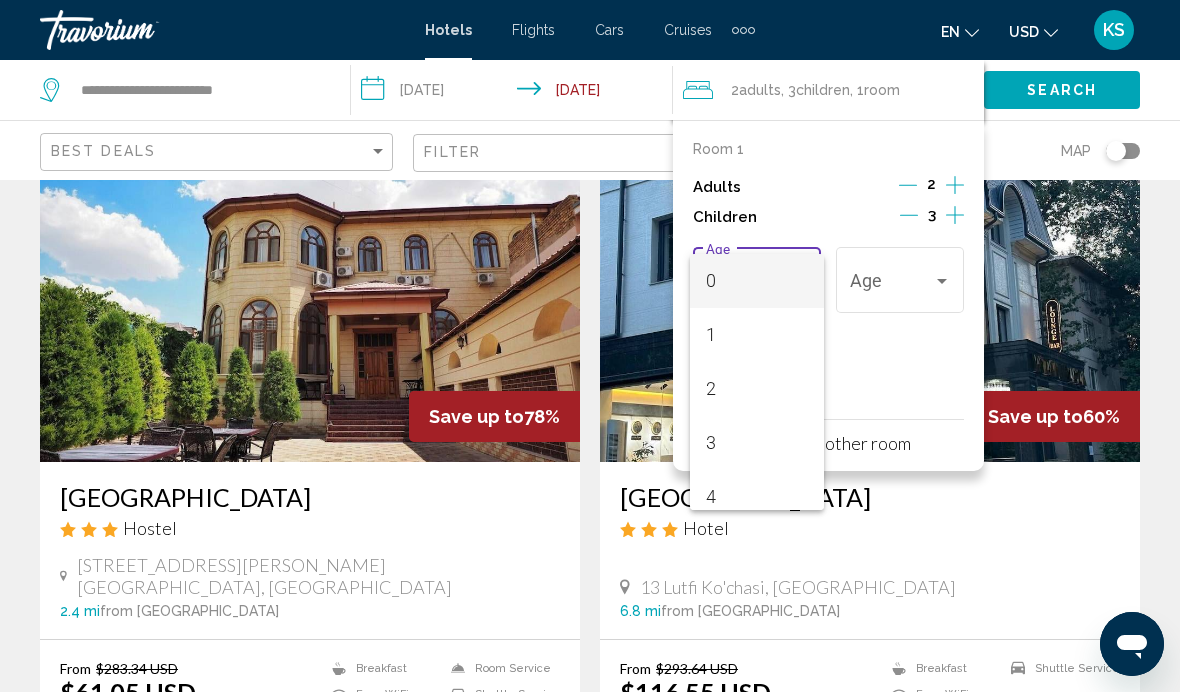 click at bounding box center (590, 346) 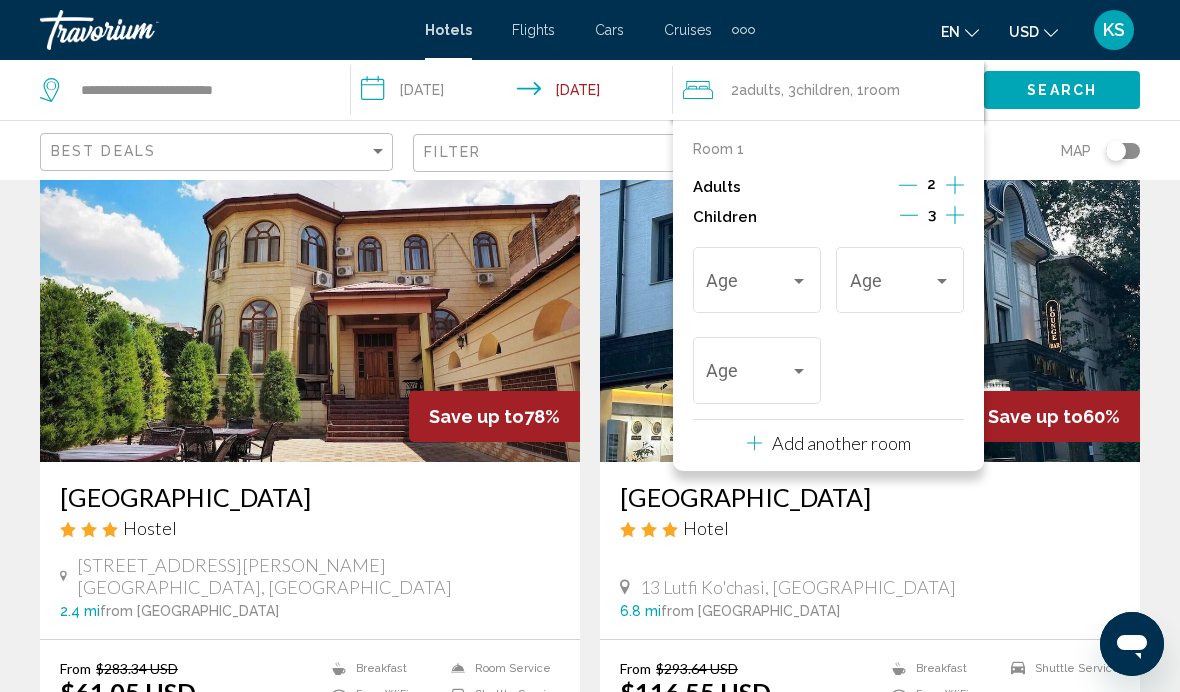 click 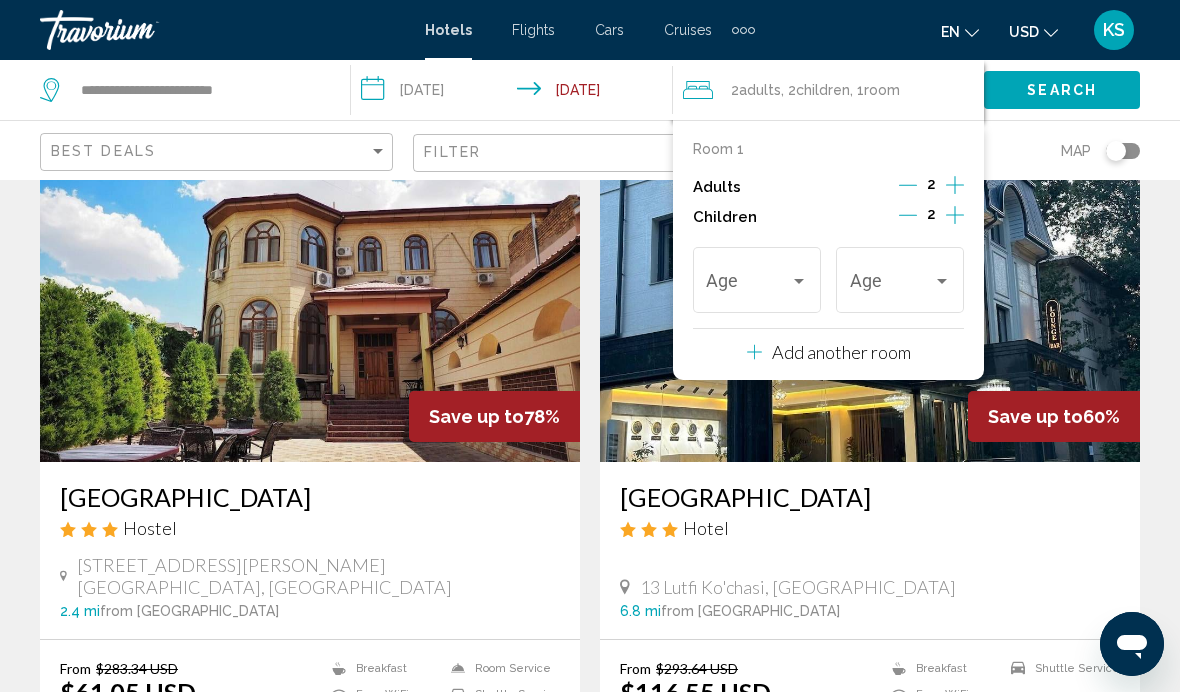 click 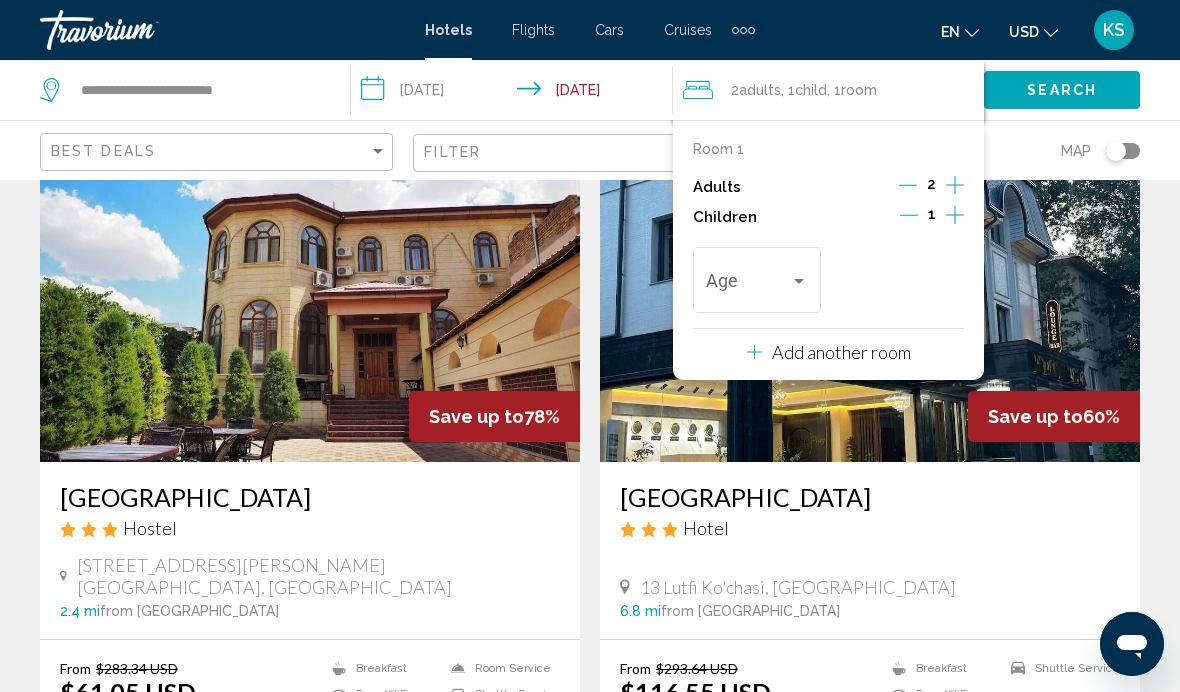 click at bounding box center (747, 285) 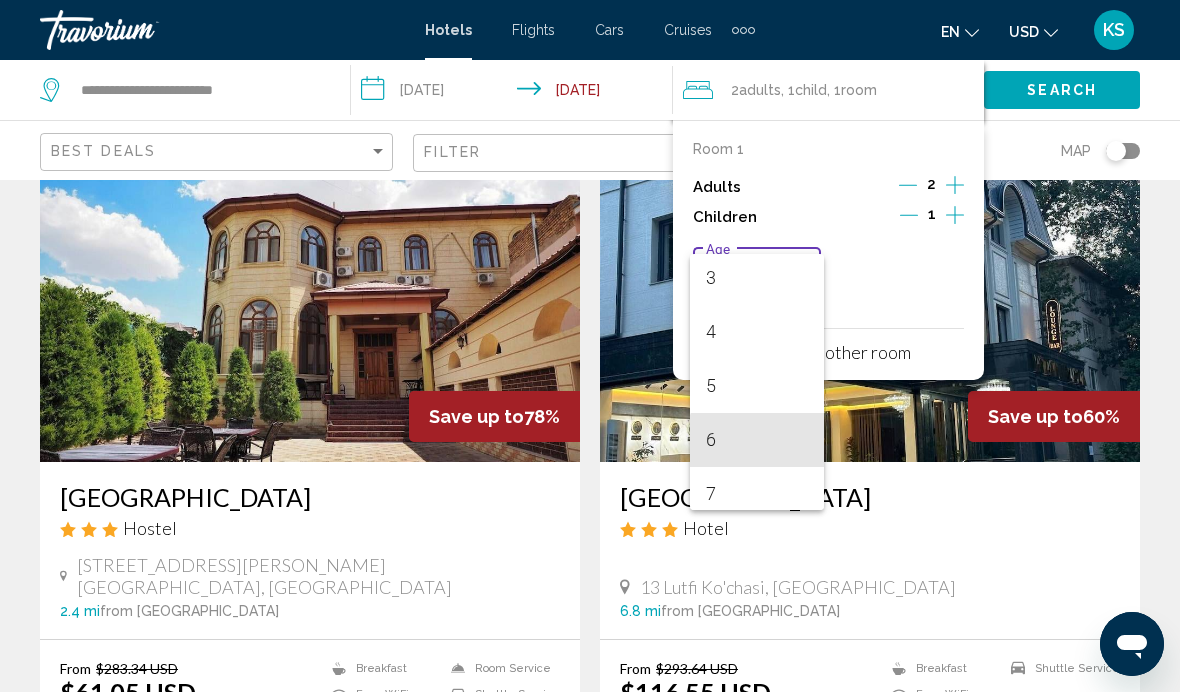 scroll, scrollTop: 286, scrollLeft: 0, axis: vertical 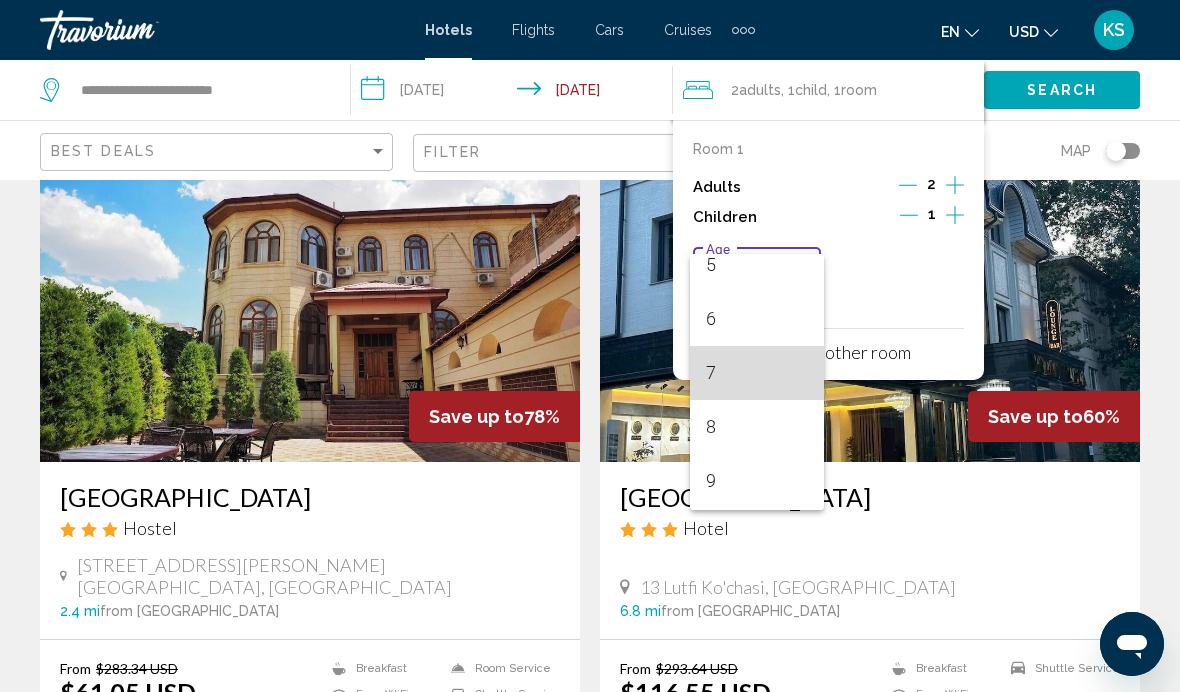 click on "7" at bounding box center (756, 373) 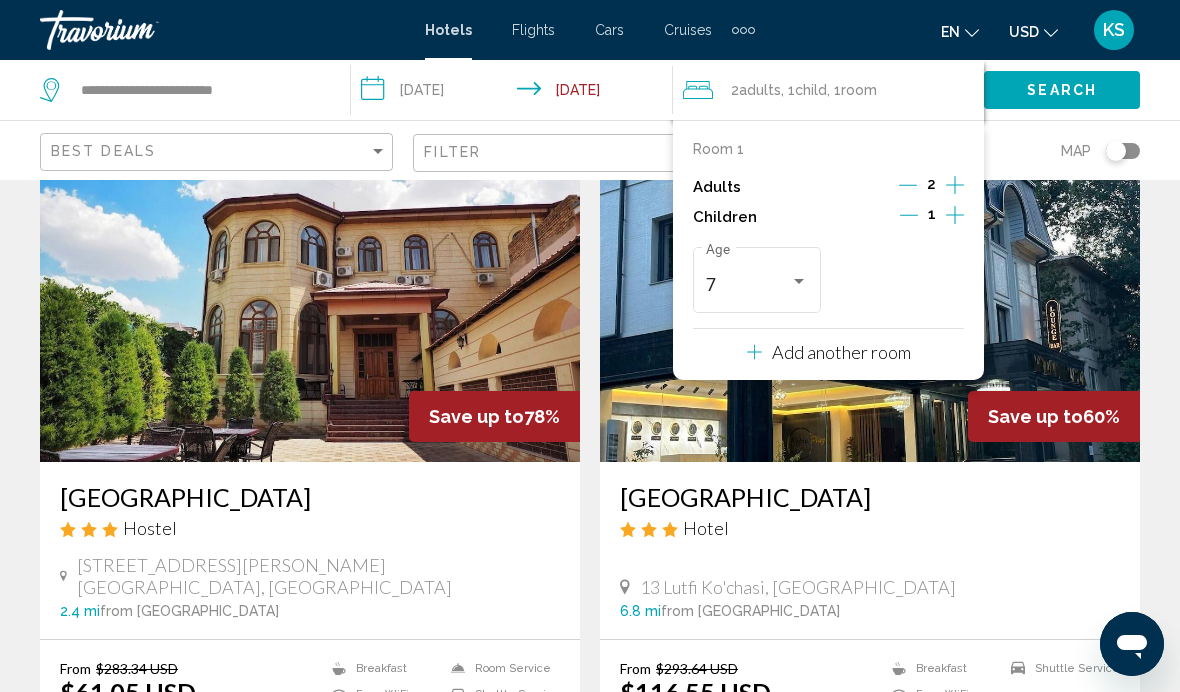 click on "Map" 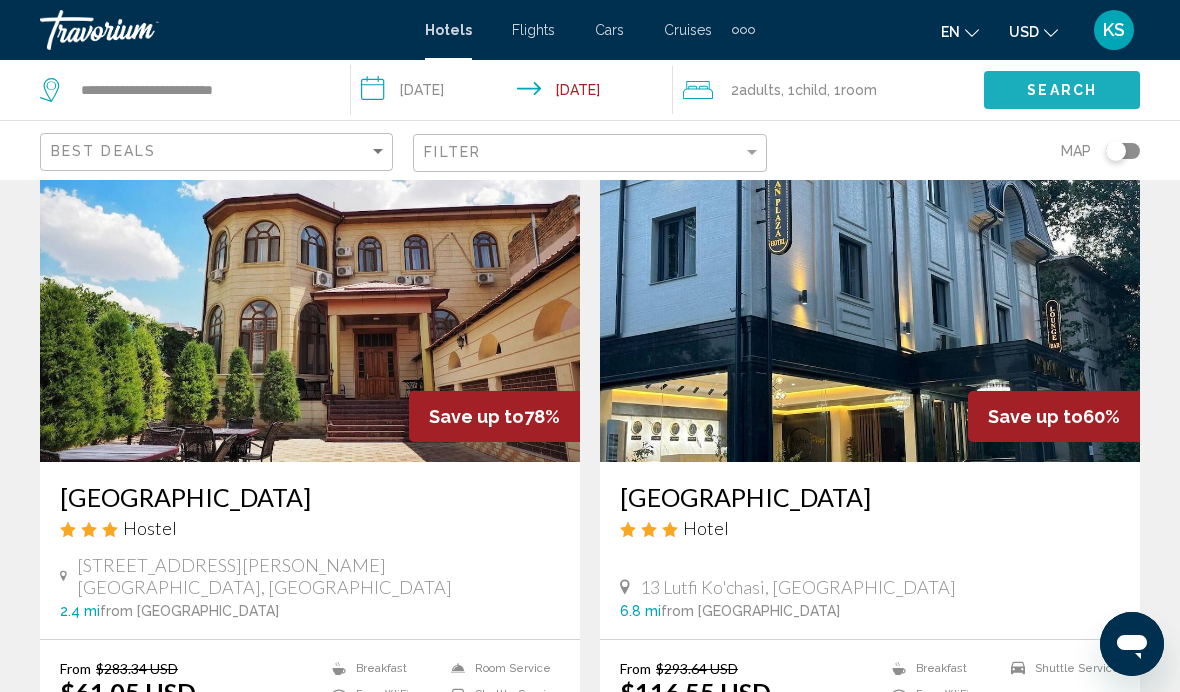 click on "Search" 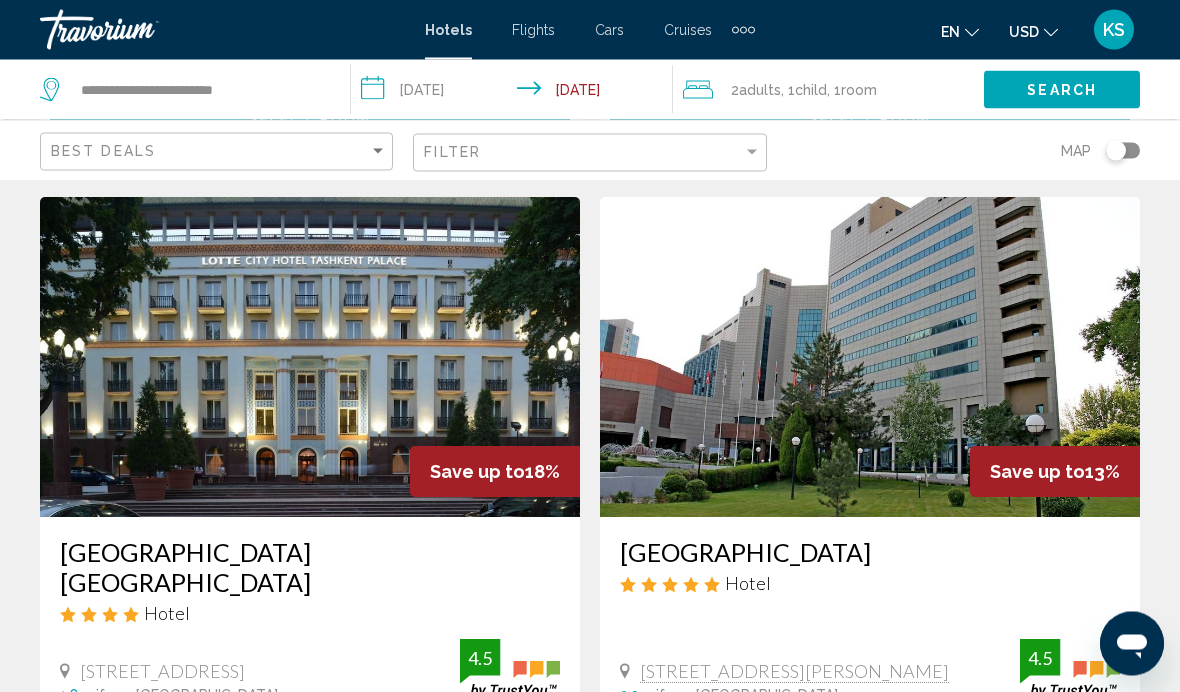 scroll, scrollTop: 3616, scrollLeft: 0, axis: vertical 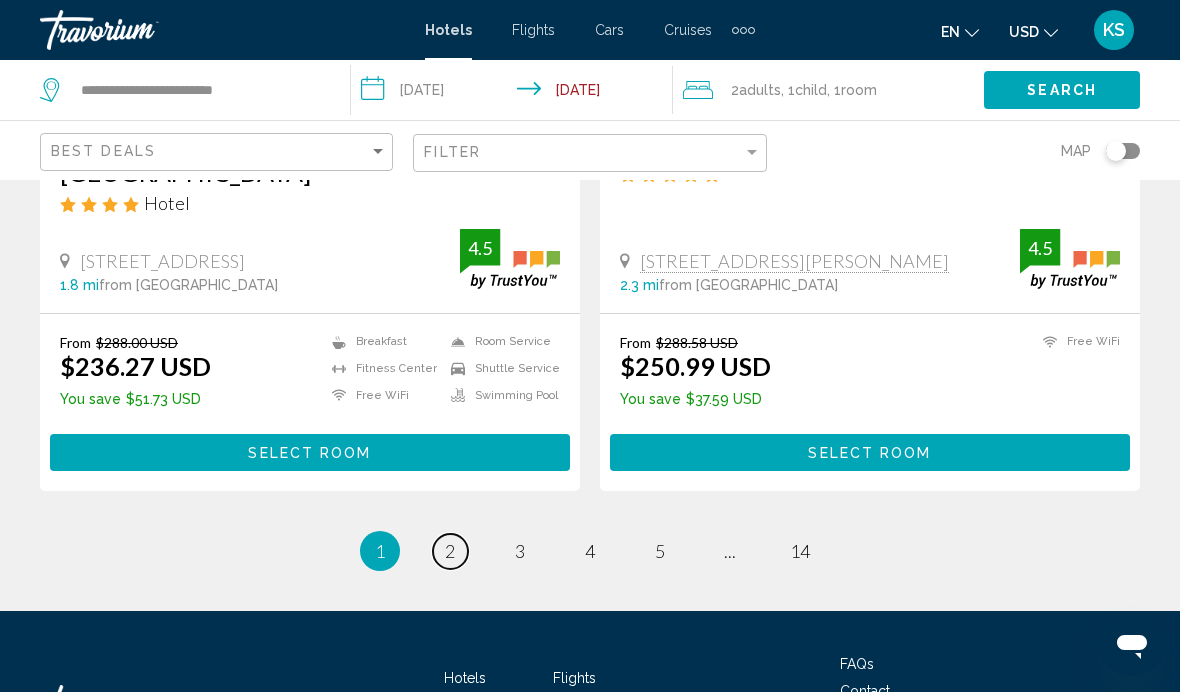 click on "page  2" at bounding box center (450, 551) 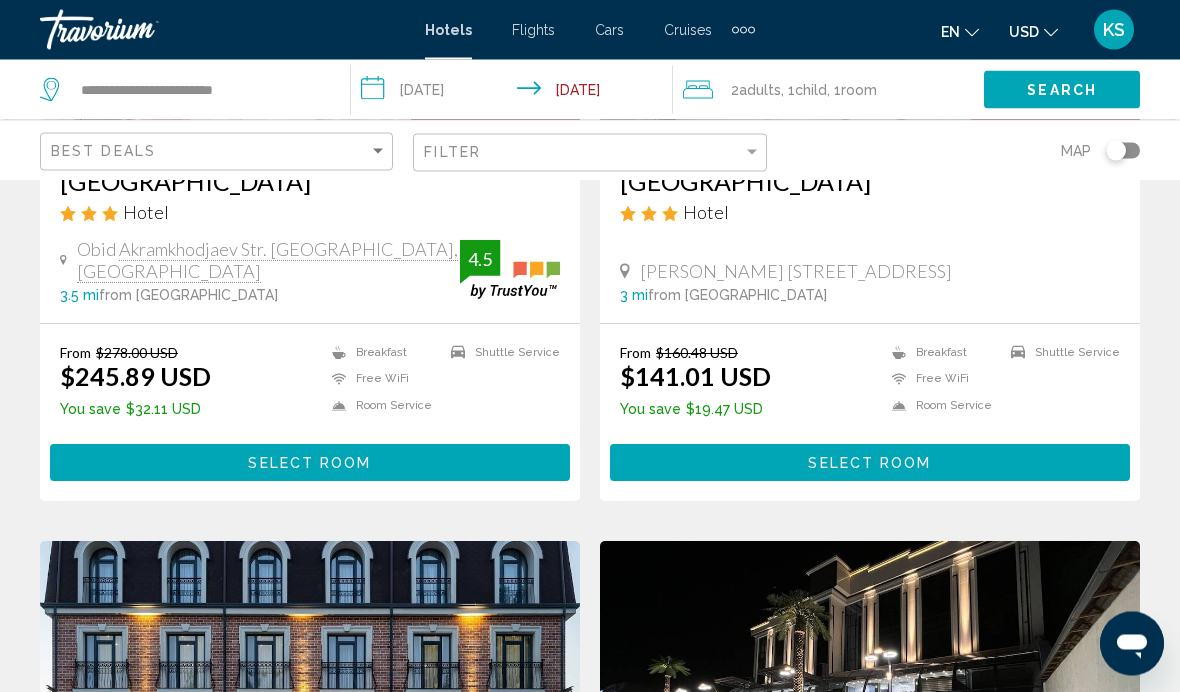 scroll, scrollTop: 284, scrollLeft: 0, axis: vertical 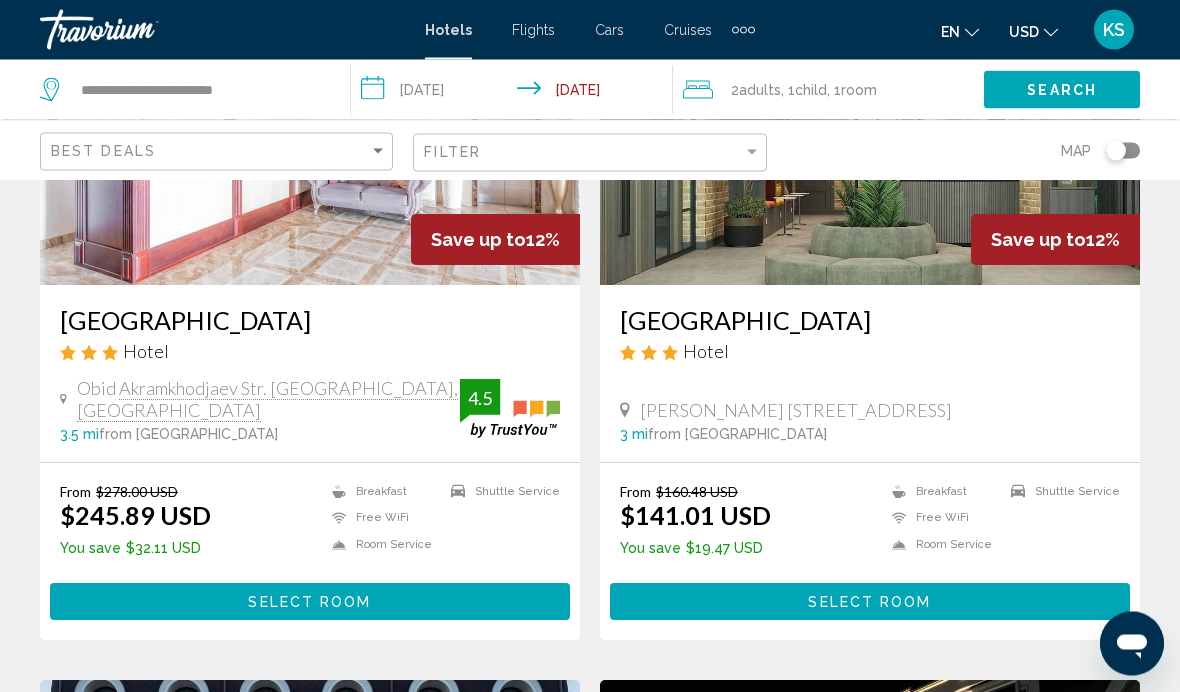 click on "Select Room" at bounding box center (870, 602) 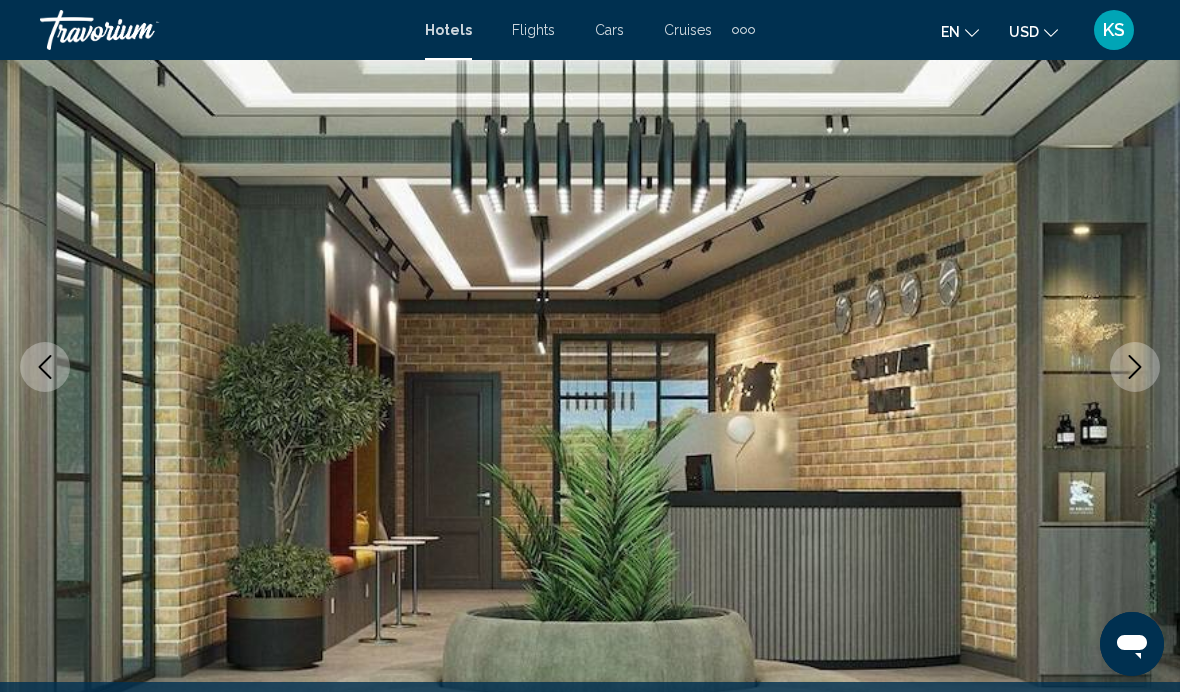 scroll, scrollTop: 258, scrollLeft: 0, axis: vertical 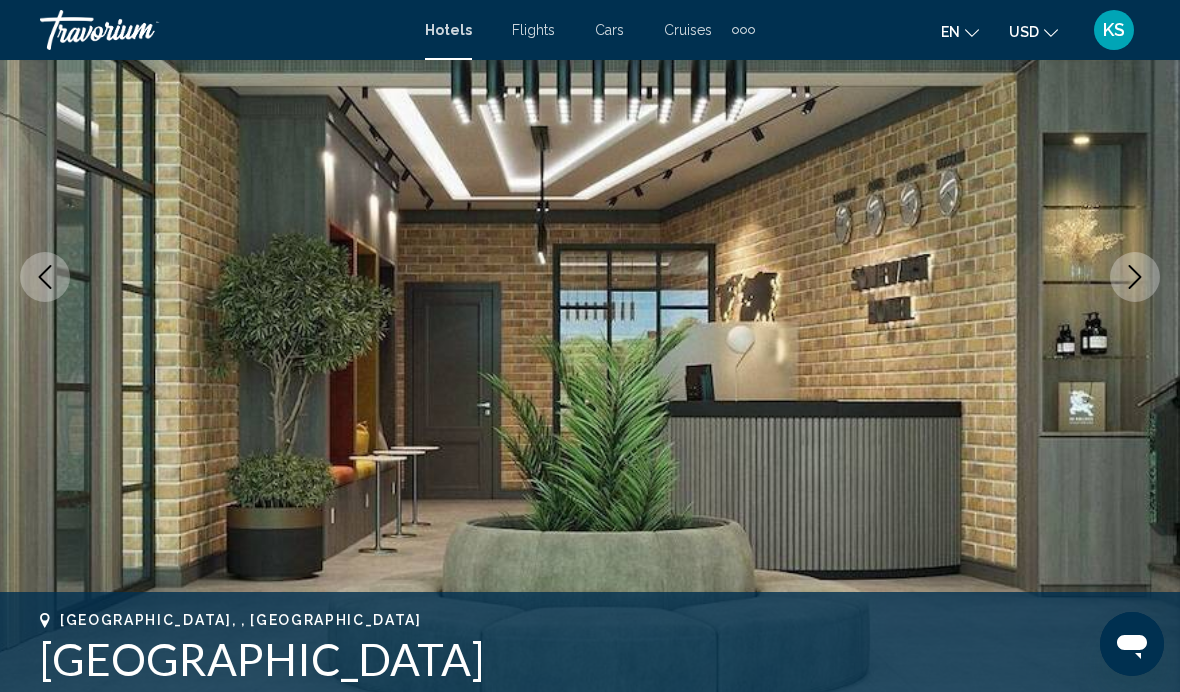 click at bounding box center (1135, 277) 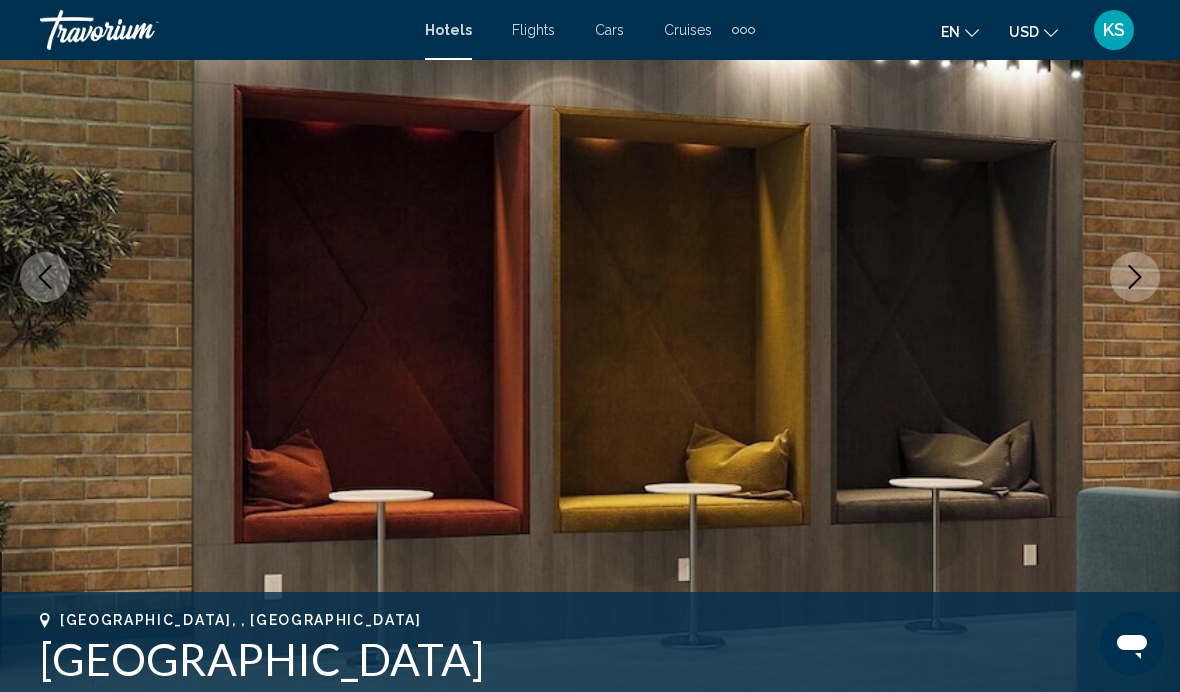 click 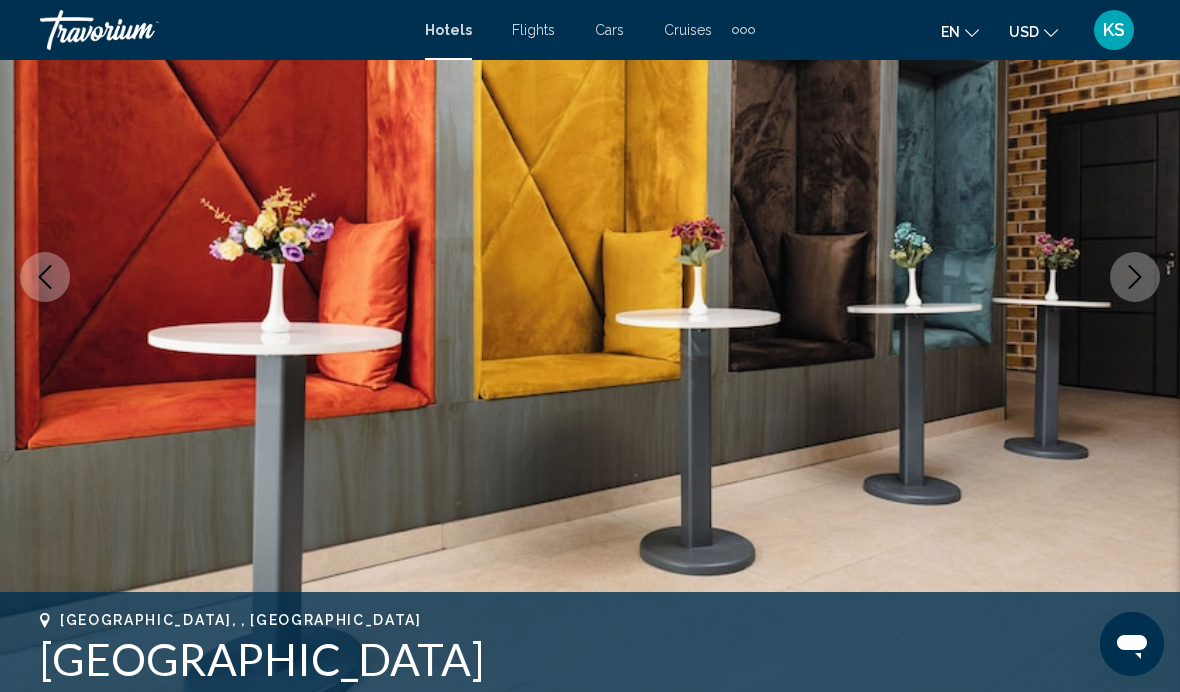 click at bounding box center (1135, 277) 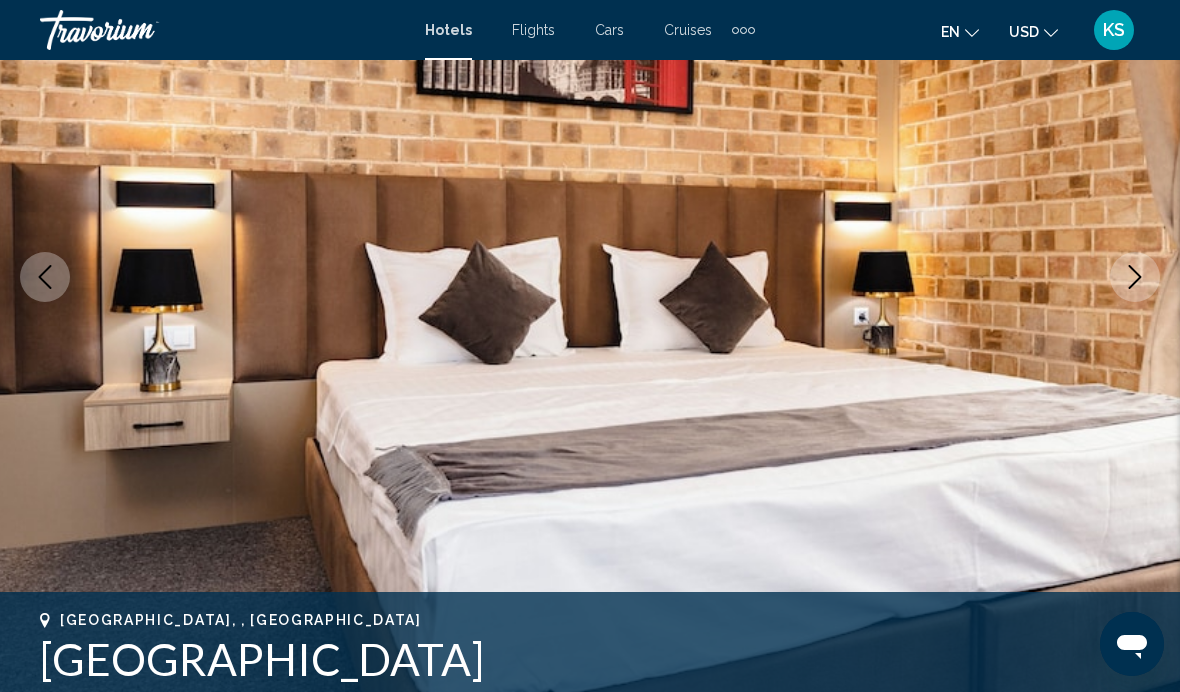 click at bounding box center [1135, 277] 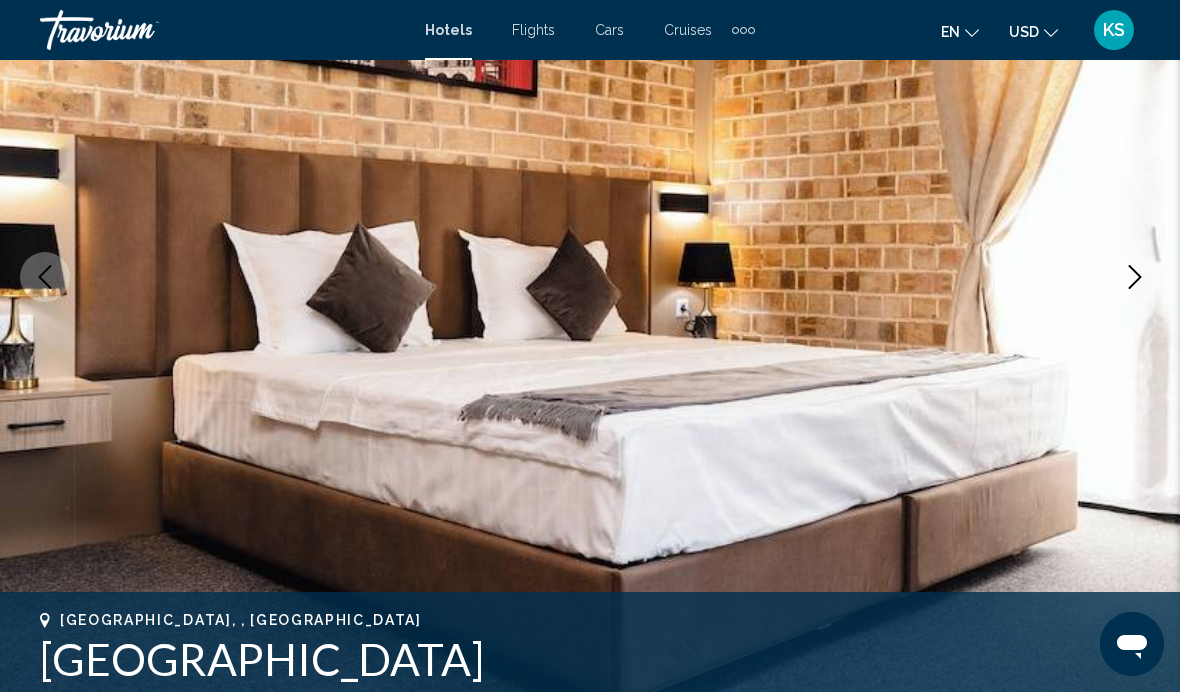 click 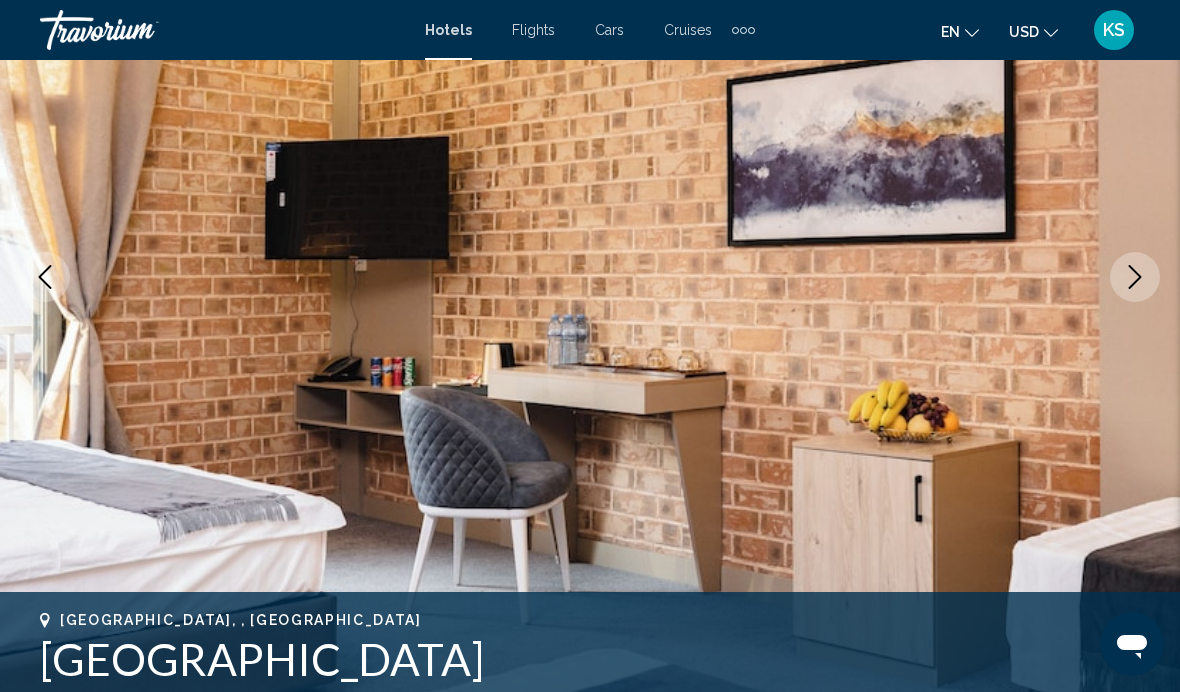 click 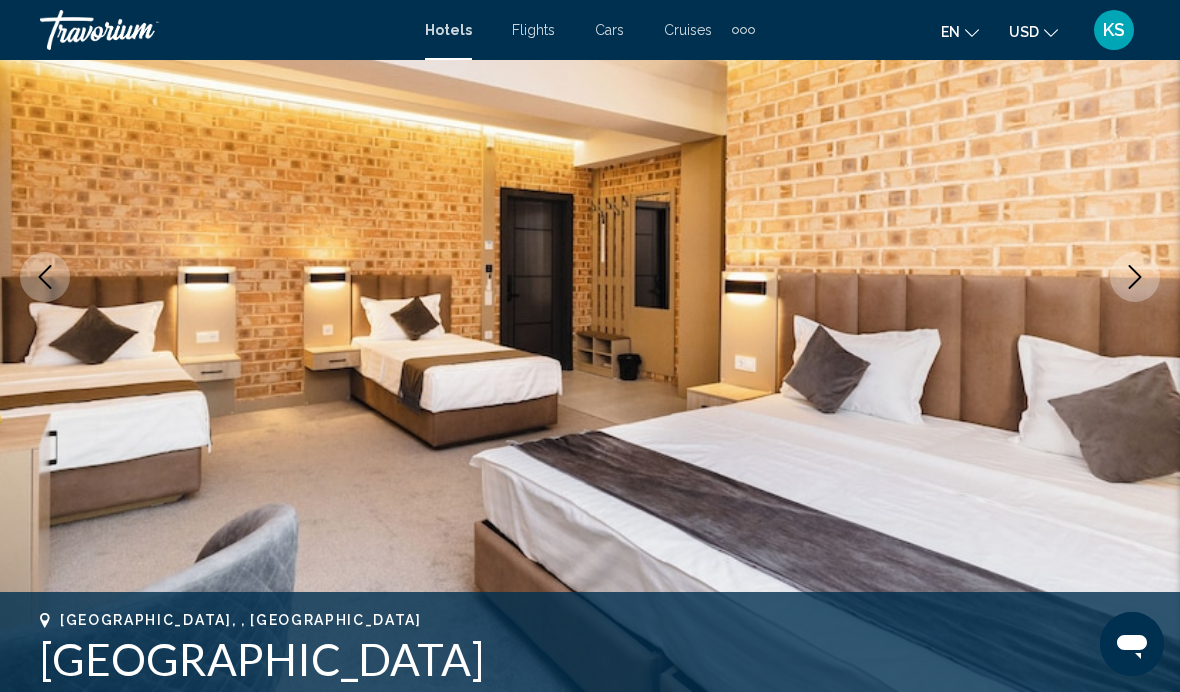 click 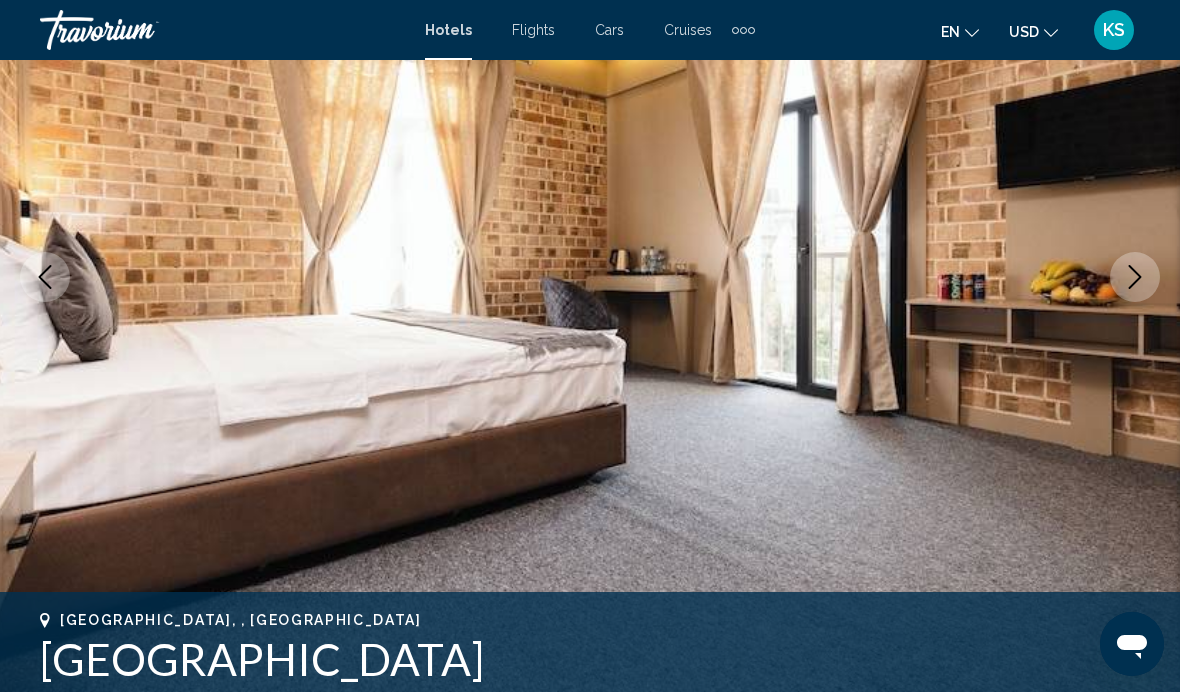 click 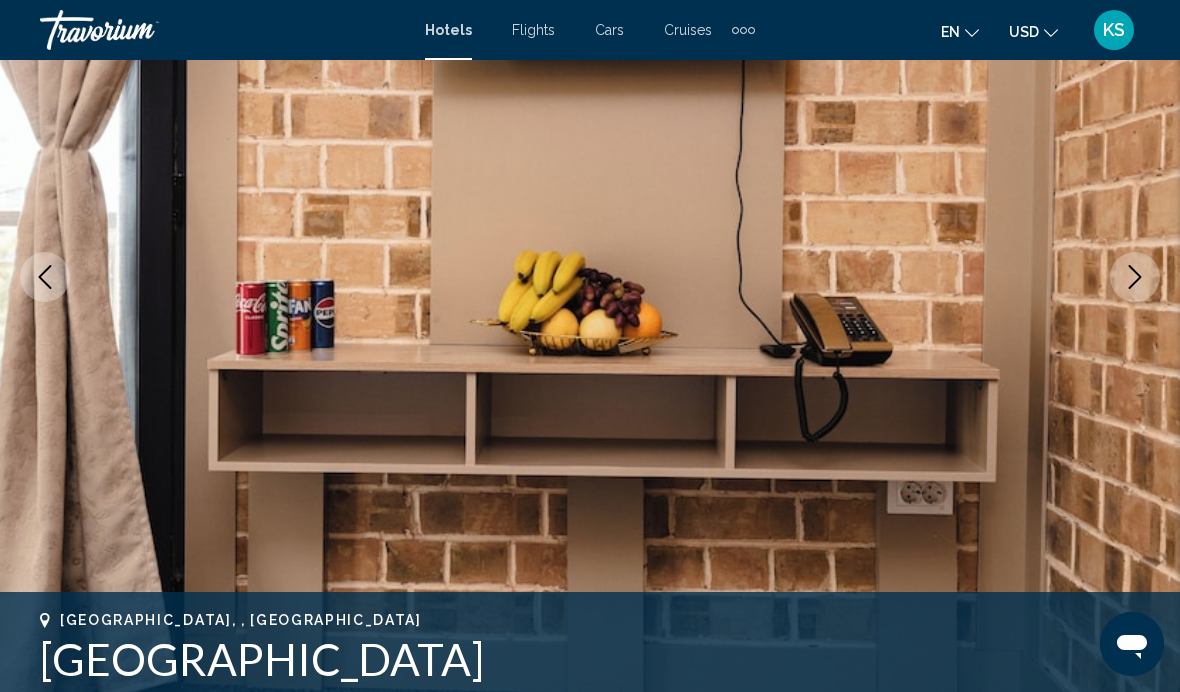 click 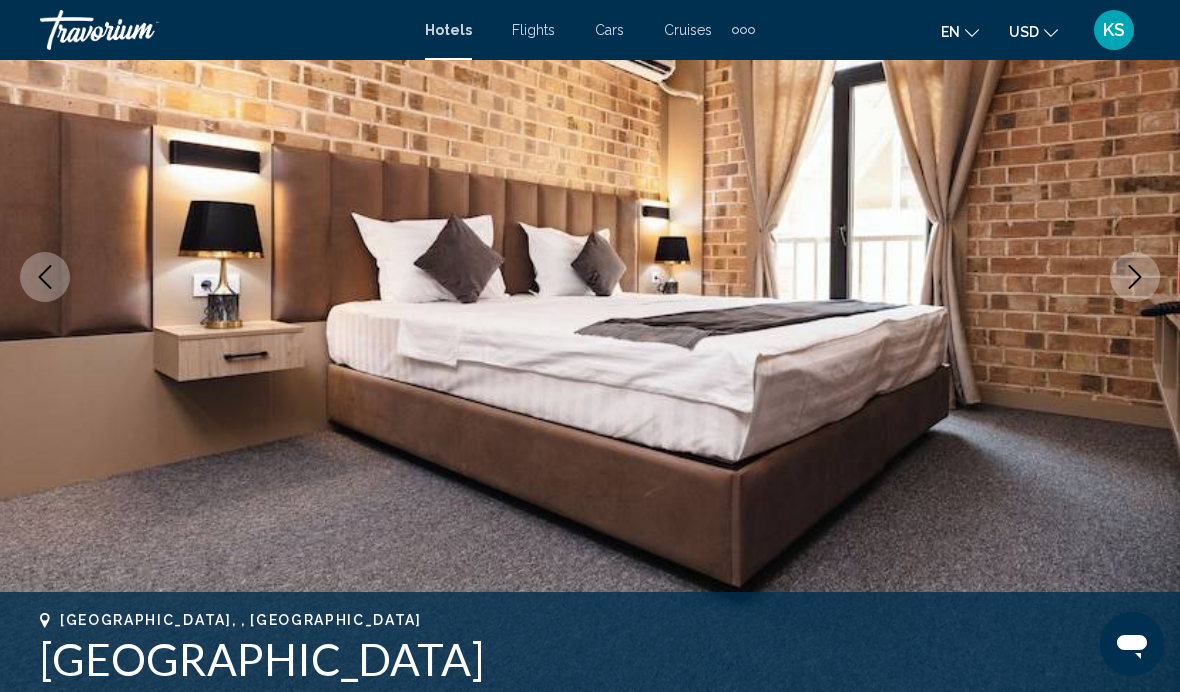 click 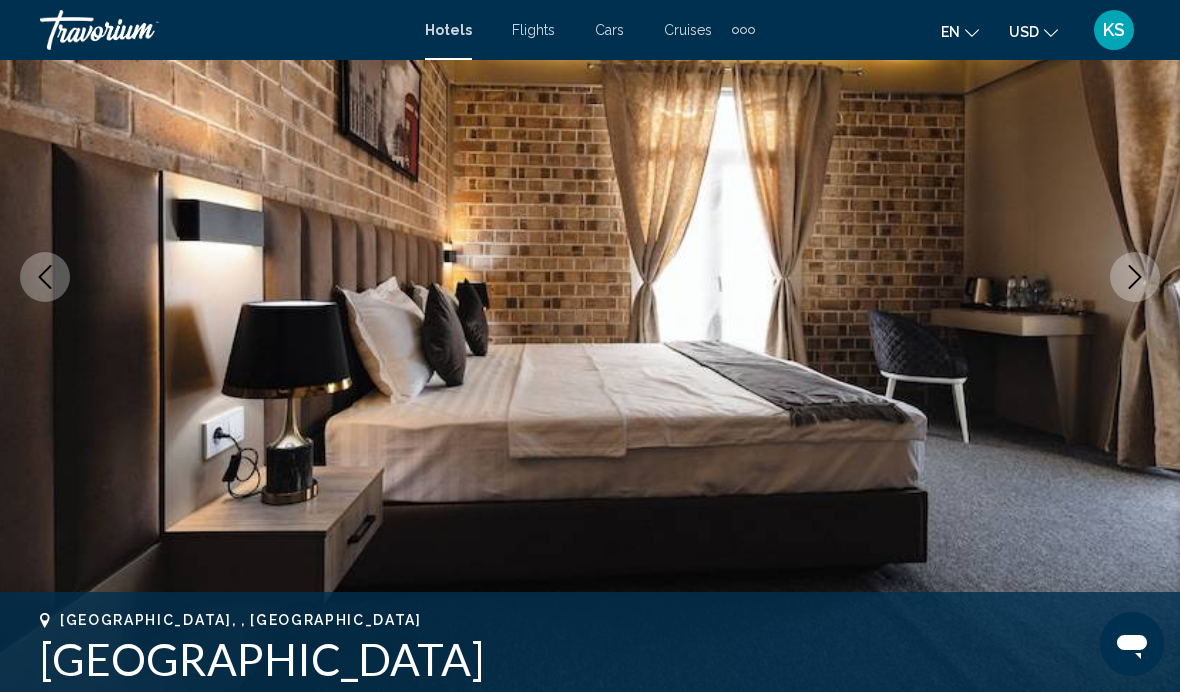 click 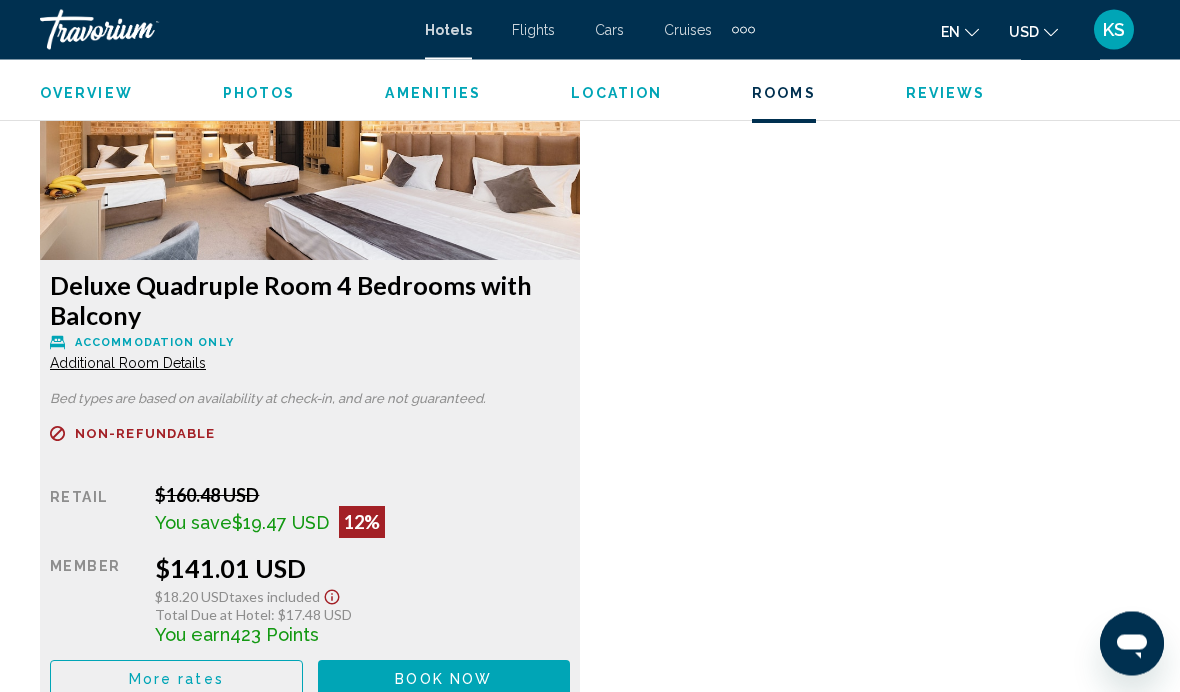 scroll, scrollTop: 3172, scrollLeft: 0, axis: vertical 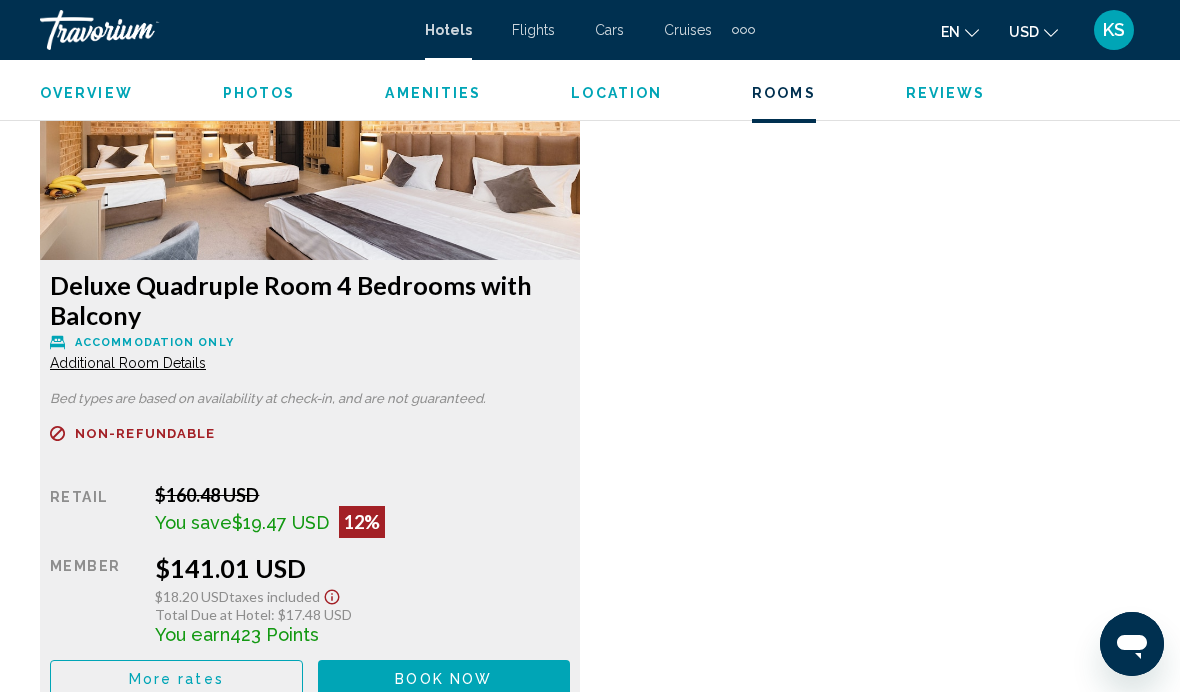 click on "More rates" at bounding box center [176, 678] 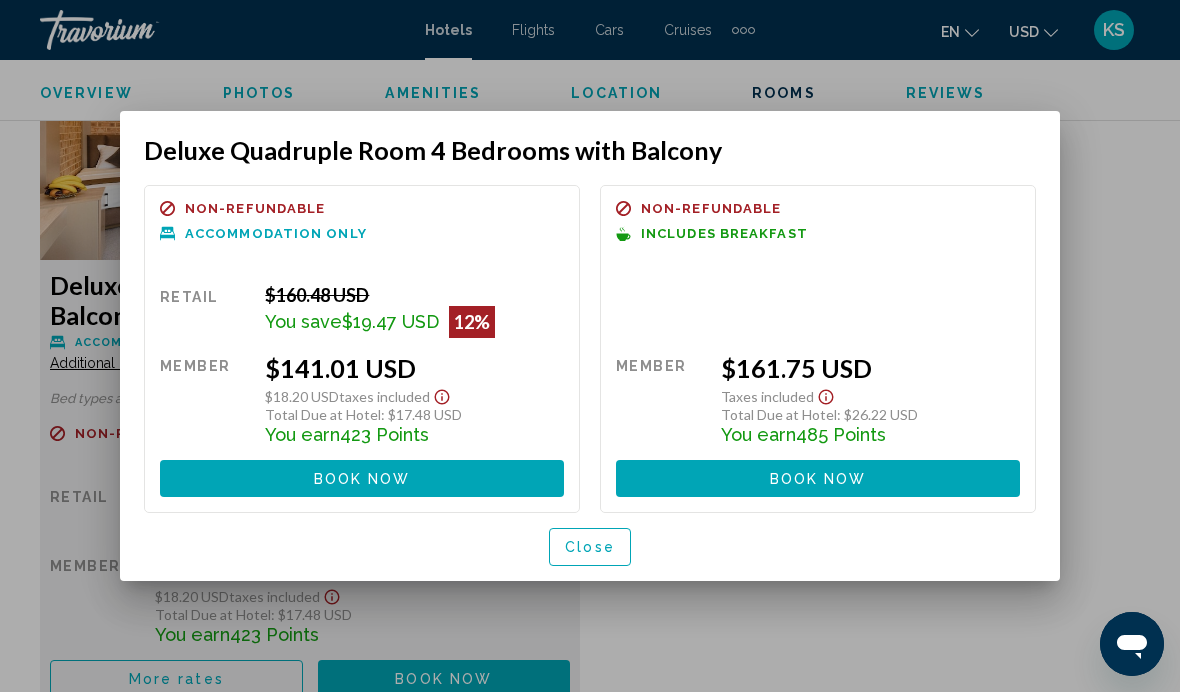 click on "Close" at bounding box center [590, 548] 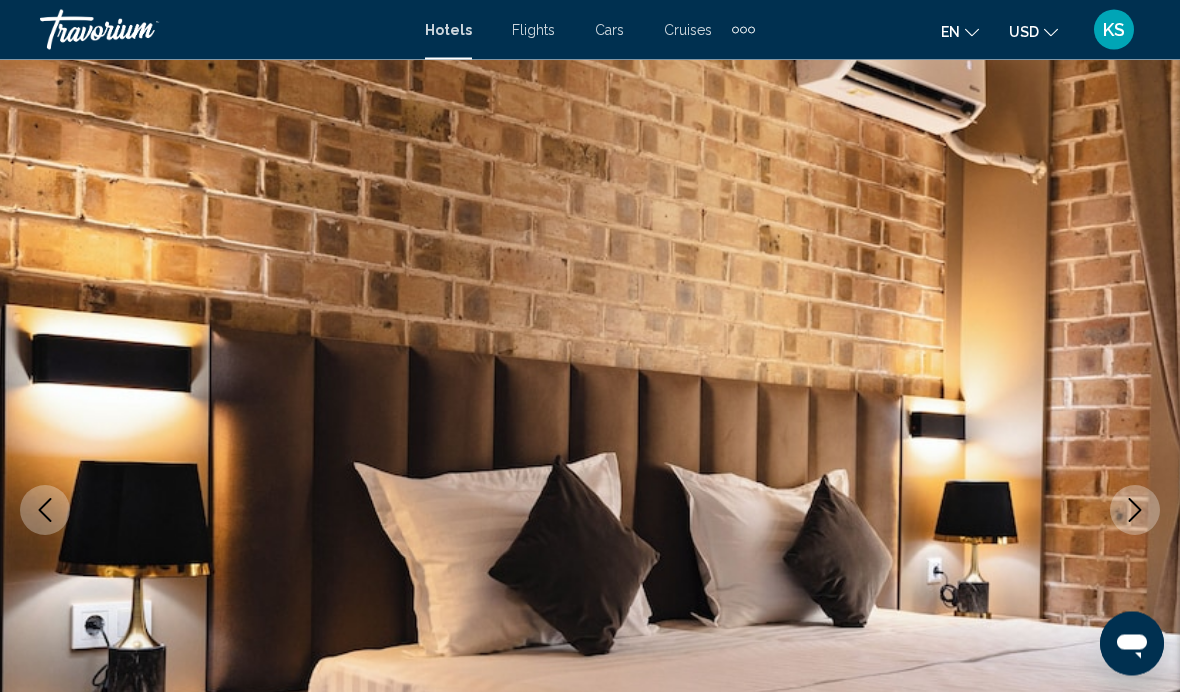 scroll, scrollTop: 0, scrollLeft: 0, axis: both 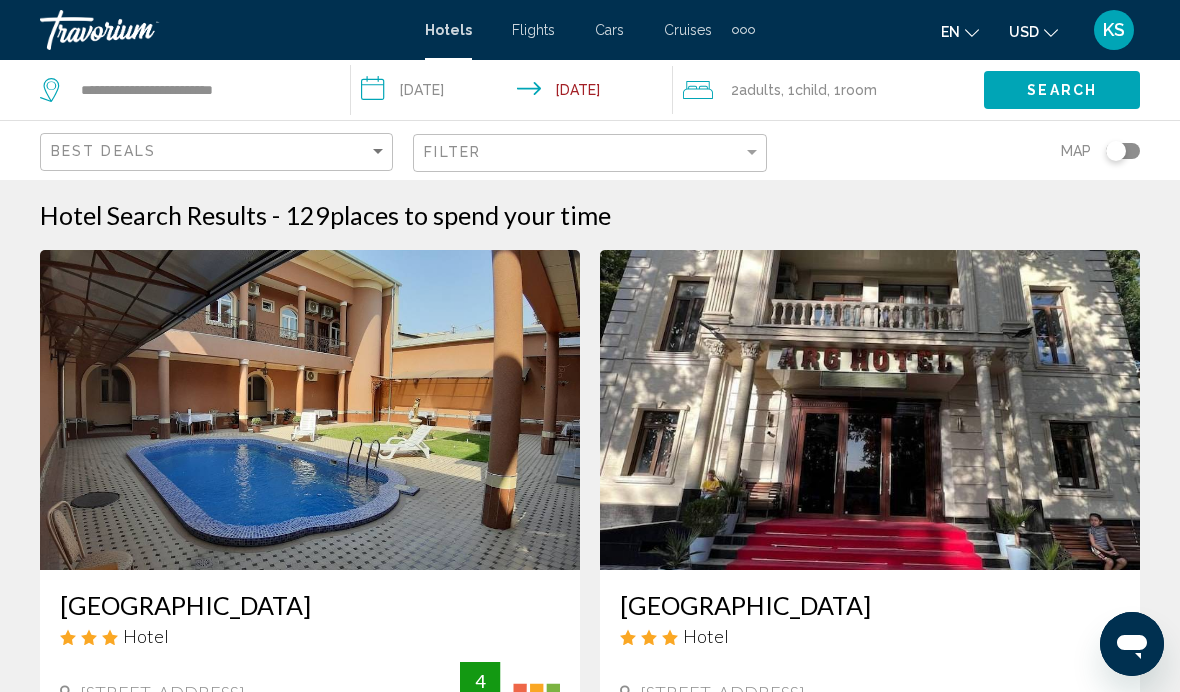 click on "KS" at bounding box center [1114, 30] 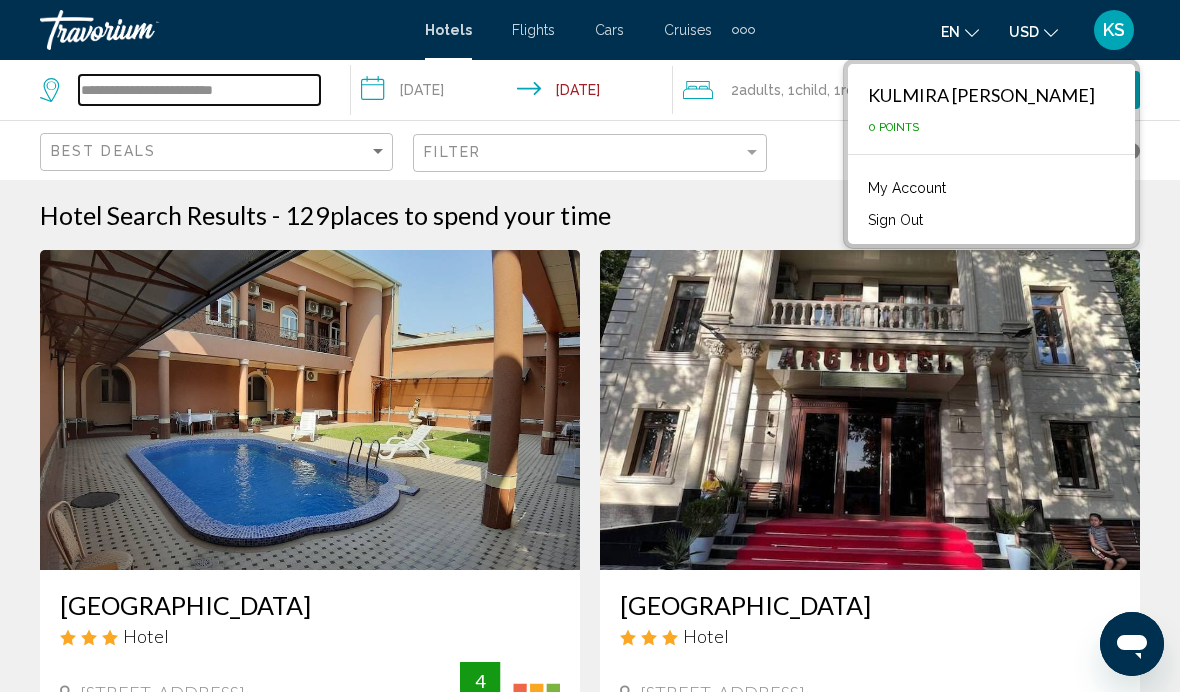 click on "**********" at bounding box center (199, 90) 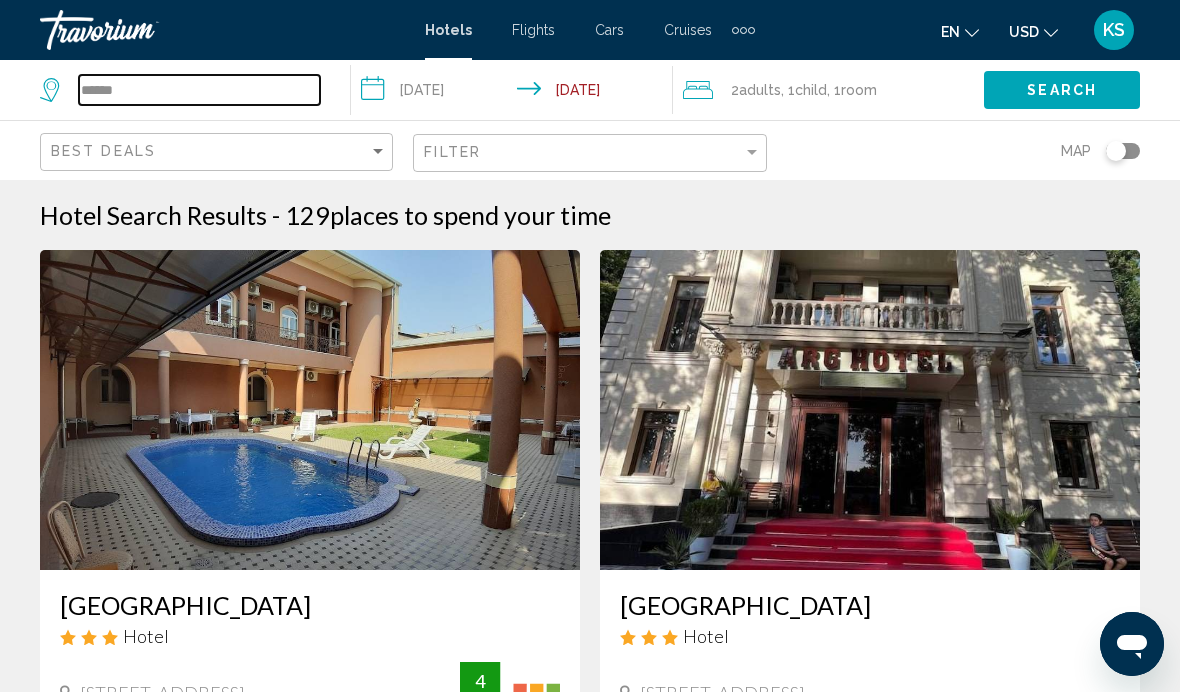 type on "*****" 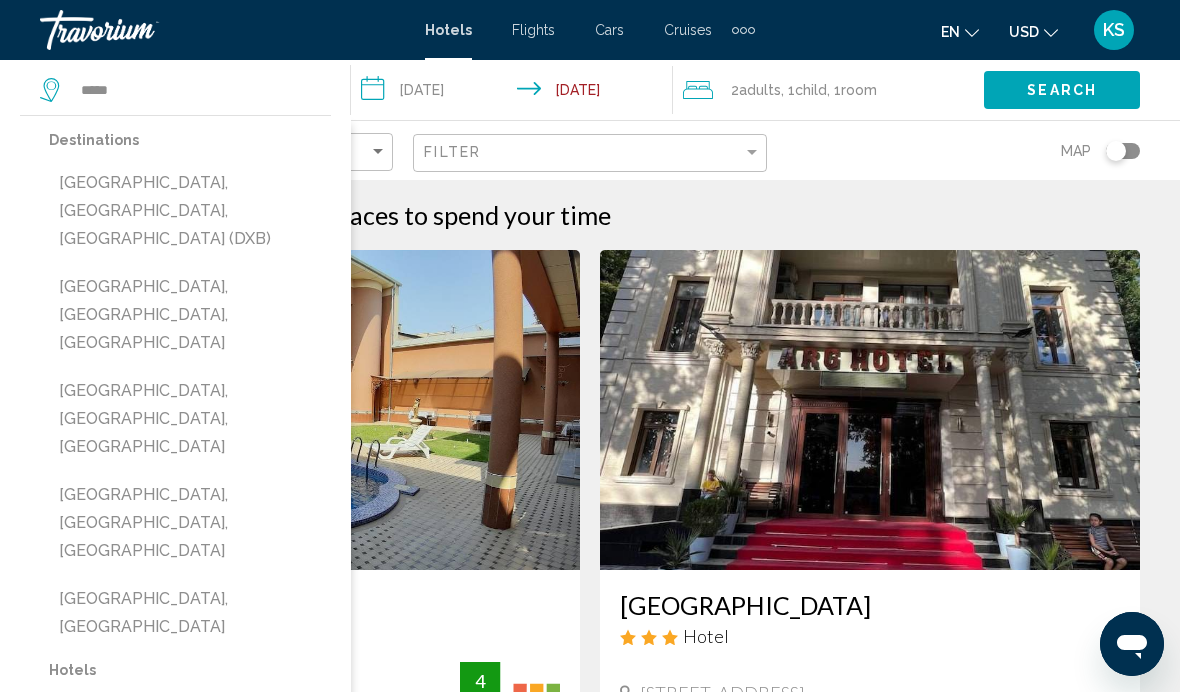 click on "[GEOGRAPHIC_DATA], [GEOGRAPHIC_DATA], [GEOGRAPHIC_DATA] (DXB)" at bounding box center [190, 211] 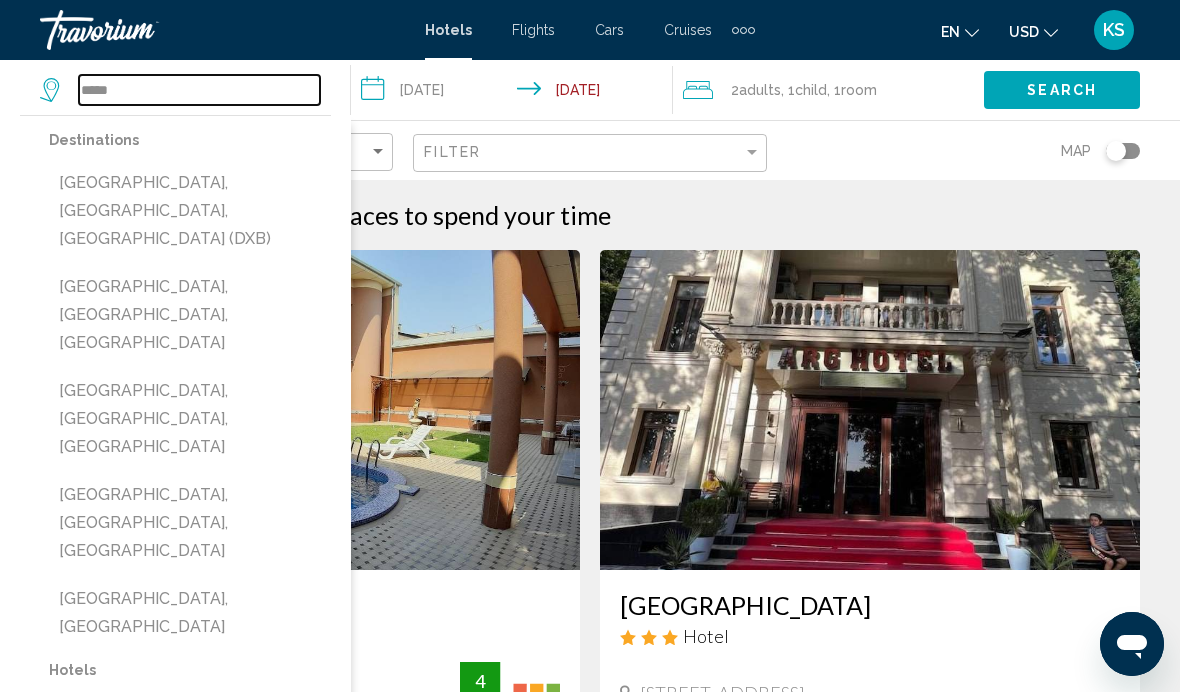 type on "**********" 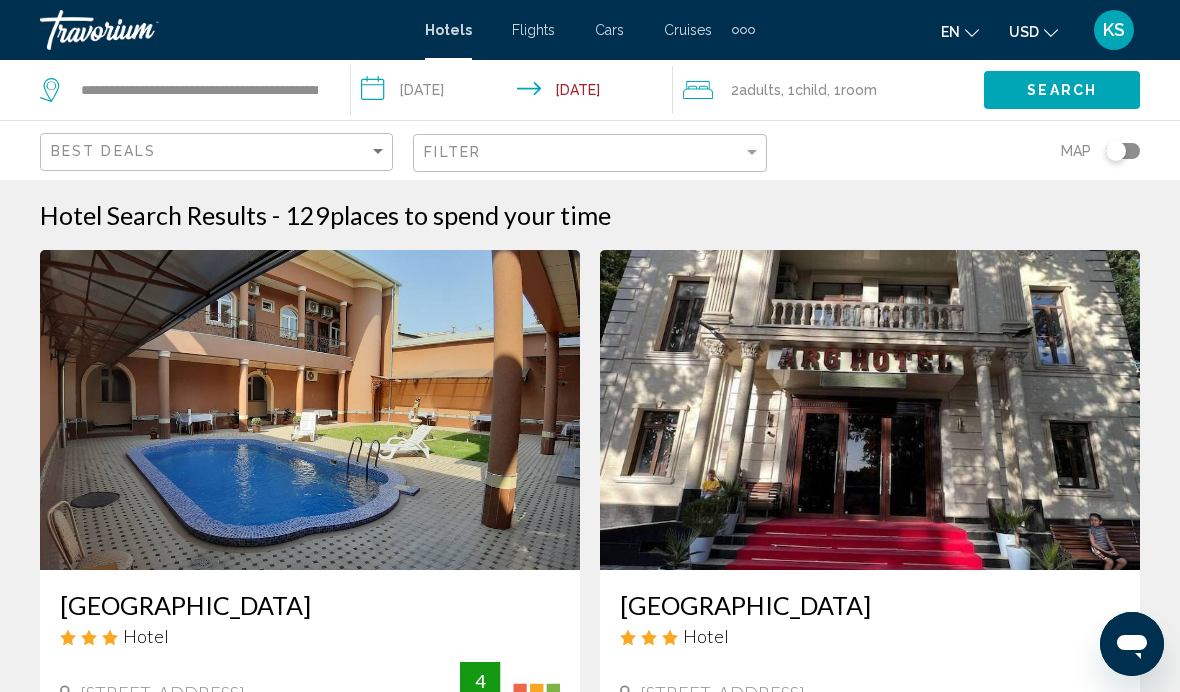 click on "**********" at bounding box center (515, 93) 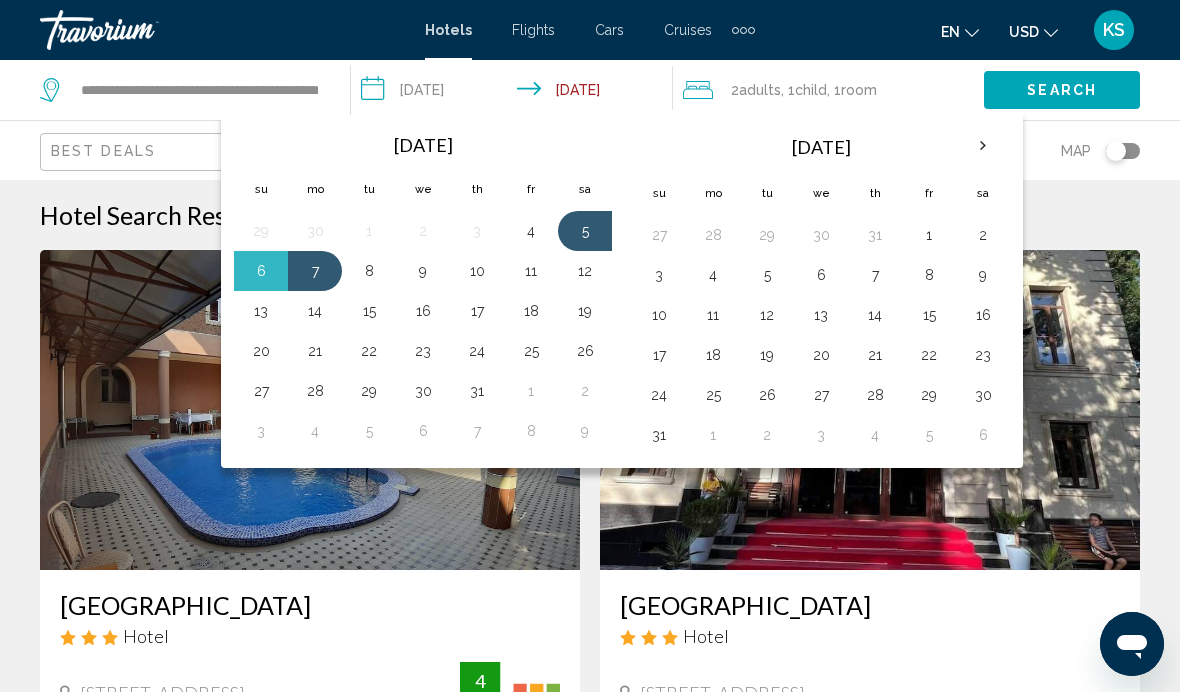 click on "4" at bounding box center (531, 231) 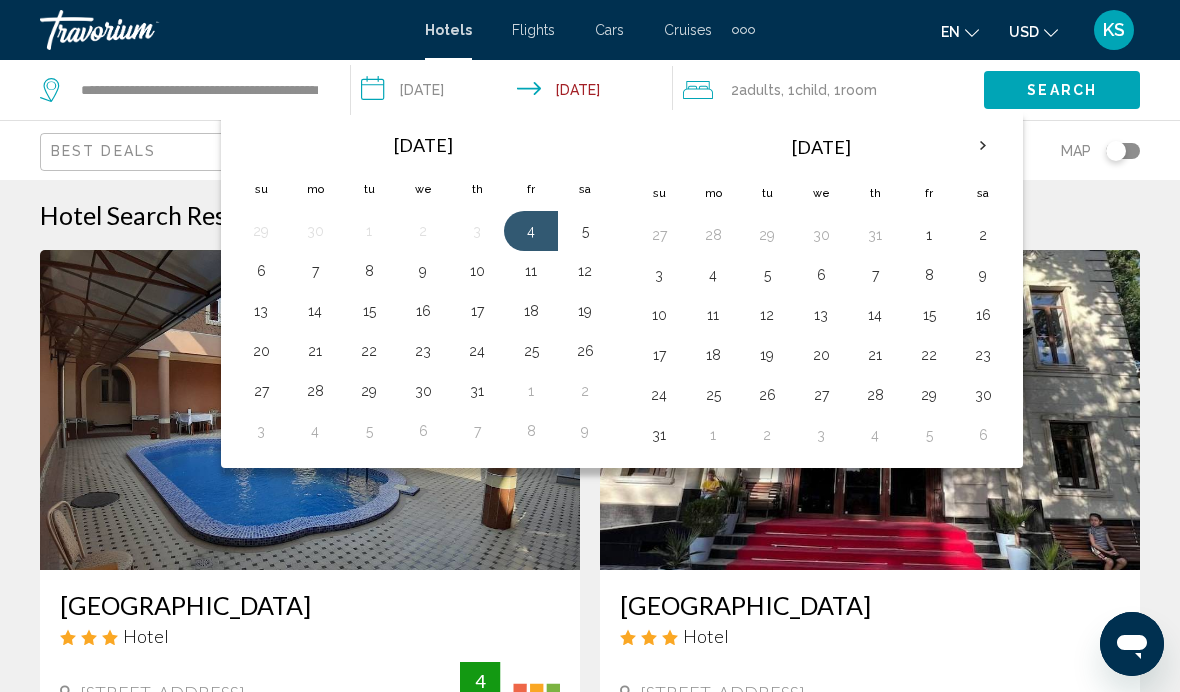 click on "9" at bounding box center (423, 271) 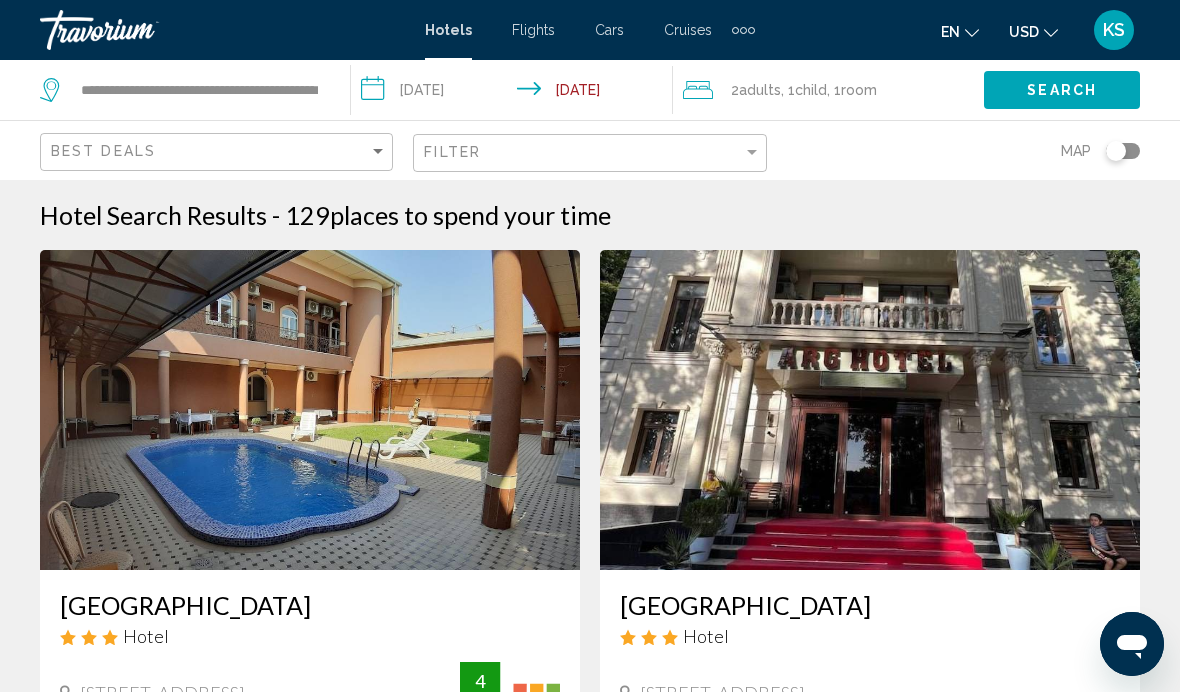 click on "2  Adult Adults , 1  Child Children , 1  Room rooms" 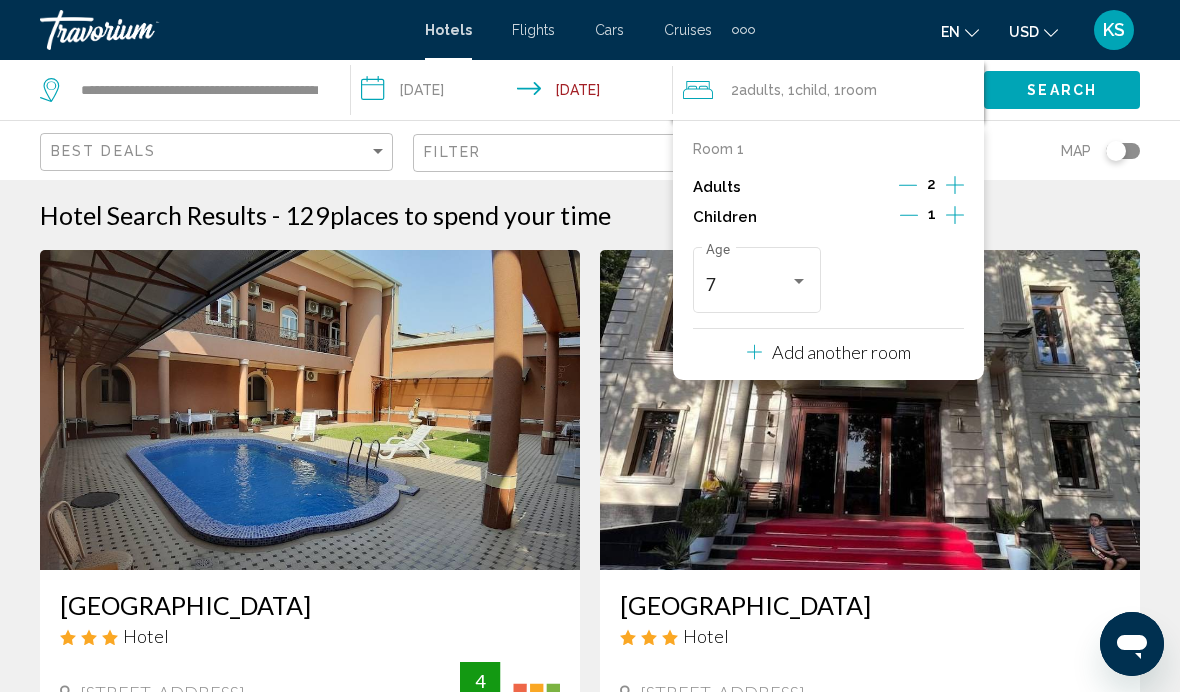 click 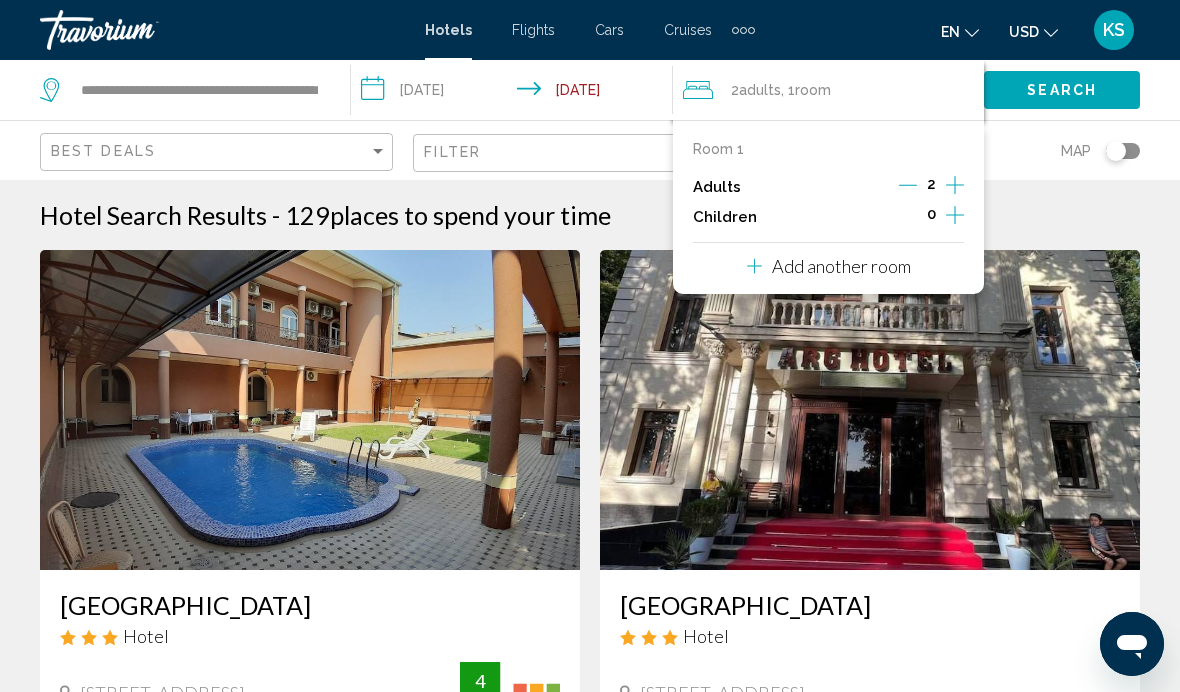 click on "Search" 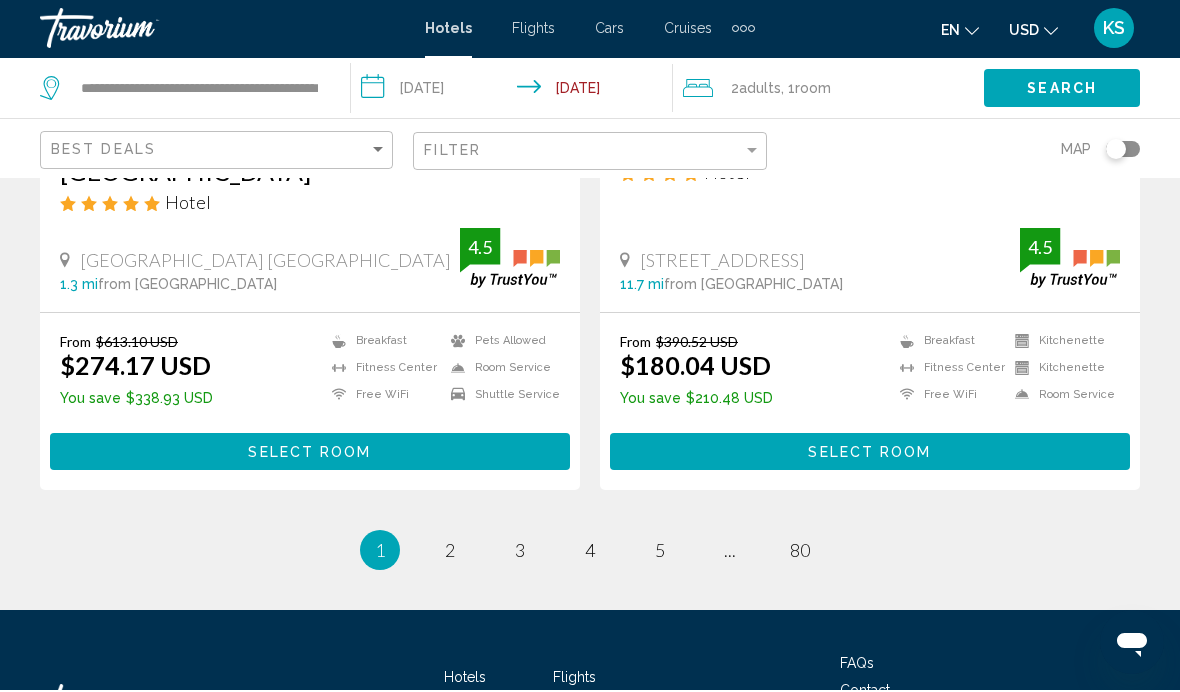 scroll, scrollTop: 4096, scrollLeft: 0, axis: vertical 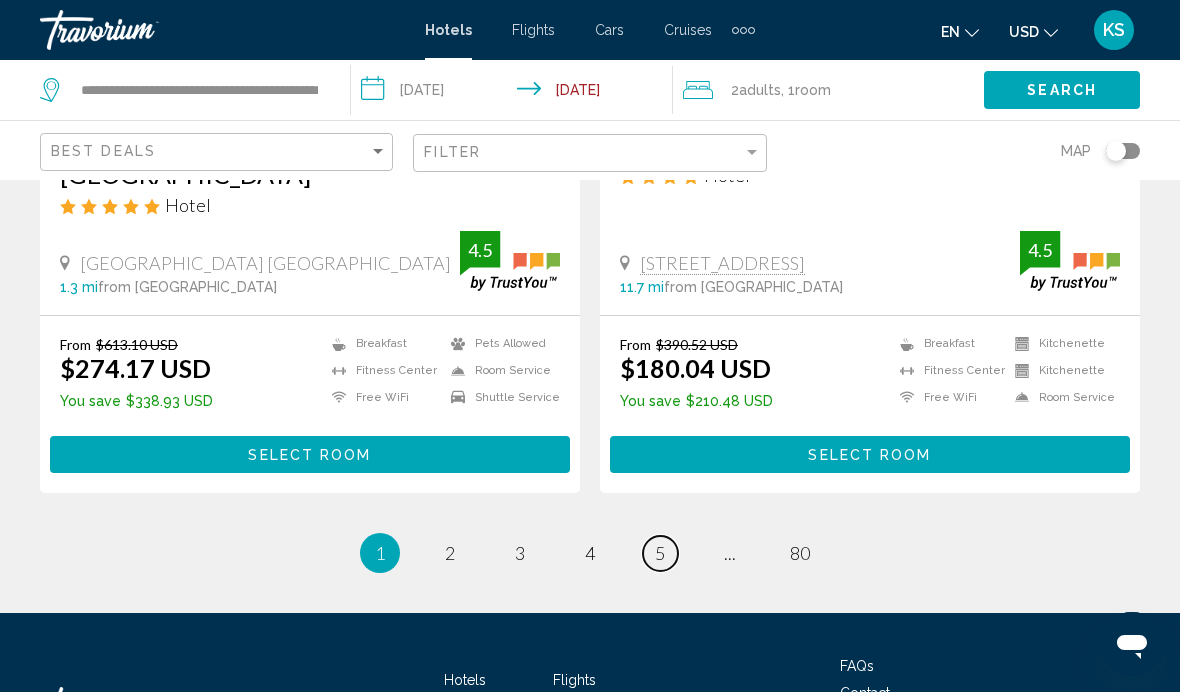click on "page  5" at bounding box center [660, 553] 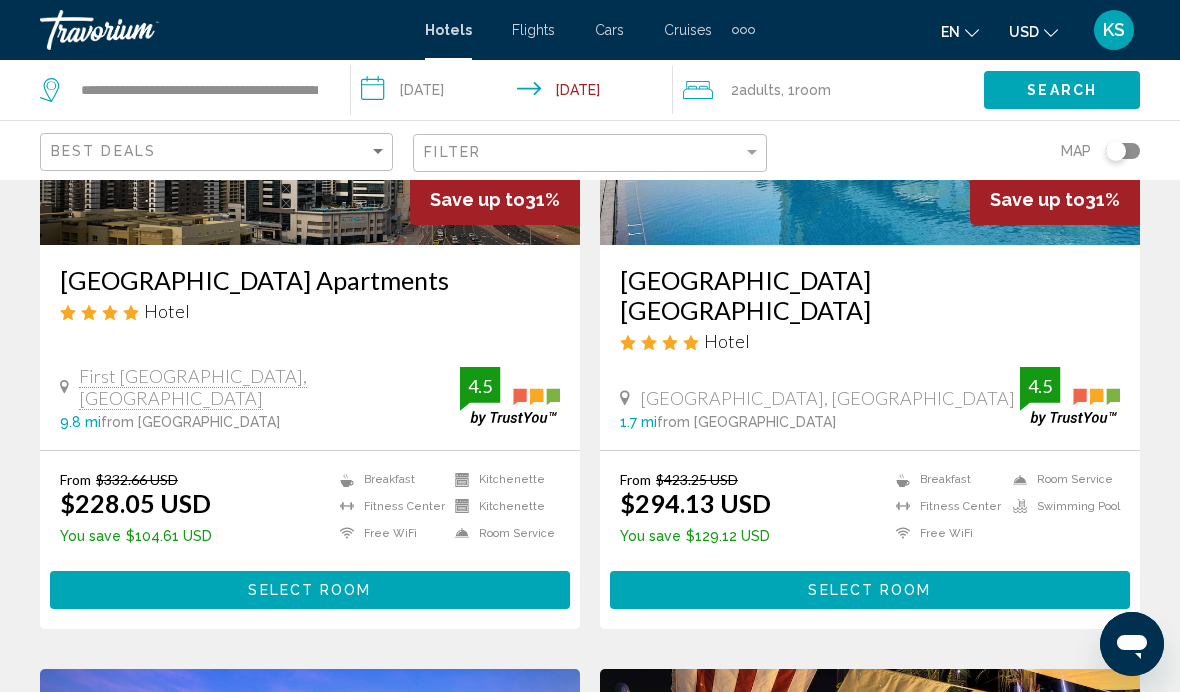 scroll, scrollTop: 297, scrollLeft: 0, axis: vertical 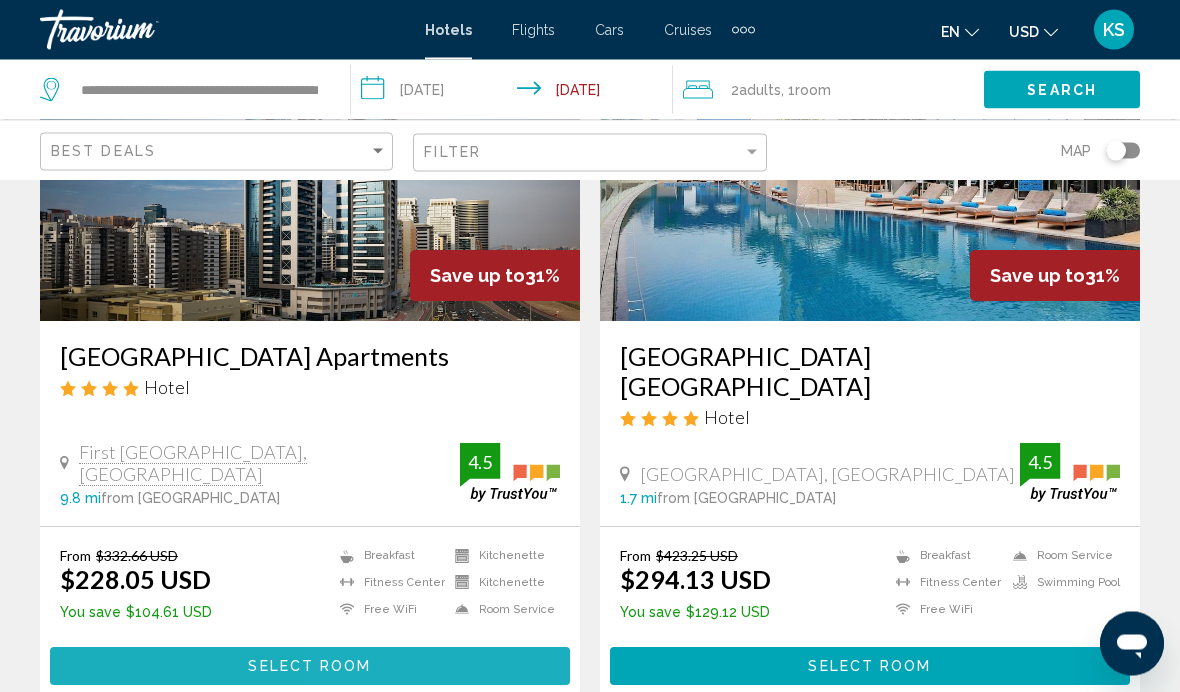 click on "Select Room" at bounding box center (310, 666) 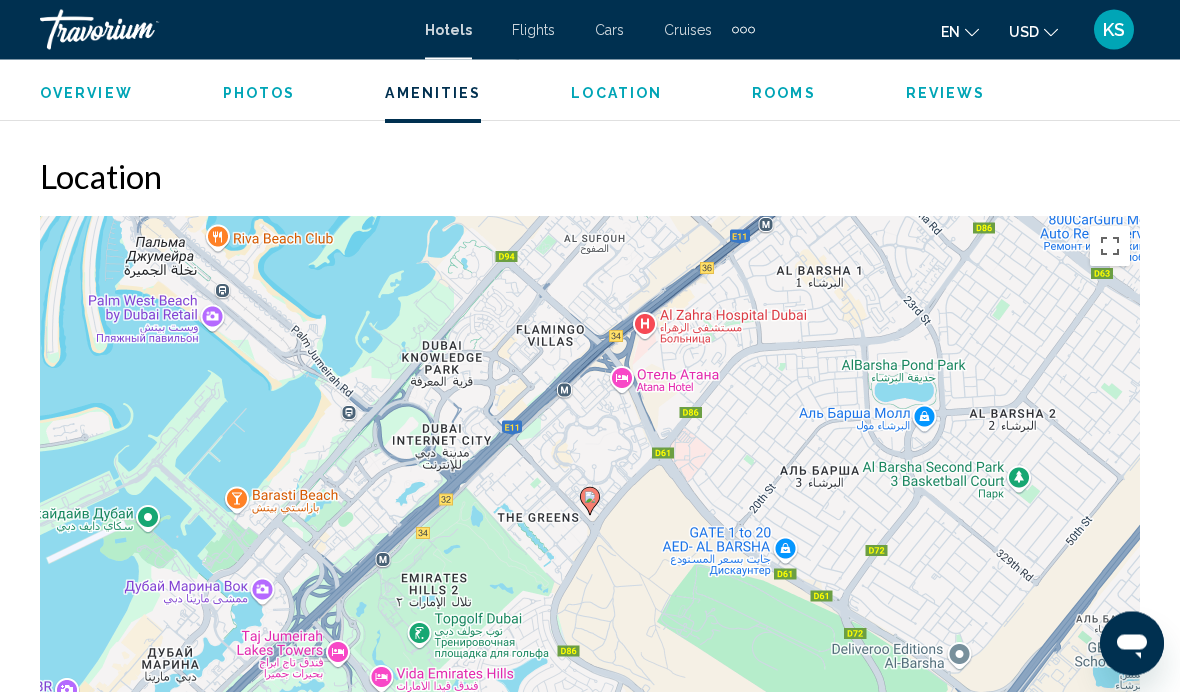 scroll, scrollTop: 2146, scrollLeft: 0, axis: vertical 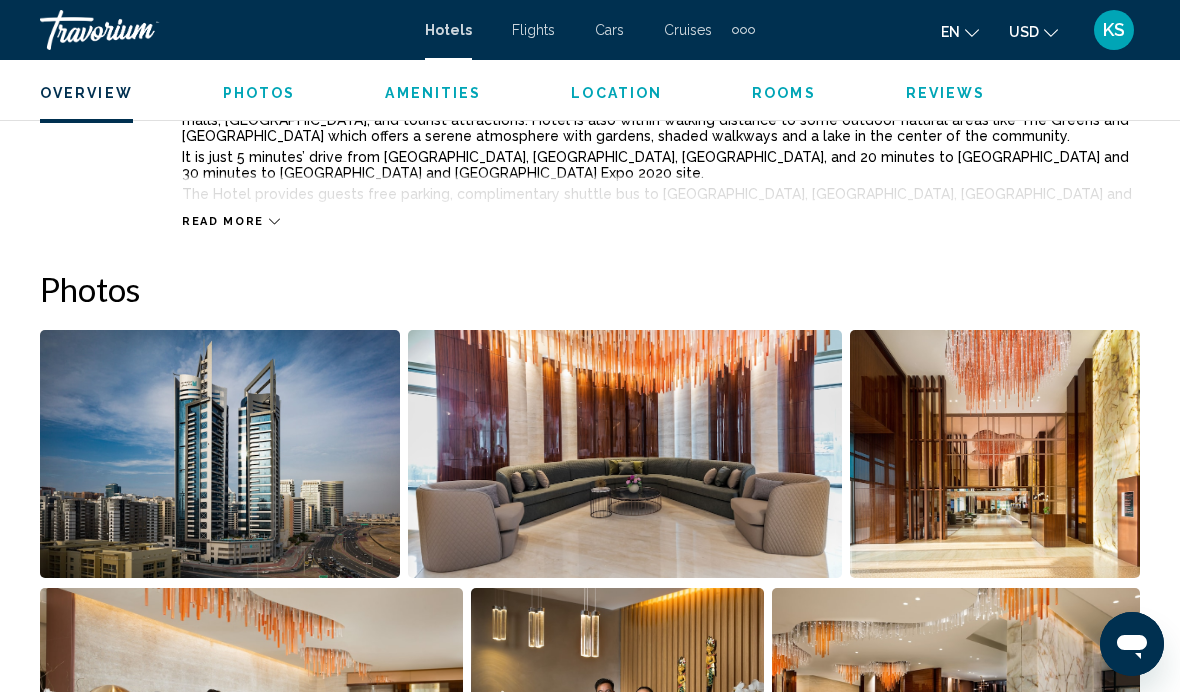 click at bounding box center (220, 454) 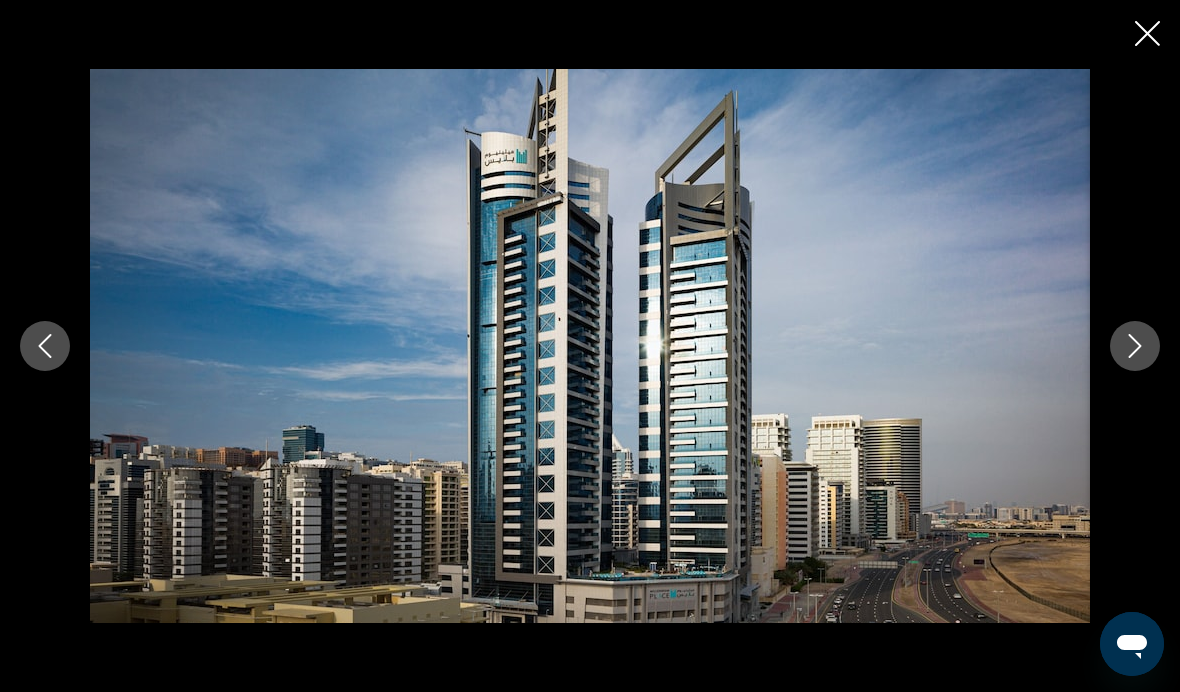 click at bounding box center (590, 346) 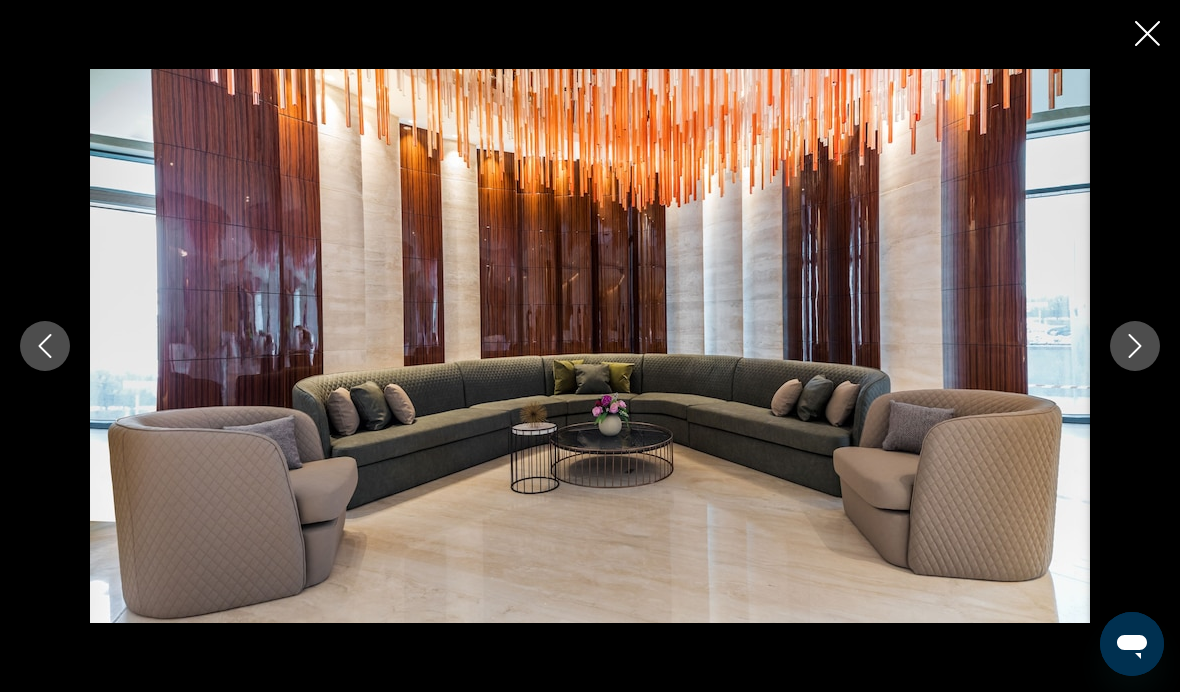 click at bounding box center [1135, 346] 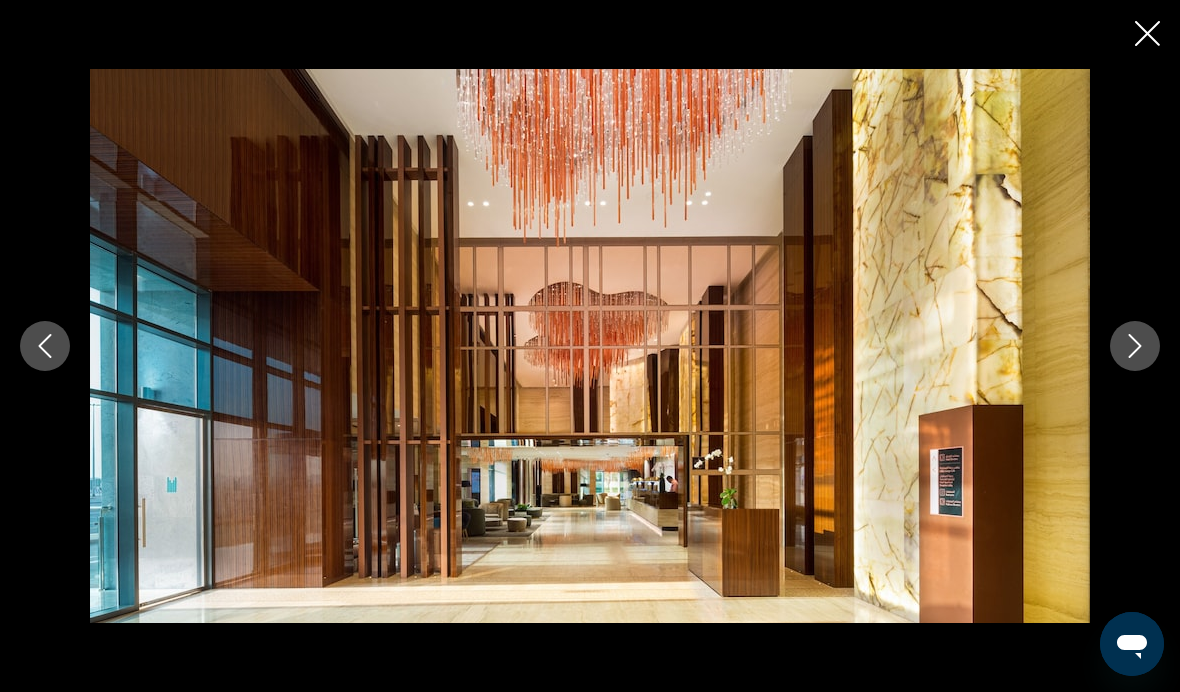 click at bounding box center [1135, 346] 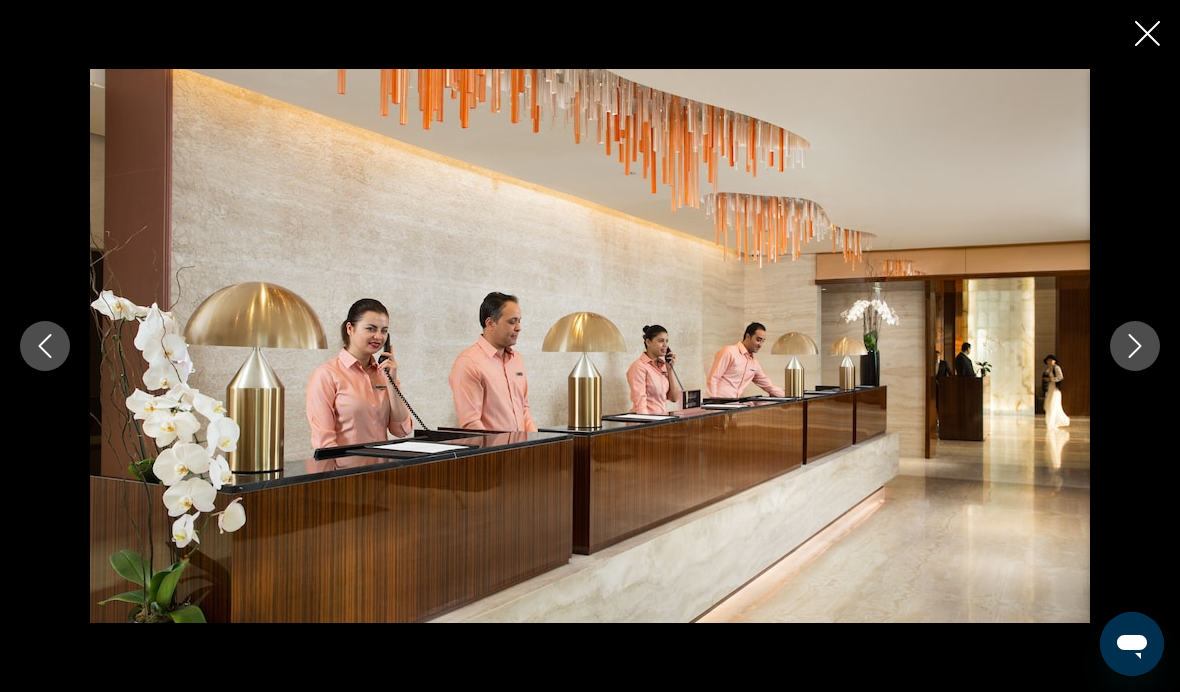 click 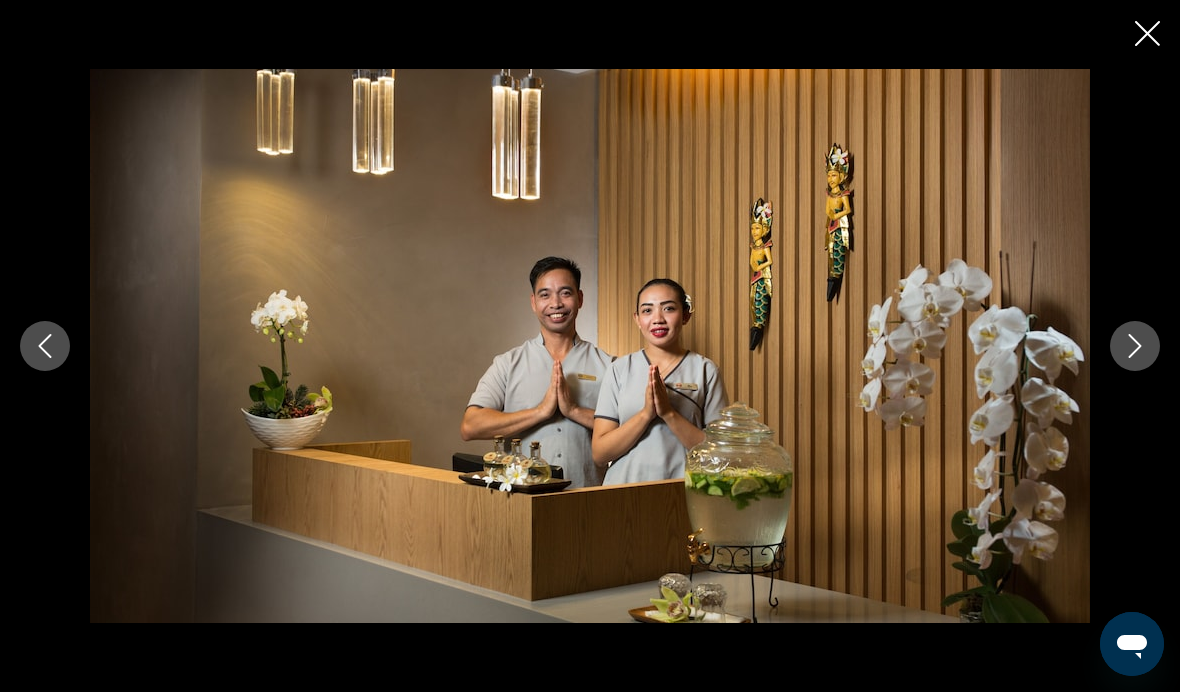 click 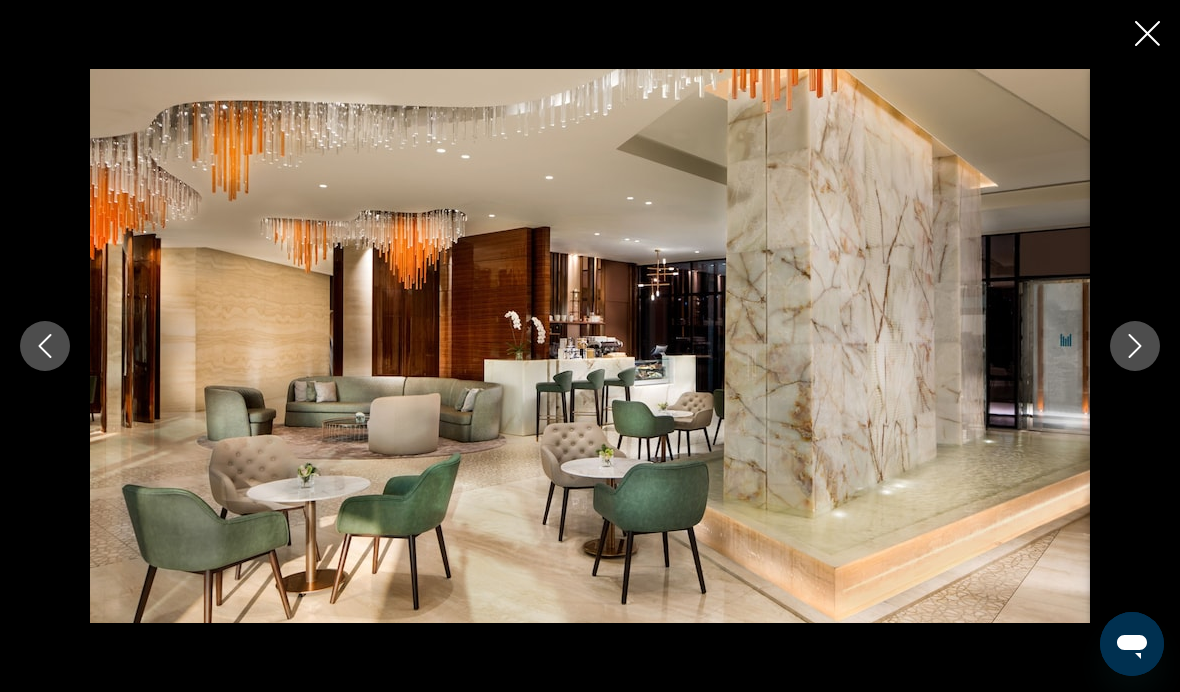 click at bounding box center [590, 346] 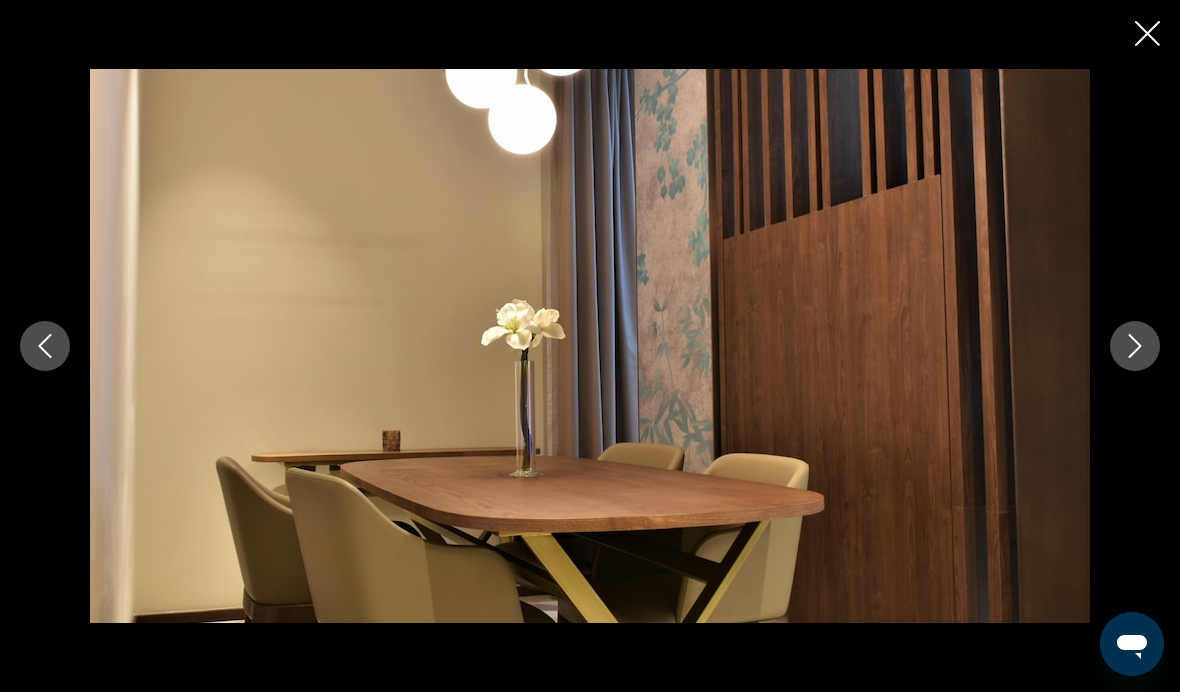 click at bounding box center [1135, 346] 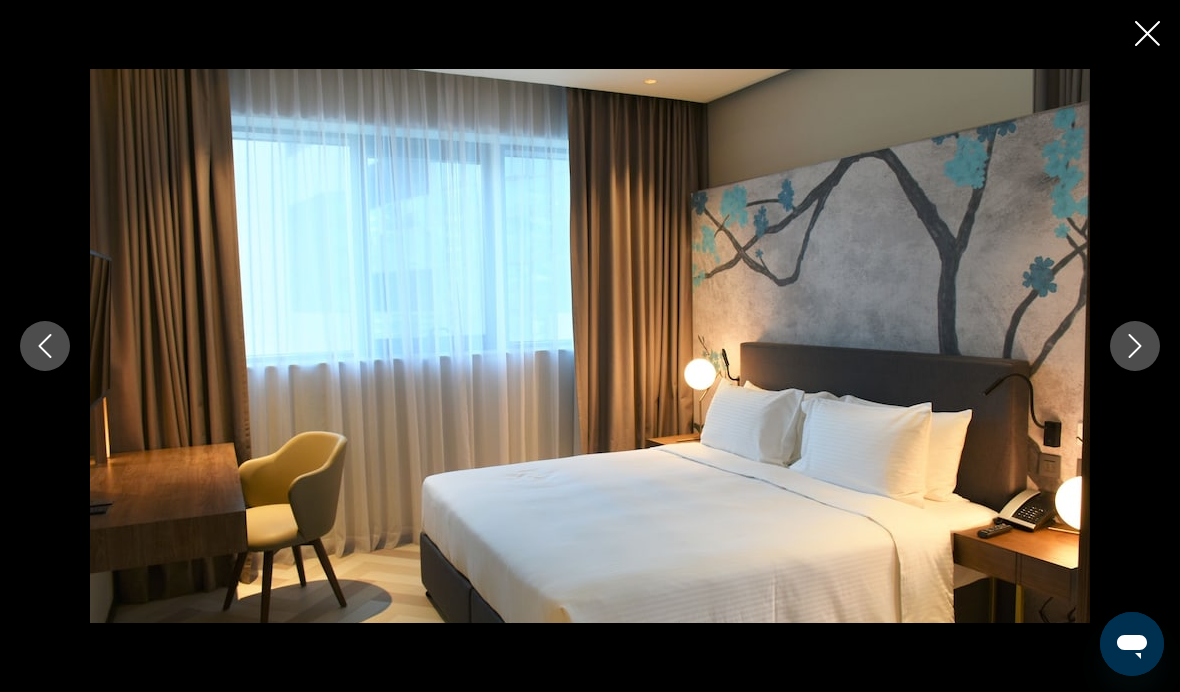 click at bounding box center (1135, 346) 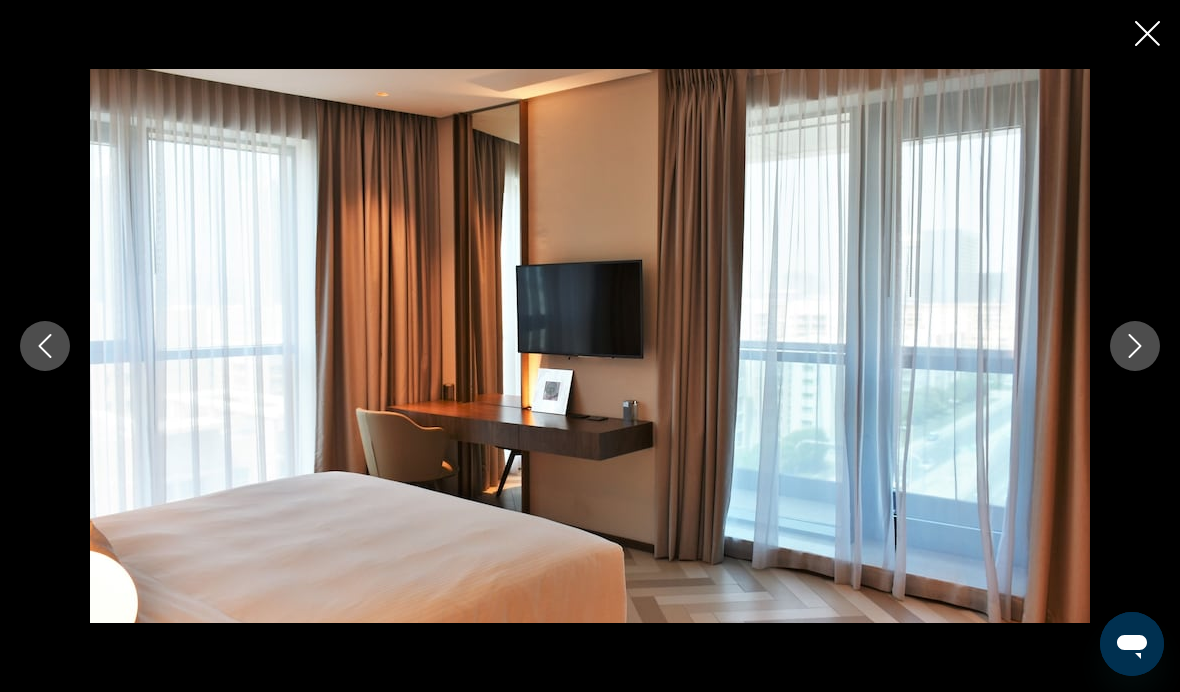 click 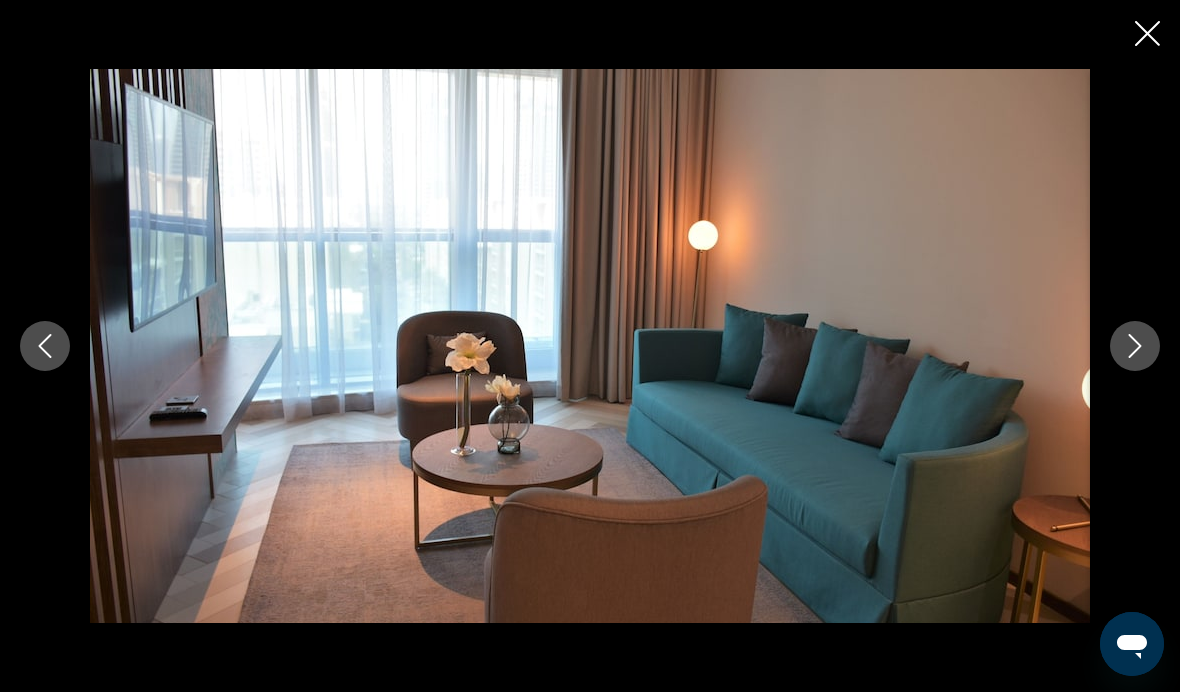 click at bounding box center [1135, 346] 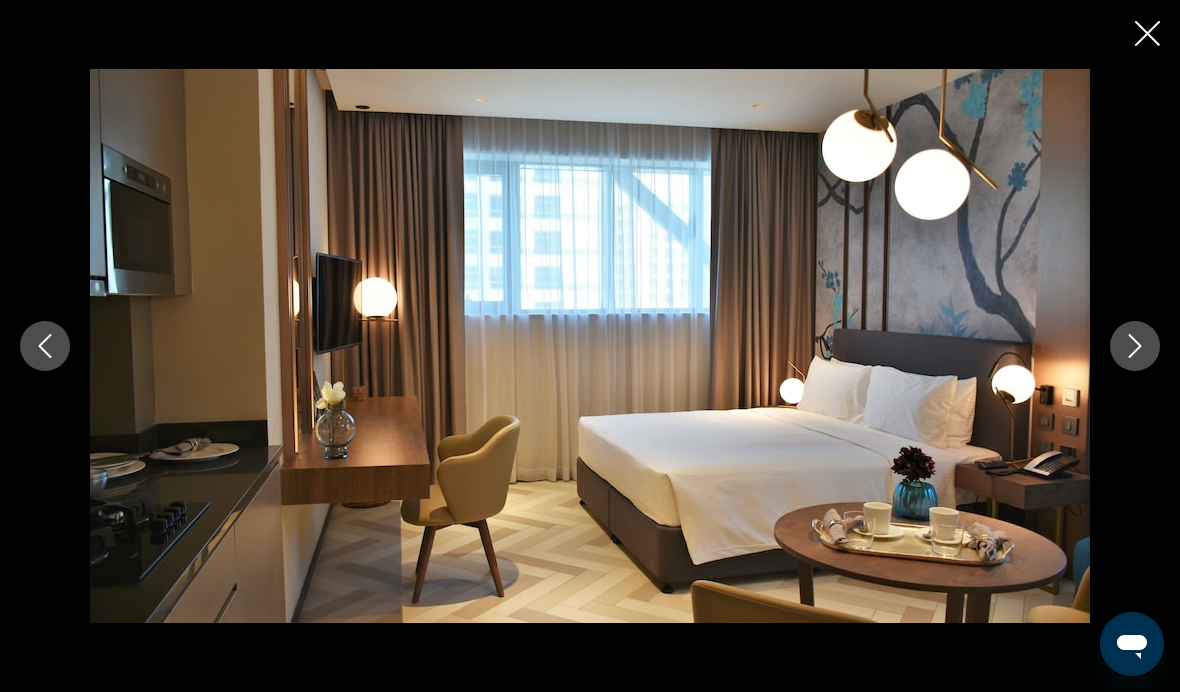 click at bounding box center (1135, 346) 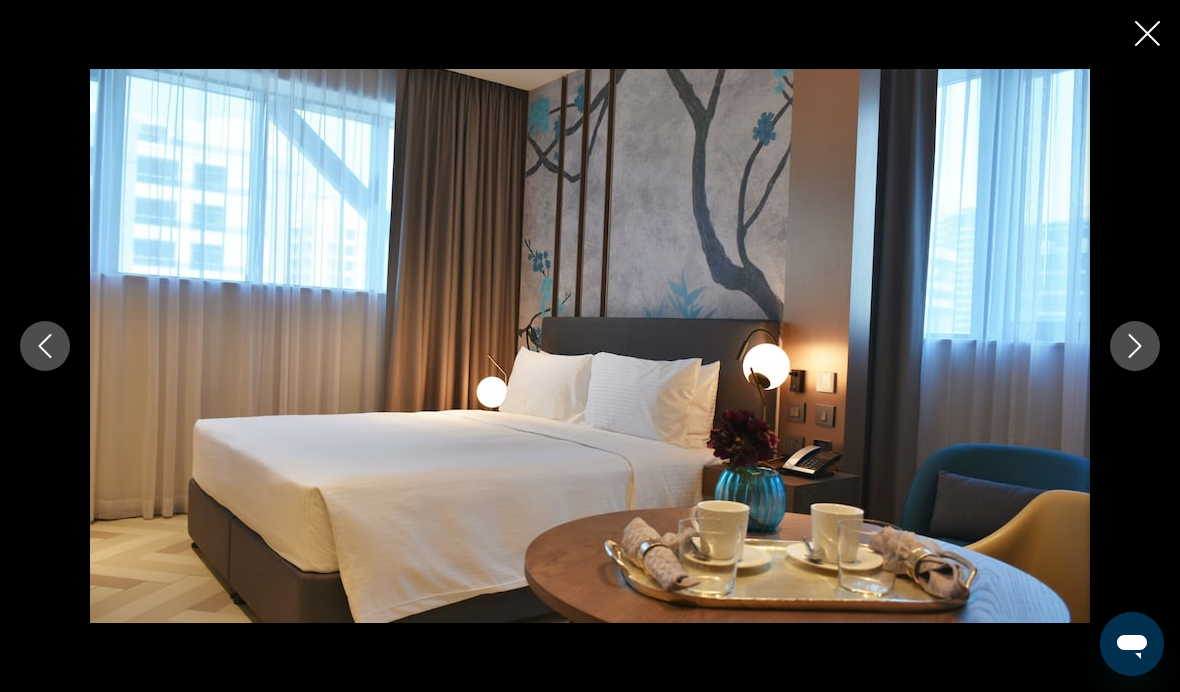click at bounding box center (1135, 346) 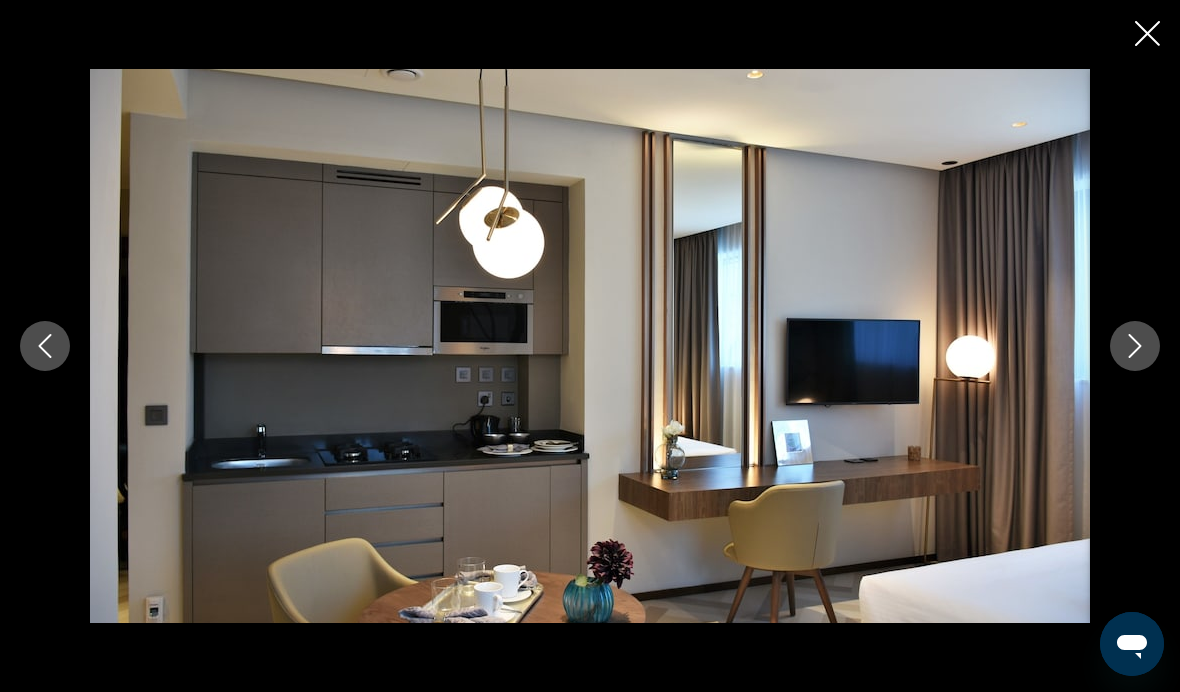 click 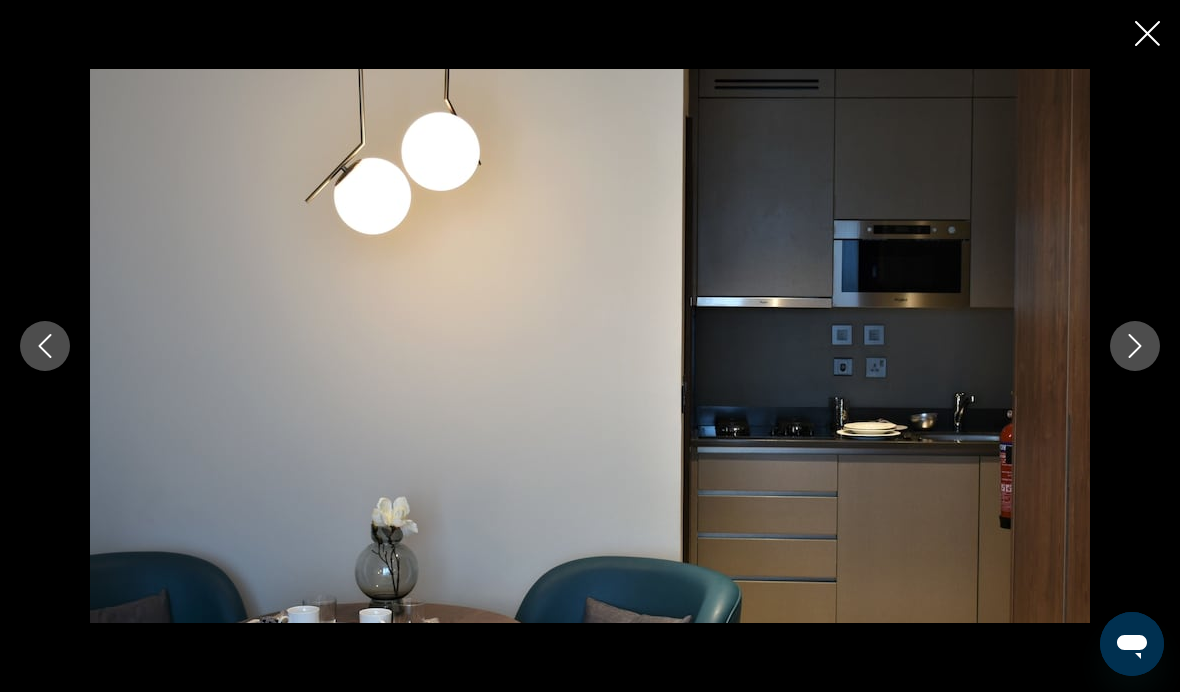 click 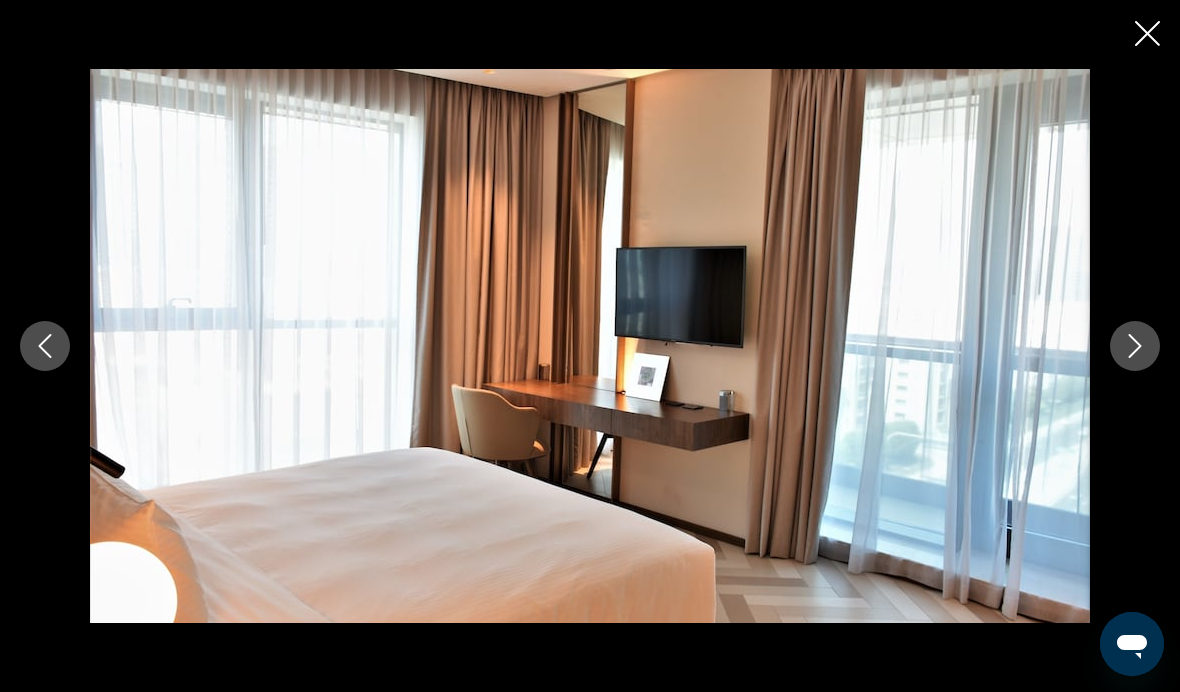 click 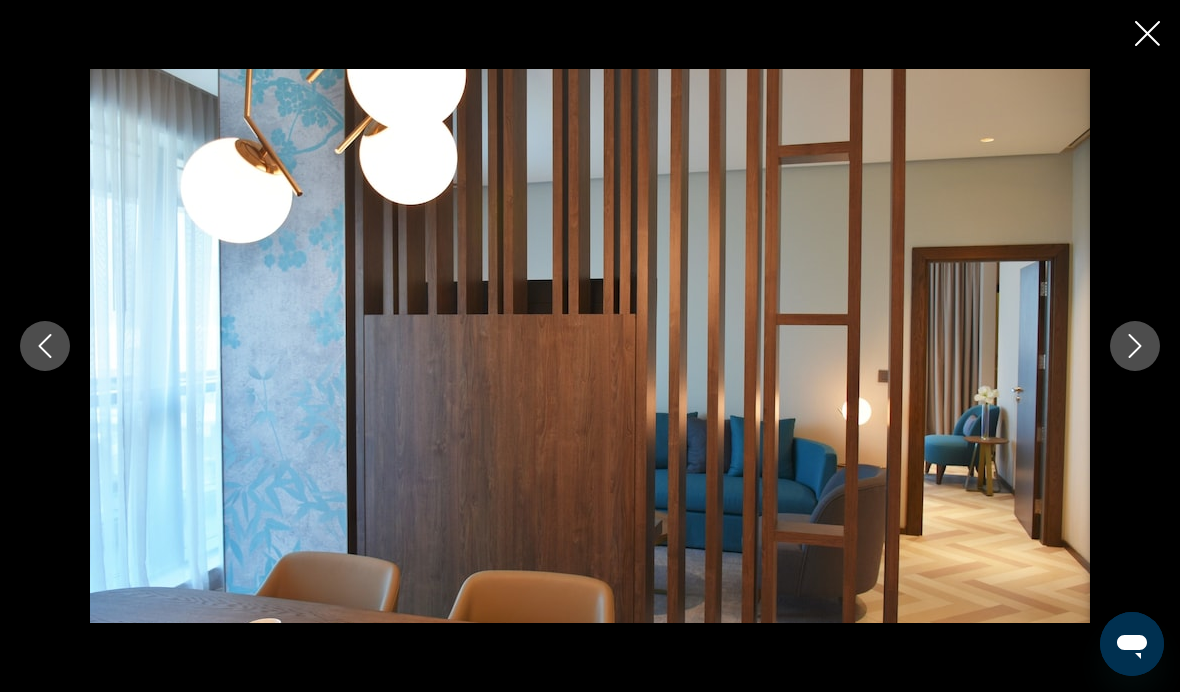 click 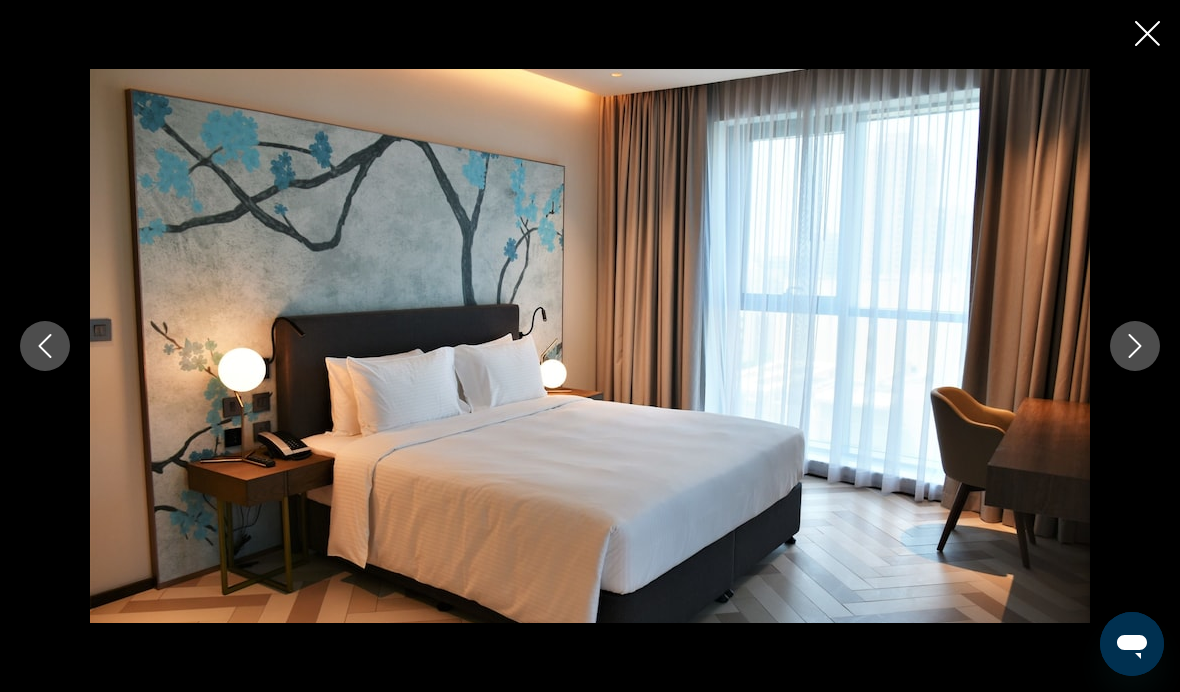 click 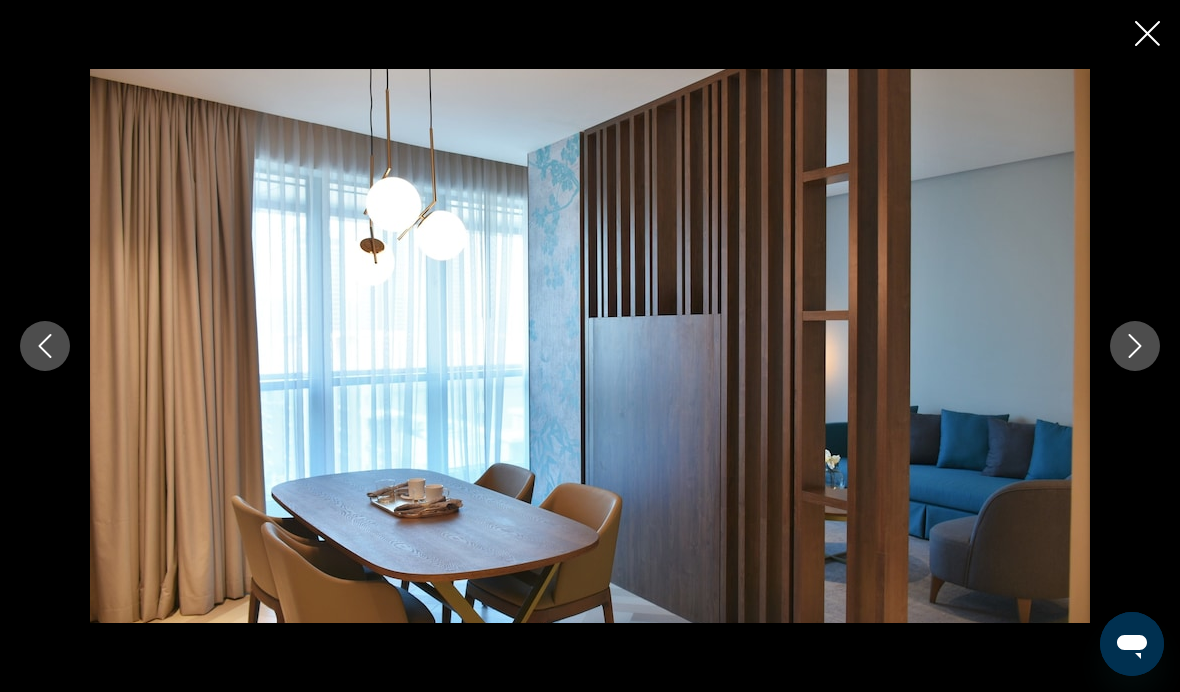 click at bounding box center (1135, 346) 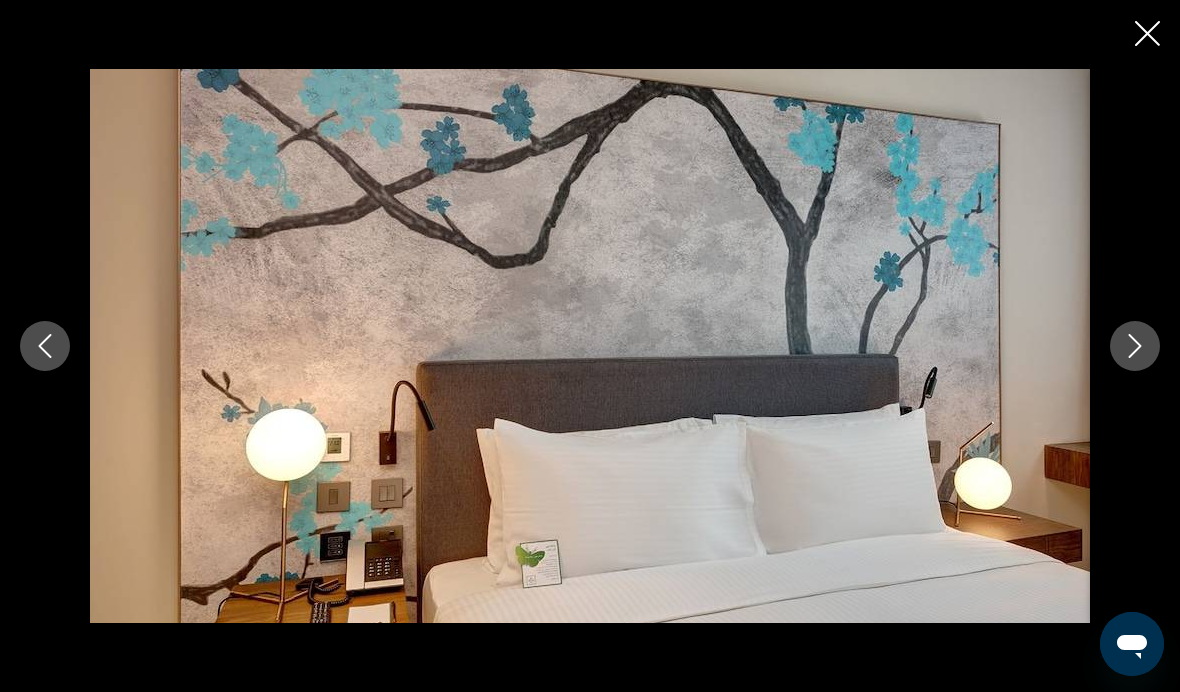 click at bounding box center [1135, 346] 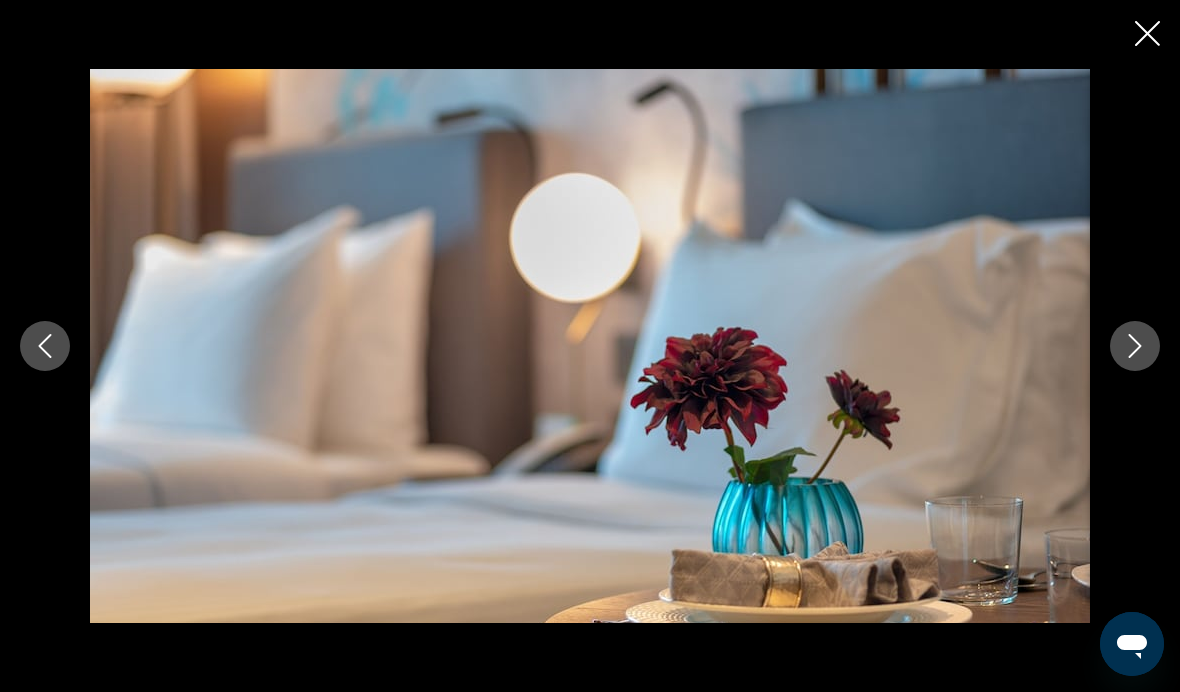 click 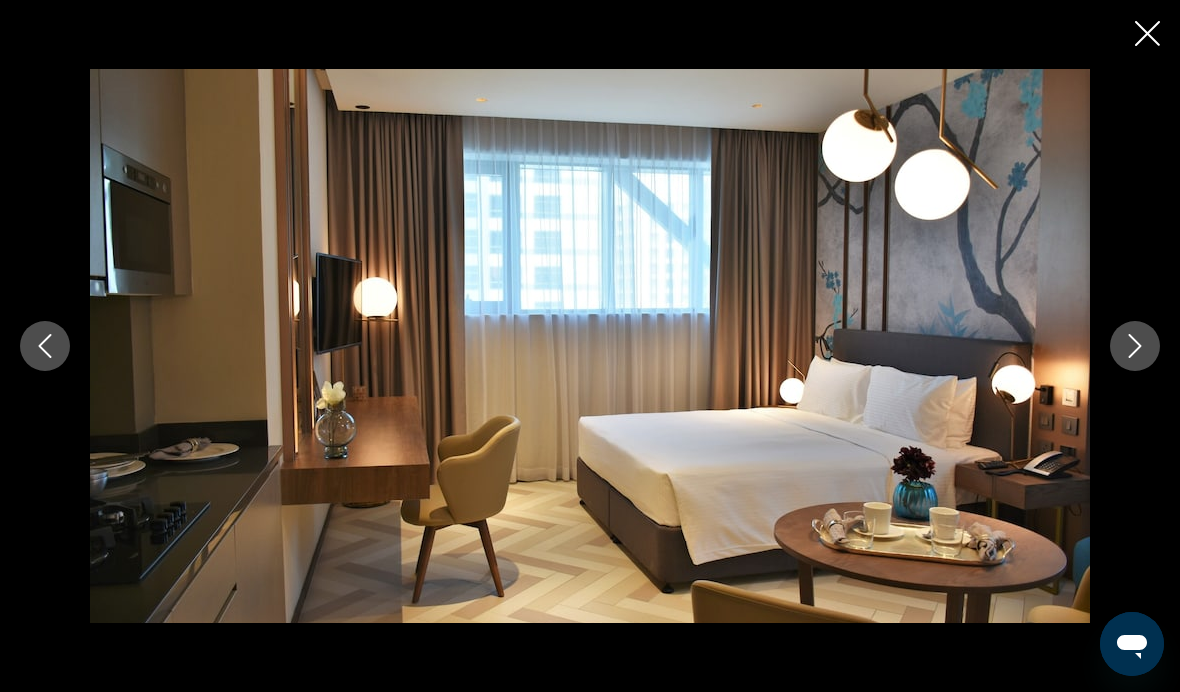 click 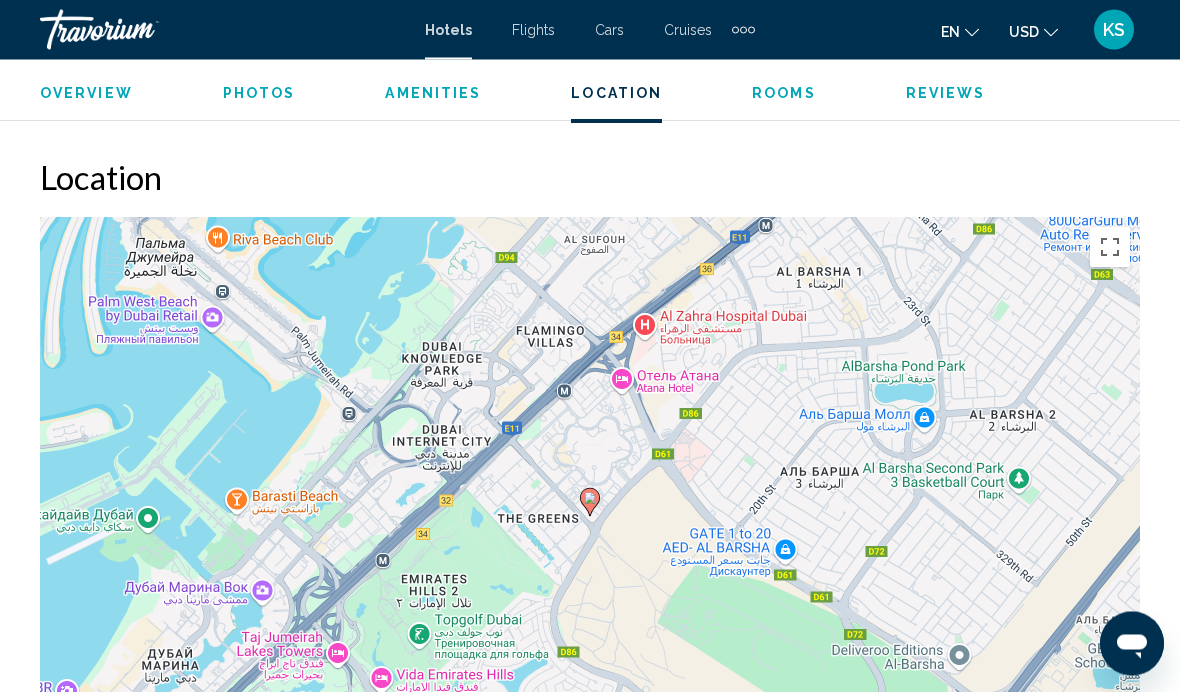 scroll, scrollTop: 2185, scrollLeft: 0, axis: vertical 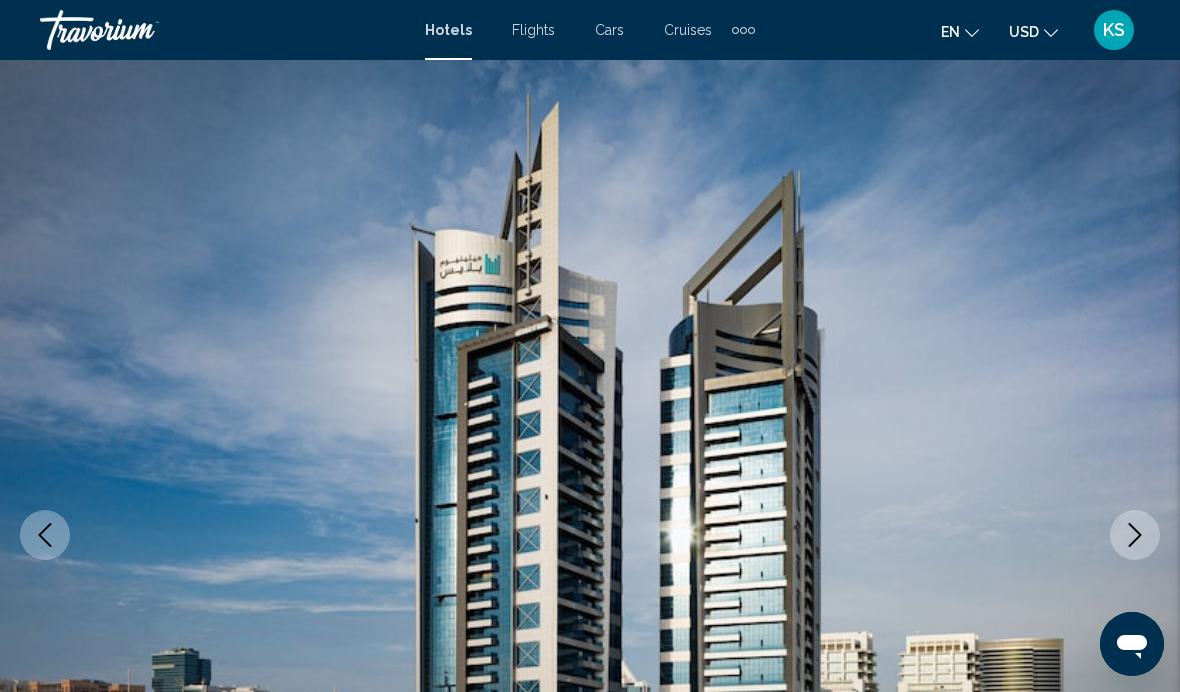 click on "KS" at bounding box center (1114, 30) 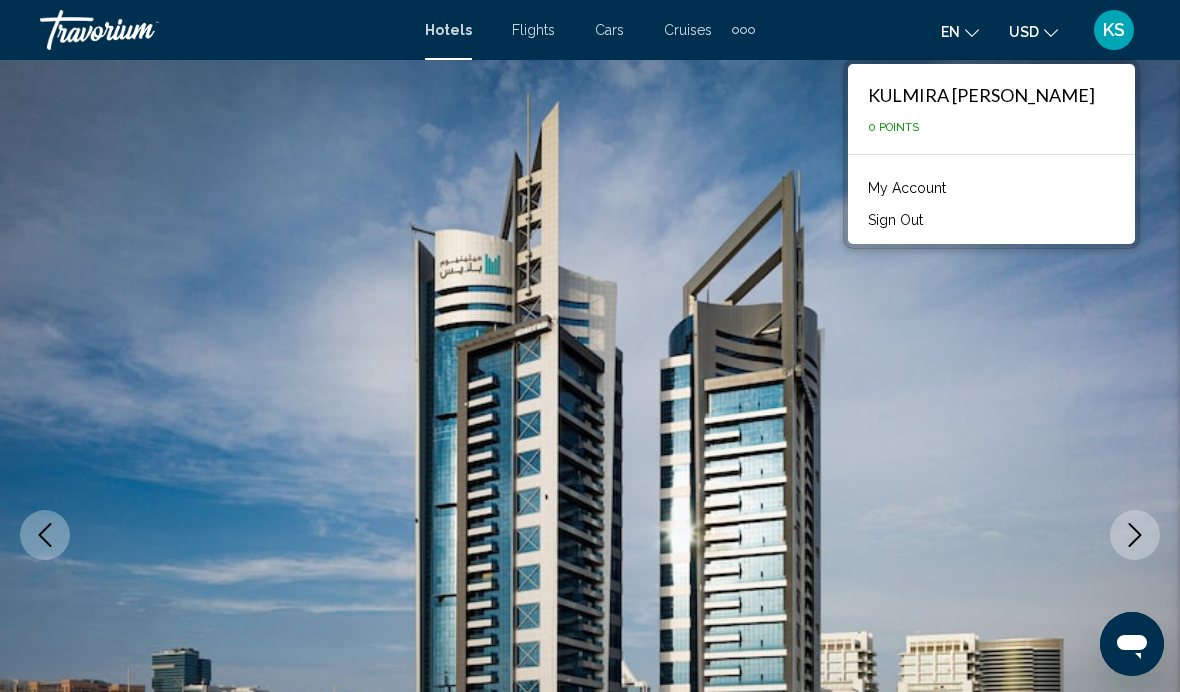 click on "Sign Out" at bounding box center [895, 220] 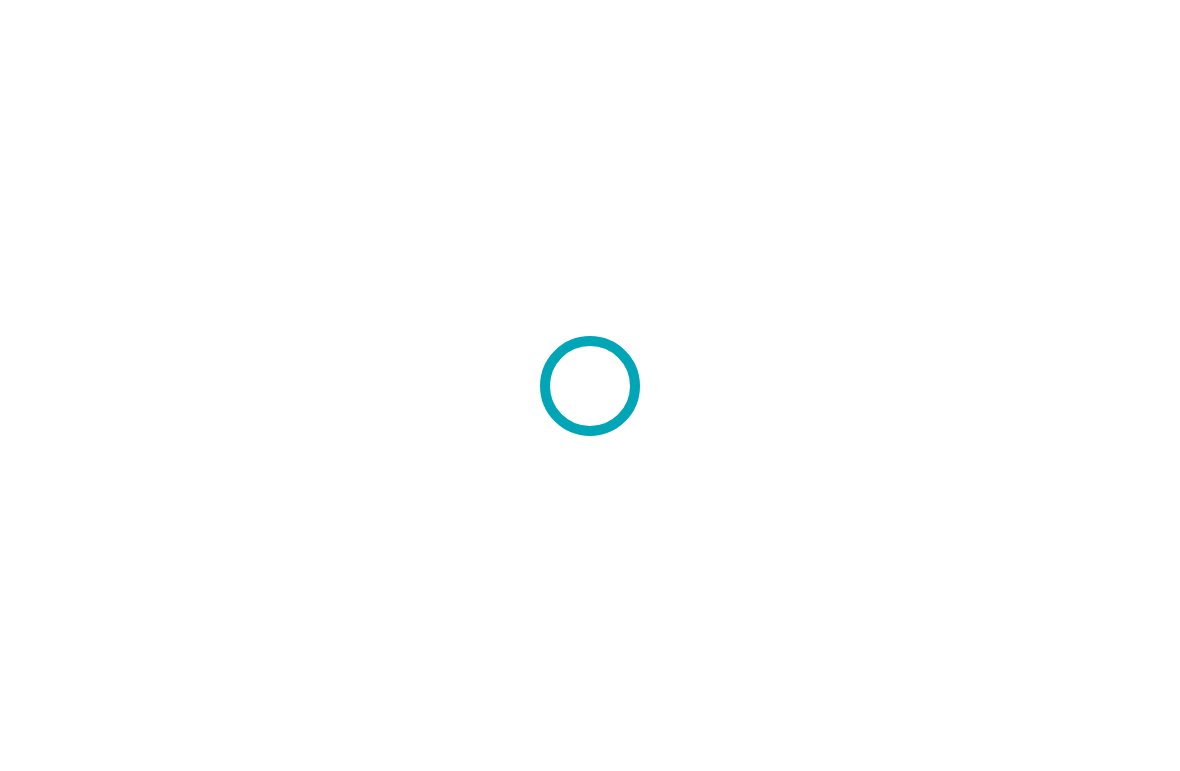 scroll, scrollTop: 0, scrollLeft: 0, axis: both 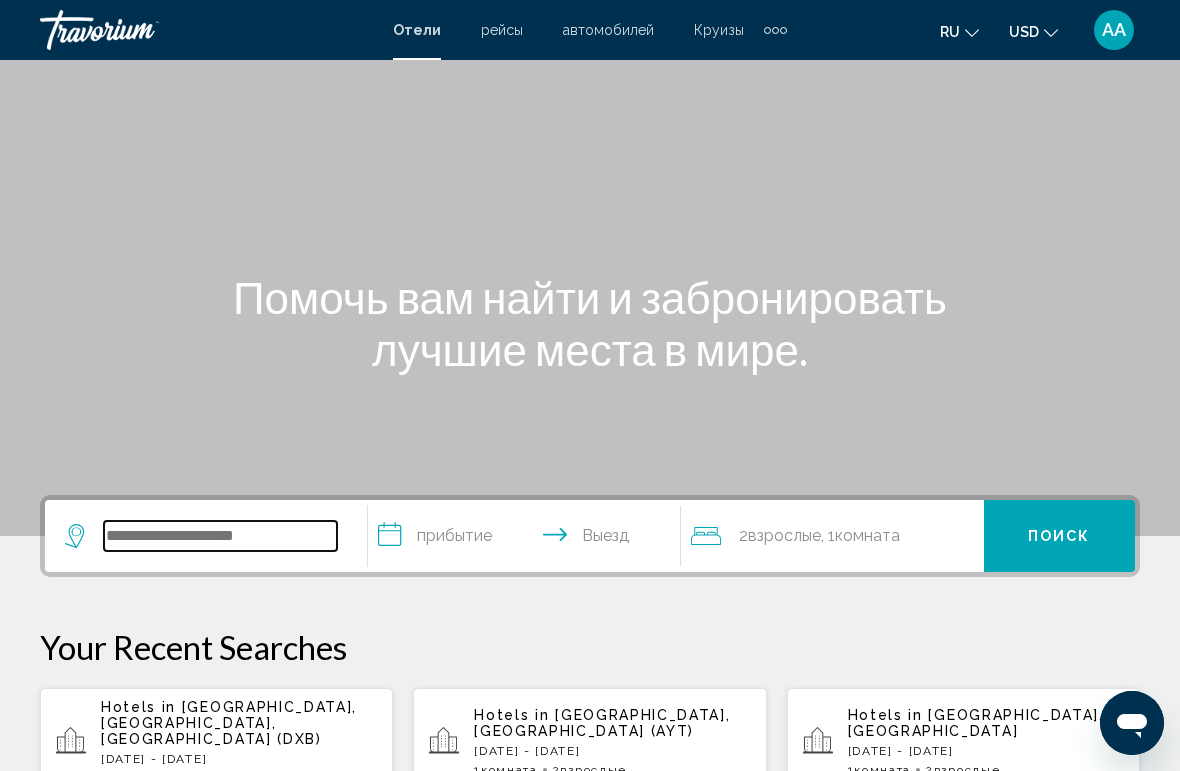 click at bounding box center (220, 536) 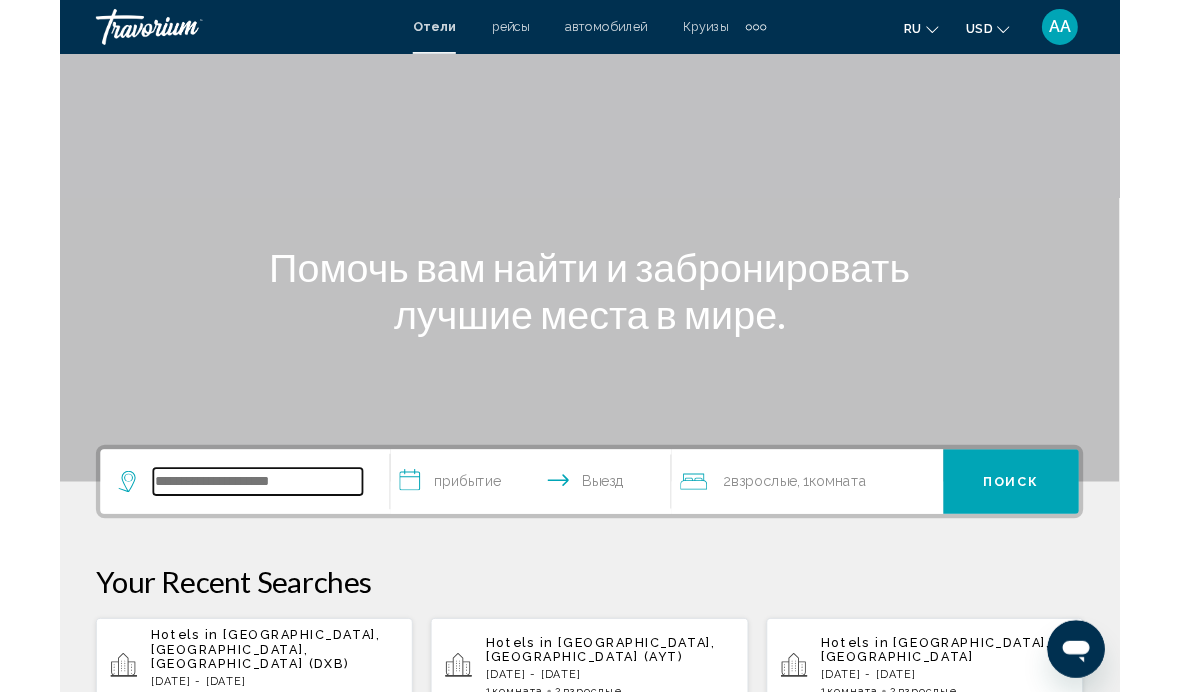 scroll, scrollTop: 63, scrollLeft: 0, axis: vertical 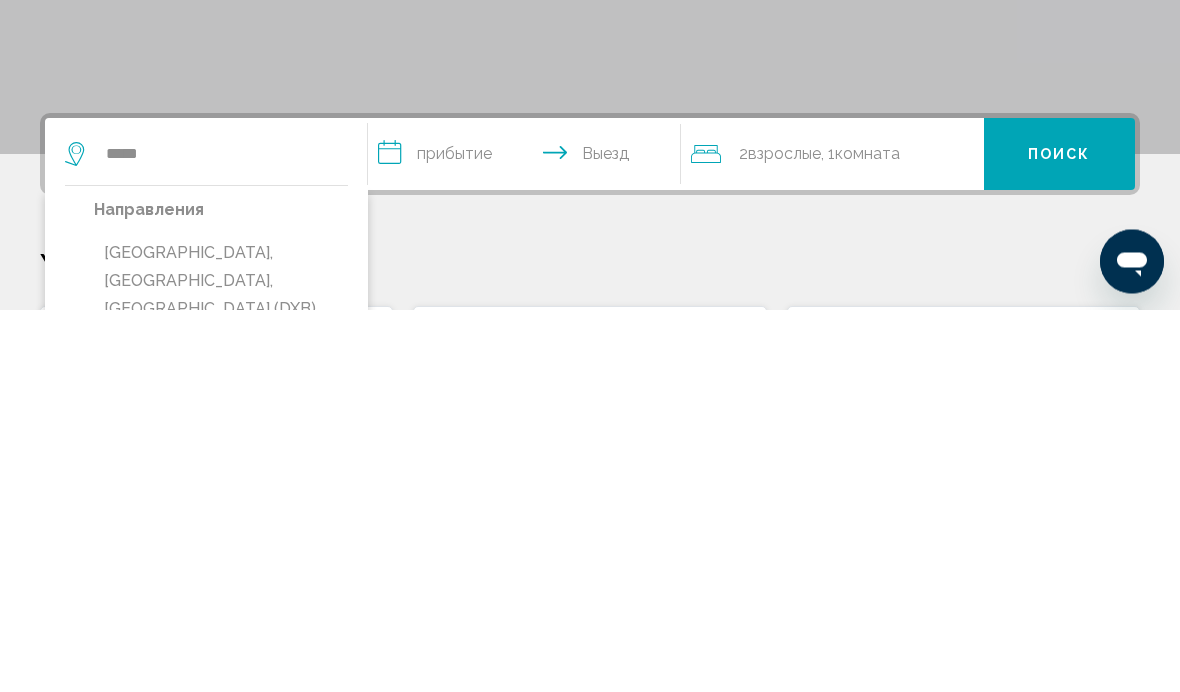 click on "[GEOGRAPHIC_DATA], [GEOGRAPHIC_DATA], [GEOGRAPHIC_DATA] (DXB)" at bounding box center (221, 664) 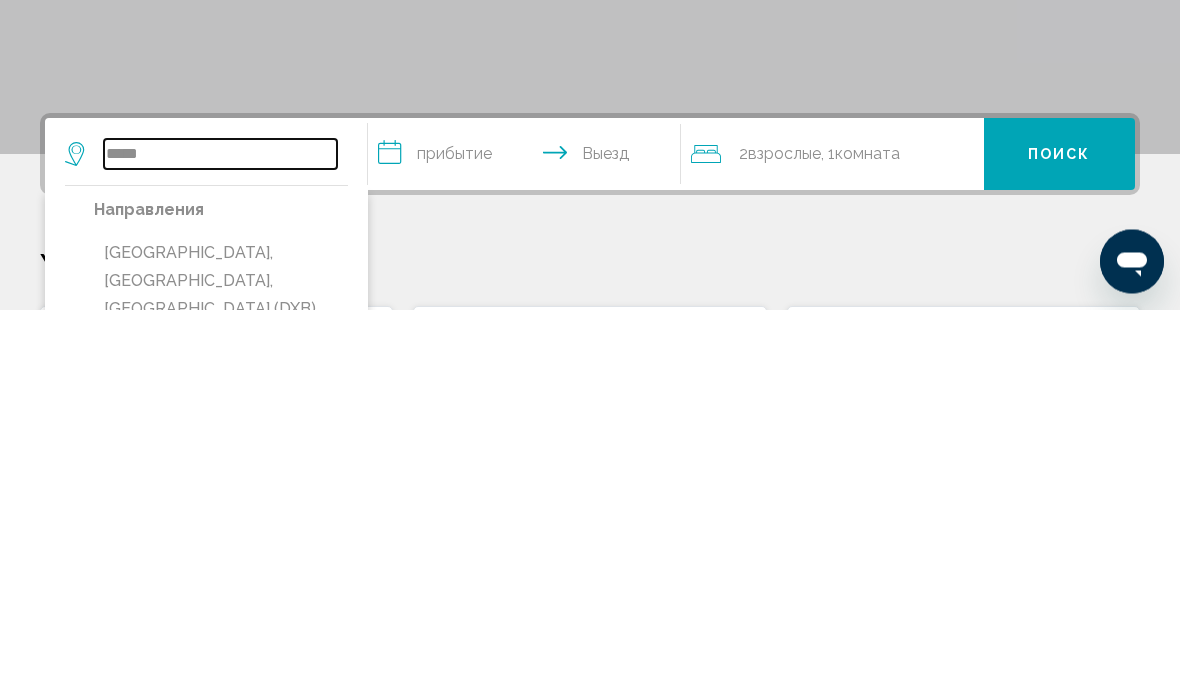 type on "**********" 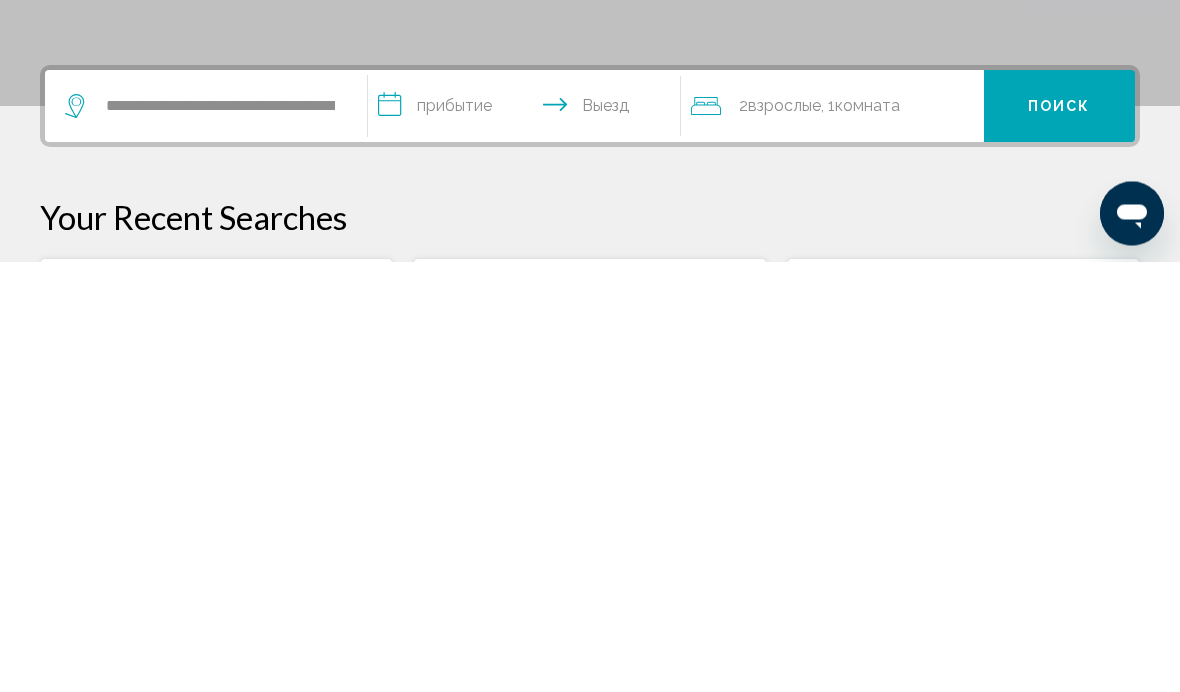 click on "**********" at bounding box center [528, 540] 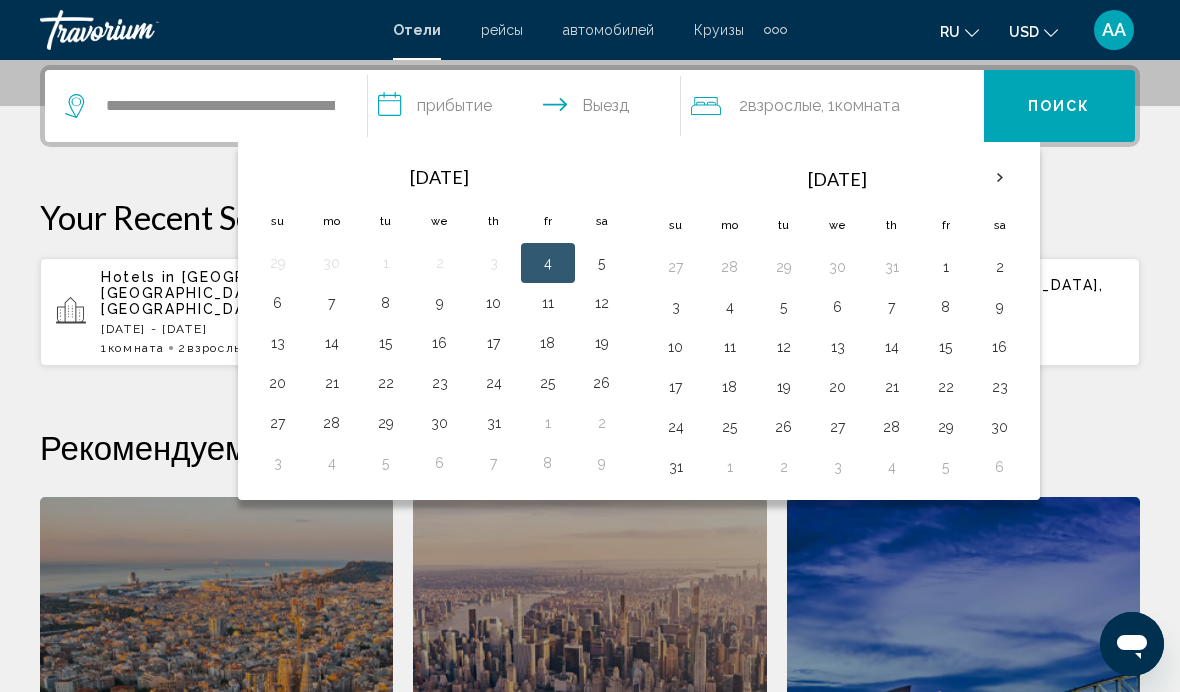click on "4" at bounding box center (548, 263) 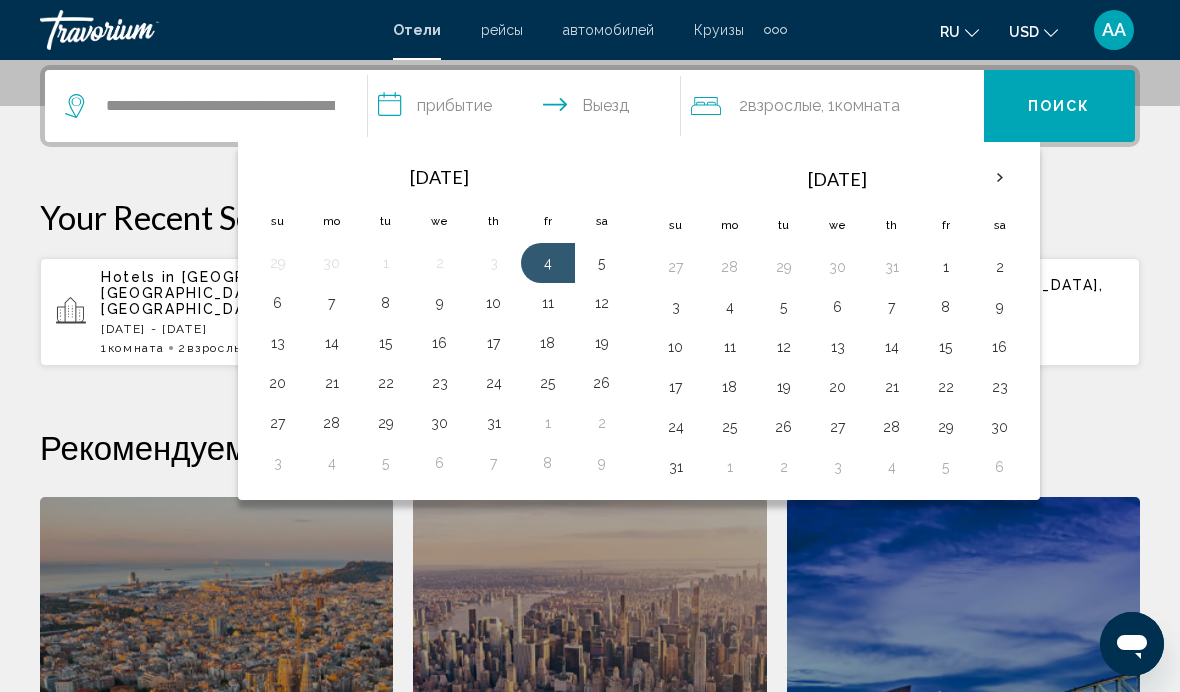 click on "7" at bounding box center (332, 303) 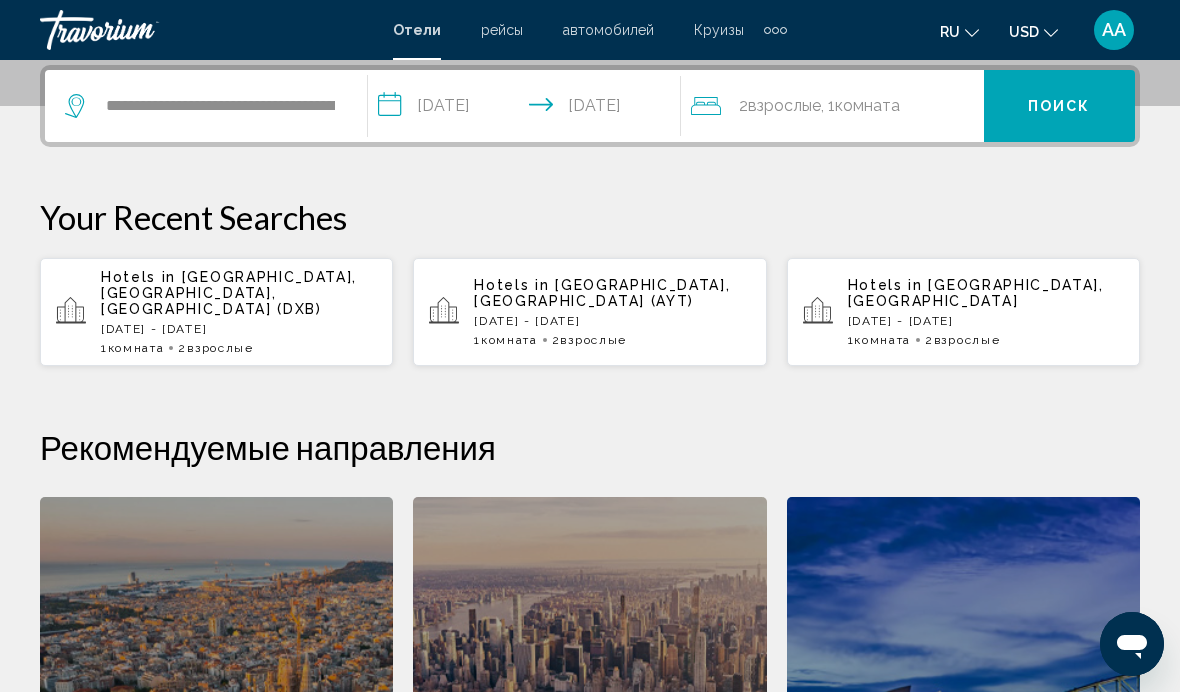 click on "**********" at bounding box center (528, 109) 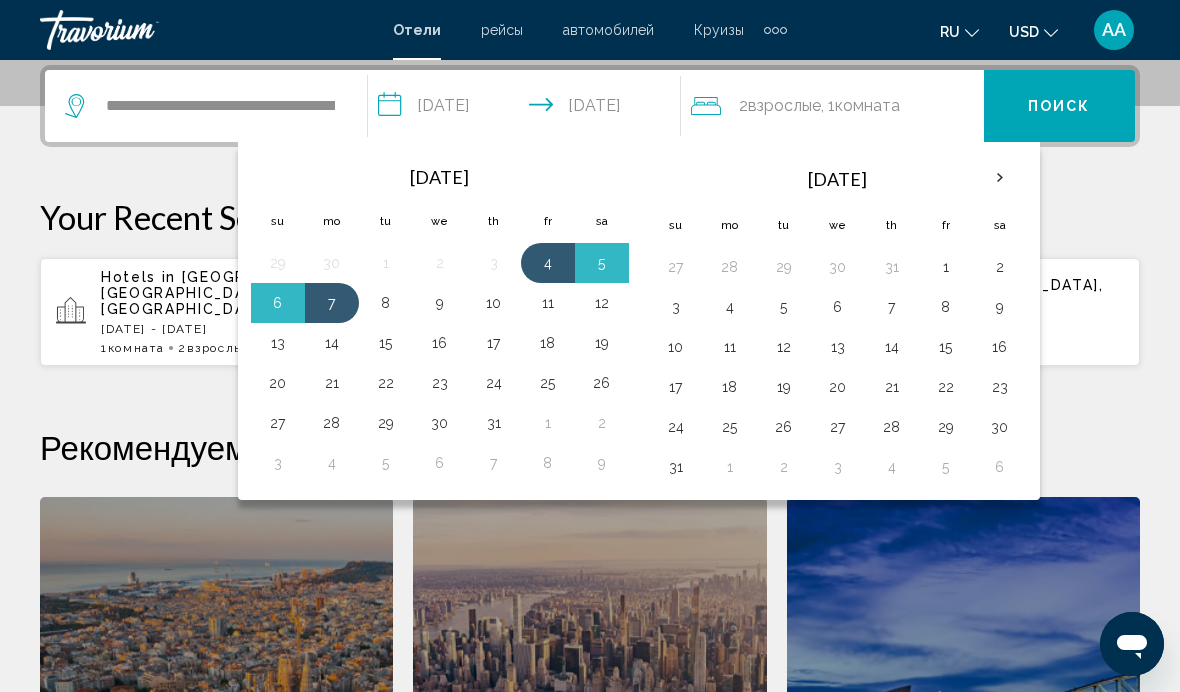 click on "4" at bounding box center [548, 263] 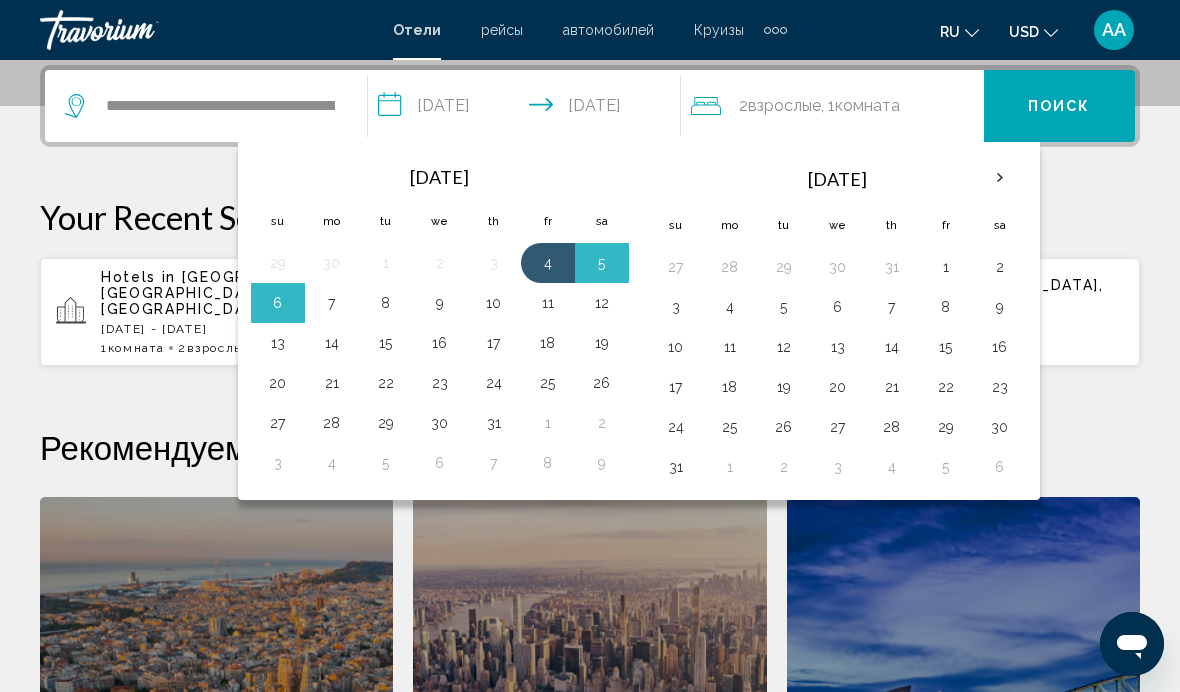 click on "9" at bounding box center (440, 303) 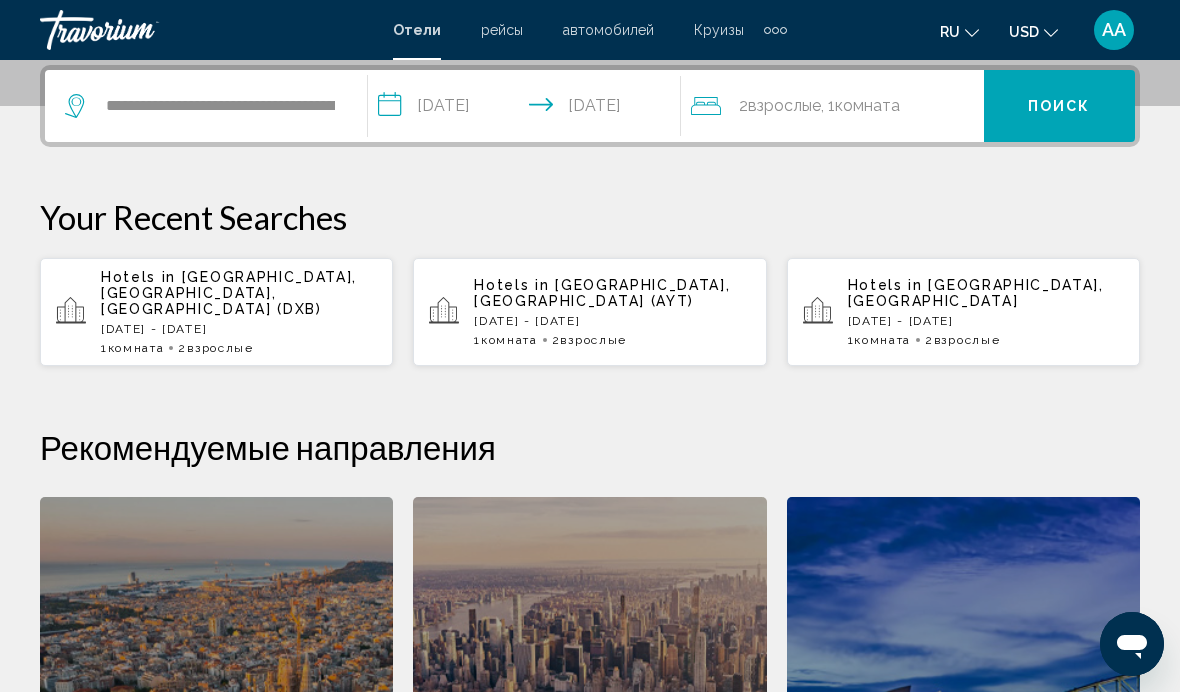 click on "Поиск" at bounding box center [1059, 106] 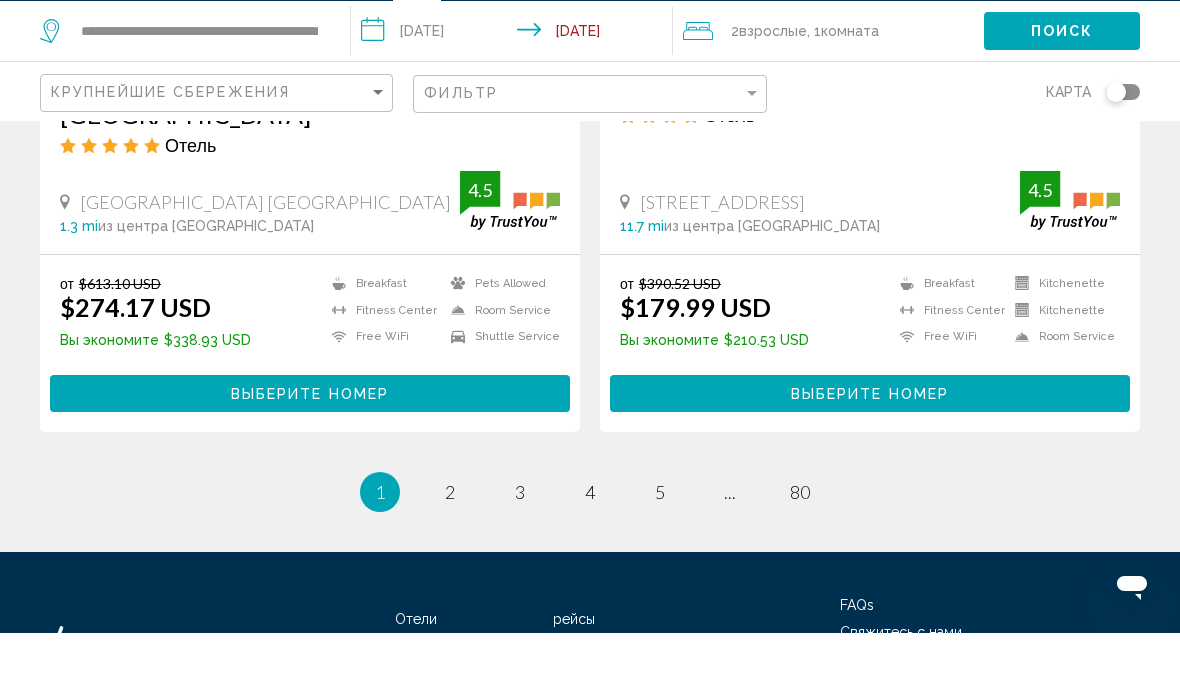 scroll, scrollTop: 4096, scrollLeft: 0, axis: vertical 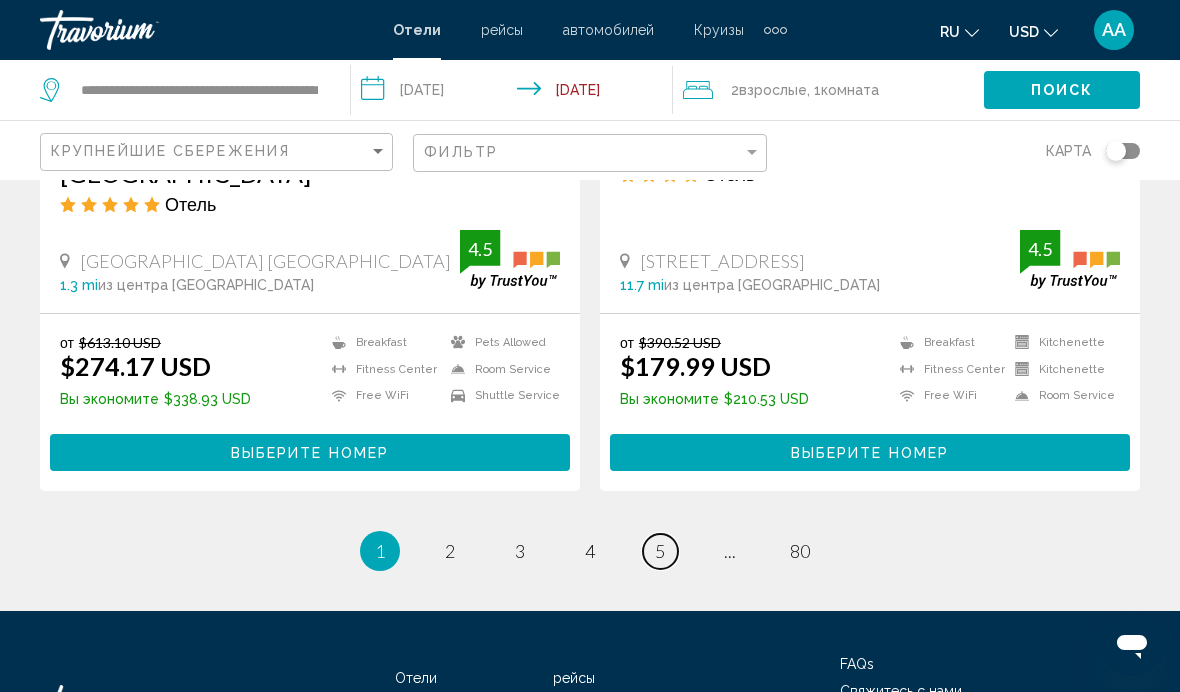 click on "5" at bounding box center (660, 551) 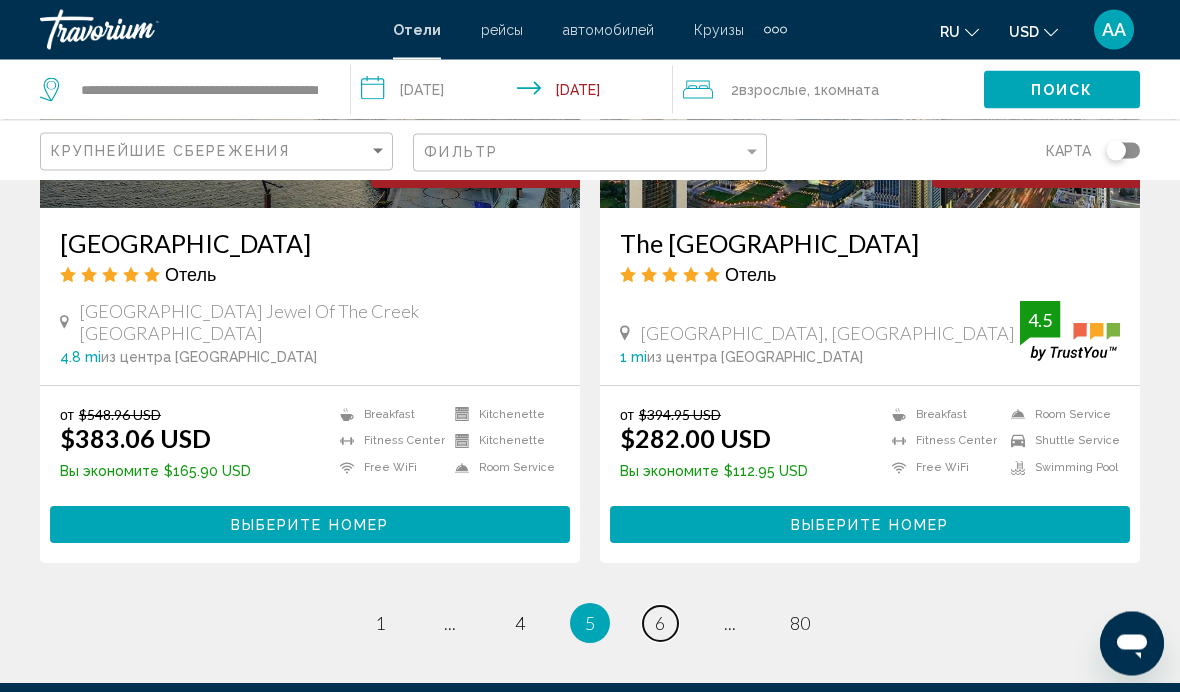 scroll, scrollTop: 4086, scrollLeft: 0, axis: vertical 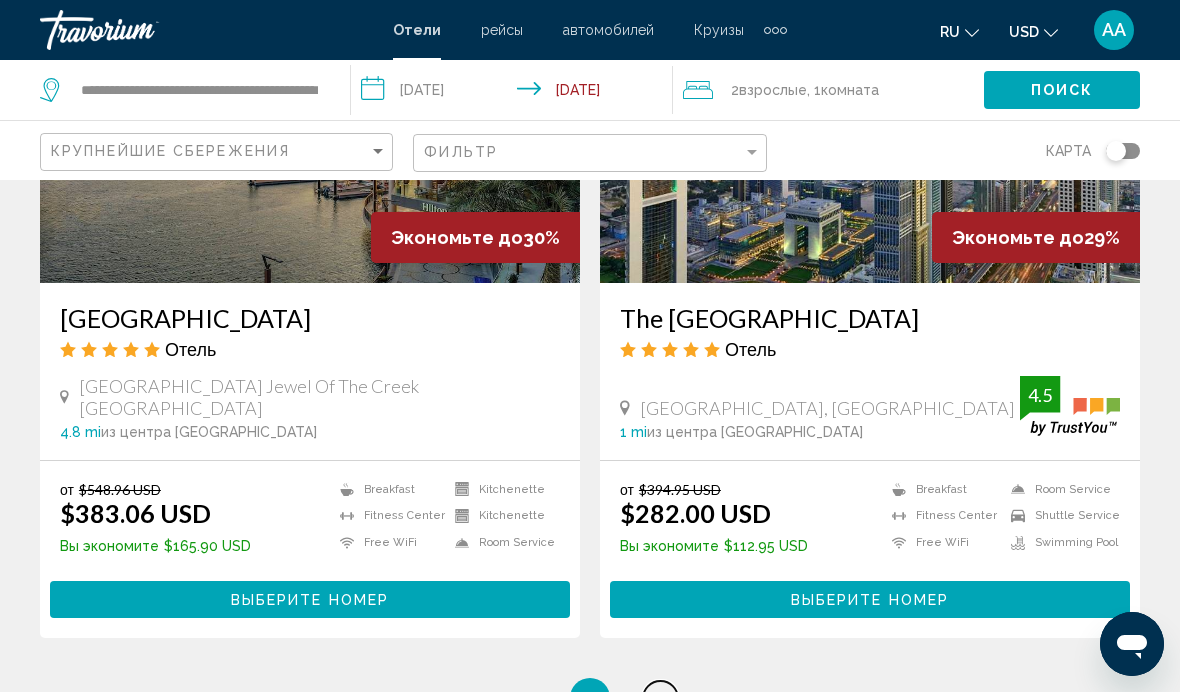 click on "page  6" at bounding box center (660, 698) 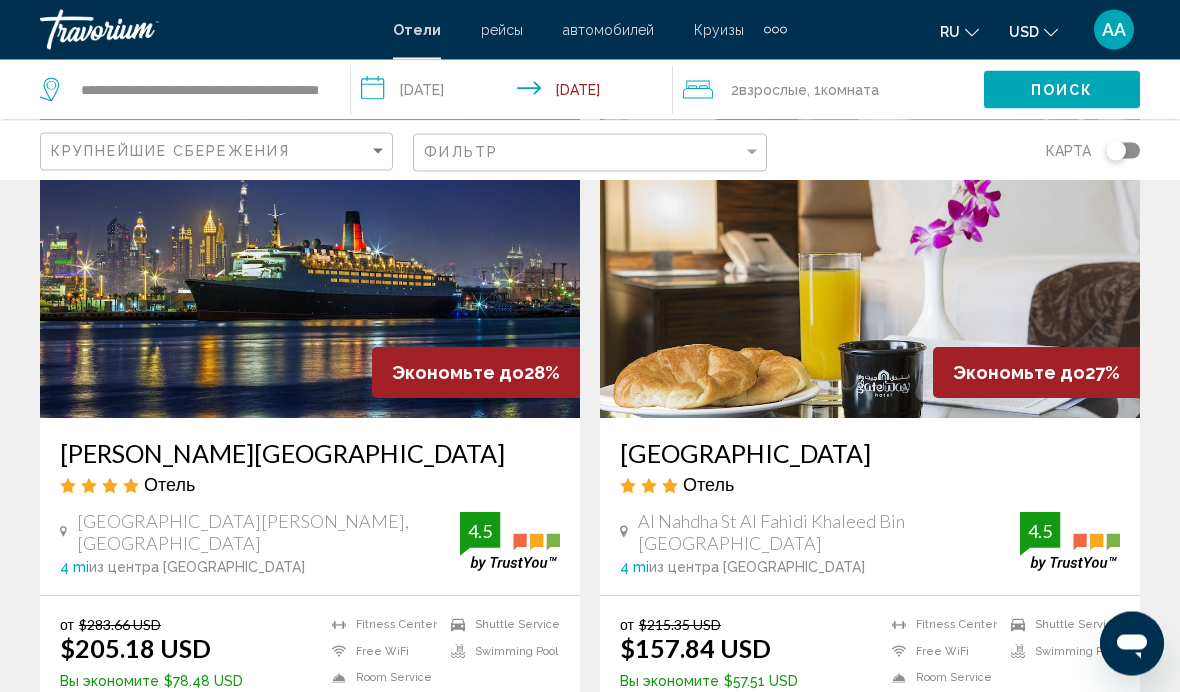 scroll, scrollTop: 4092, scrollLeft: 0, axis: vertical 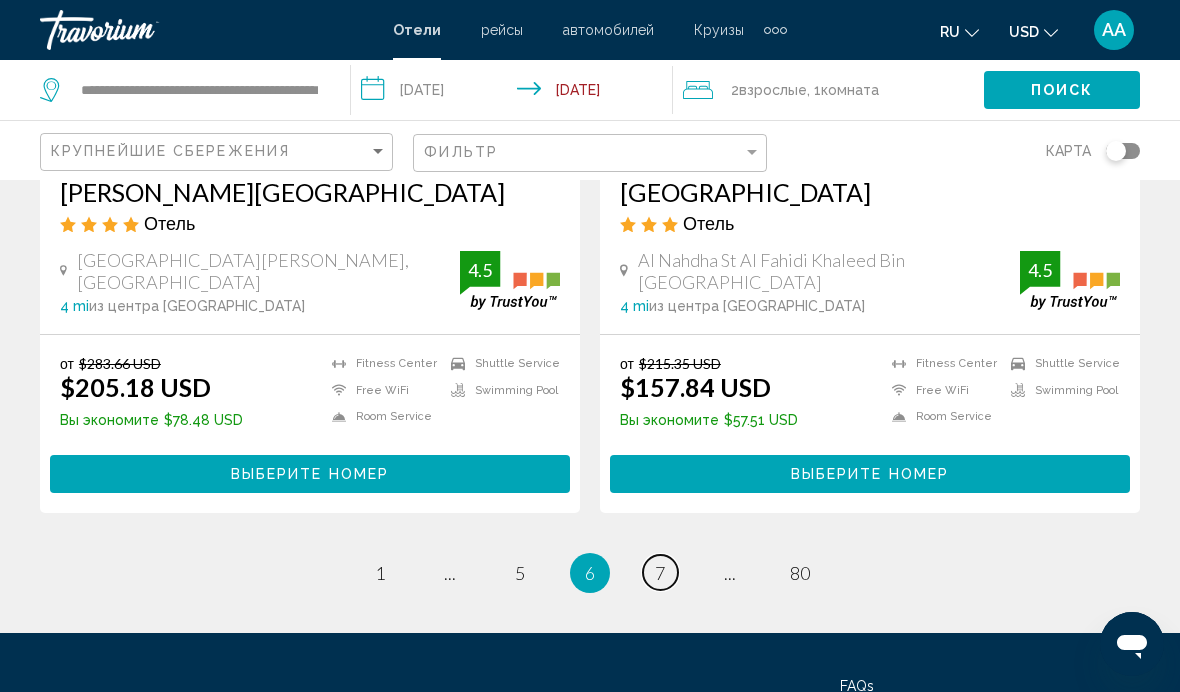 click on "7" at bounding box center [660, 573] 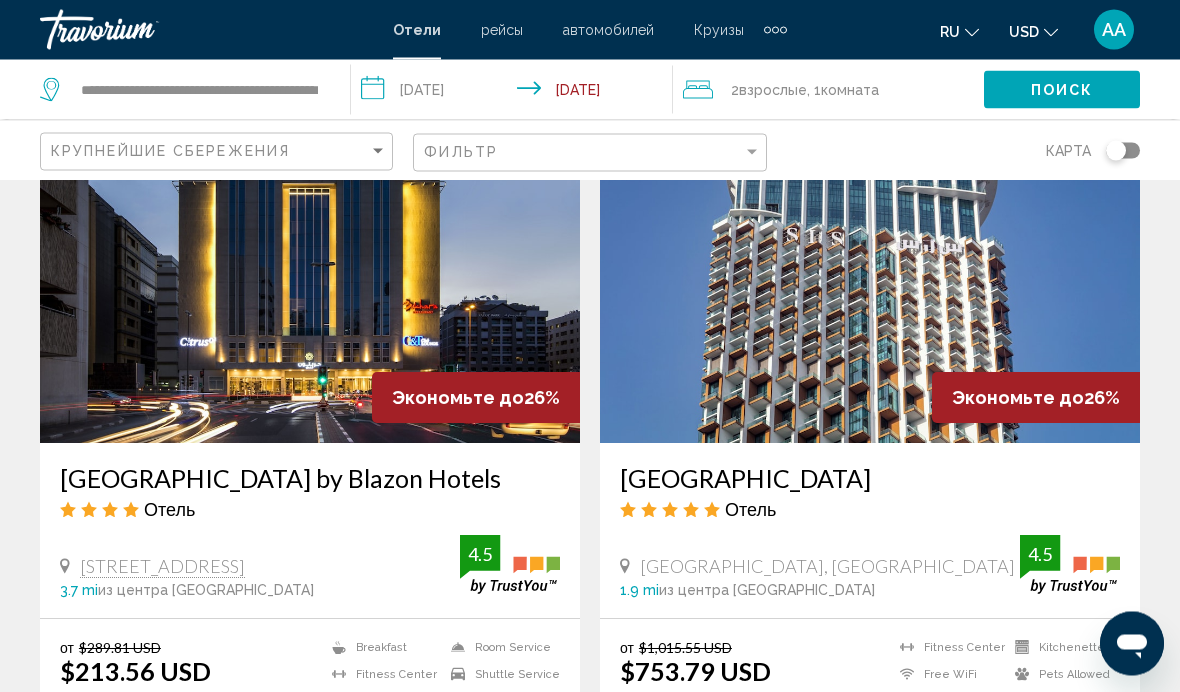 scroll, scrollTop: 1588, scrollLeft: 0, axis: vertical 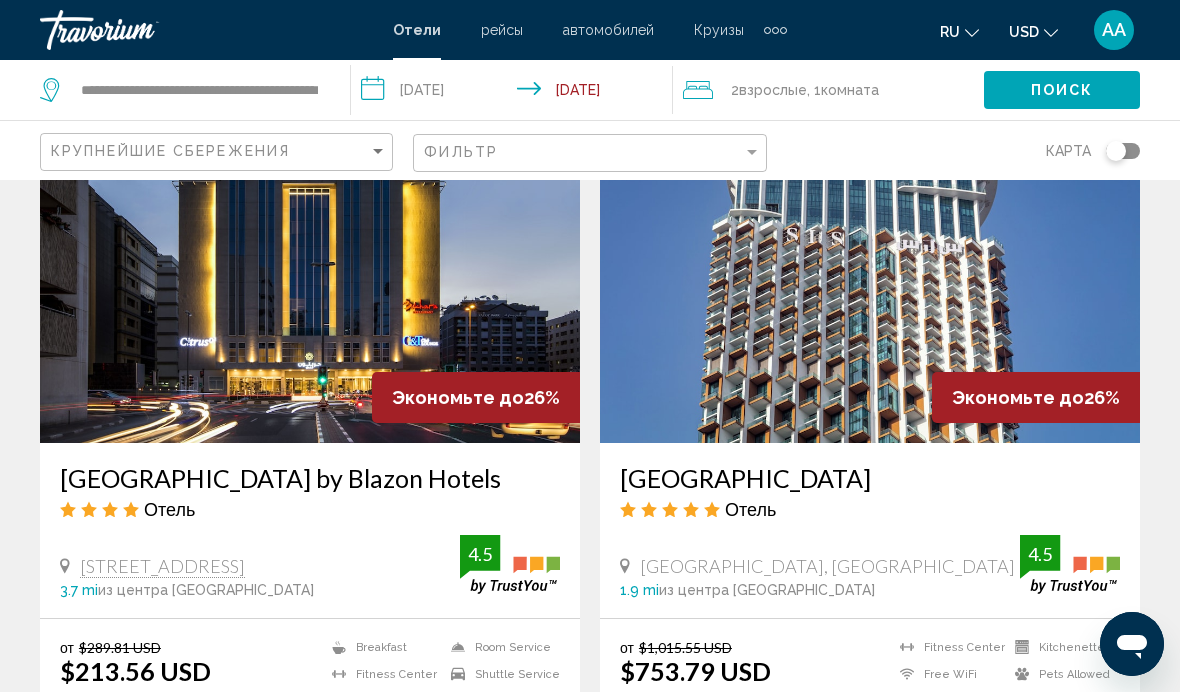click on "Выберите номер" at bounding box center (310, 757) 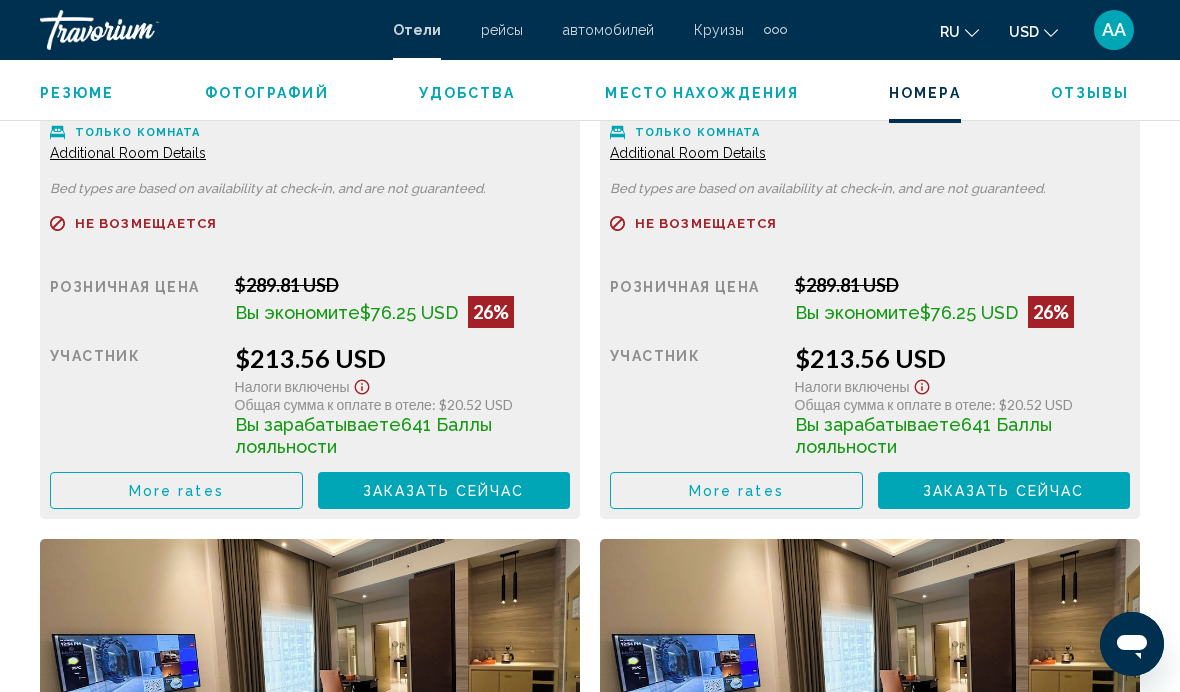 scroll, scrollTop: 3374, scrollLeft: 0, axis: vertical 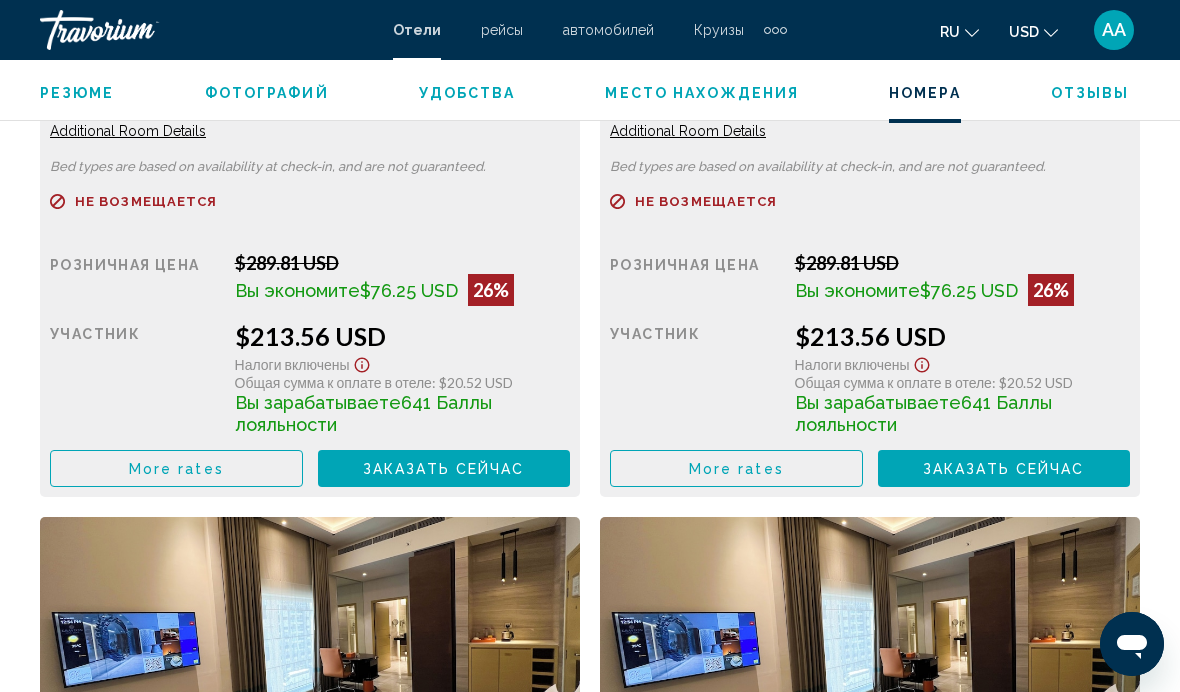 click on "More rates" at bounding box center [176, 468] 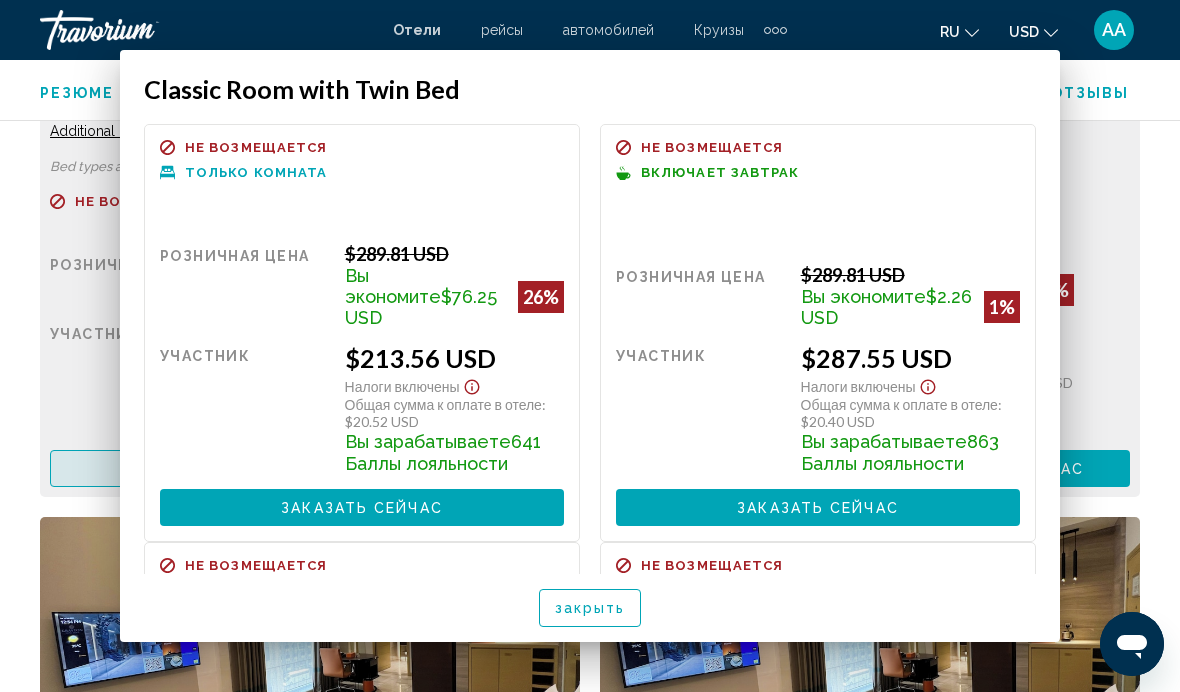 scroll, scrollTop: 0, scrollLeft: 0, axis: both 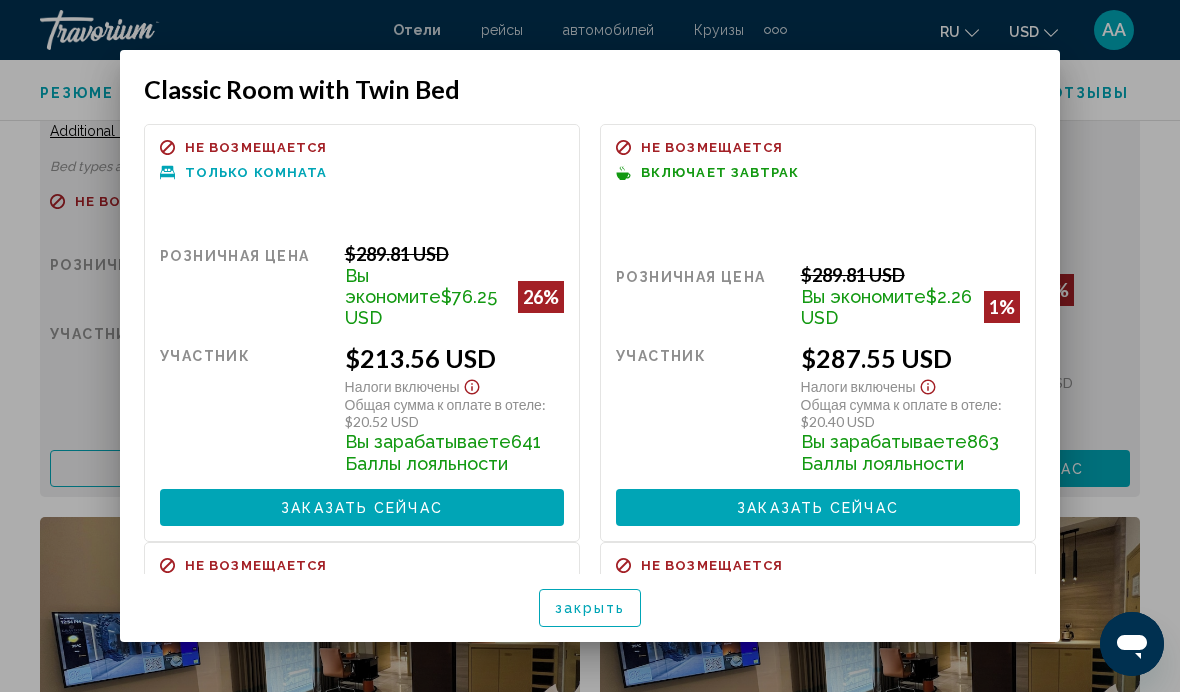 click on "закрыть" at bounding box center (590, 607) 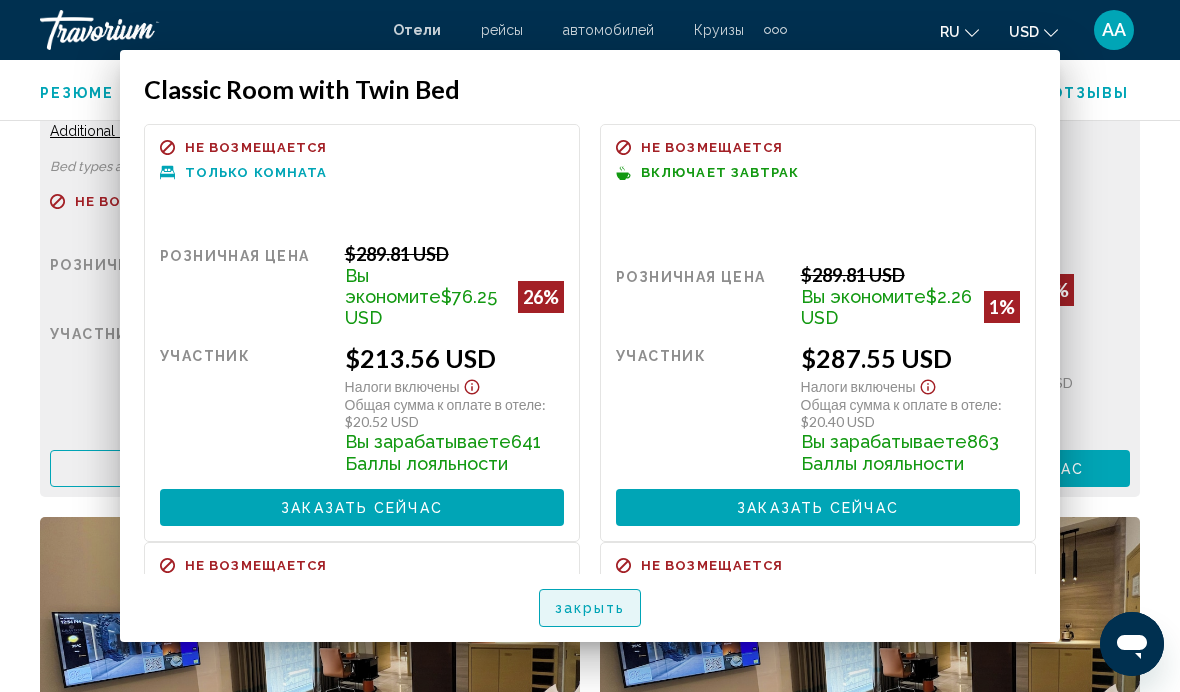 scroll, scrollTop: 3374, scrollLeft: 0, axis: vertical 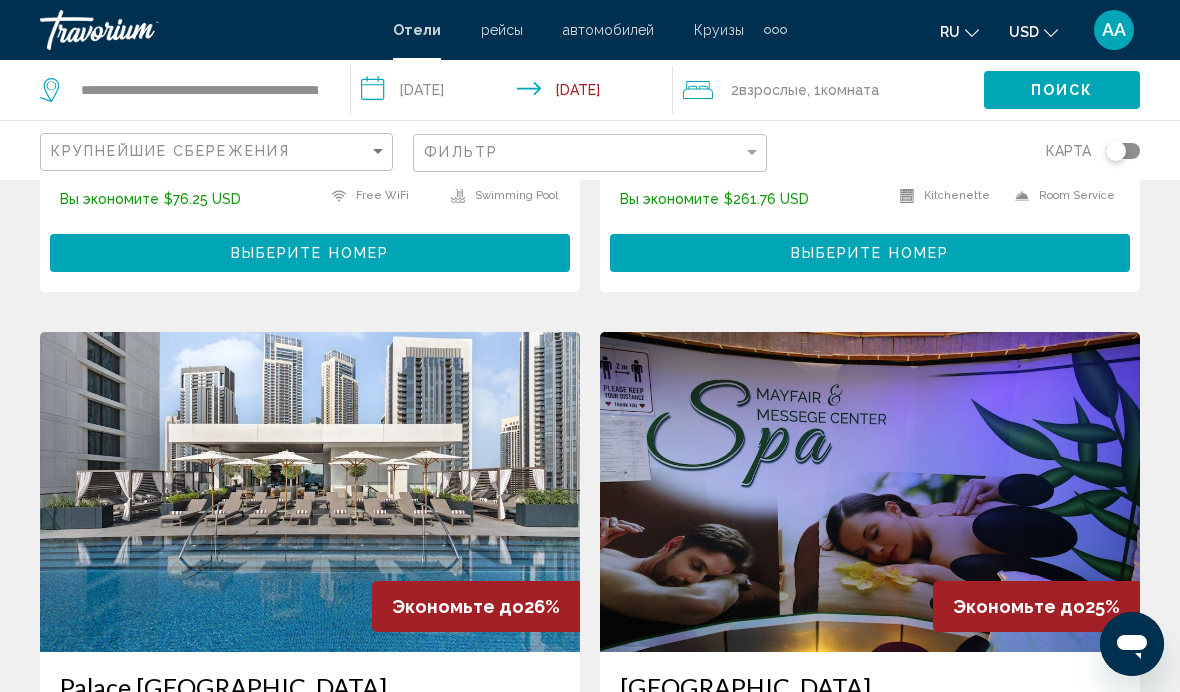 click 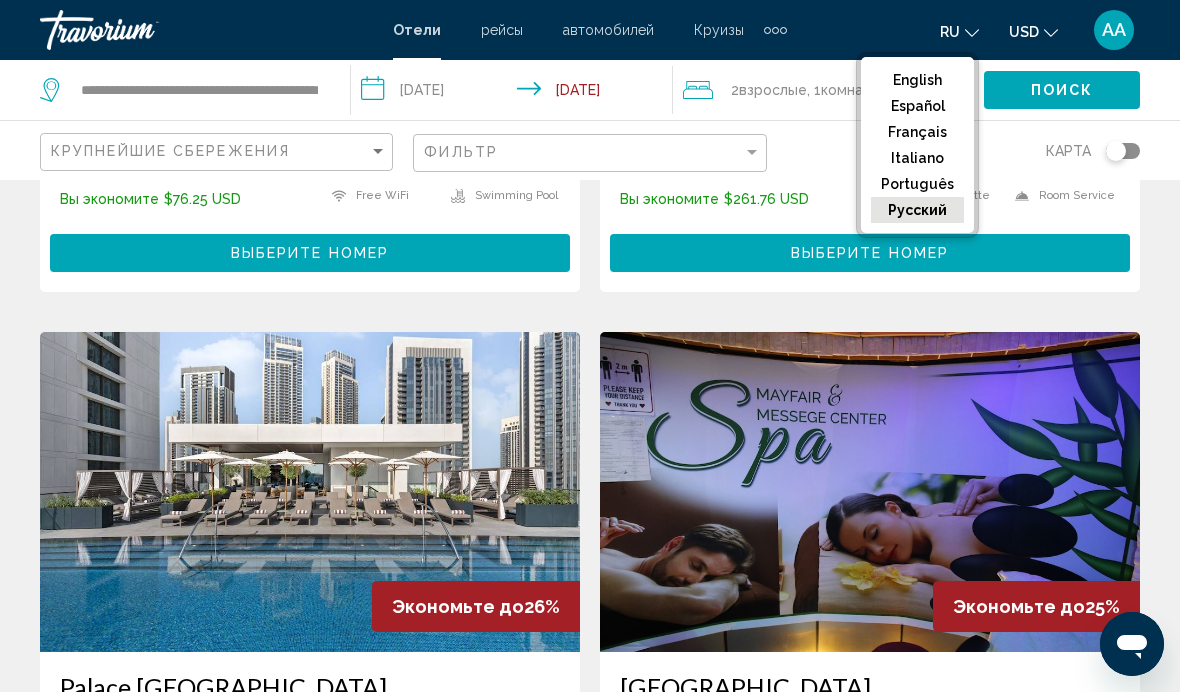 click on "English" 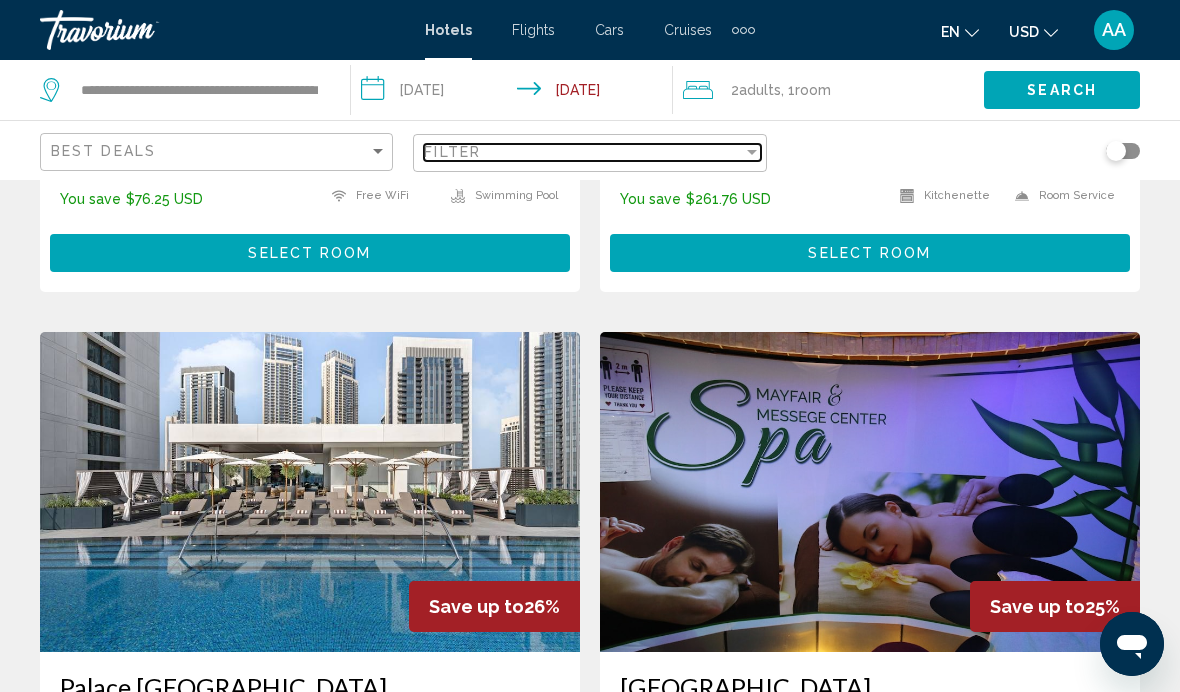 click on "Filter" at bounding box center (583, 152) 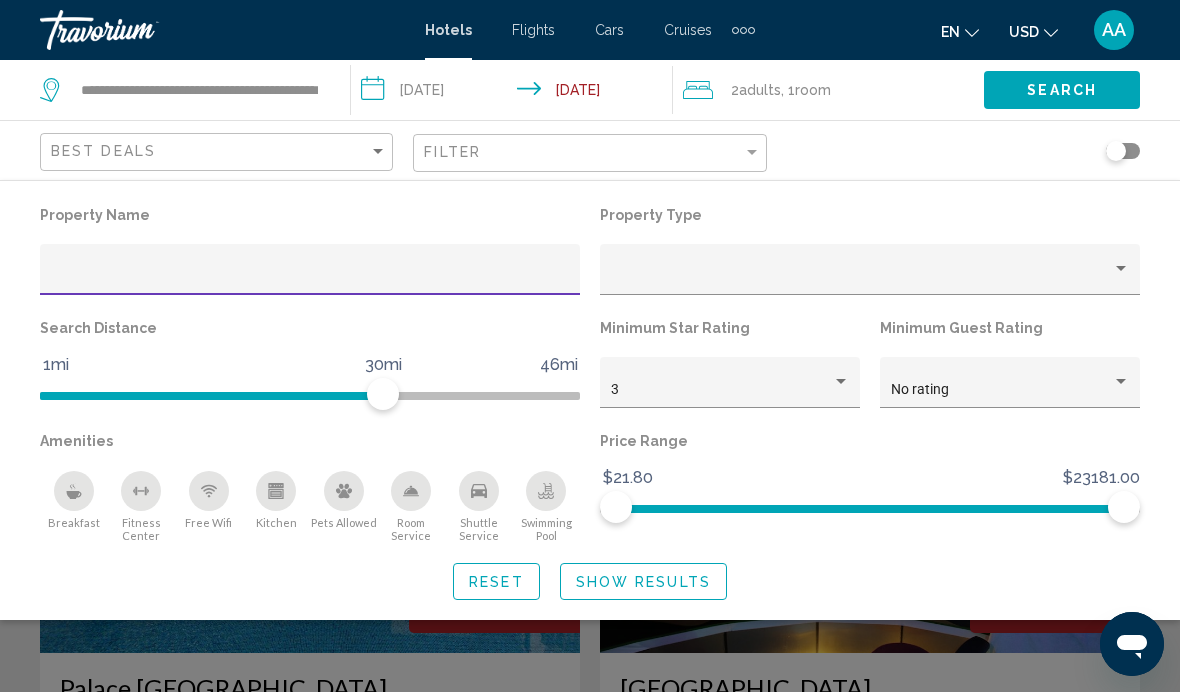 scroll, scrollTop: 2080, scrollLeft: 0, axis: vertical 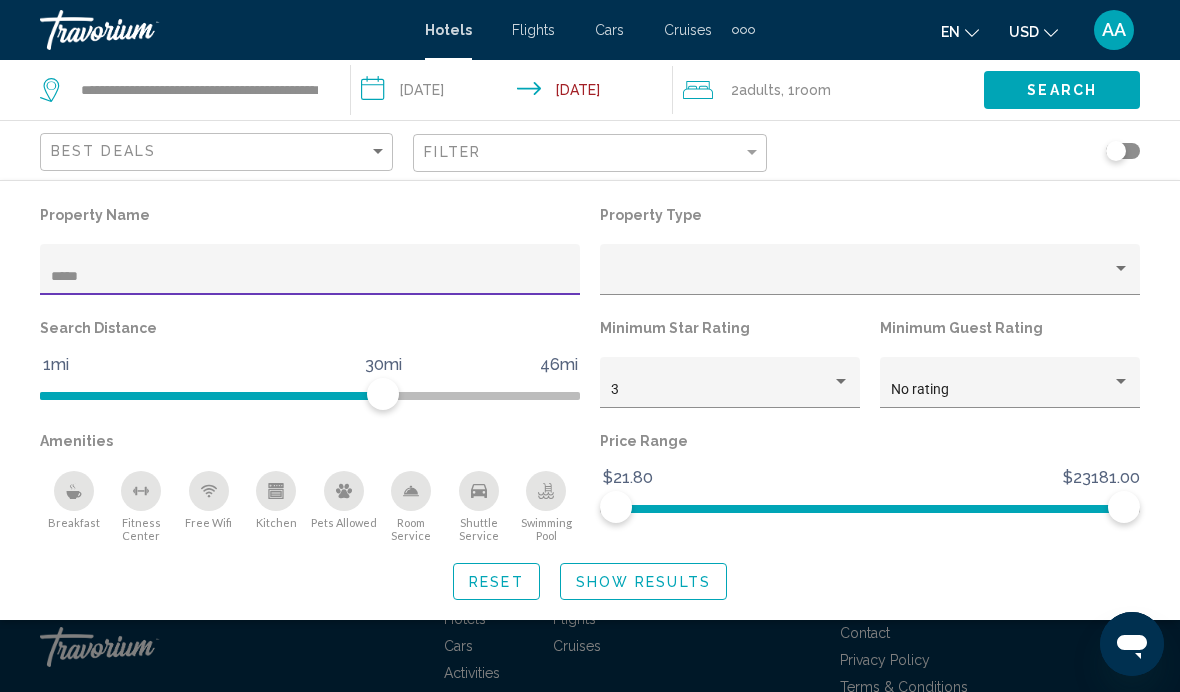 type on "*****" 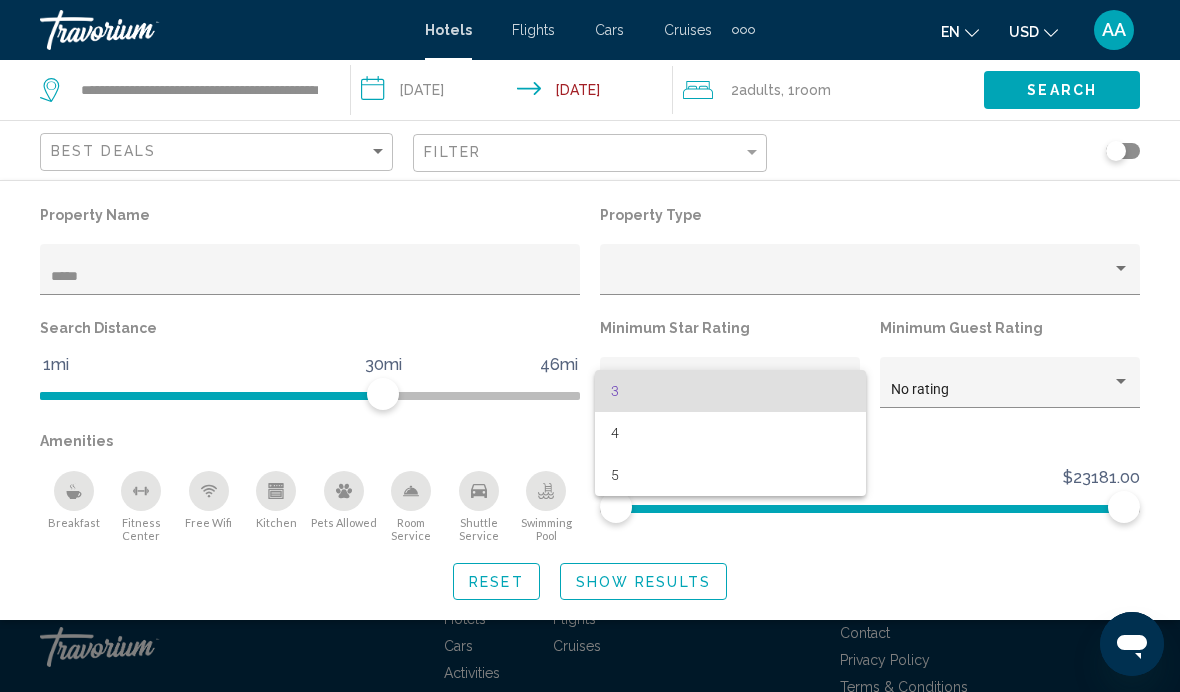 click at bounding box center (590, 346) 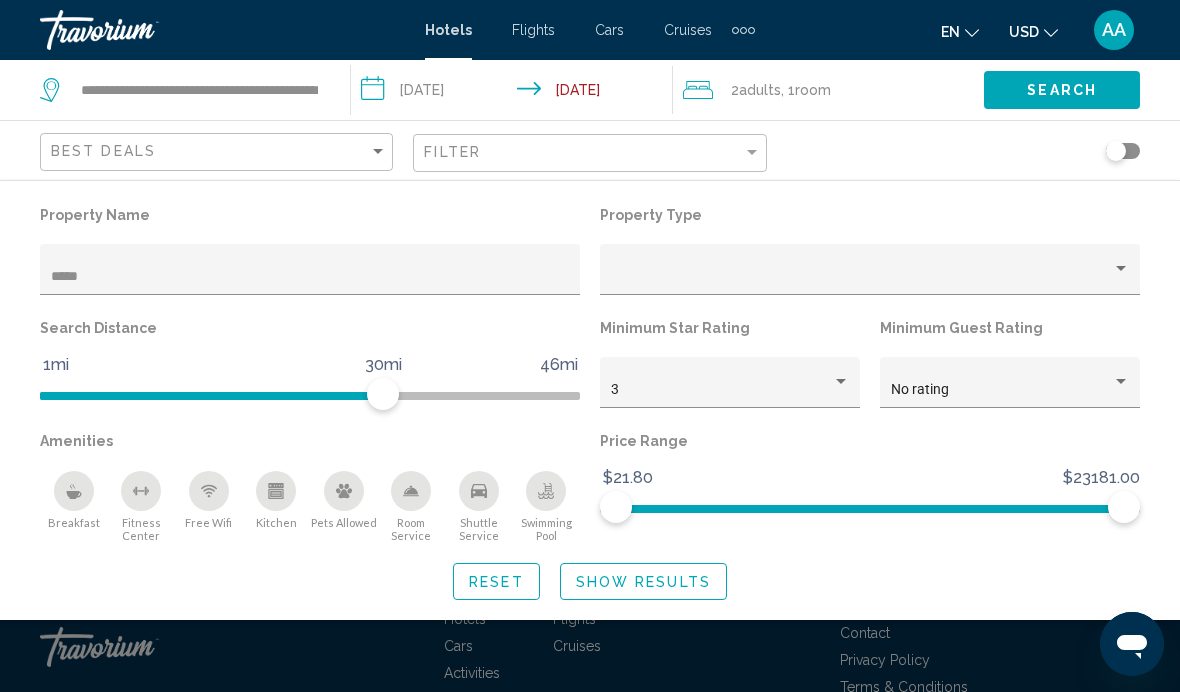 click on "Show Results" 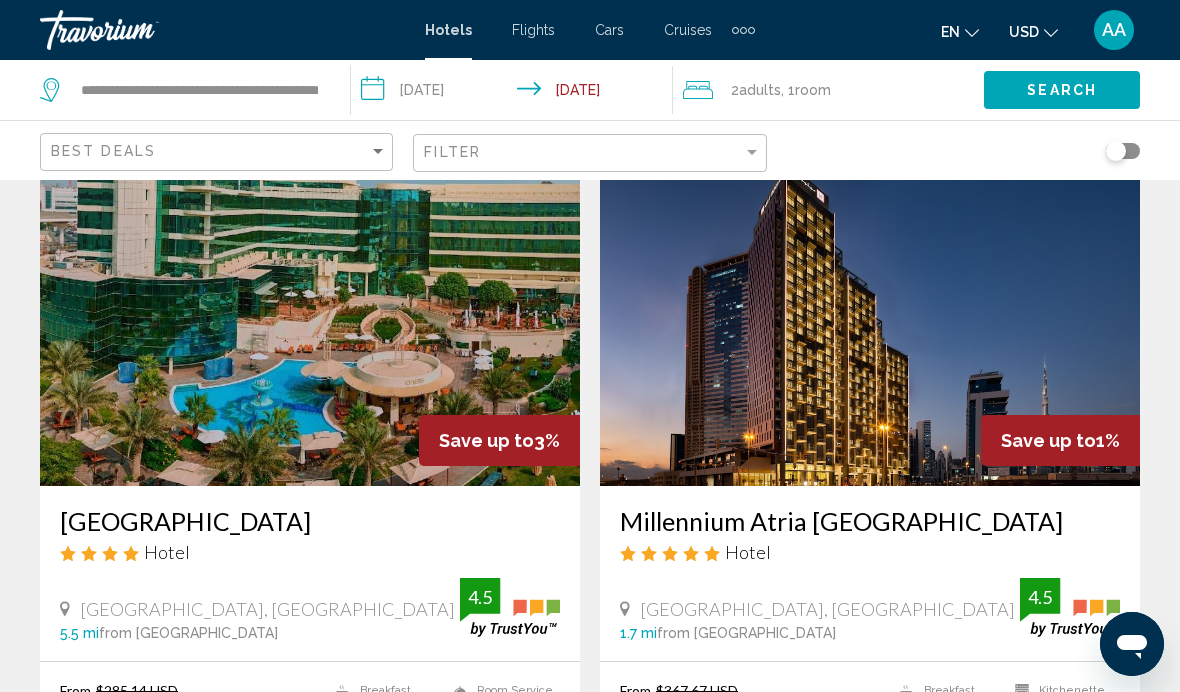 scroll, scrollTop: 0, scrollLeft: 0, axis: both 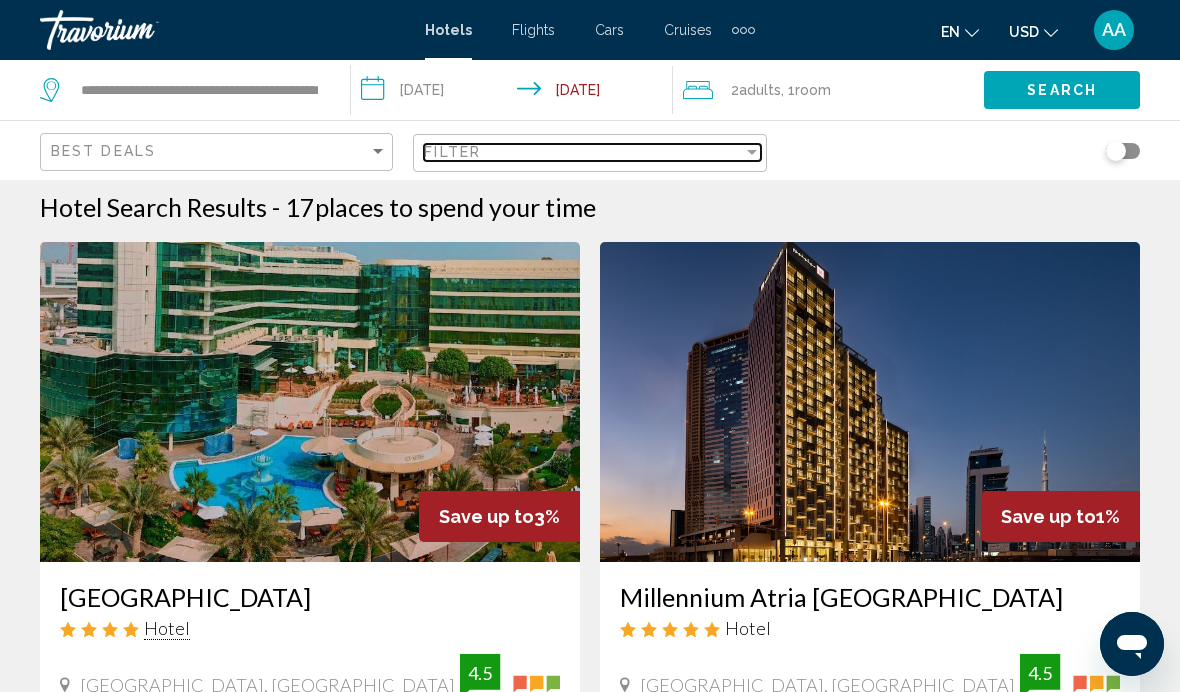 click on "Filter" at bounding box center [583, 152] 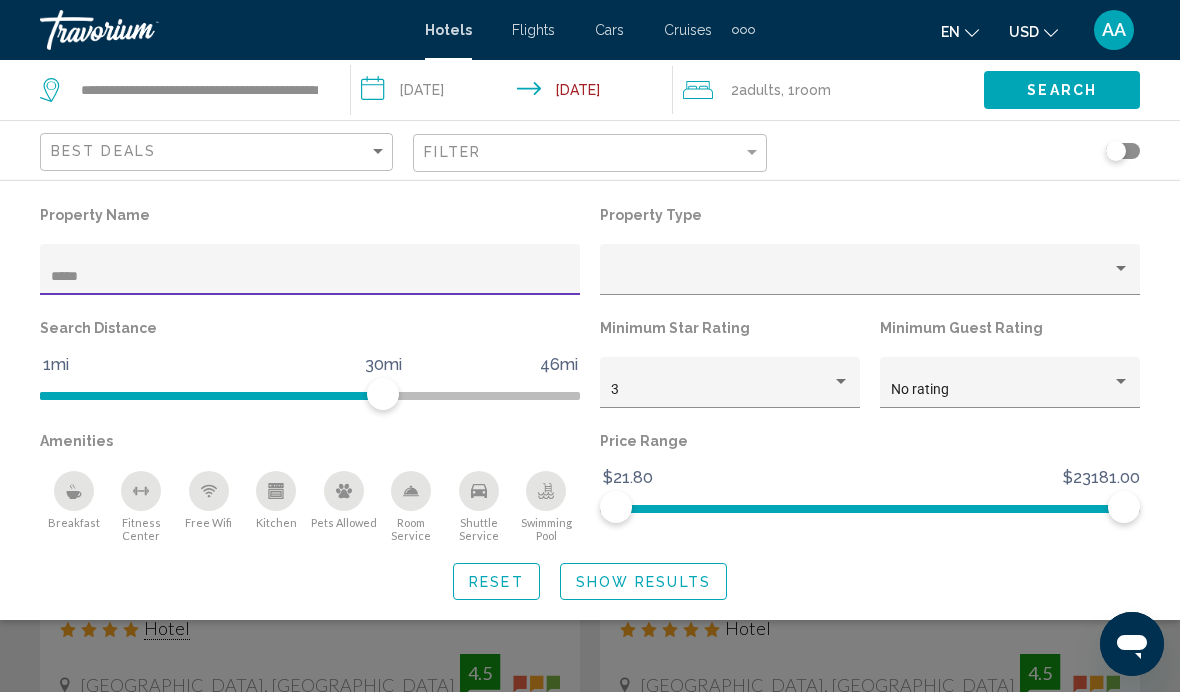 scroll, scrollTop: 7, scrollLeft: 0, axis: vertical 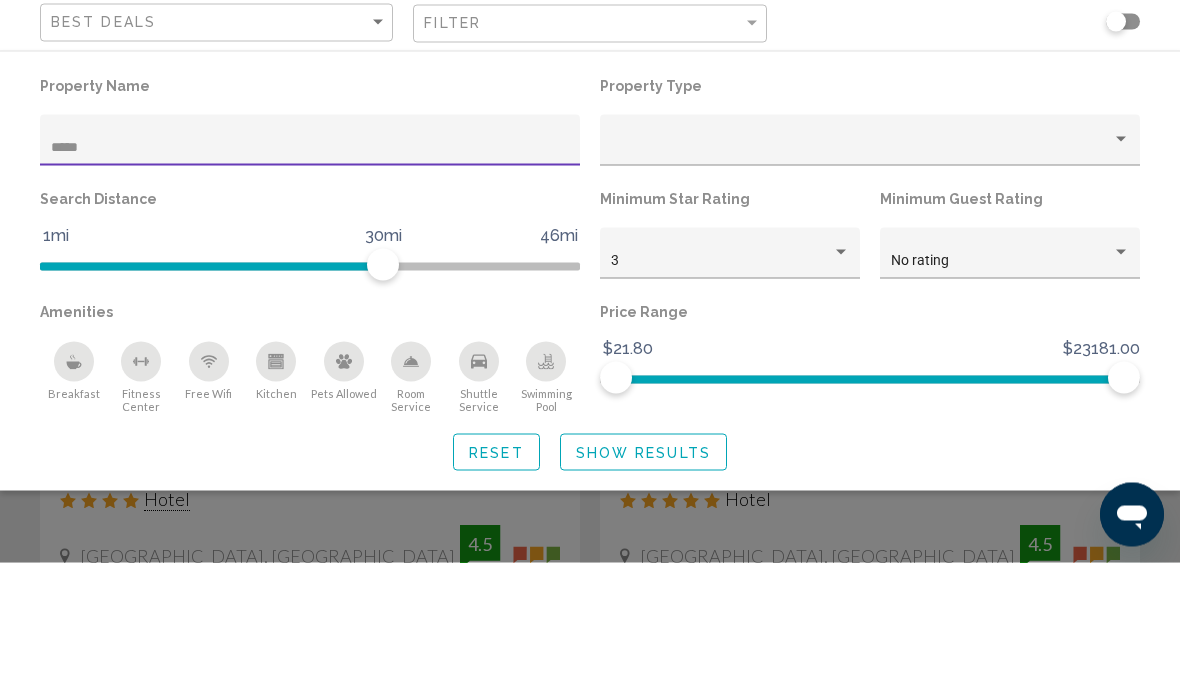 click on "*****" at bounding box center [310, 277] 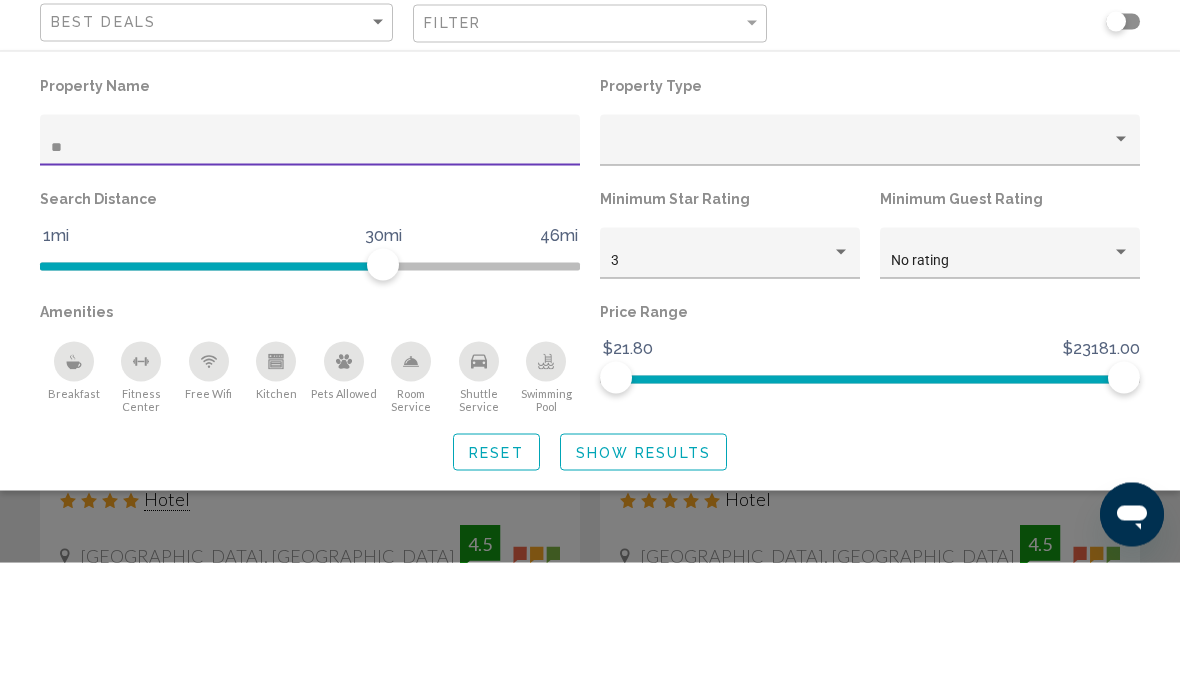 type on "*" 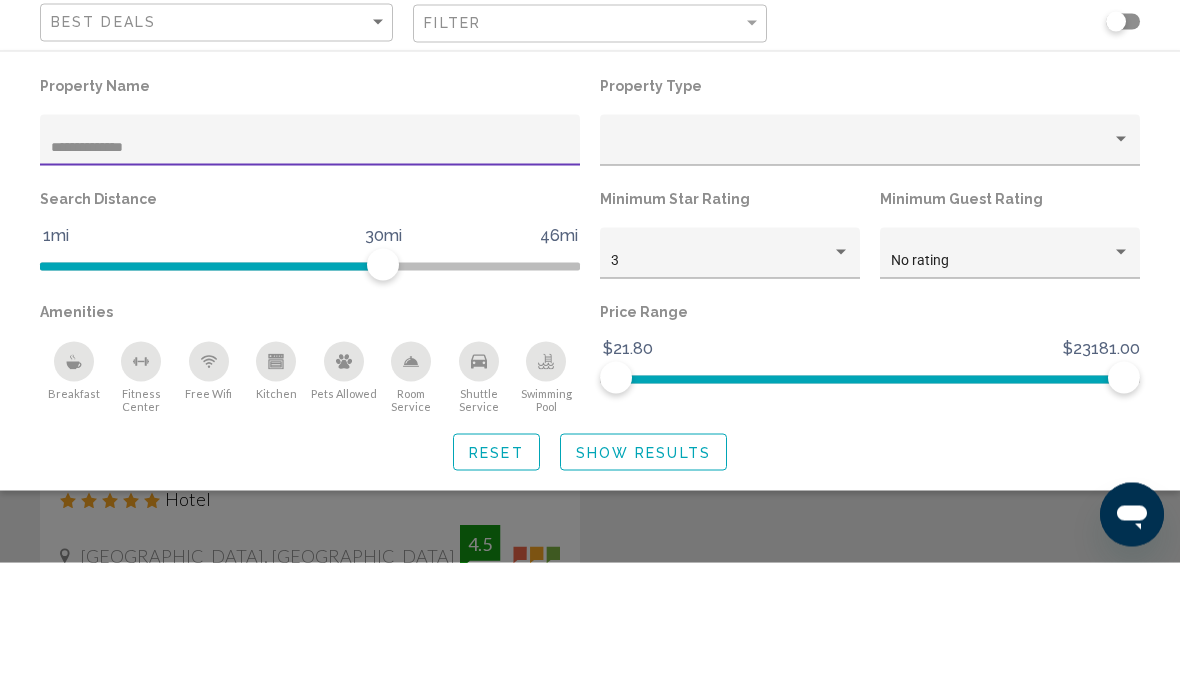 type on "**********" 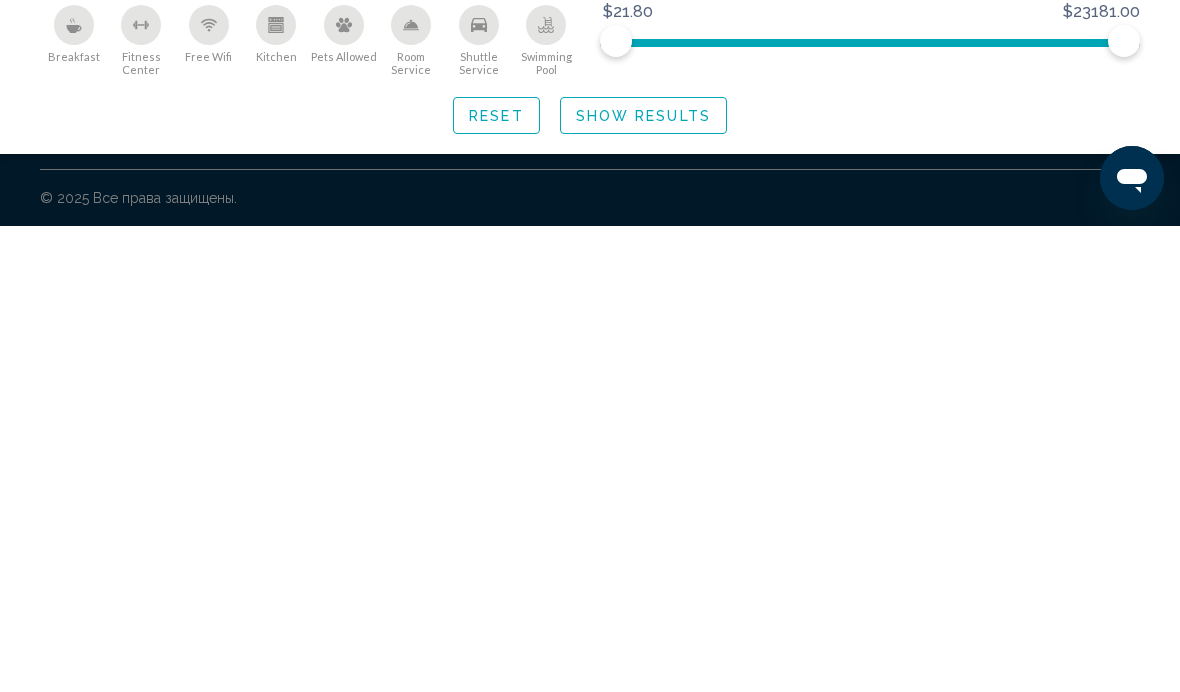 scroll, scrollTop: 82, scrollLeft: 0, axis: vertical 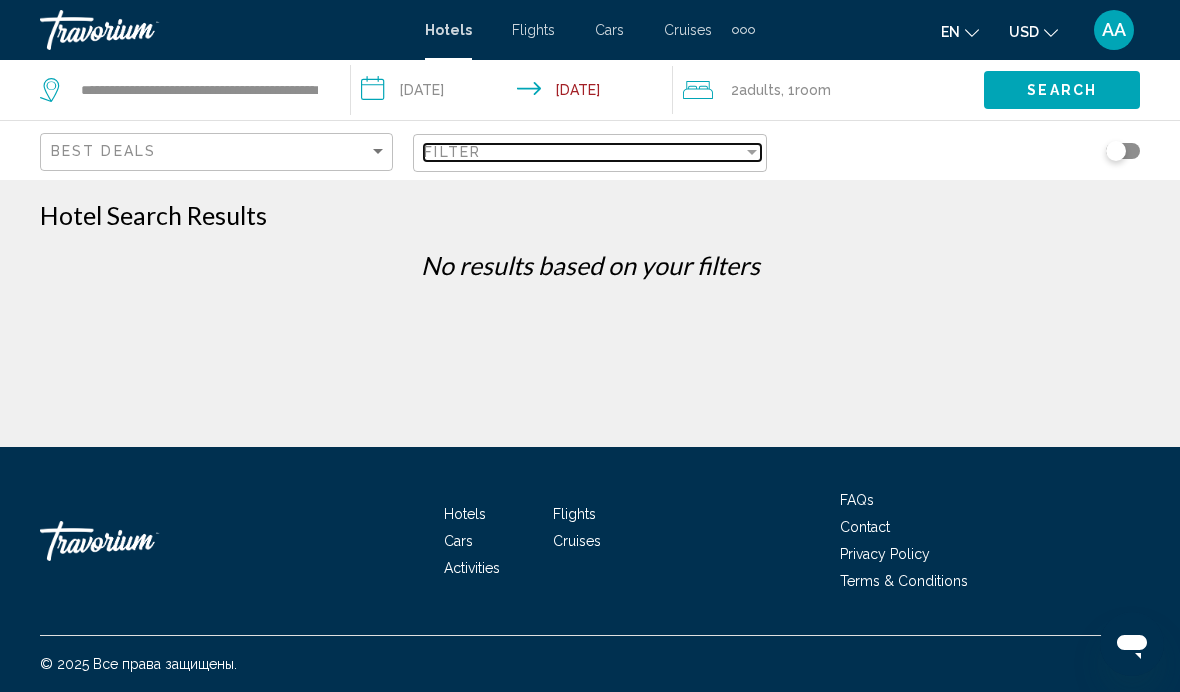 click on "Filter" at bounding box center (583, 152) 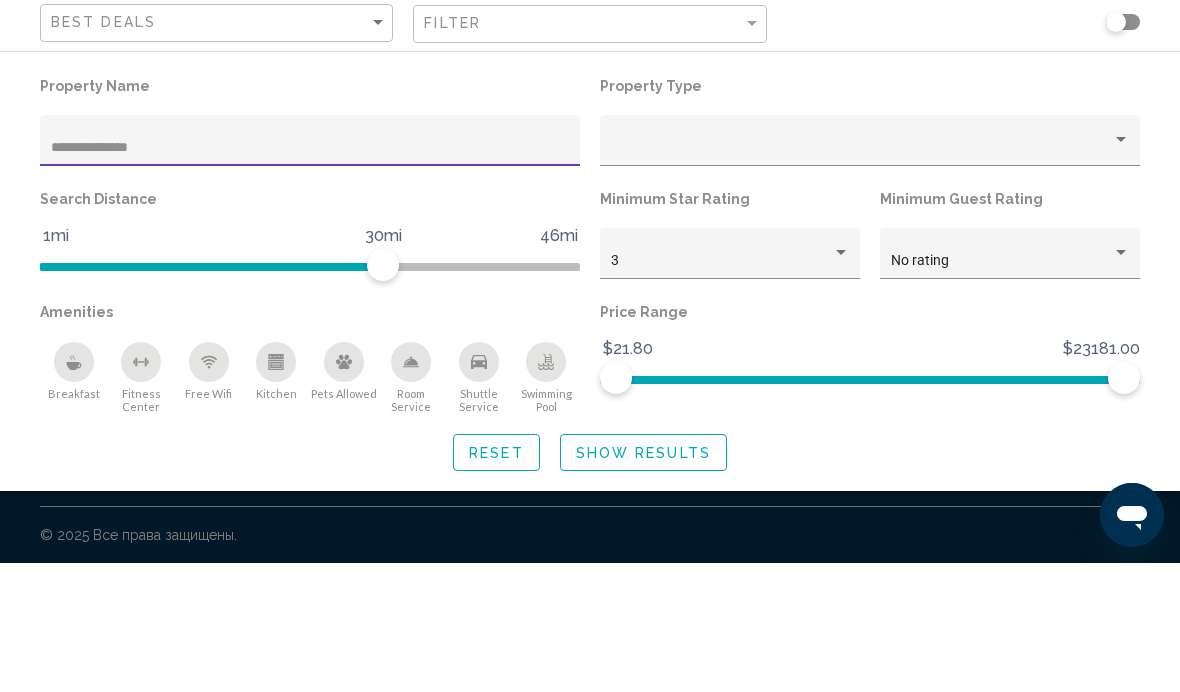 click on "**********" at bounding box center (310, 277) 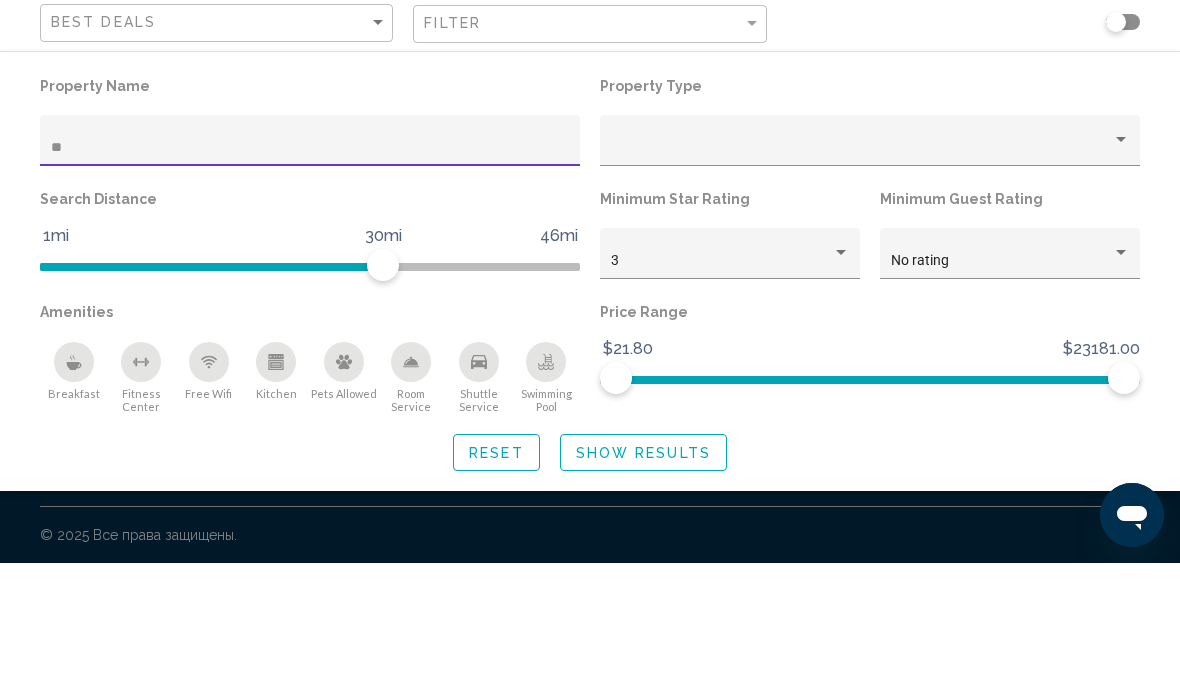 type on "*" 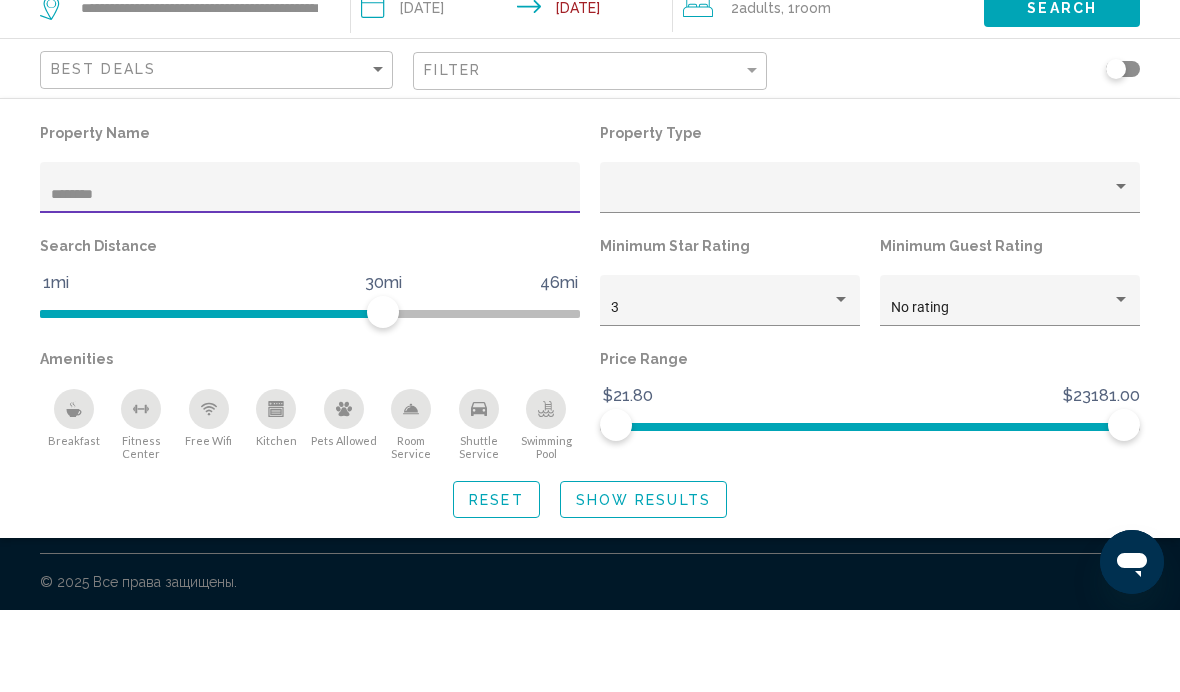type on "*********" 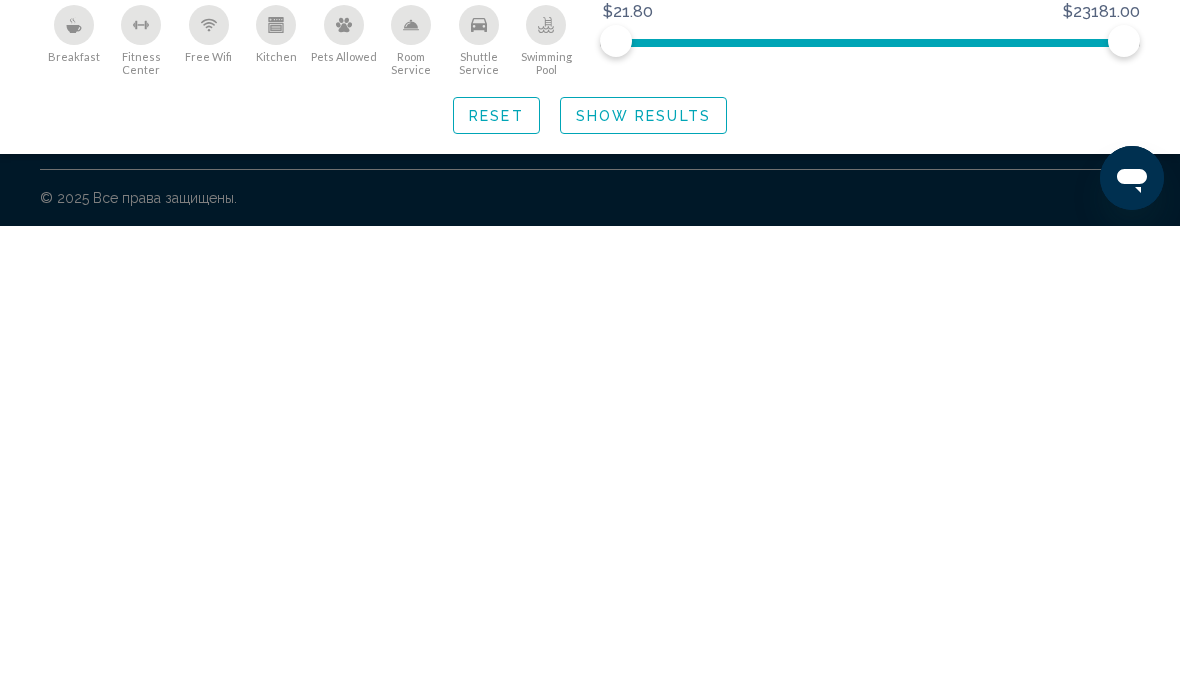 scroll, scrollTop: 82, scrollLeft: 0, axis: vertical 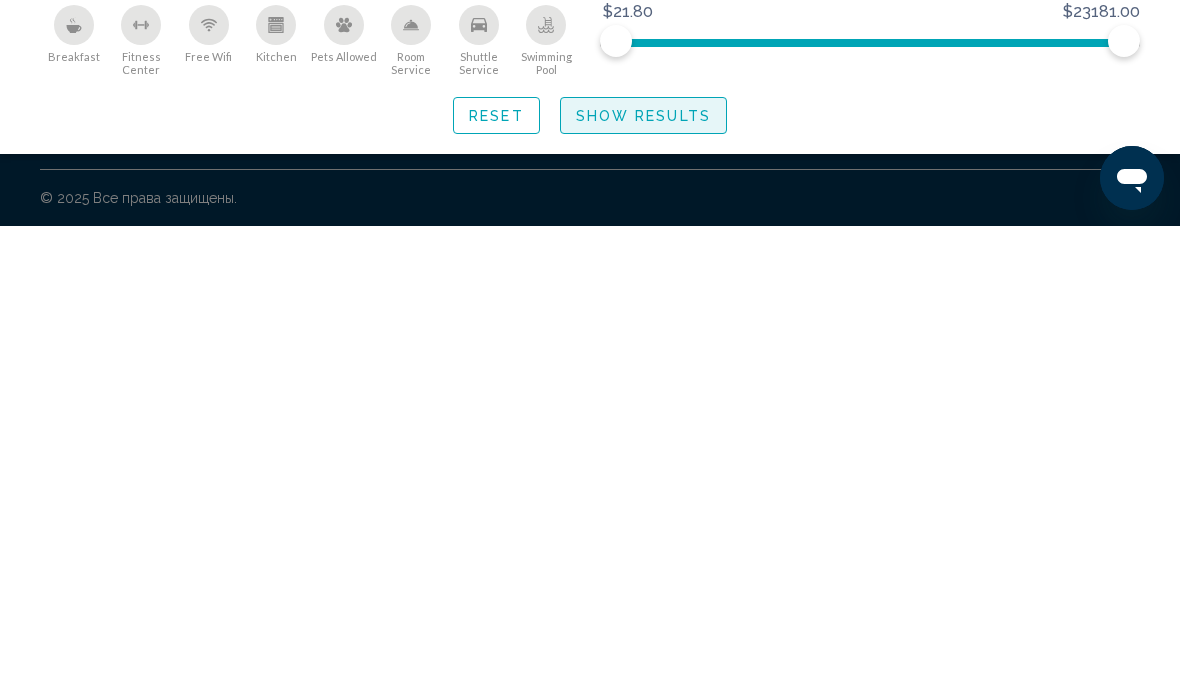 click on "Show Results" 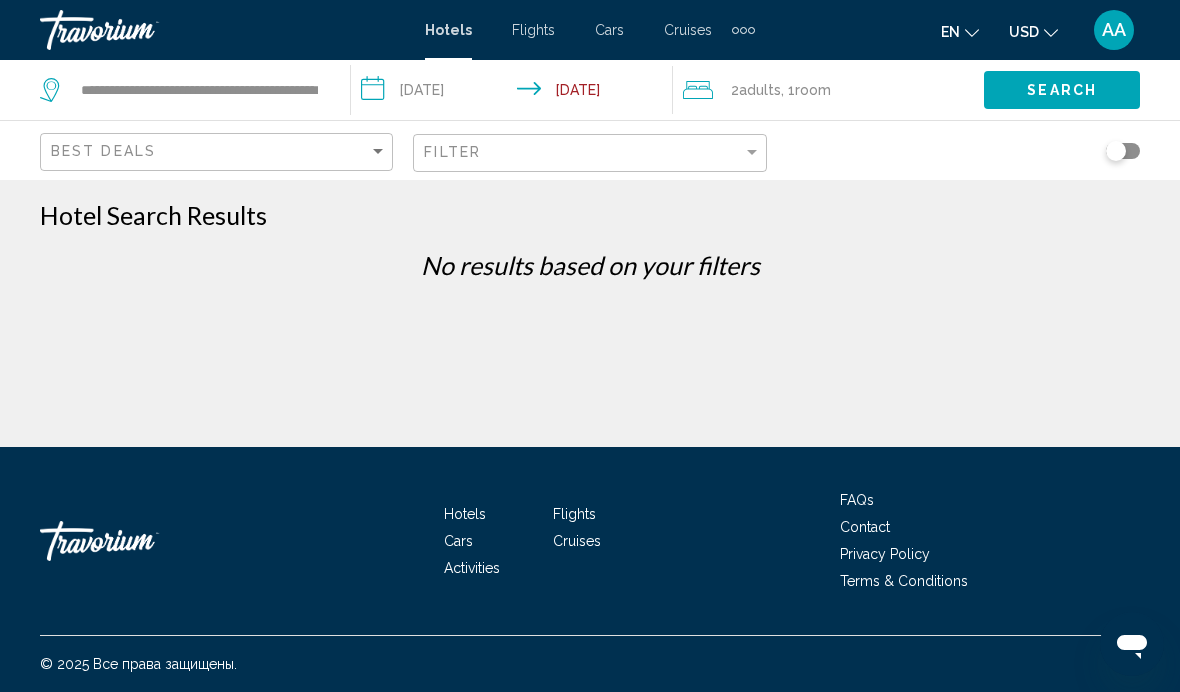 scroll, scrollTop: 0, scrollLeft: 0, axis: both 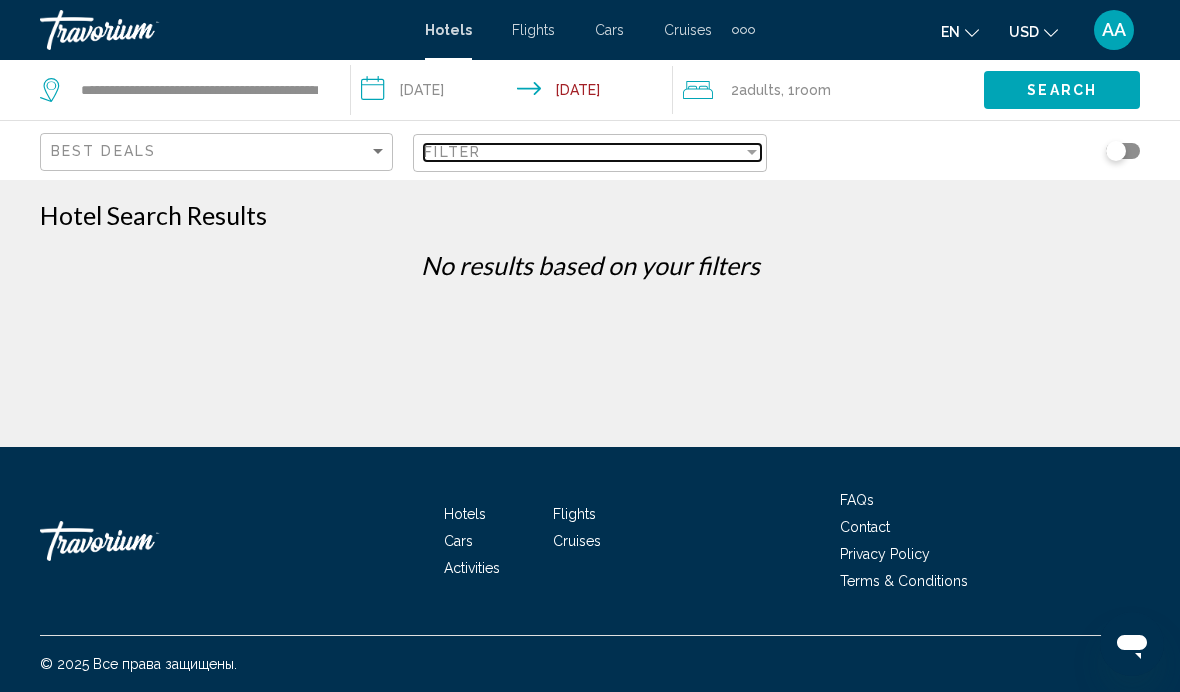 click on "Filter" at bounding box center (583, 152) 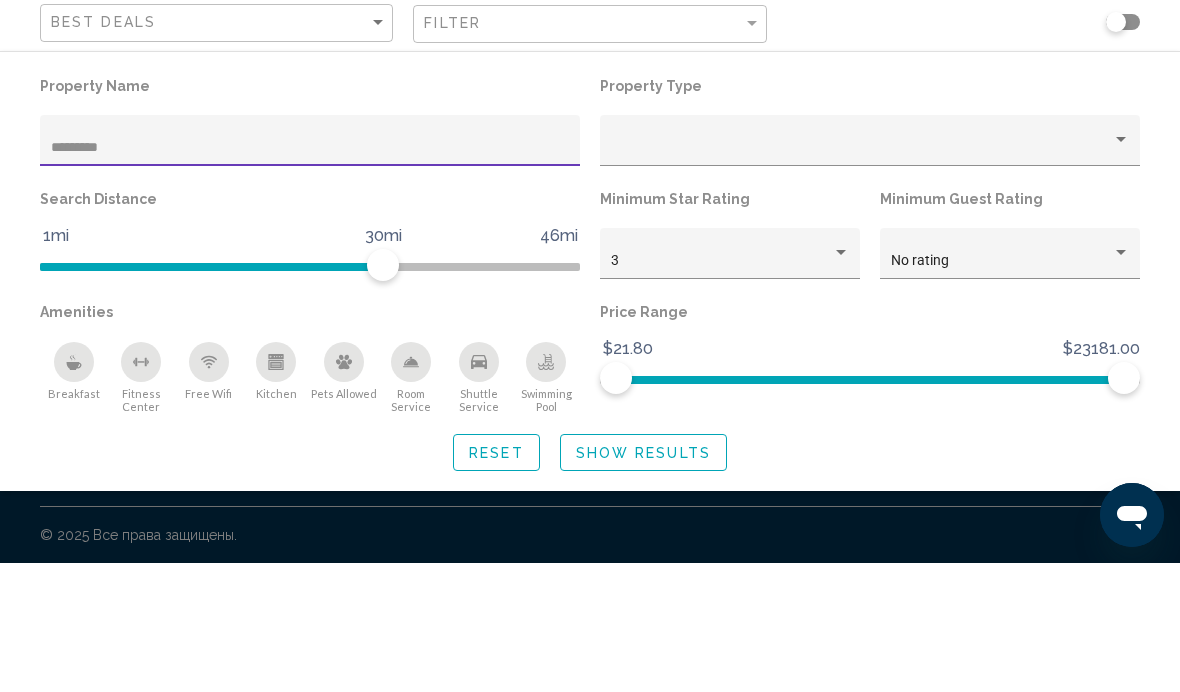 click on "*********" at bounding box center [310, 277] 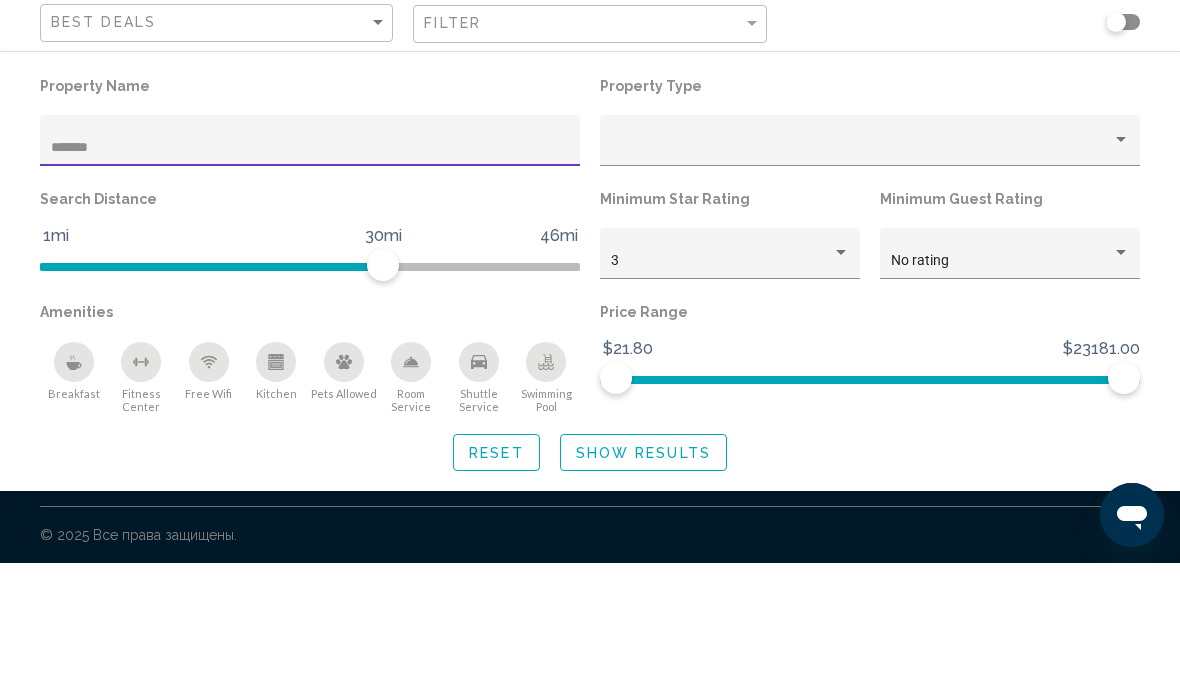 type on "******" 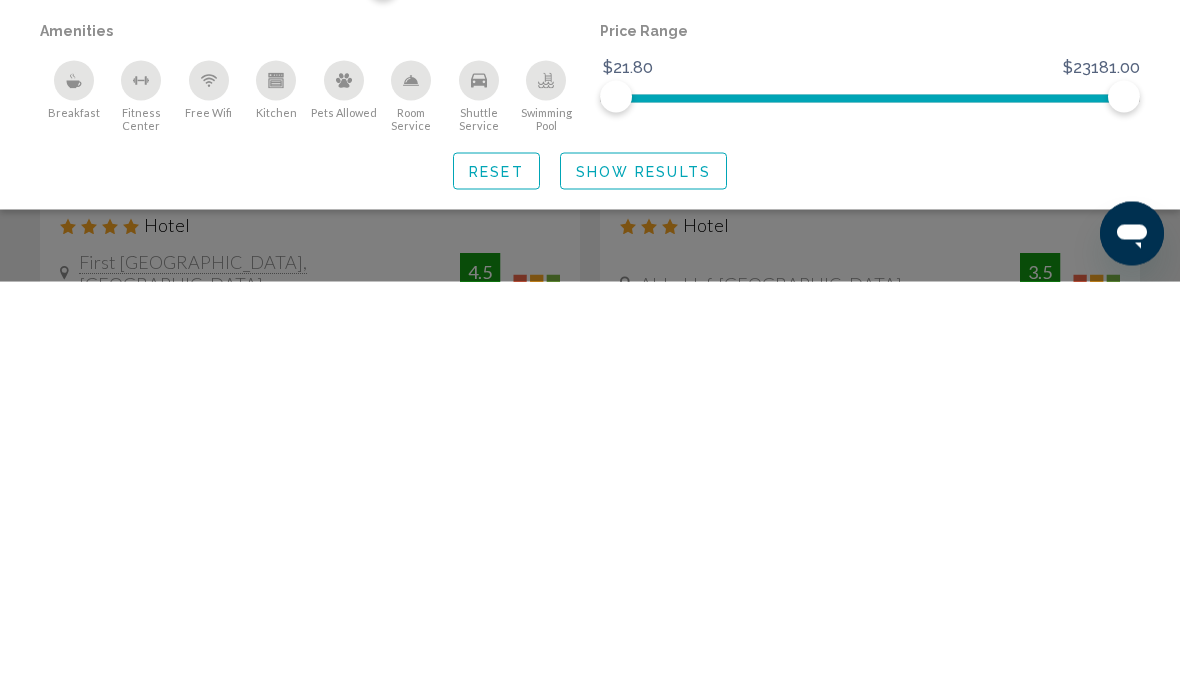 click on "Show Results" 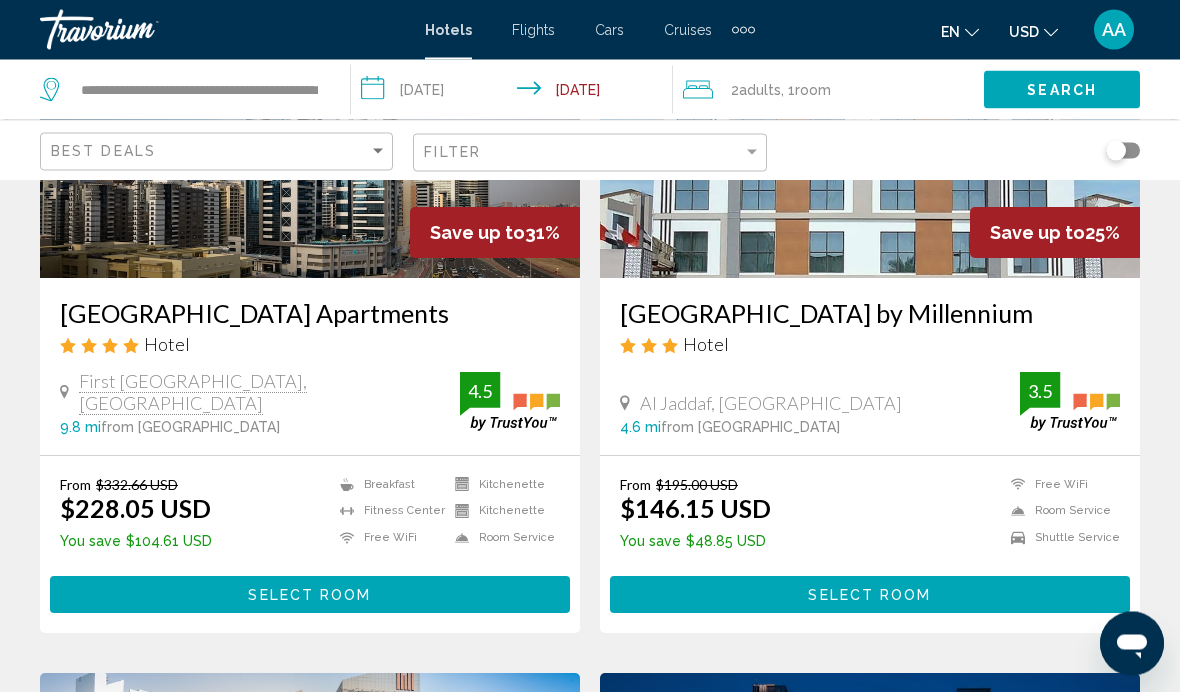 scroll, scrollTop: 317, scrollLeft: 0, axis: vertical 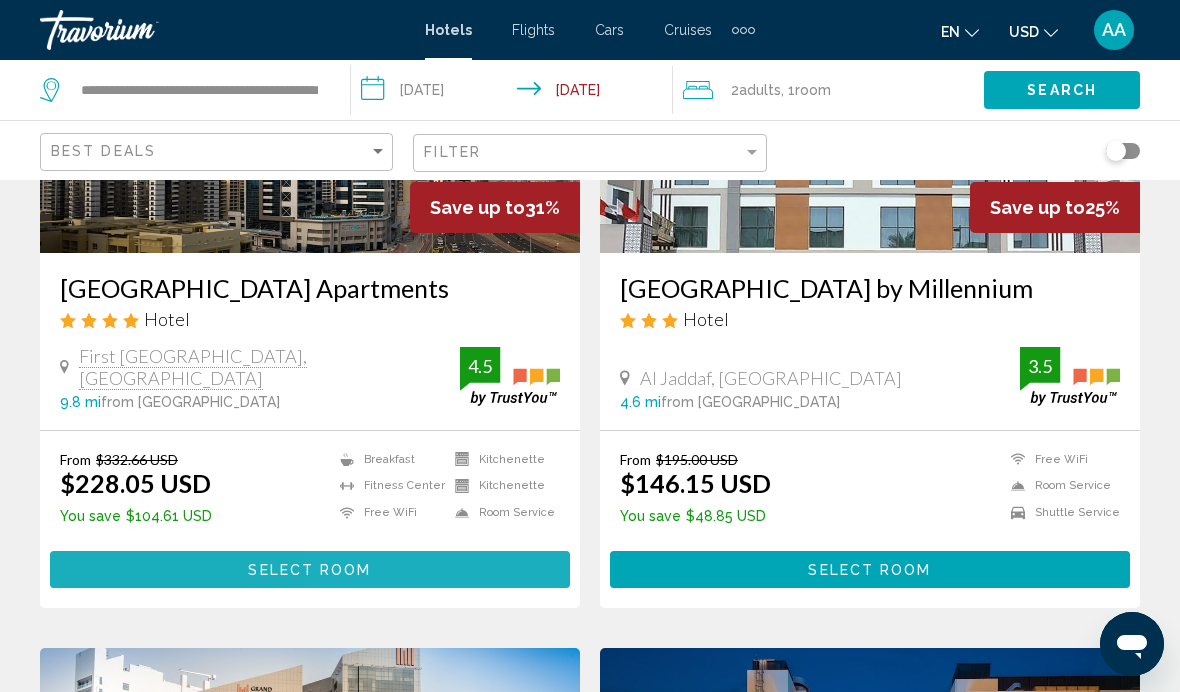 click on "Select Room" at bounding box center [310, 569] 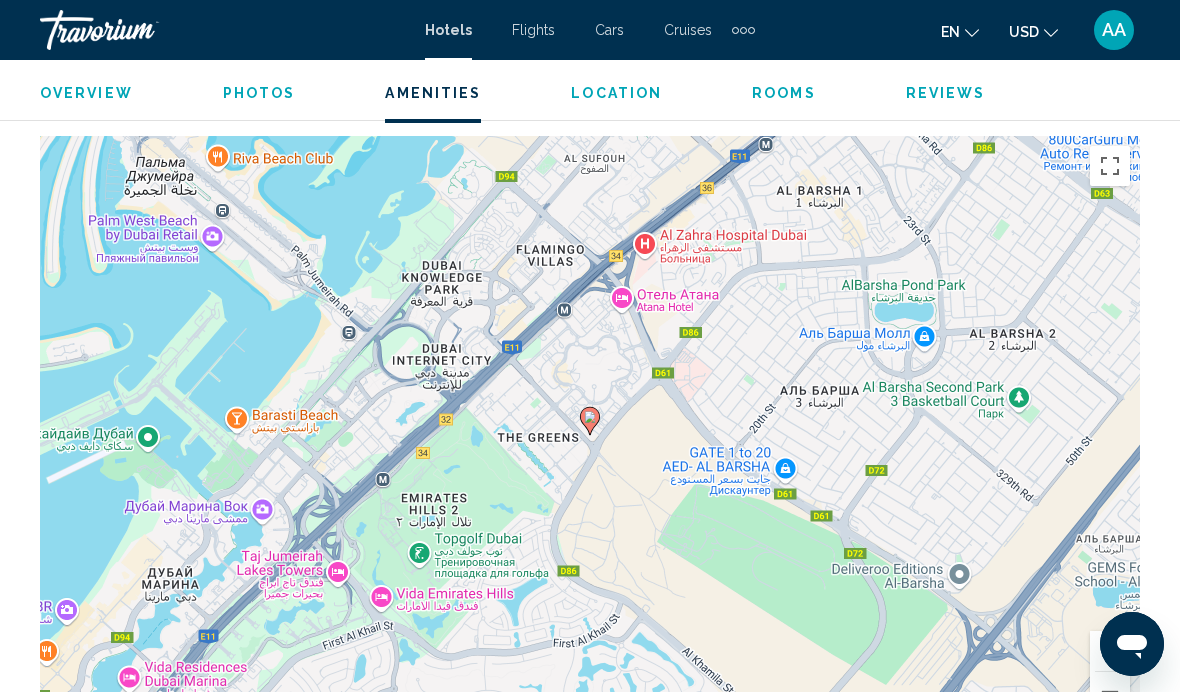 scroll, scrollTop: 2229, scrollLeft: 0, axis: vertical 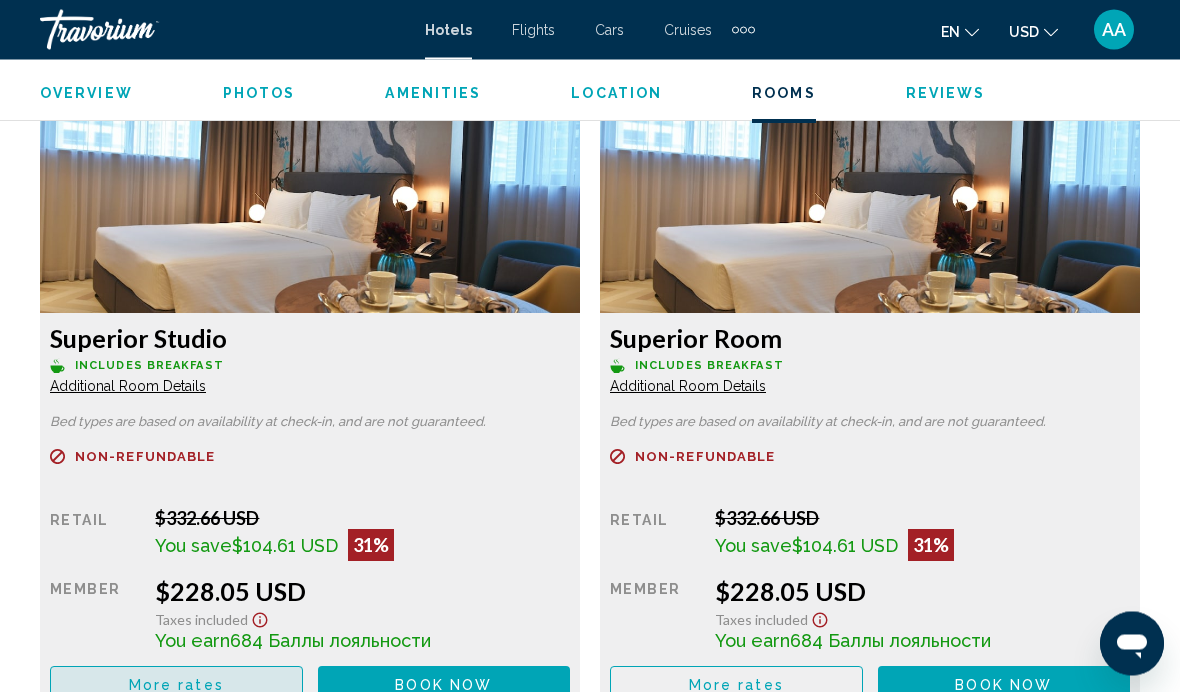 click on "More rates" at bounding box center (176, 685) 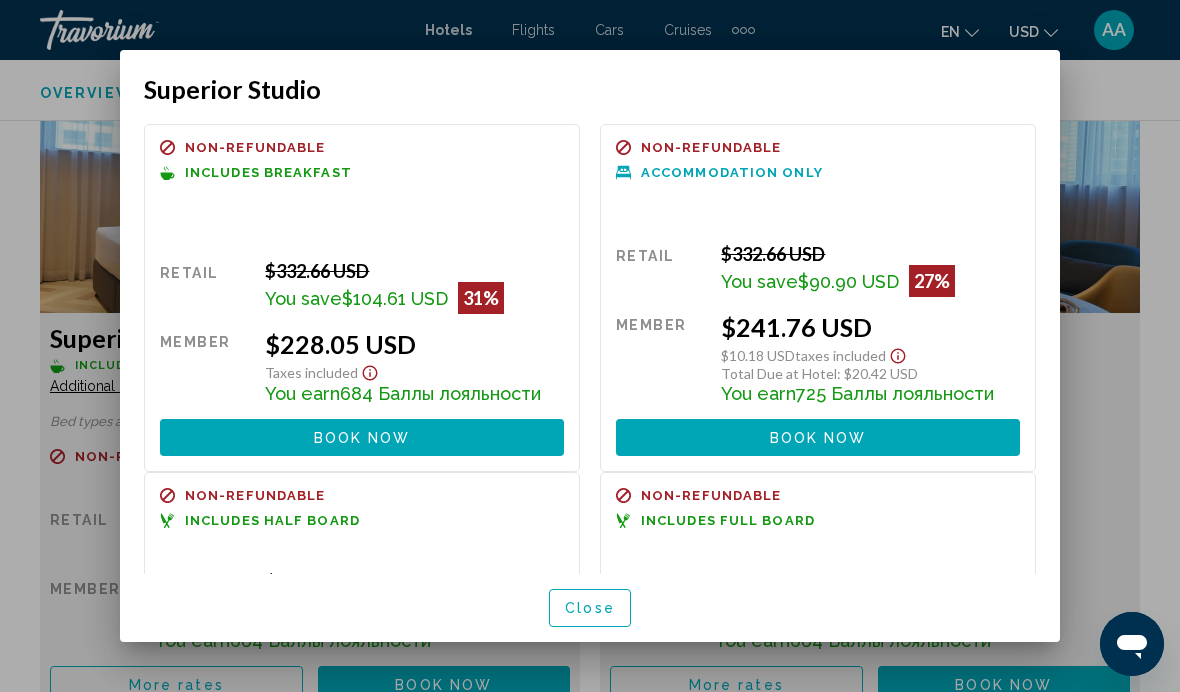 click on "Book now No longer available" at bounding box center [362, 437] 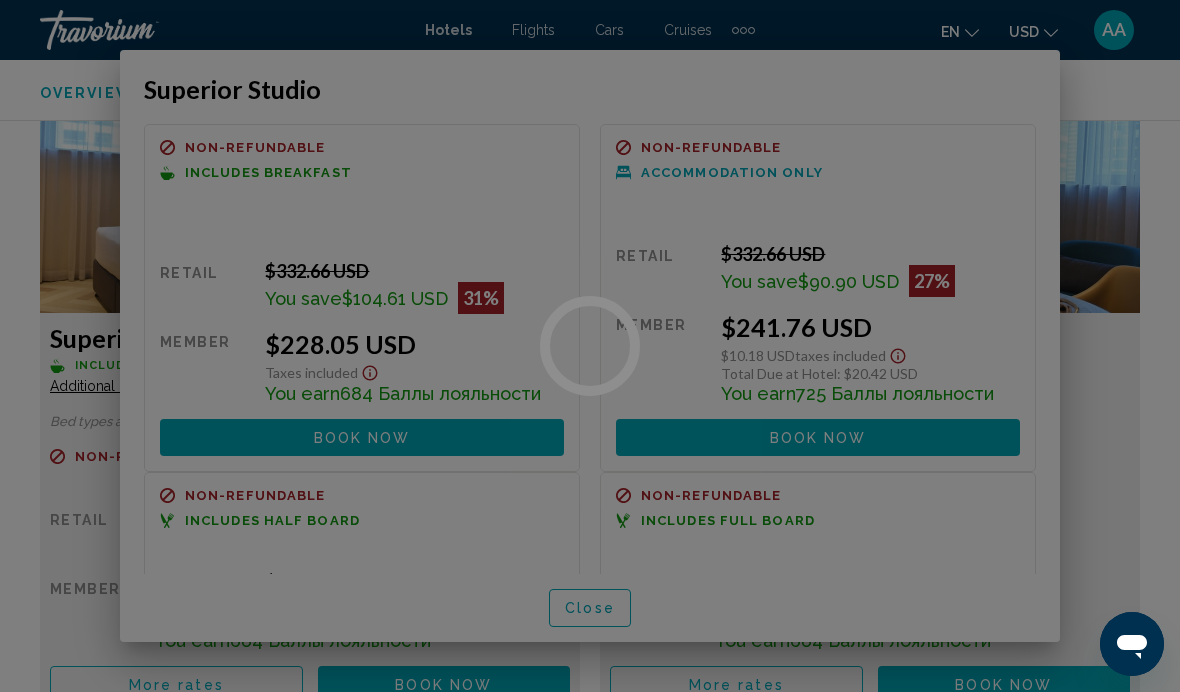 scroll, scrollTop: 3119, scrollLeft: 0, axis: vertical 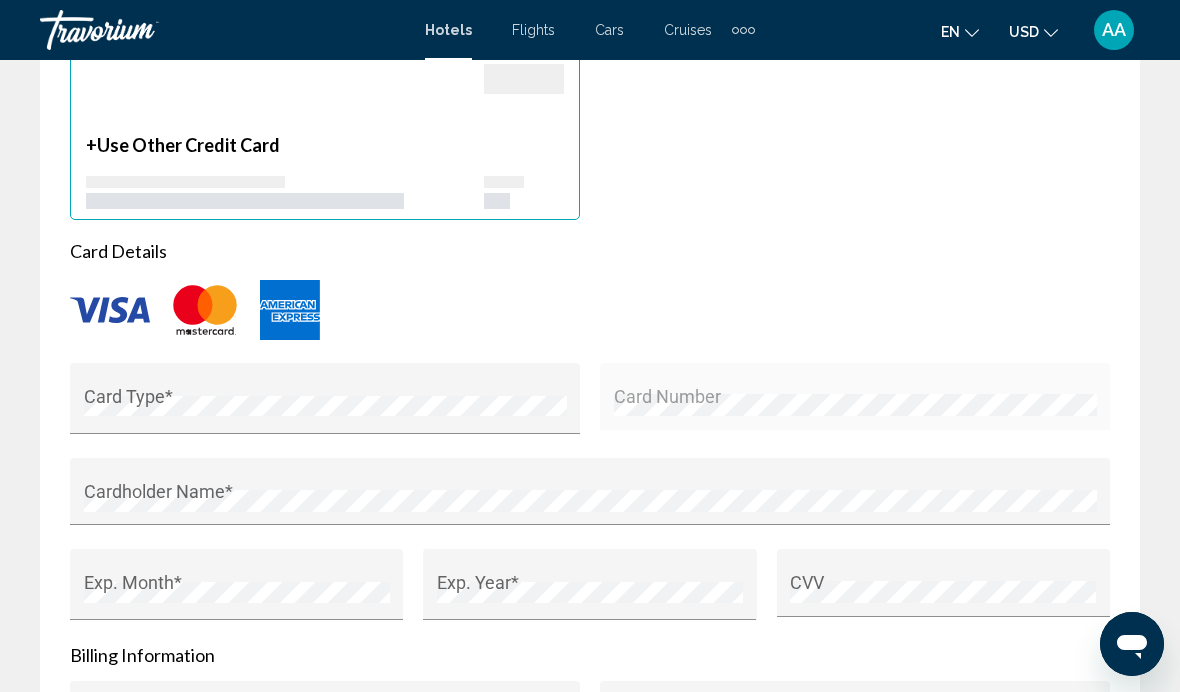 click on "Card Type  *" at bounding box center [325, 405] 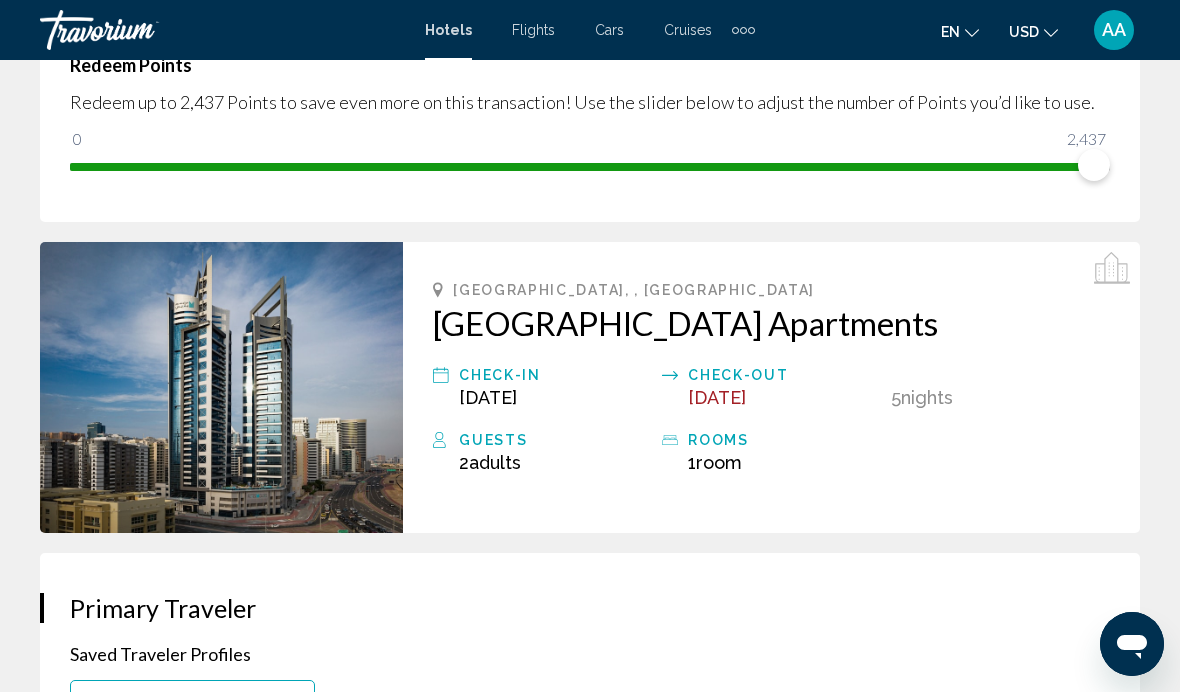 scroll, scrollTop: 517, scrollLeft: 0, axis: vertical 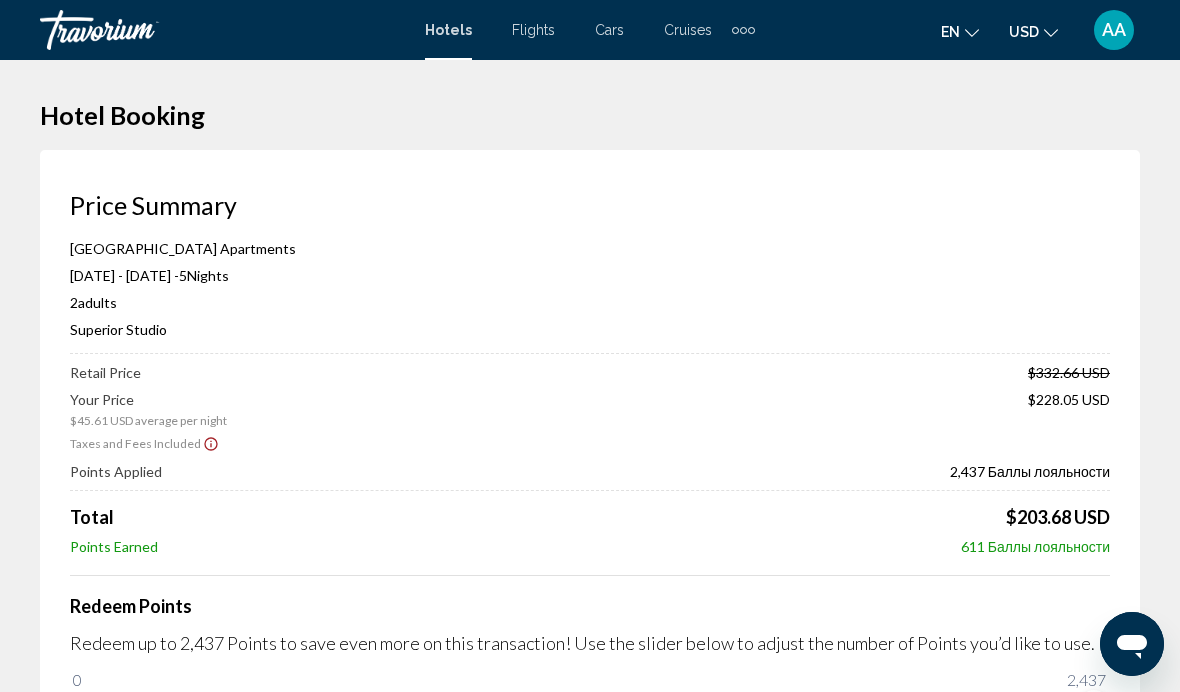 click at bounding box center (590, 346) 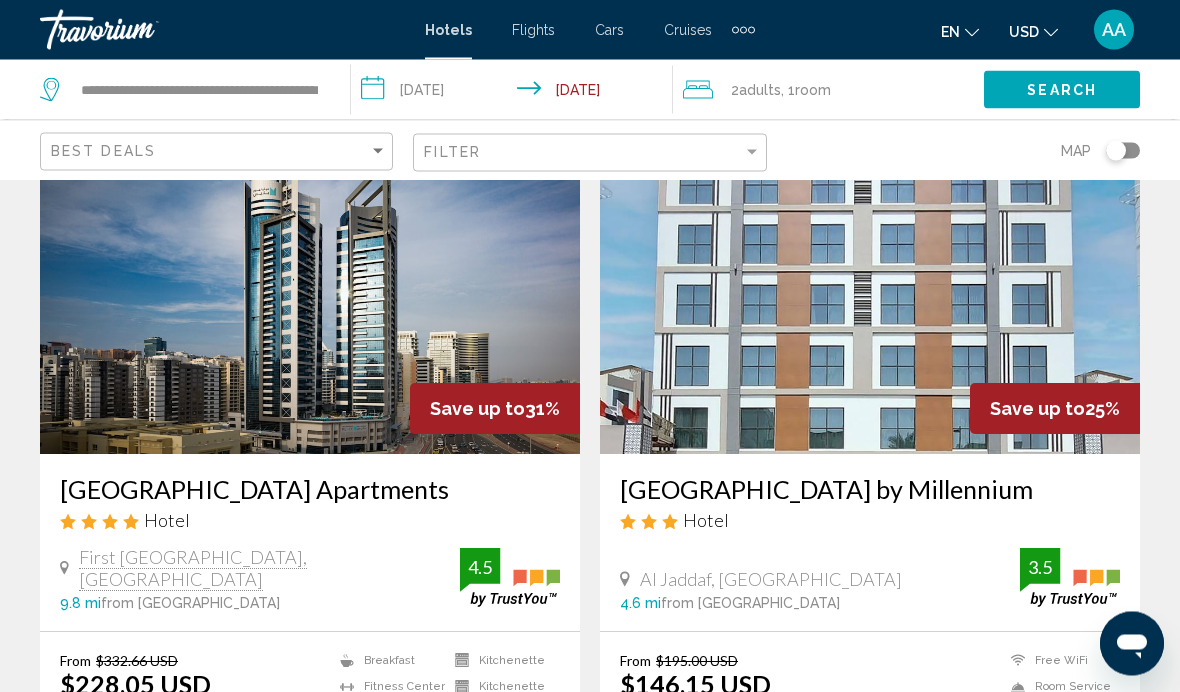 scroll, scrollTop: 264, scrollLeft: 0, axis: vertical 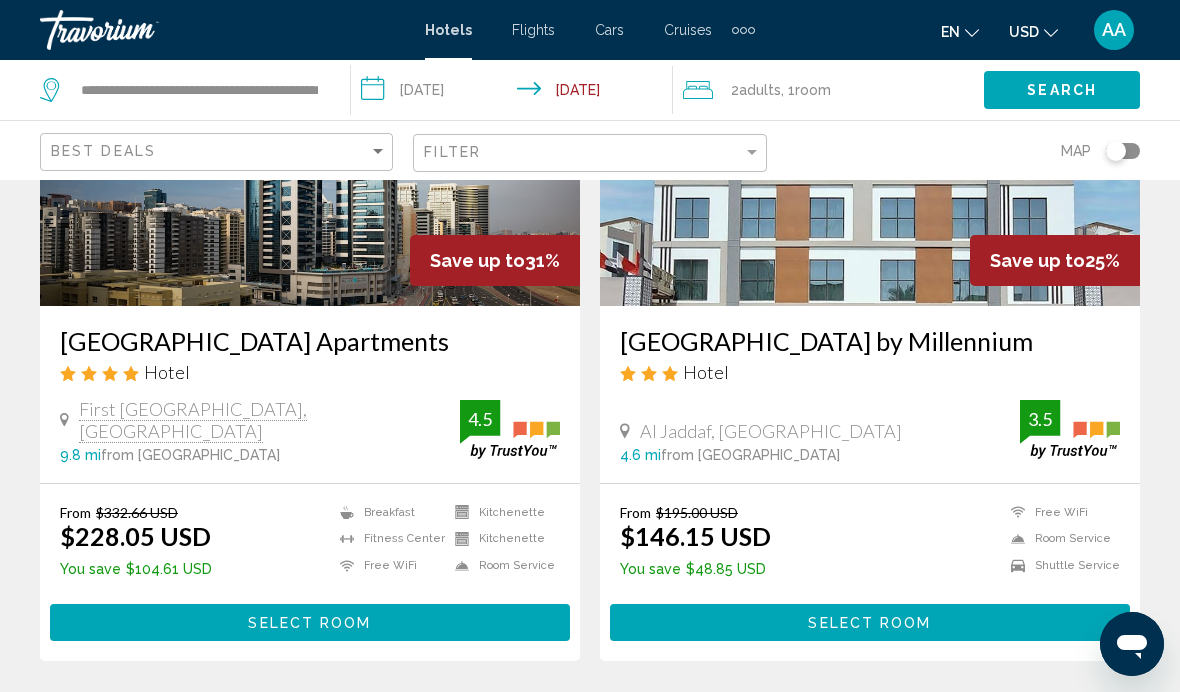 click on "Select Room" at bounding box center (310, 622) 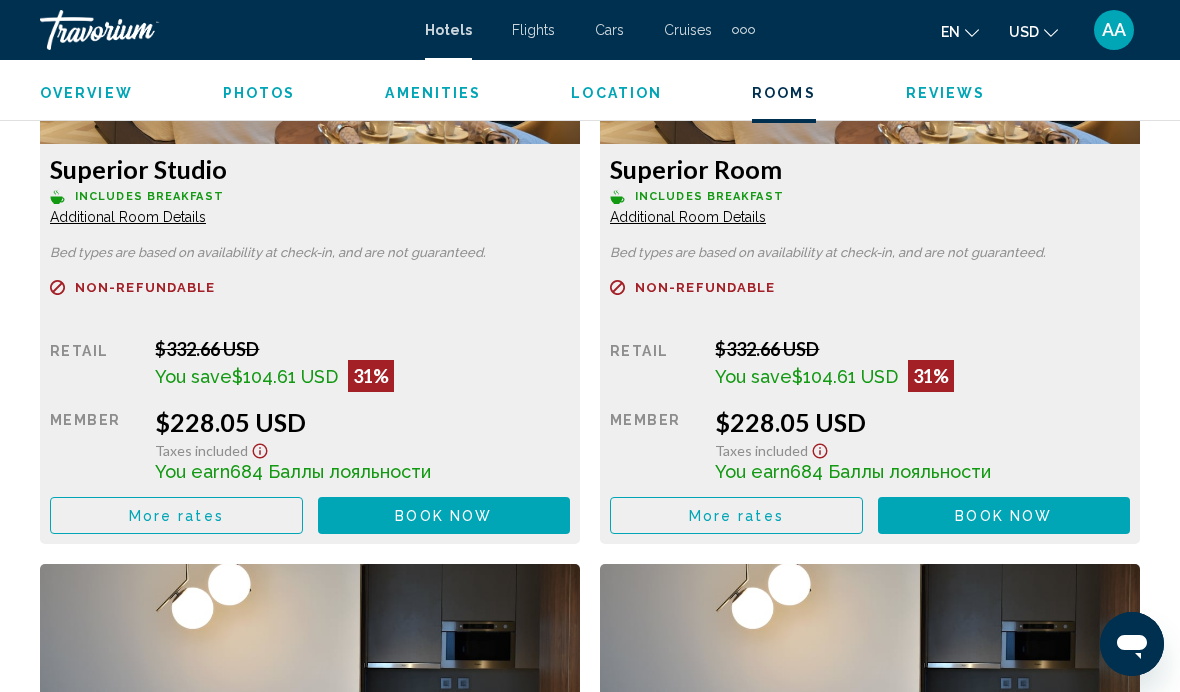 scroll, scrollTop: 3279, scrollLeft: 0, axis: vertical 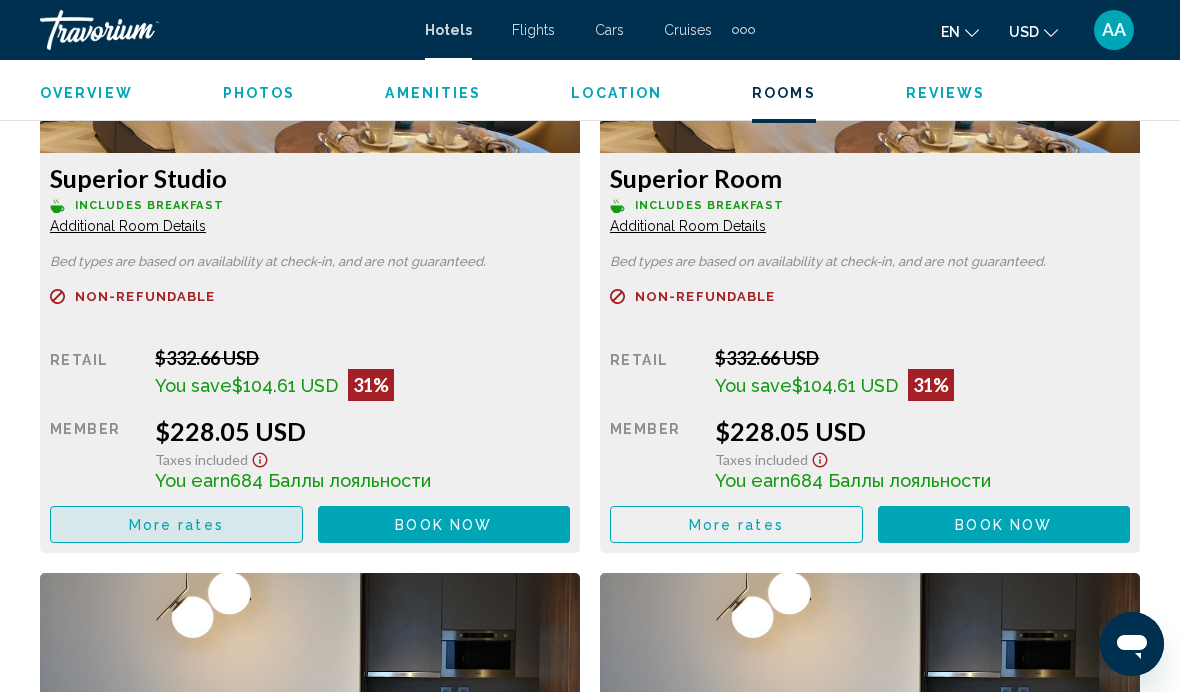 click on "More rates" at bounding box center [176, 524] 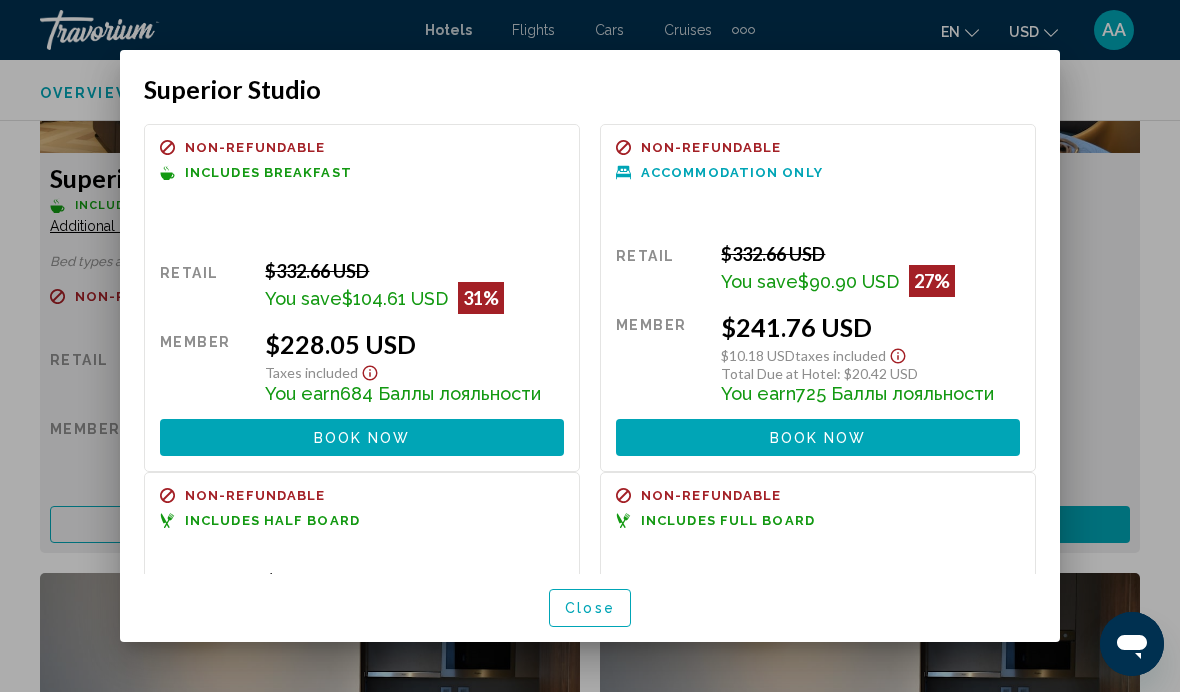 click on "Book now No longer available" at bounding box center (362, 437) 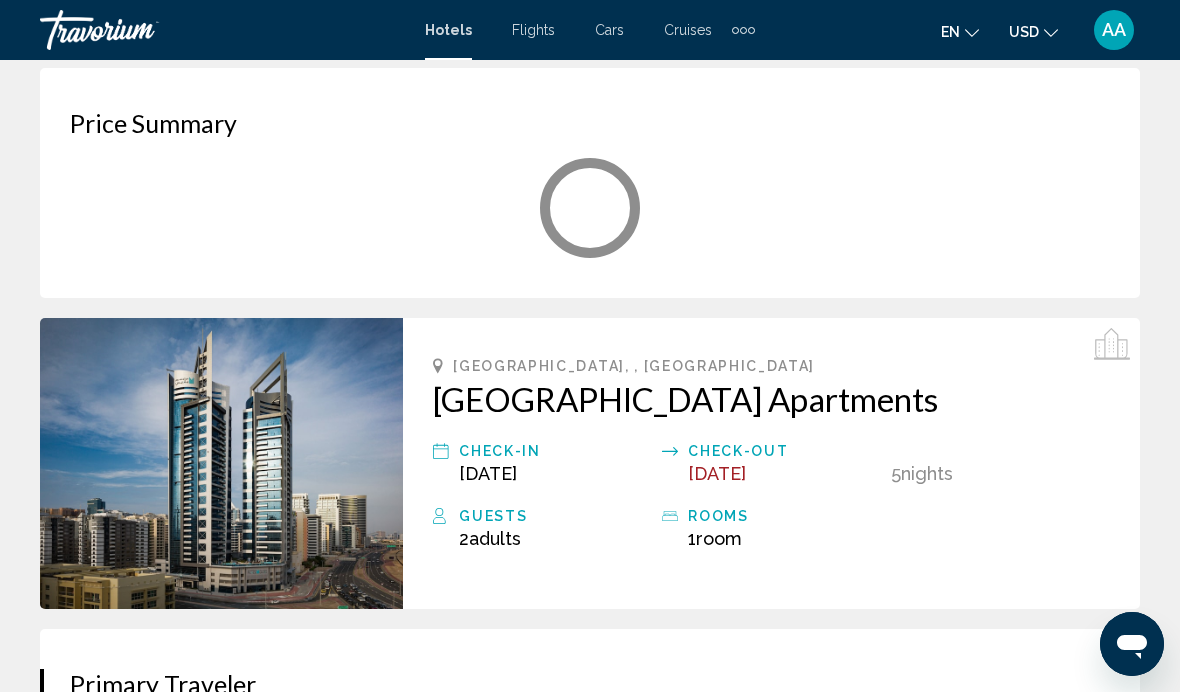 scroll, scrollTop: 70, scrollLeft: 0, axis: vertical 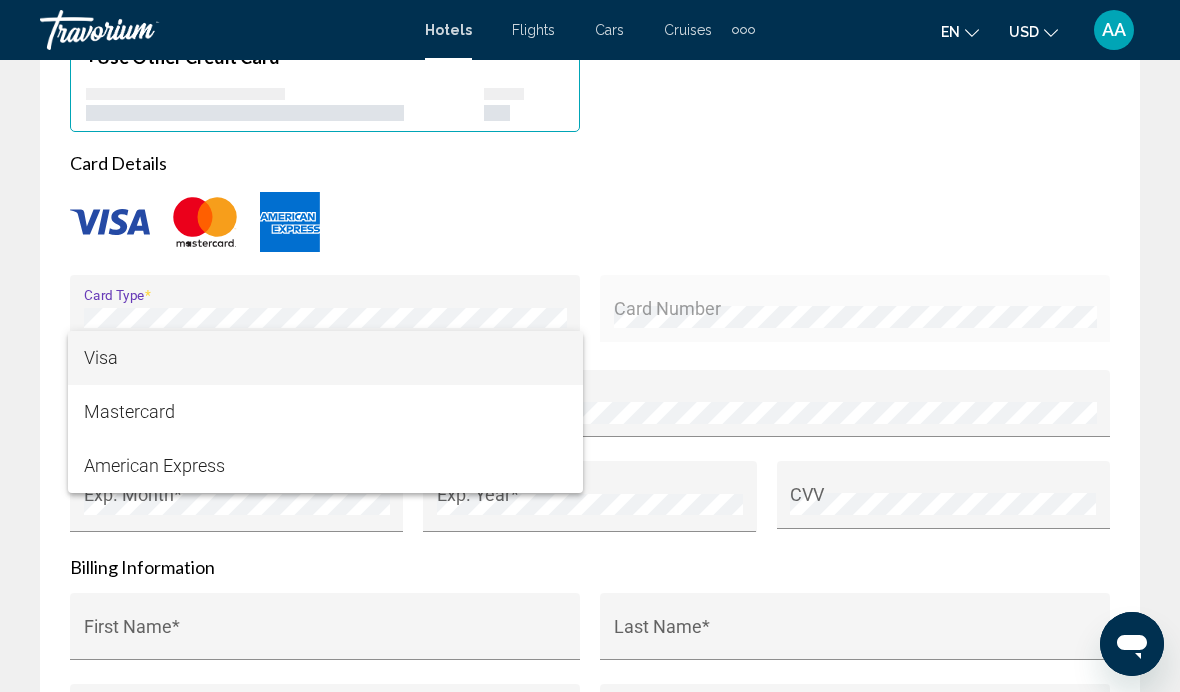 click on "Visa" at bounding box center [325, 358] 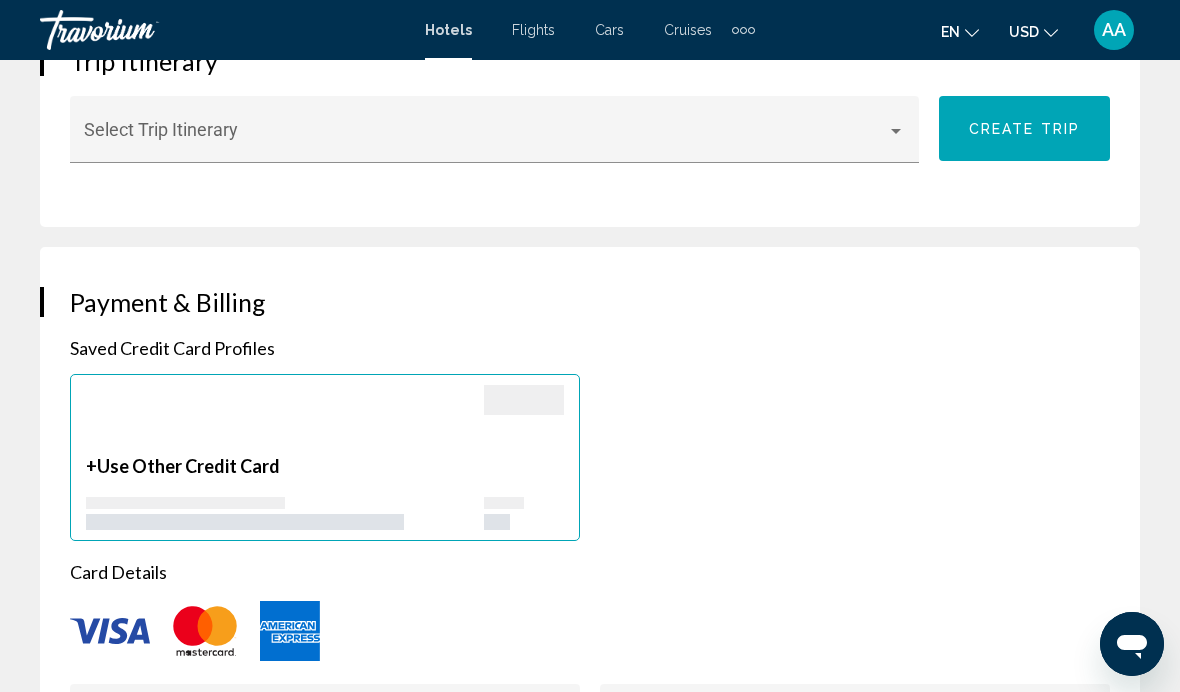 click on "Hotel Booking Price Summary Millennium Place Barsha Heights Hotel Apartments  Jul 4, 2025 - Jul 9, 2025 -  5  Night Nights 2  Adult Adults , 0  Child Children  ( ages   )   Superior Studio  Retail Price  $332.66 USD   Your Price  $45.61 USD average per night  $228.05 USD  Taxes and Fees Included
Points Applied 2,437 Баллы лояльности Total  $203.68 USD   Points Earned  611 Баллы лояльности  Redeem  Points Redeem up to 2,437  Points to save even more on this transaction! Use the slider below to adjust the number of Points you’d like to use. 0 2,437 2,437
Dubai, , United Arab Emirates Millennium Place Barsha Heights Hotel Apartments" at bounding box center (590, 168) 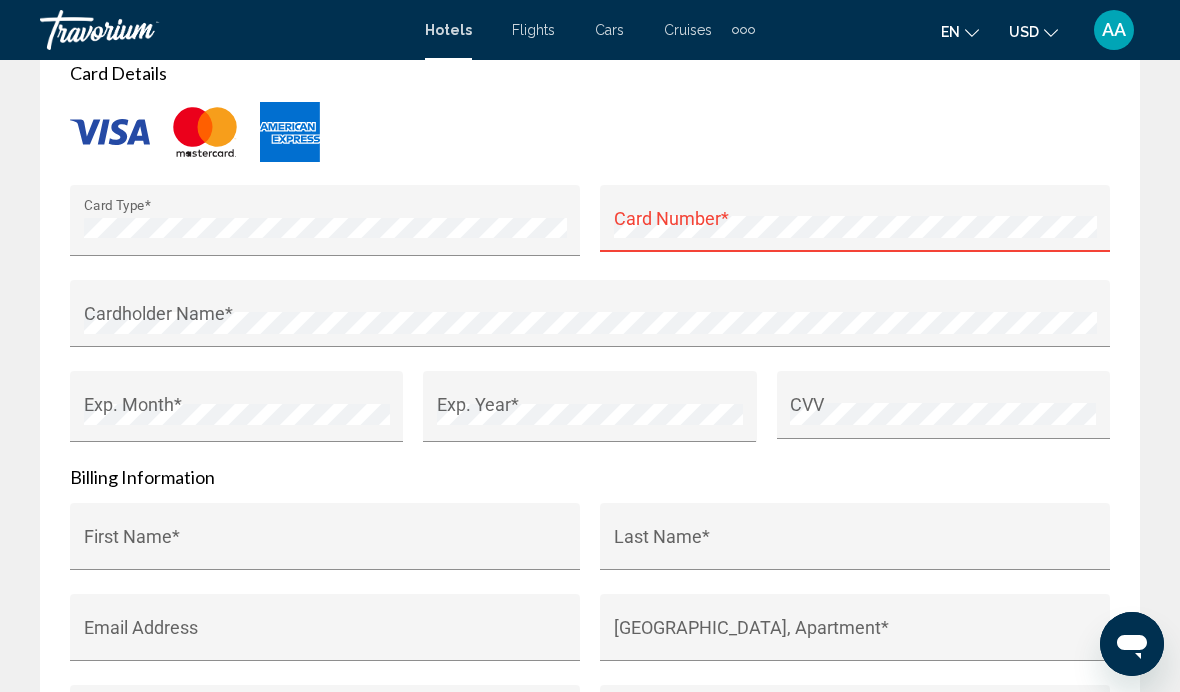 scroll, scrollTop: 2391, scrollLeft: 0, axis: vertical 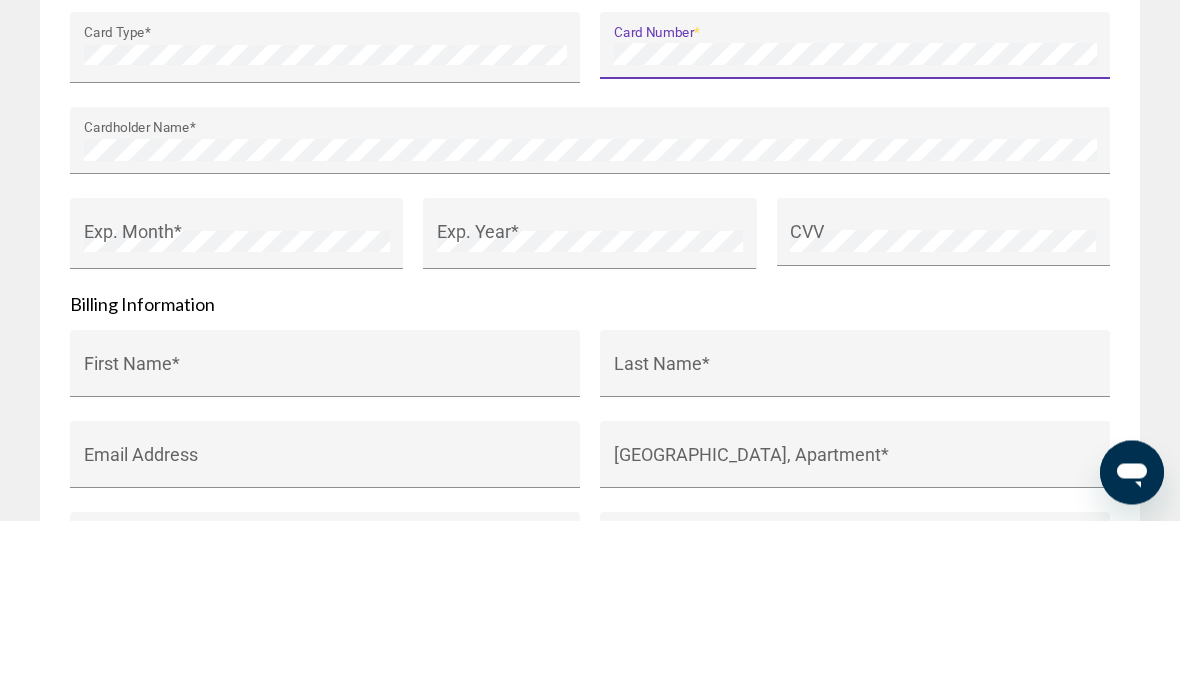 click on "Exp. Month  *" at bounding box center [237, 413] 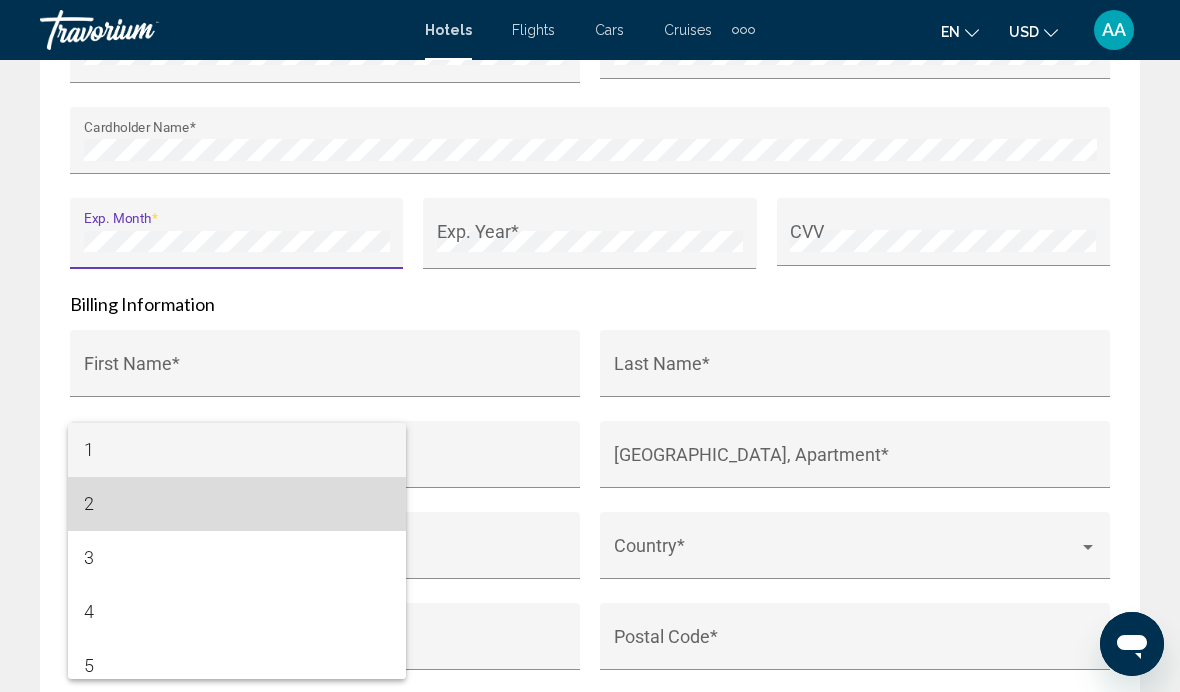 click on "2" at bounding box center [237, 504] 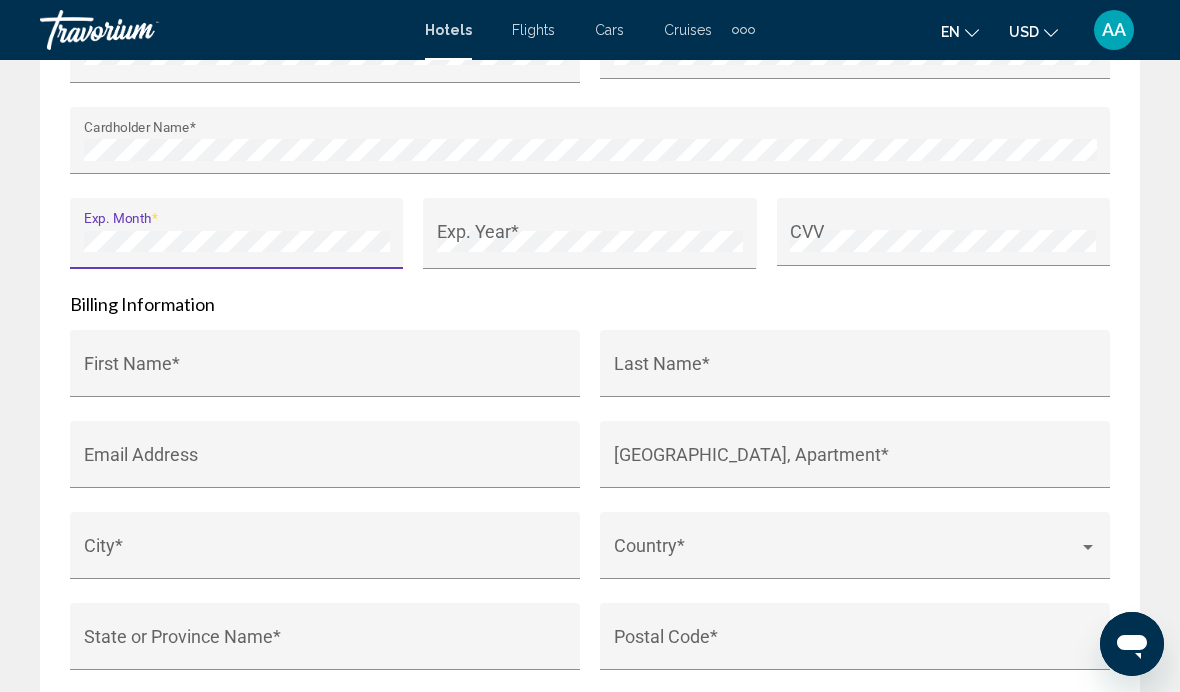 click on "Exp. Year  *" at bounding box center (590, 241) 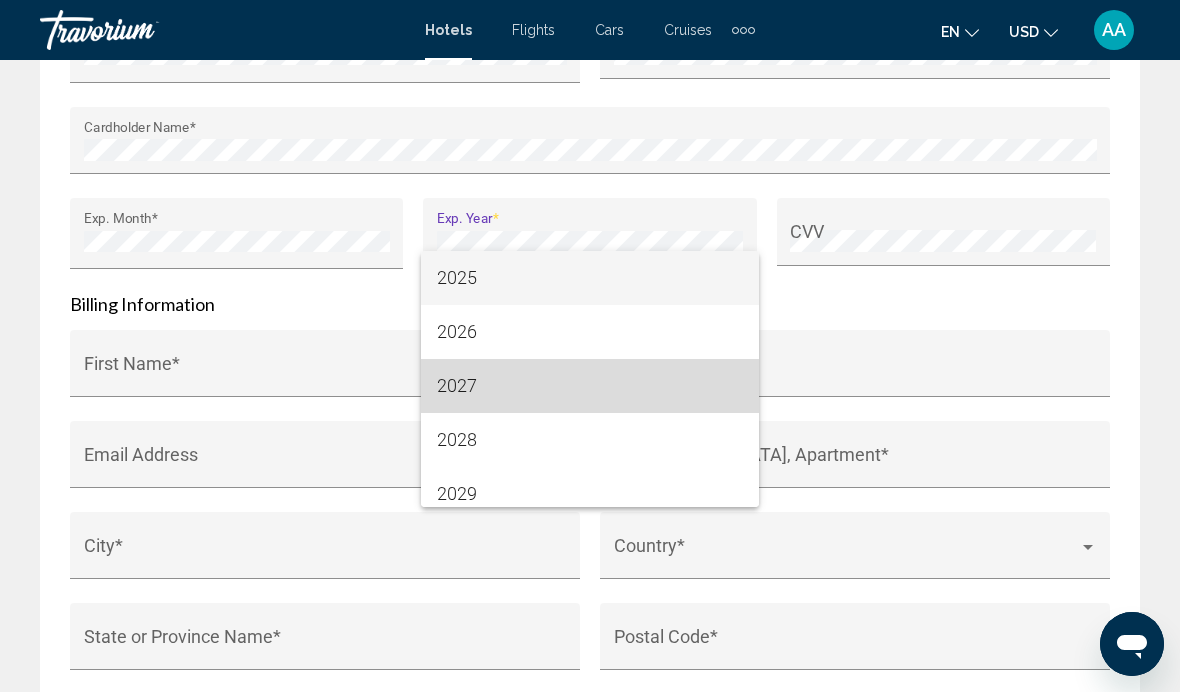 click on "2027" at bounding box center (590, 386) 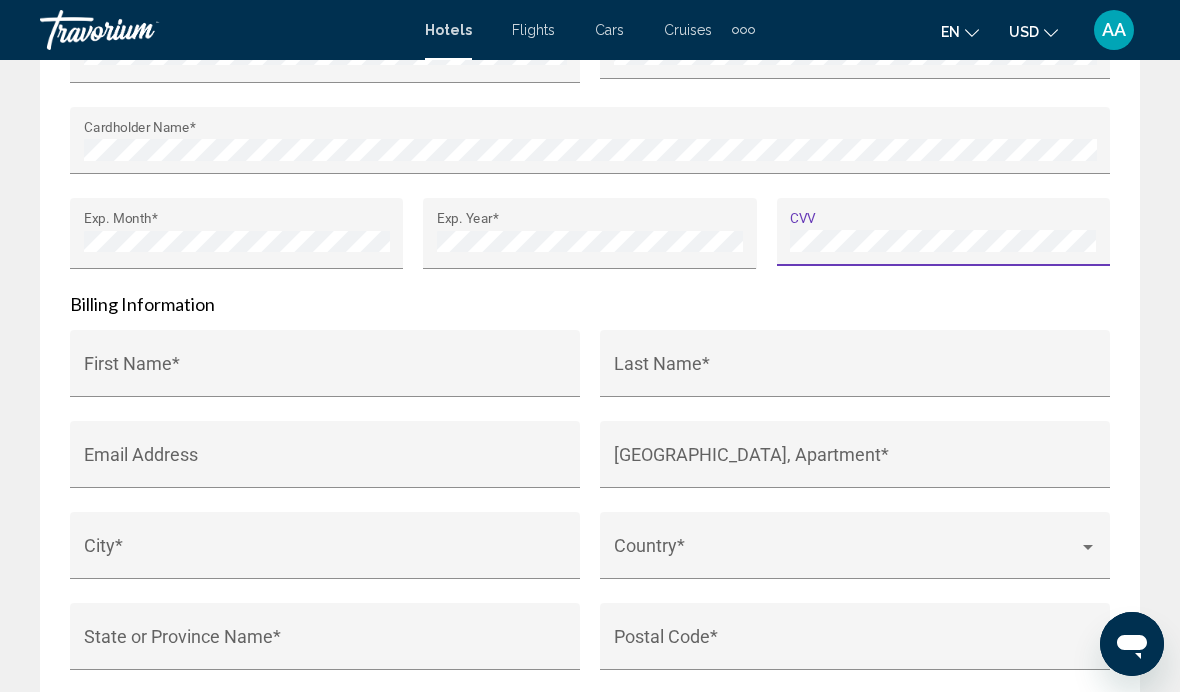 scroll, scrollTop: 2562, scrollLeft: 0, axis: vertical 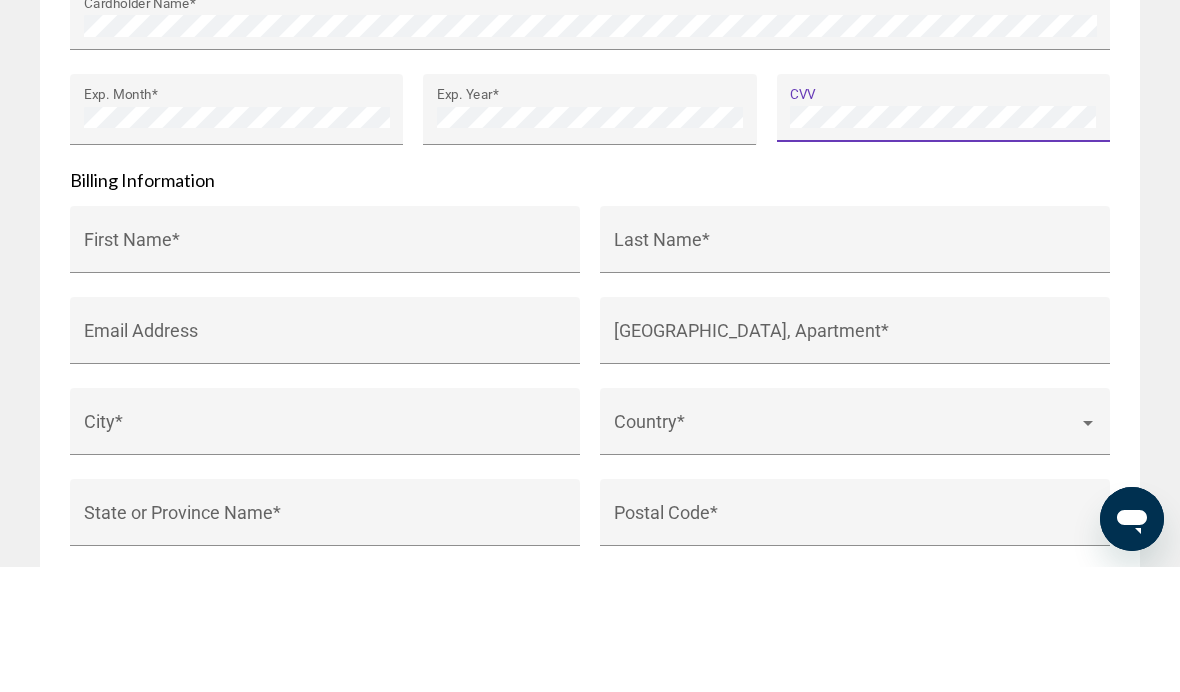 click on "Billing Information" at bounding box center (590, 305) 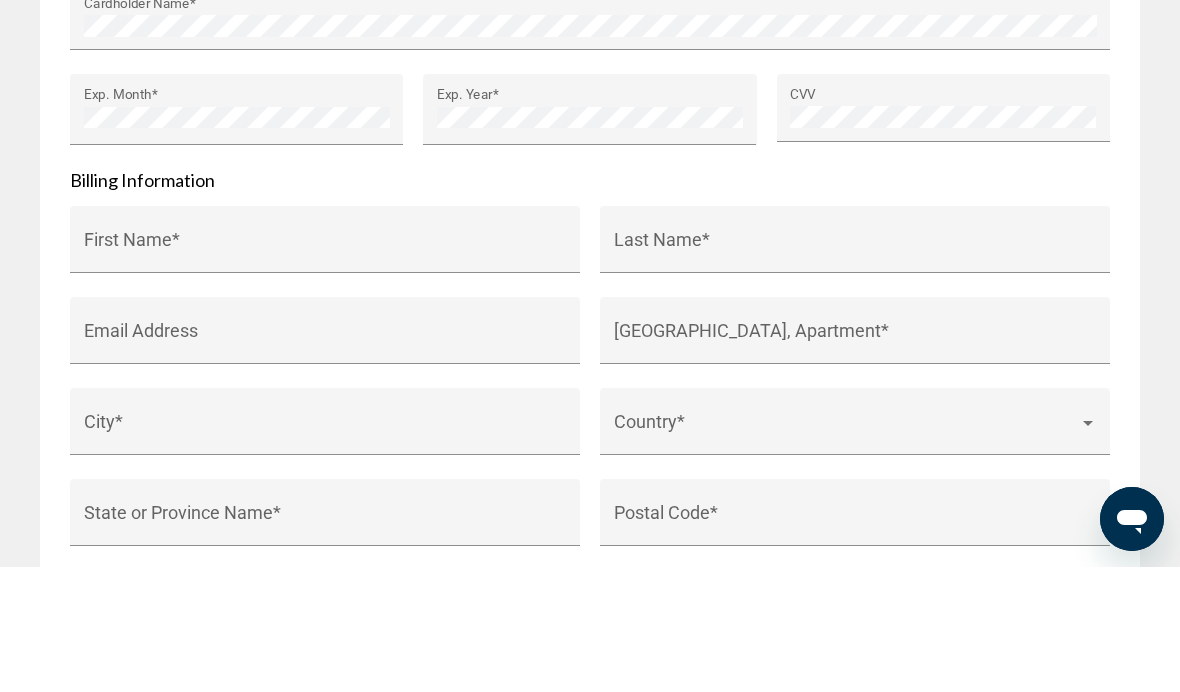 scroll, scrollTop: 2688, scrollLeft: 0, axis: vertical 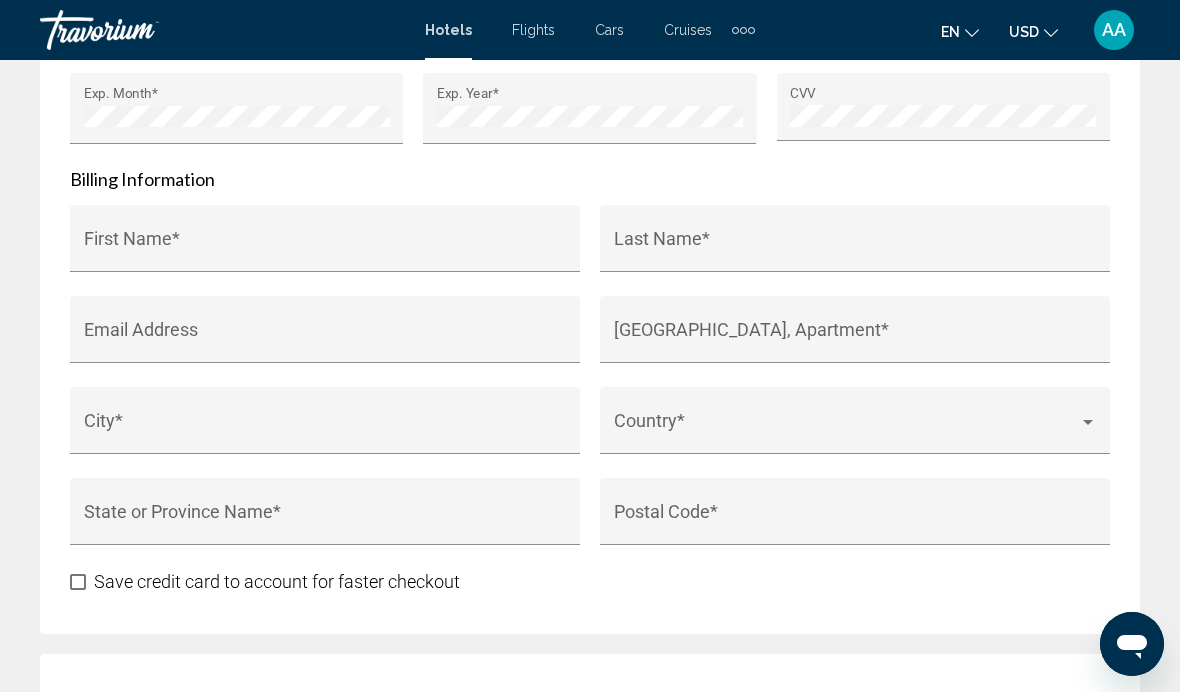 click on "First Name  *" at bounding box center (325, 245) 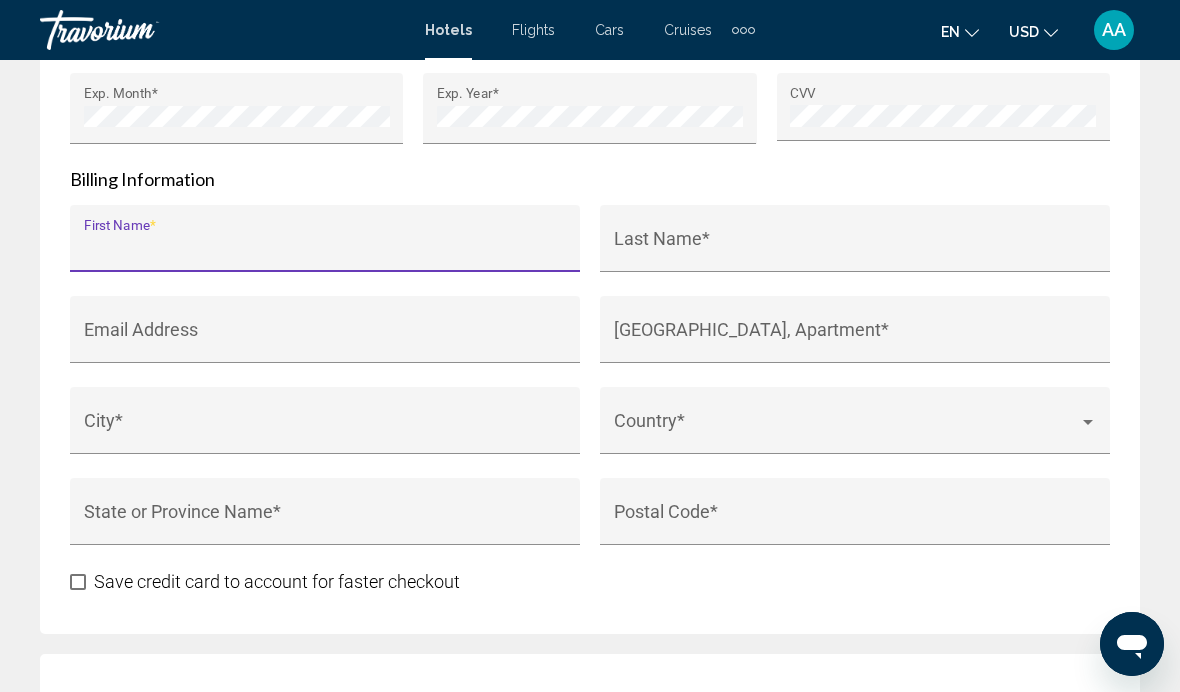 scroll, scrollTop: 2687, scrollLeft: 0, axis: vertical 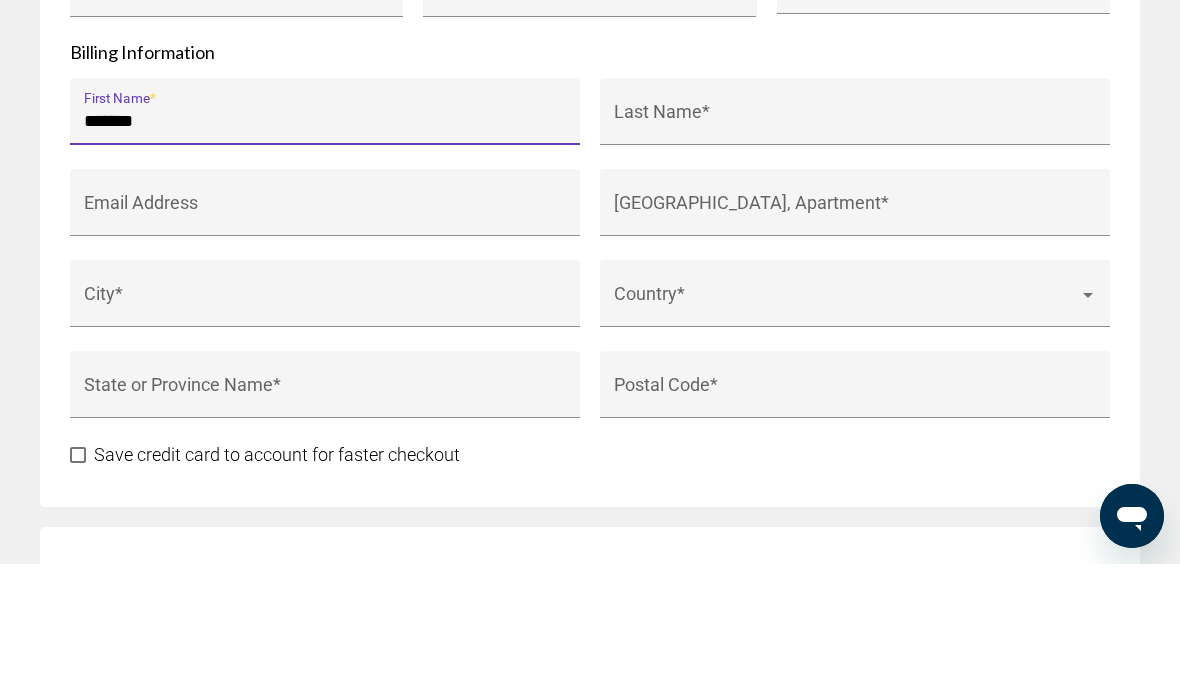 type on "*******" 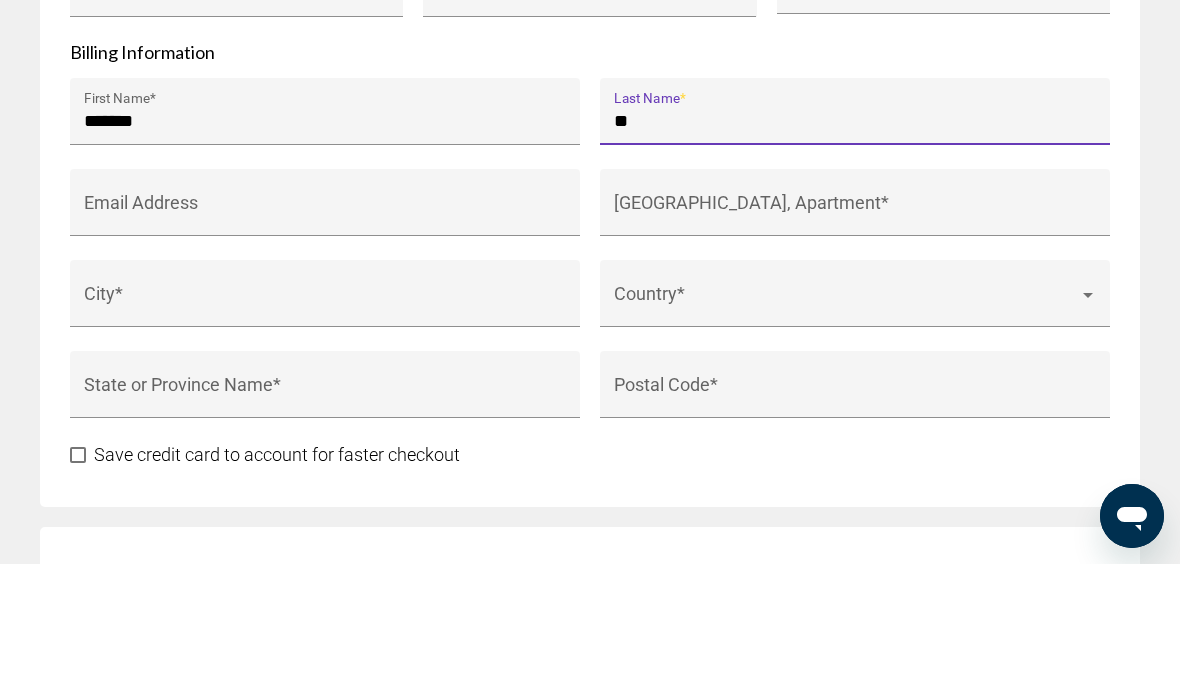 type on "*" 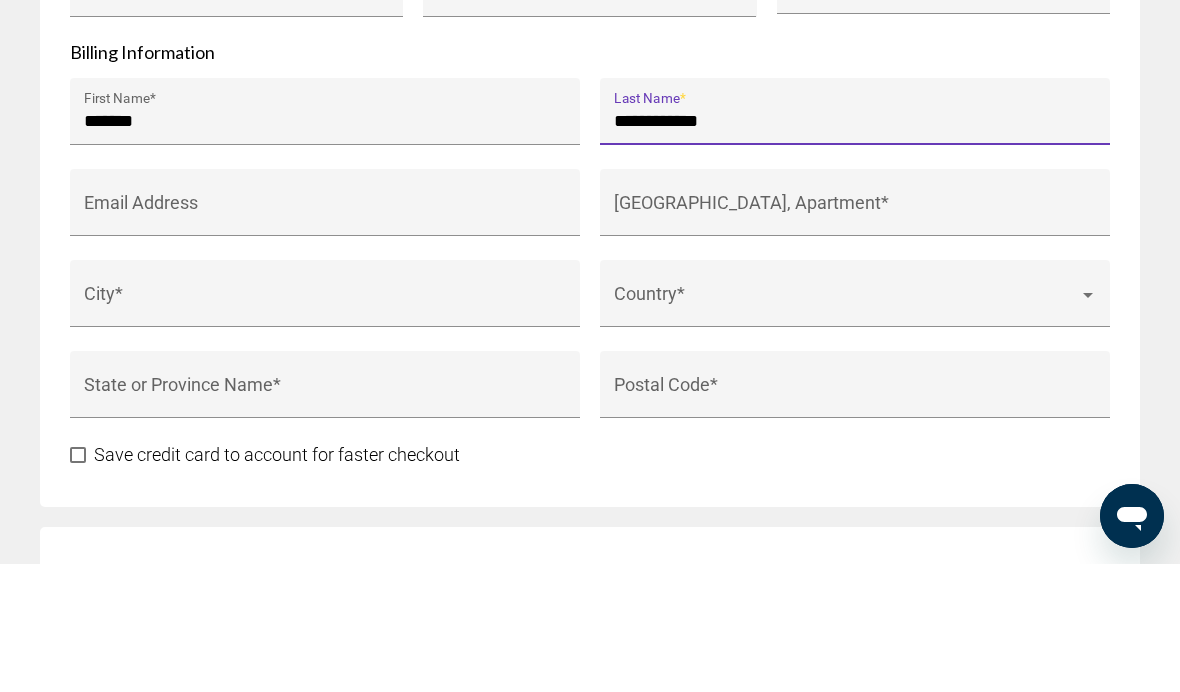 type on "**********" 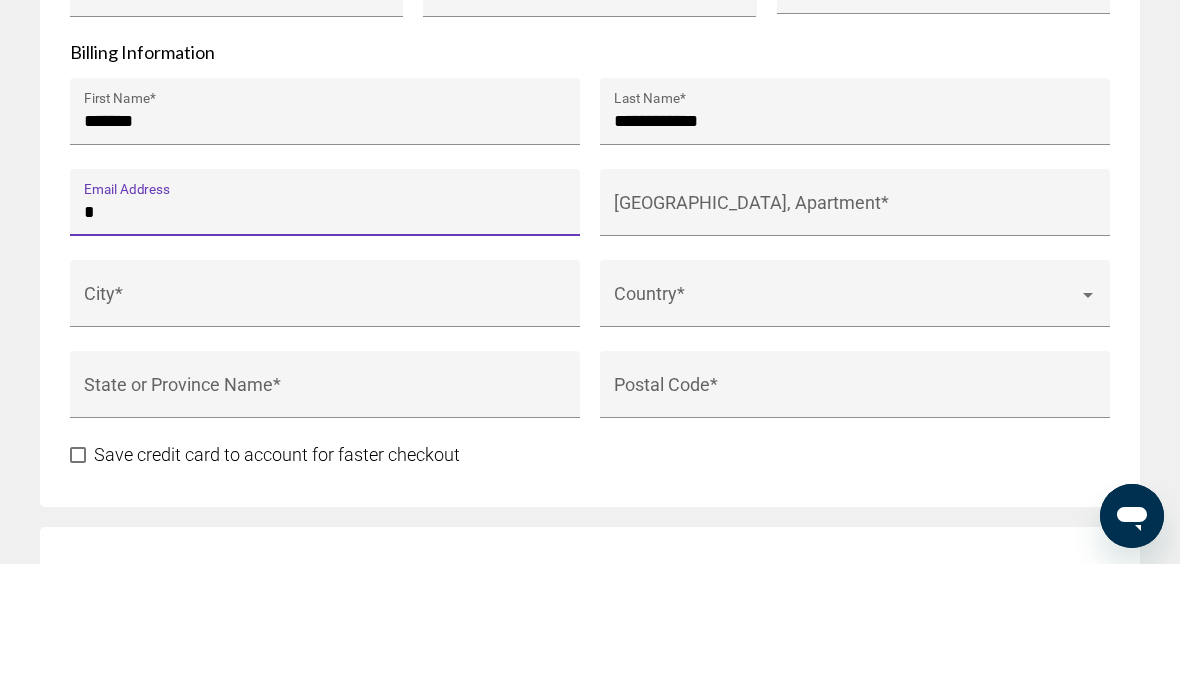 type on "*" 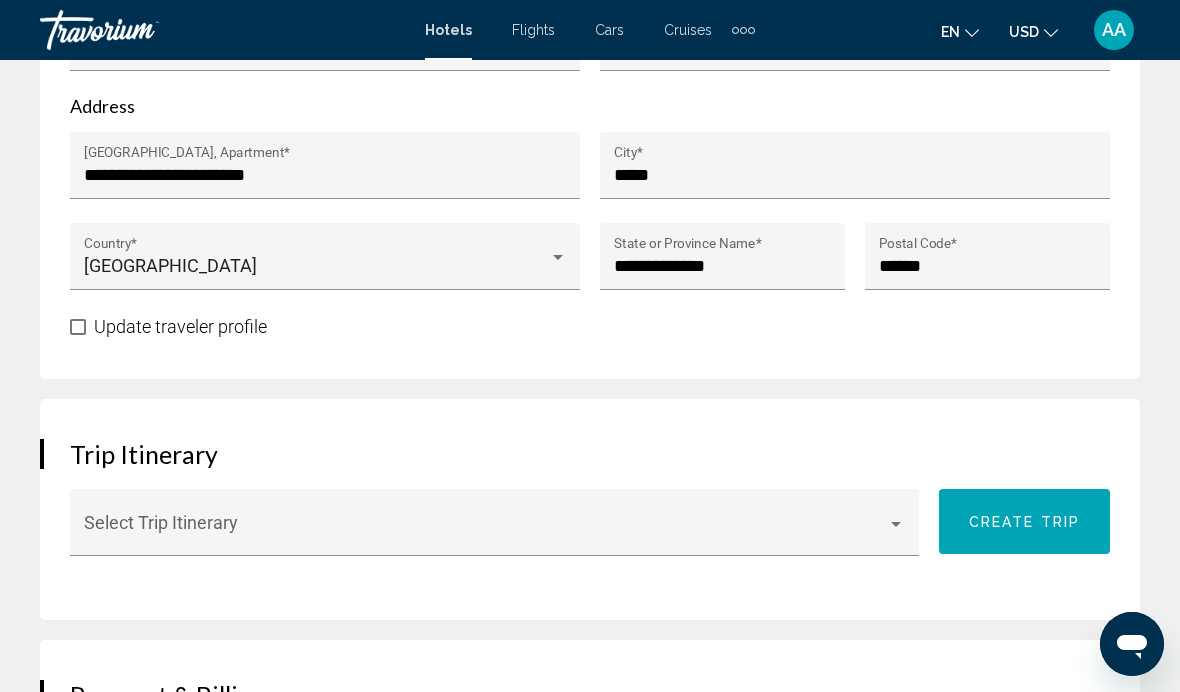 scroll, scrollTop: 1460, scrollLeft: 0, axis: vertical 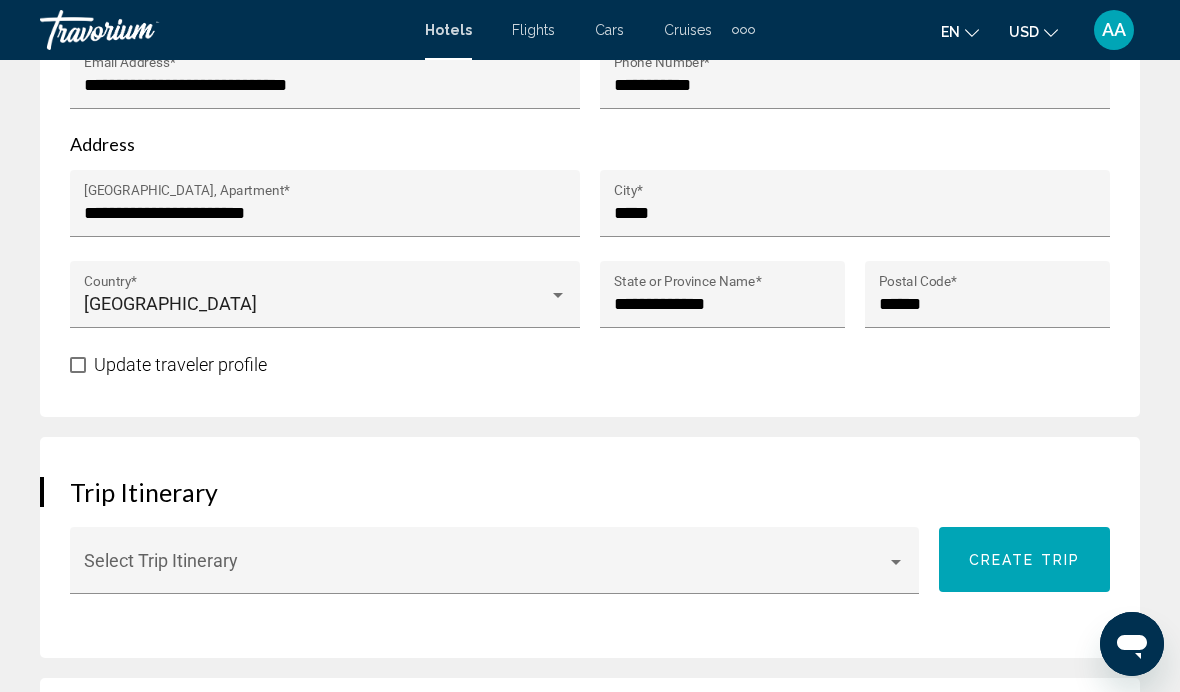 click on "**********" at bounding box center (590, 25) 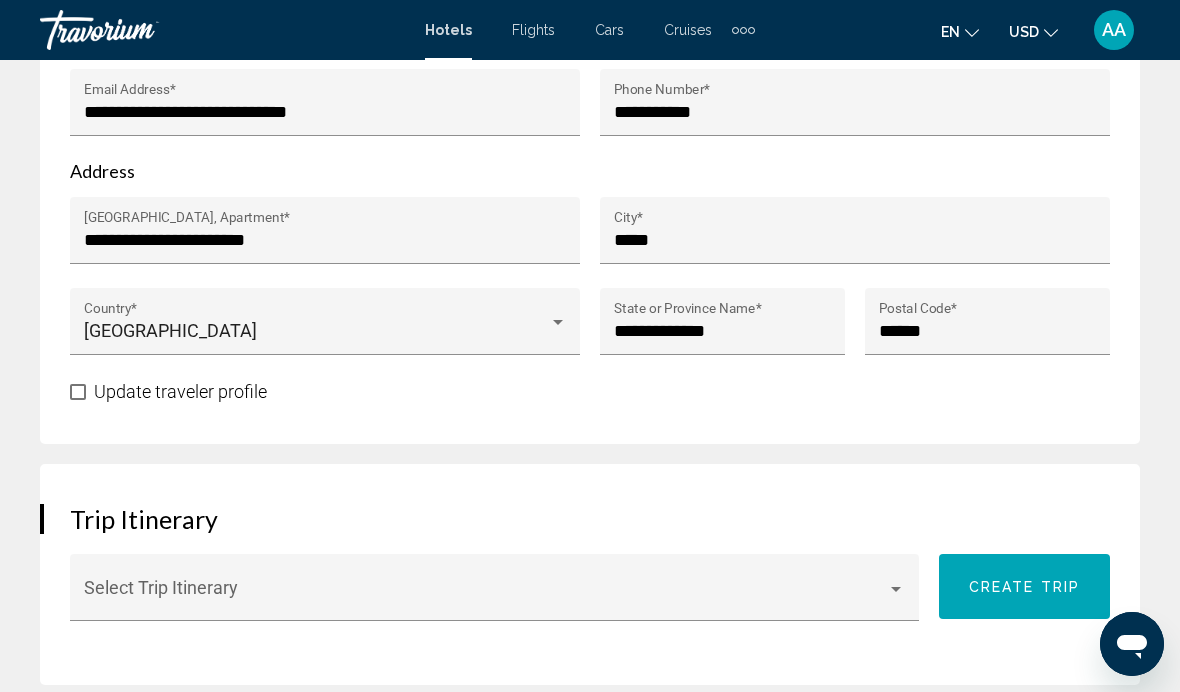 scroll, scrollTop: 1412, scrollLeft: 0, axis: vertical 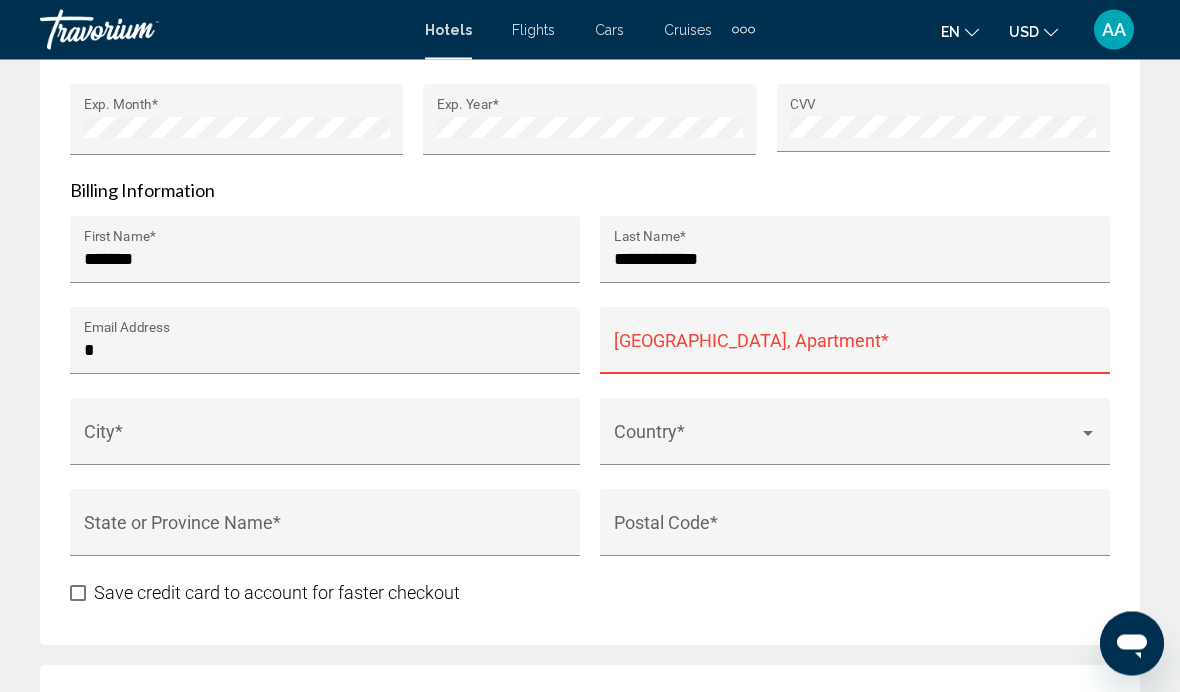 click on "*" at bounding box center [325, 351] 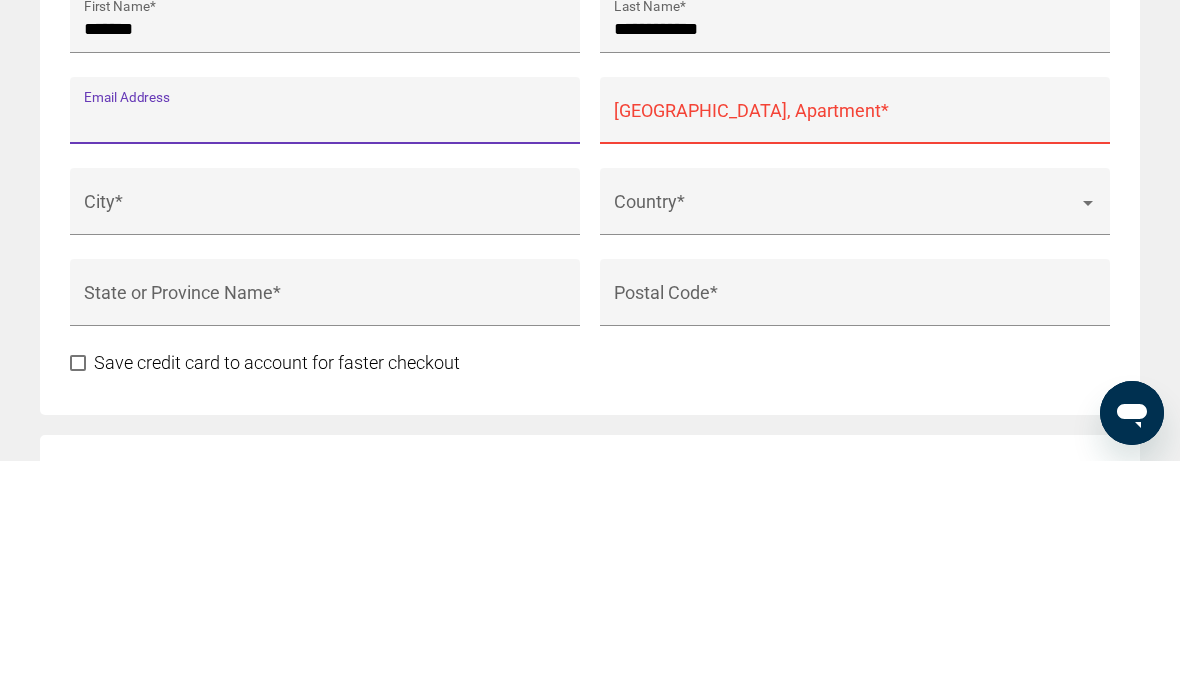 click on "Email Address" at bounding box center [325, 351] 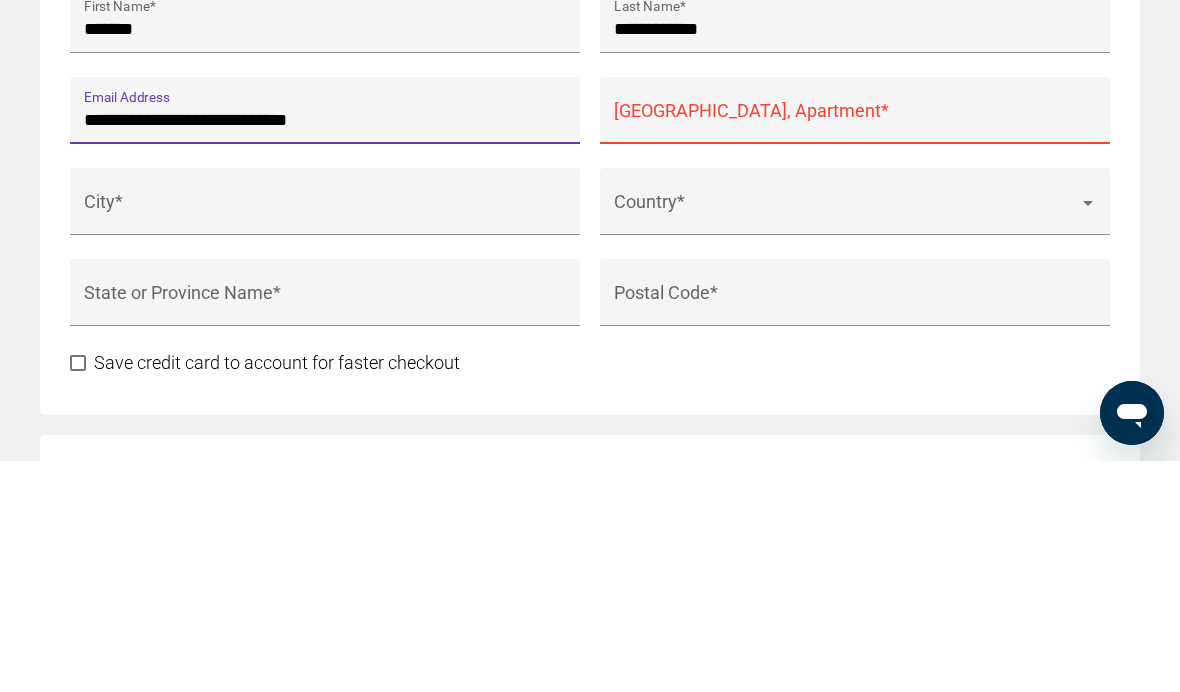 type on "**********" 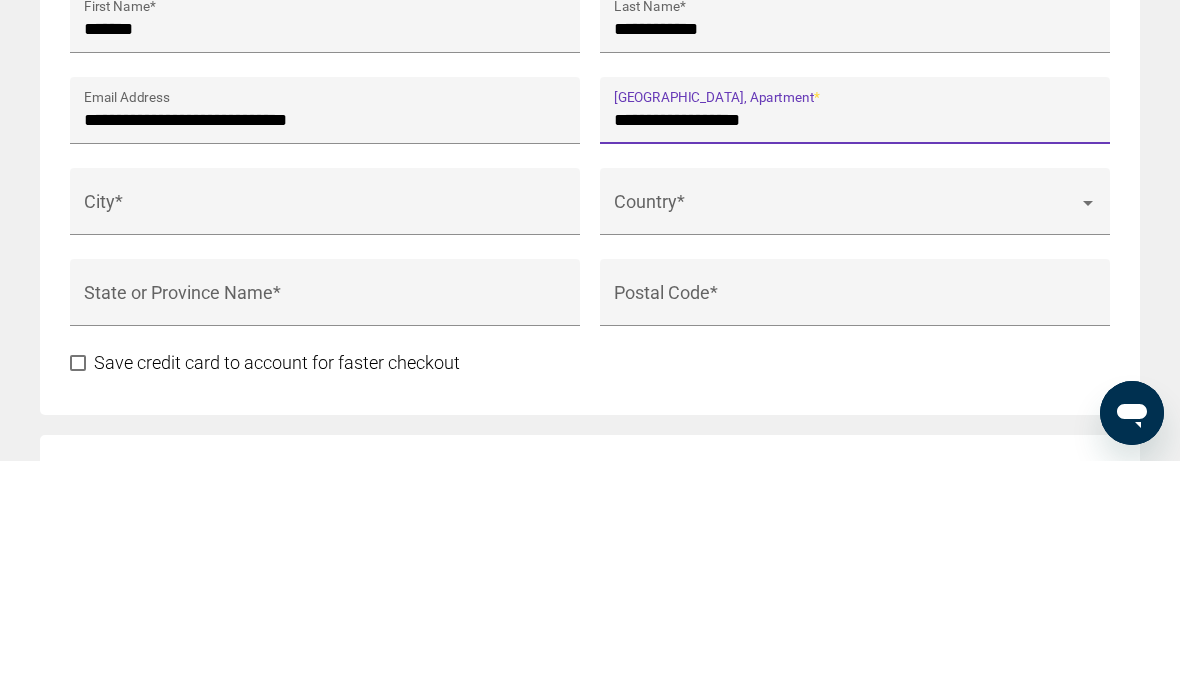 type on "**********" 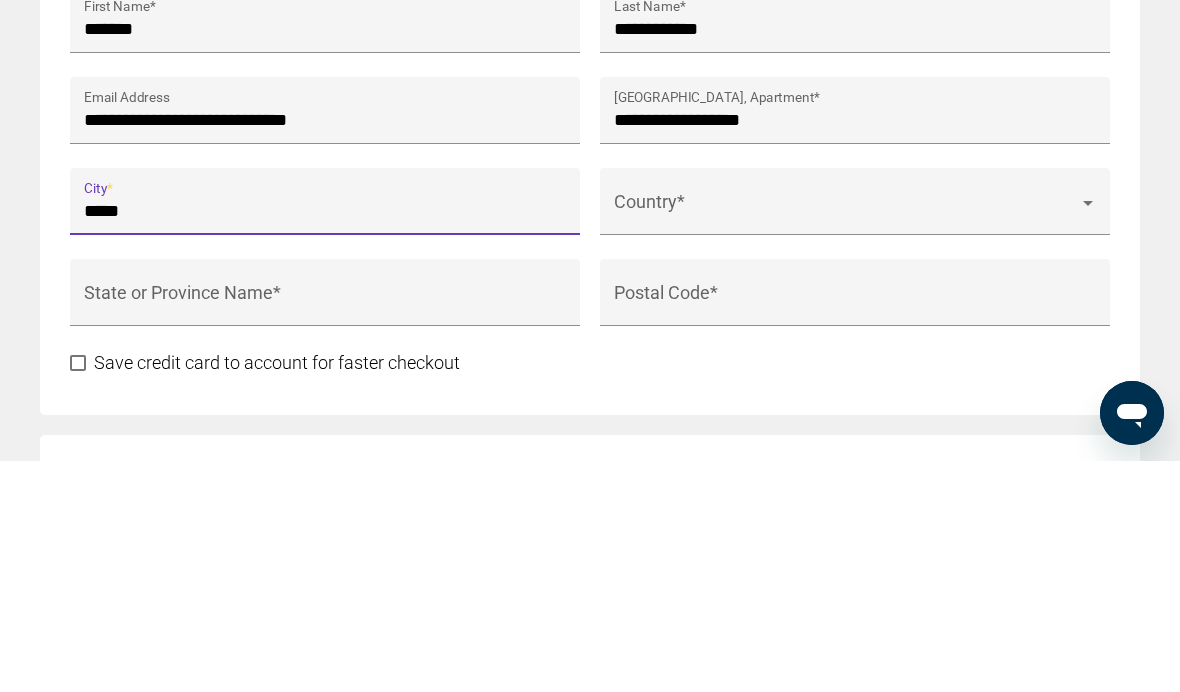 type on "*****" 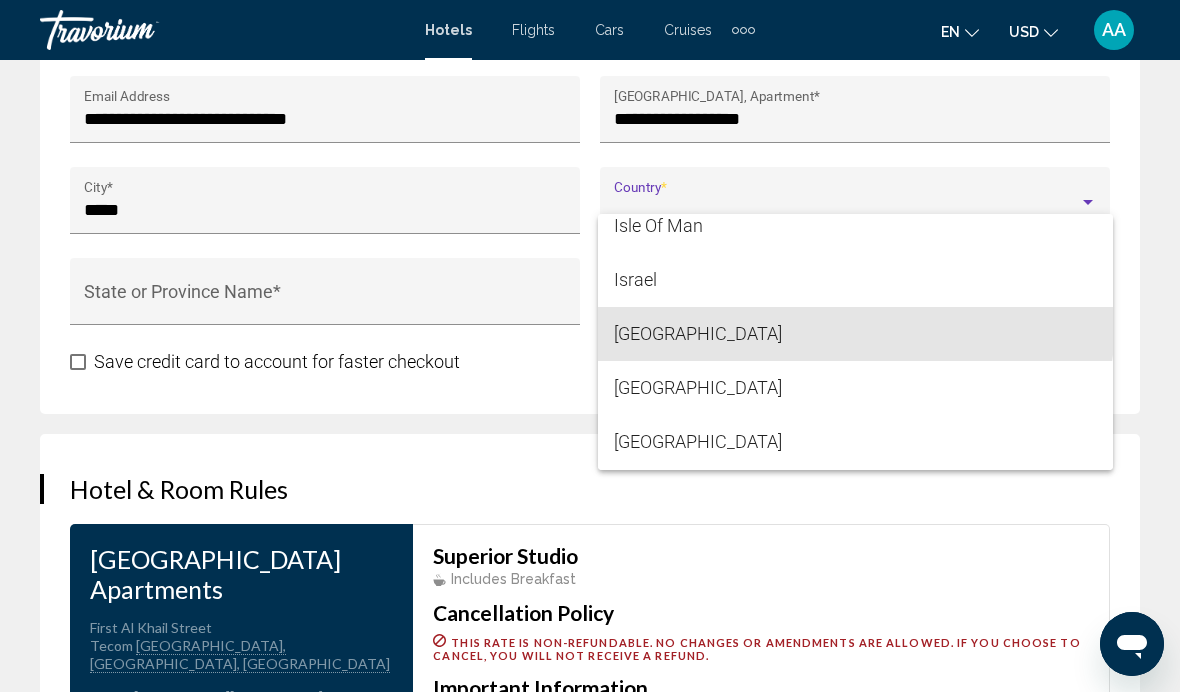 scroll, scrollTop: 5957, scrollLeft: 0, axis: vertical 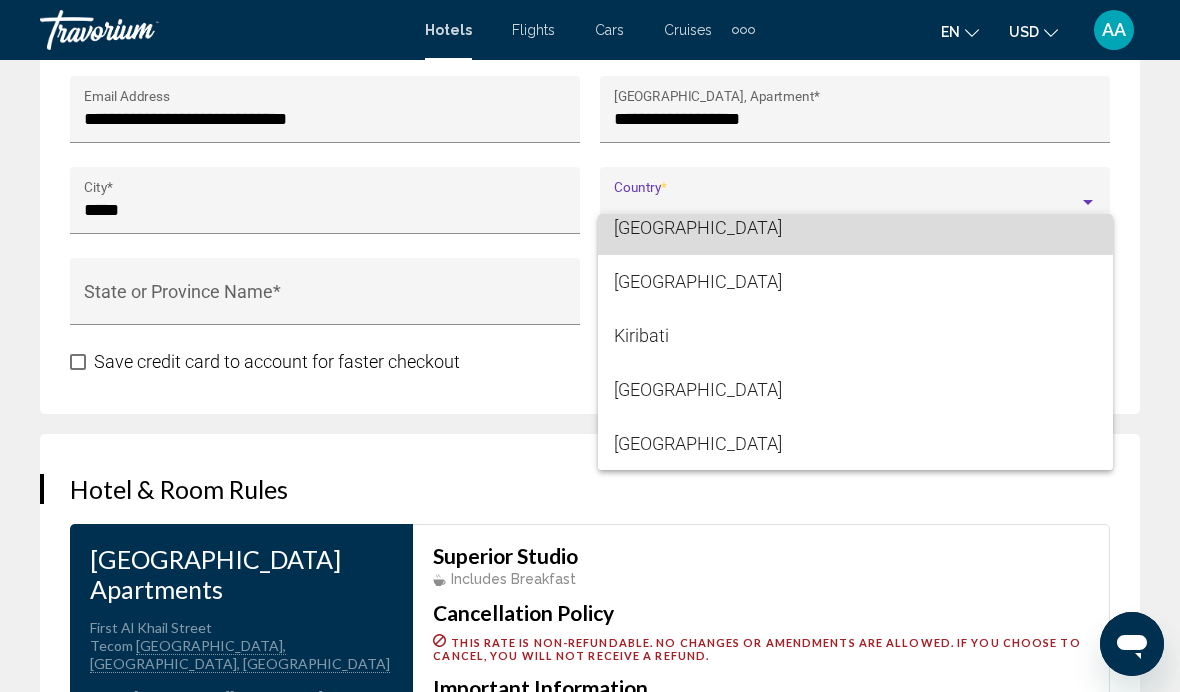 click on "Kazakhstan" at bounding box center (855, 228) 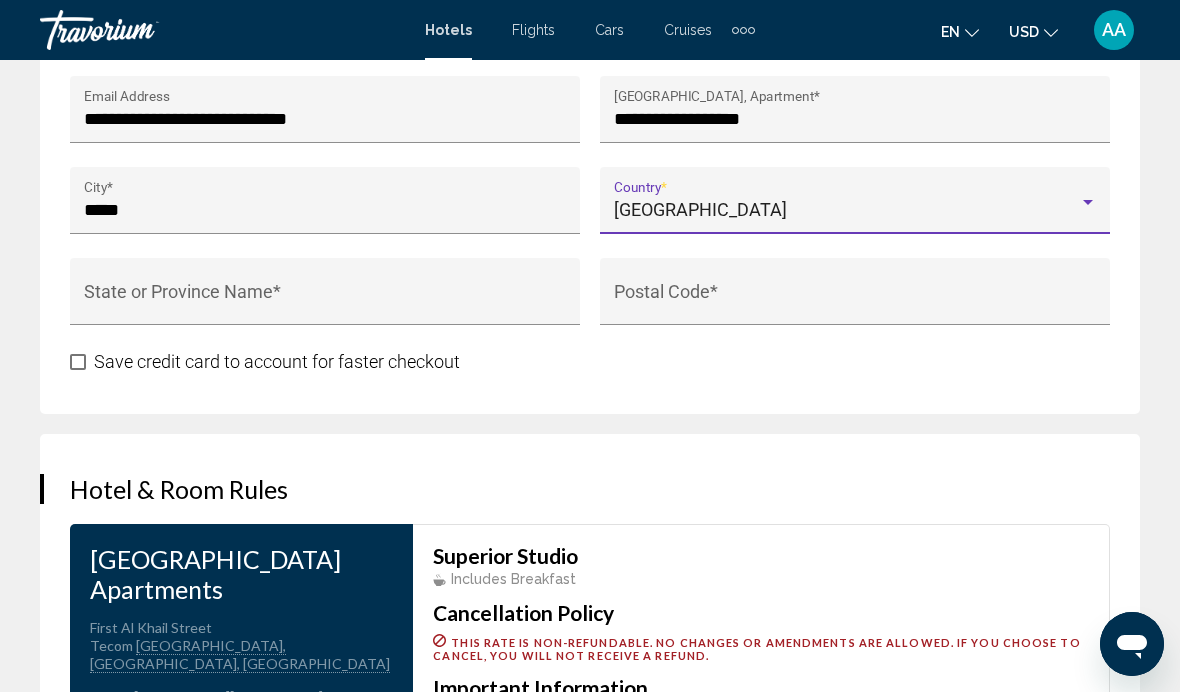 scroll, scrollTop: 6264, scrollLeft: 0, axis: vertical 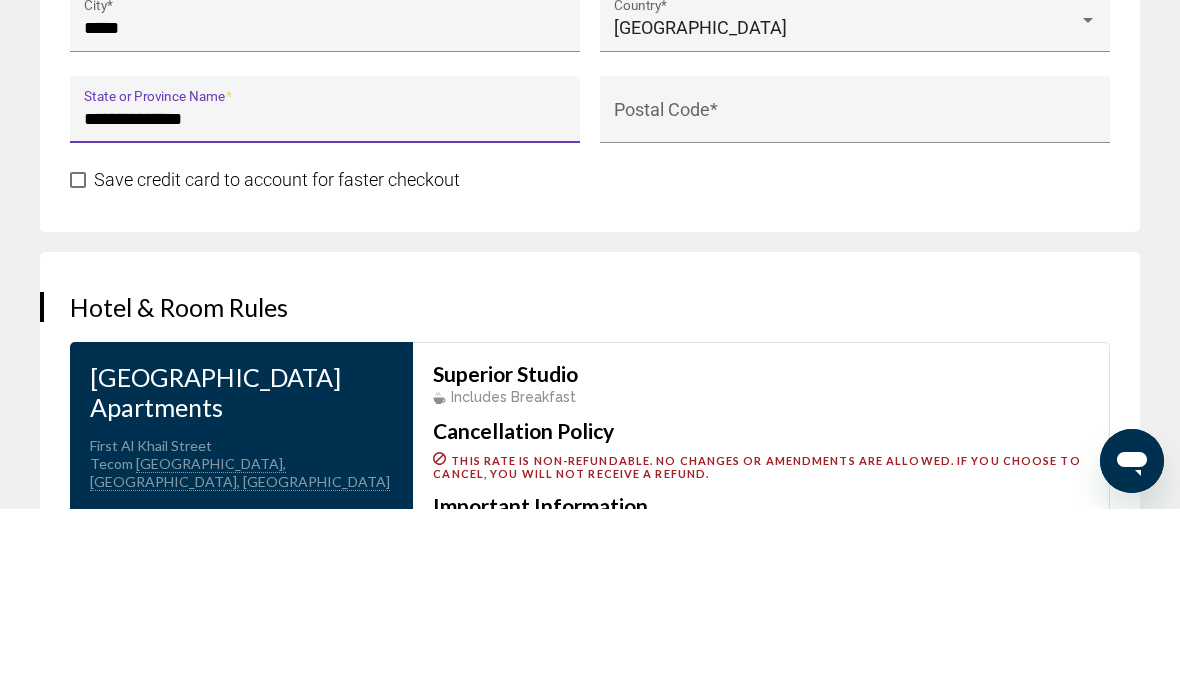 type on "**********" 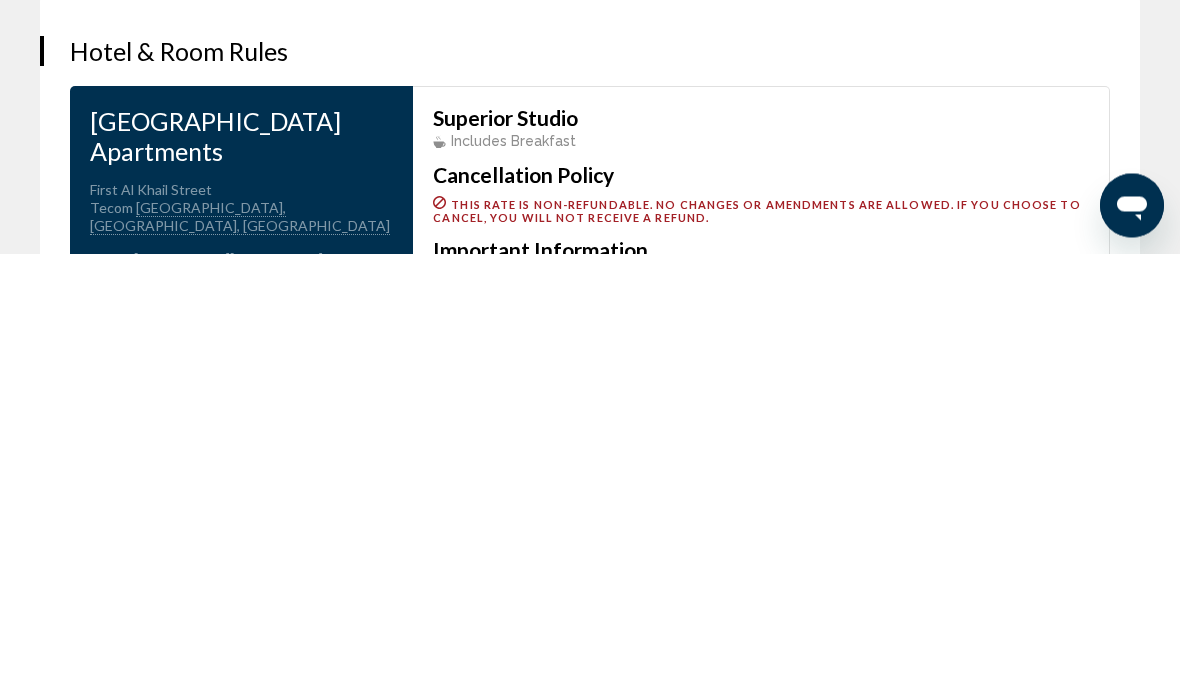 type on "******" 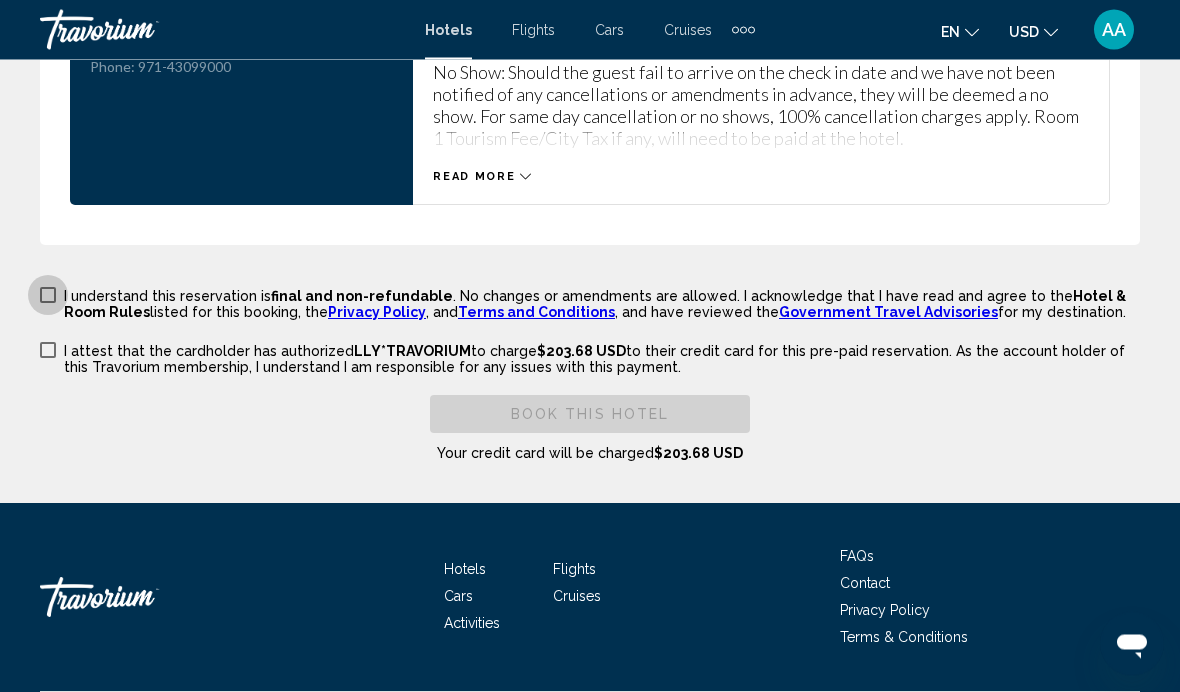 scroll, scrollTop: 3567, scrollLeft: 0, axis: vertical 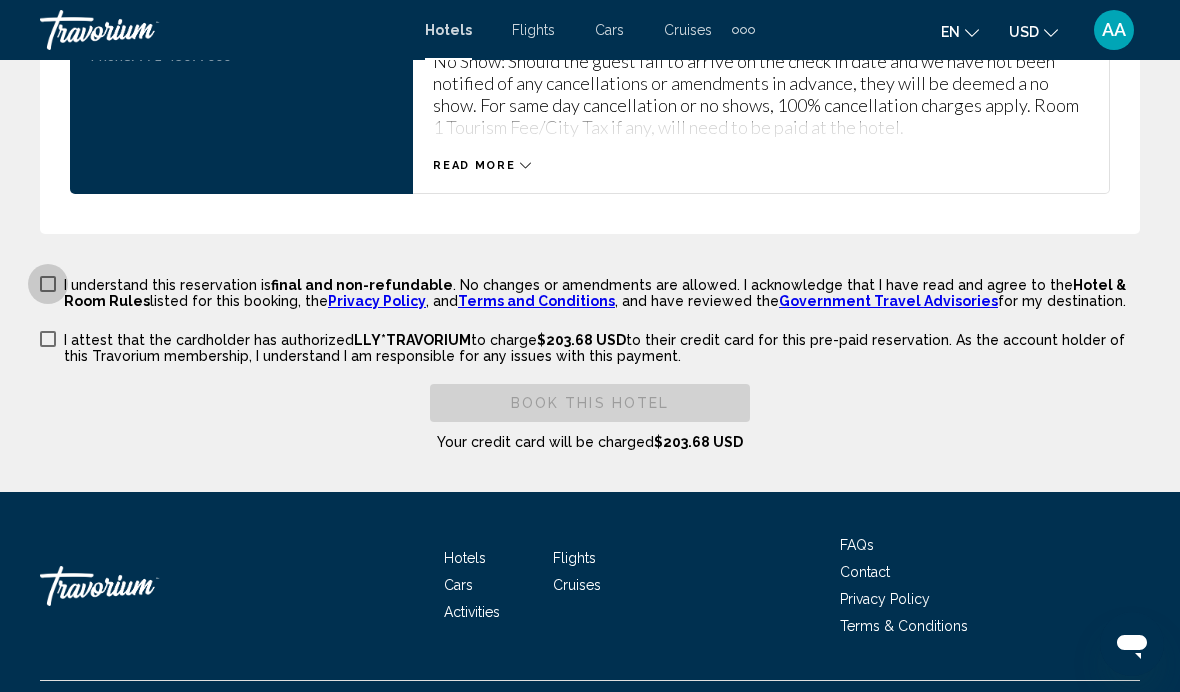 click at bounding box center (48, 284) 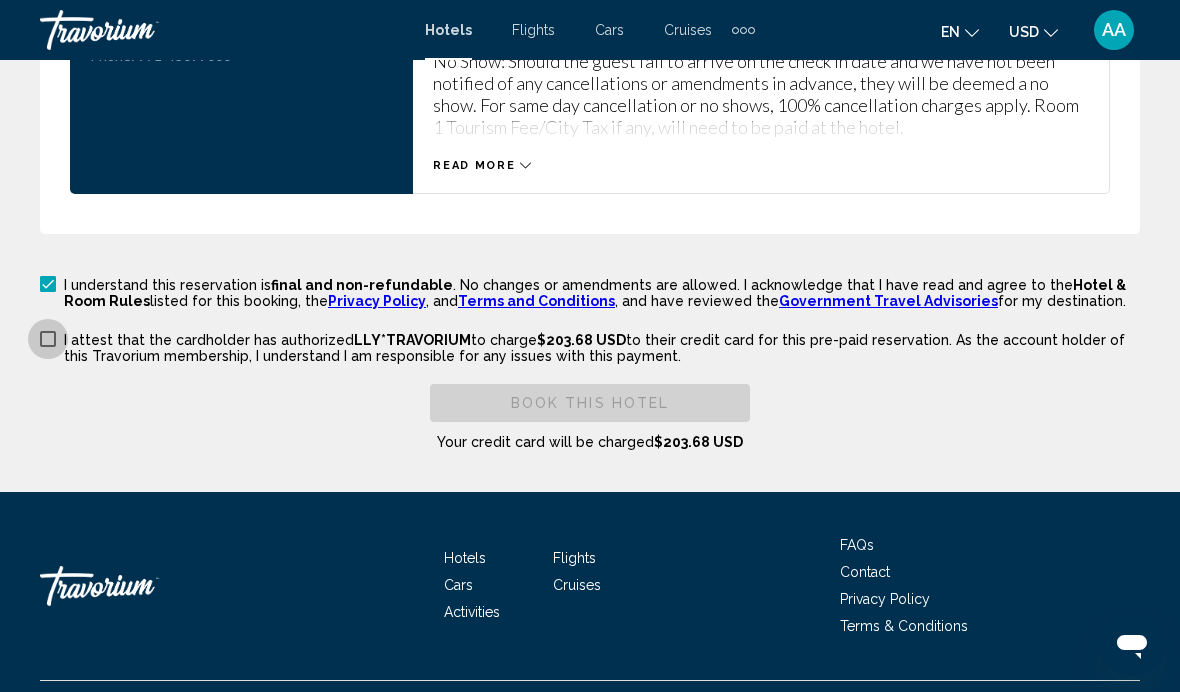 click at bounding box center (48, 339) 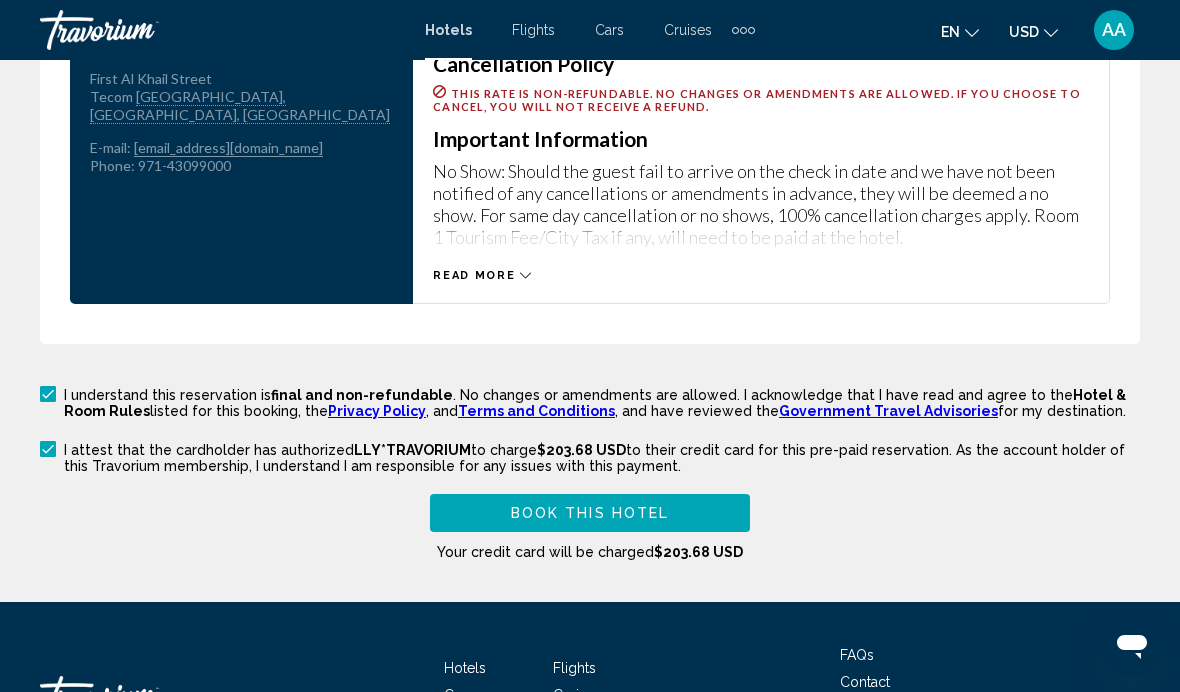 scroll, scrollTop: 3567, scrollLeft: 0, axis: vertical 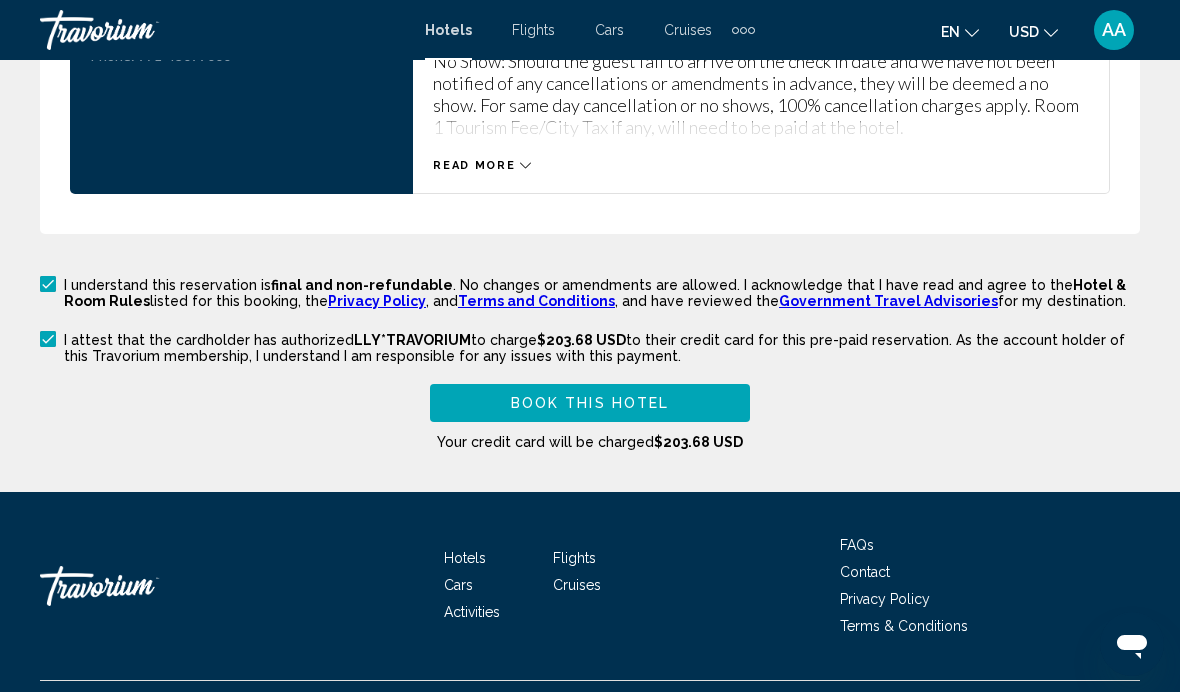 click on "Book this hotel" at bounding box center [590, 402] 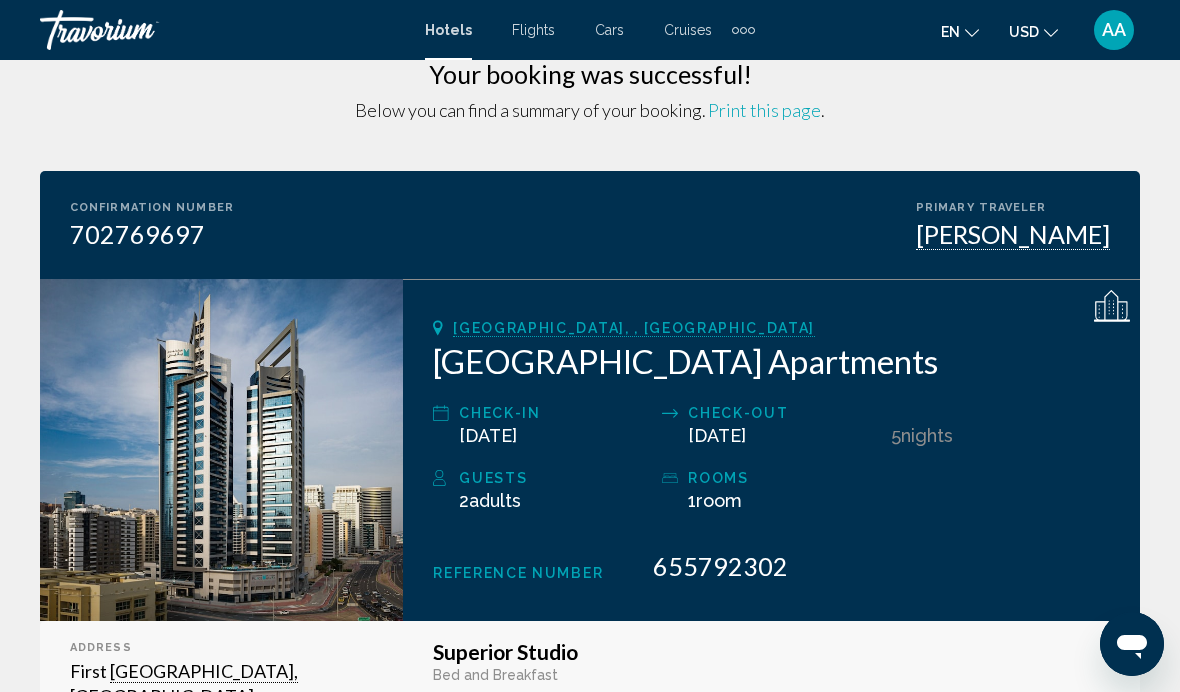 scroll, scrollTop: 0, scrollLeft: 0, axis: both 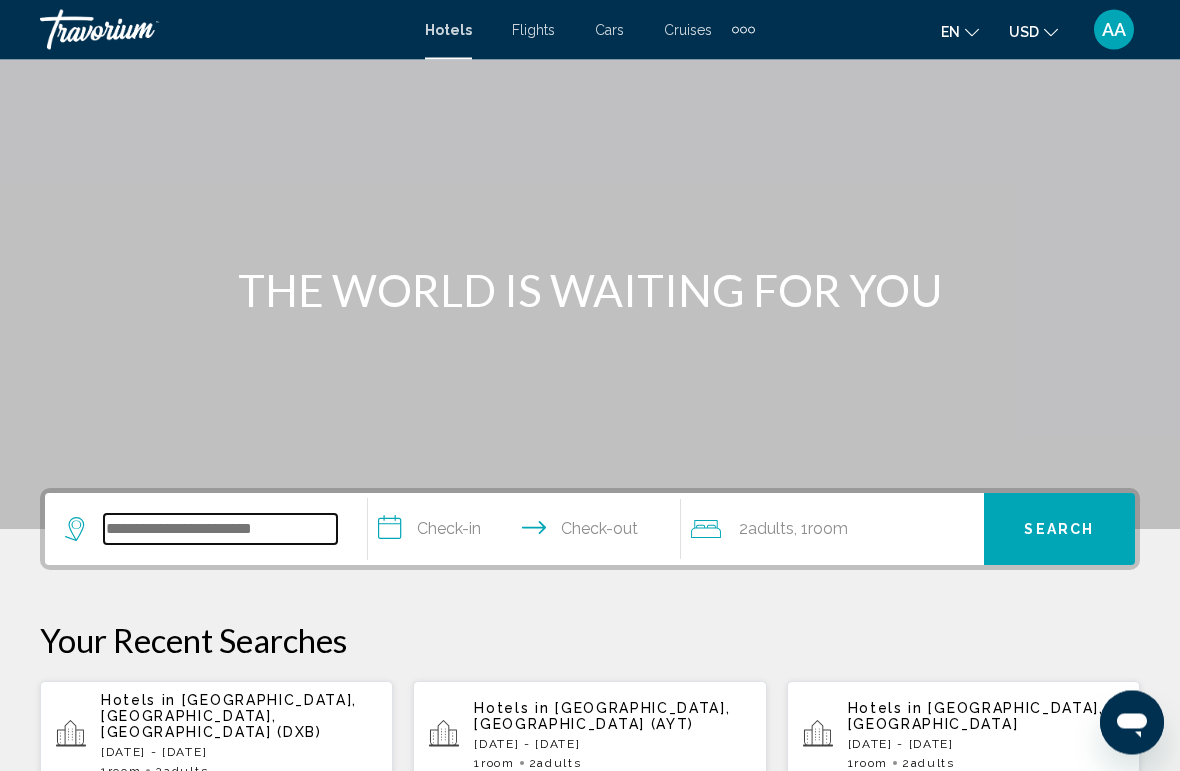 click at bounding box center [220, 530] 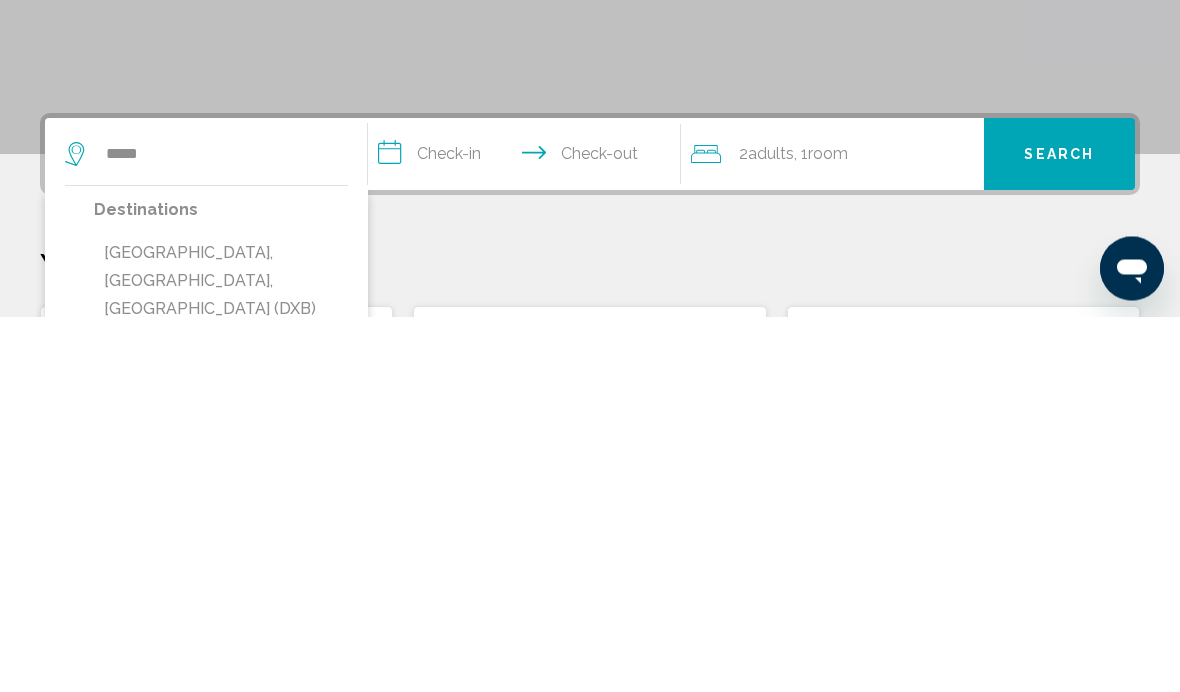 click on "[GEOGRAPHIC_DATA], [GEOGRAPHIC_DATA], [GEOGRAPHIC_DATA] (DXB)" at bounding box center (221, 657) 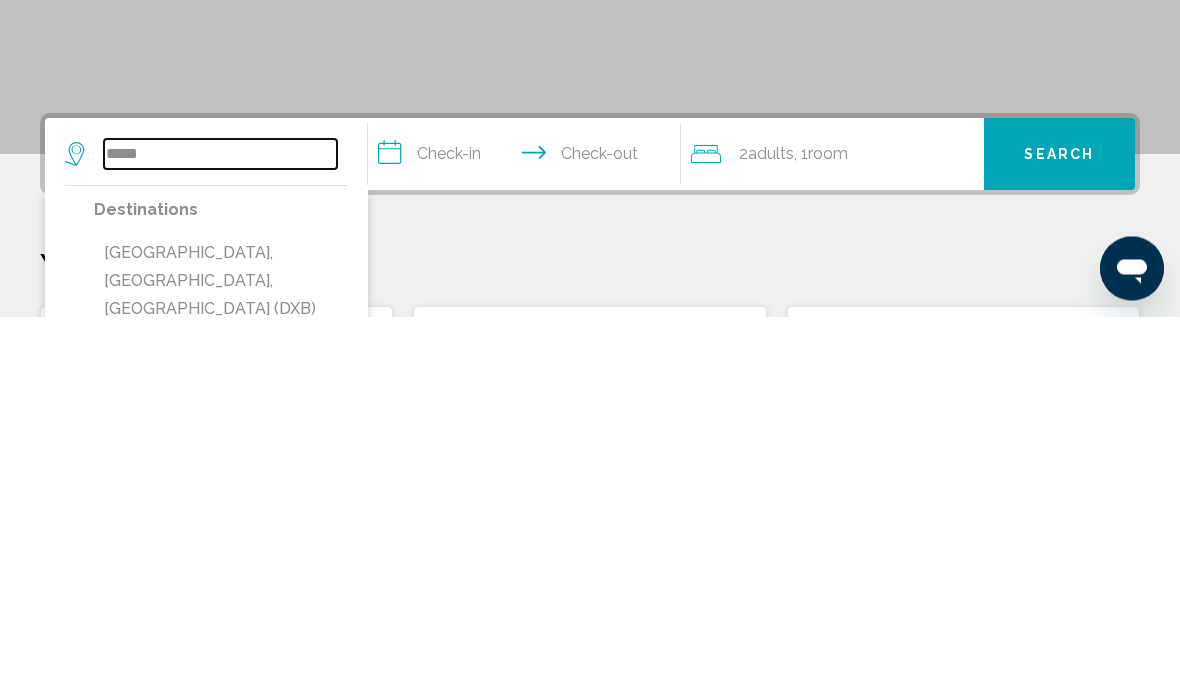 type on "**********" 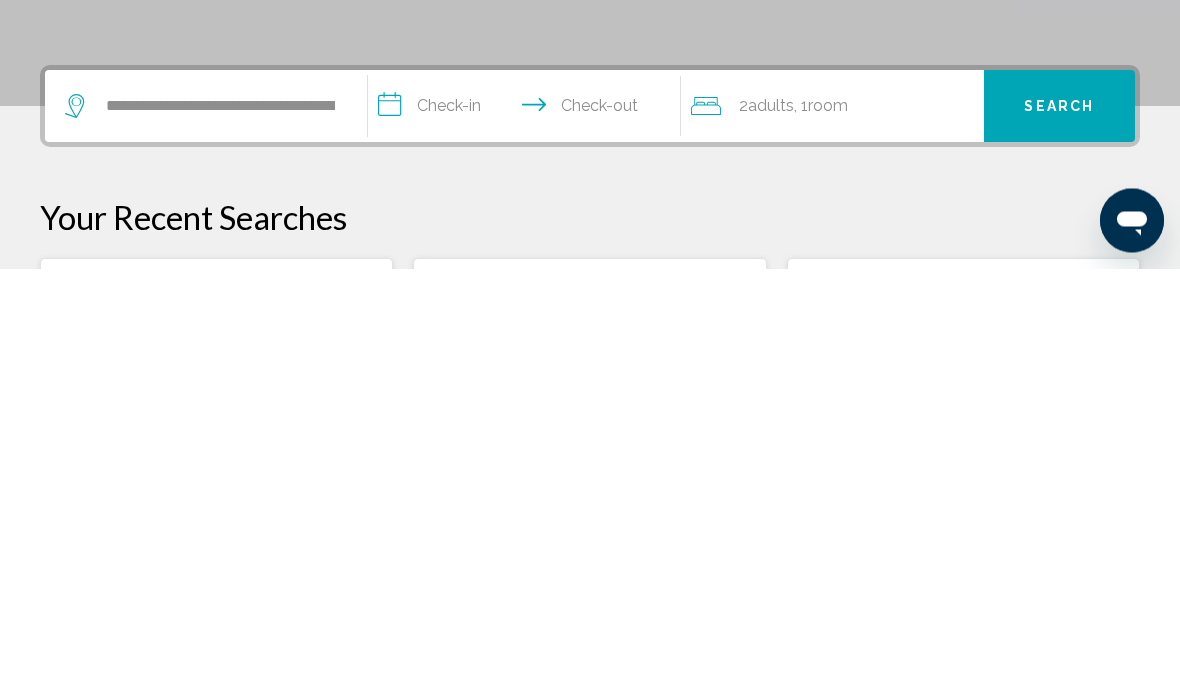 click on "**********" at bounding box center (528, 533) 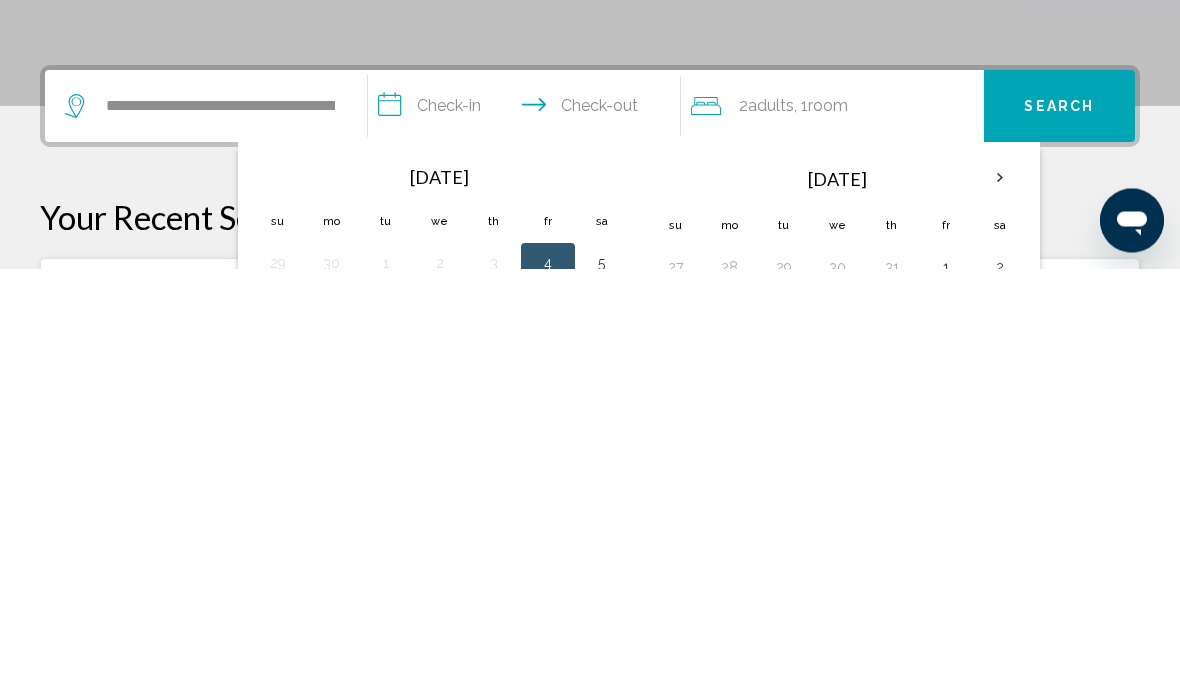 scroll, scrollTop: 494, scrollLeft: 0, axis: vertical 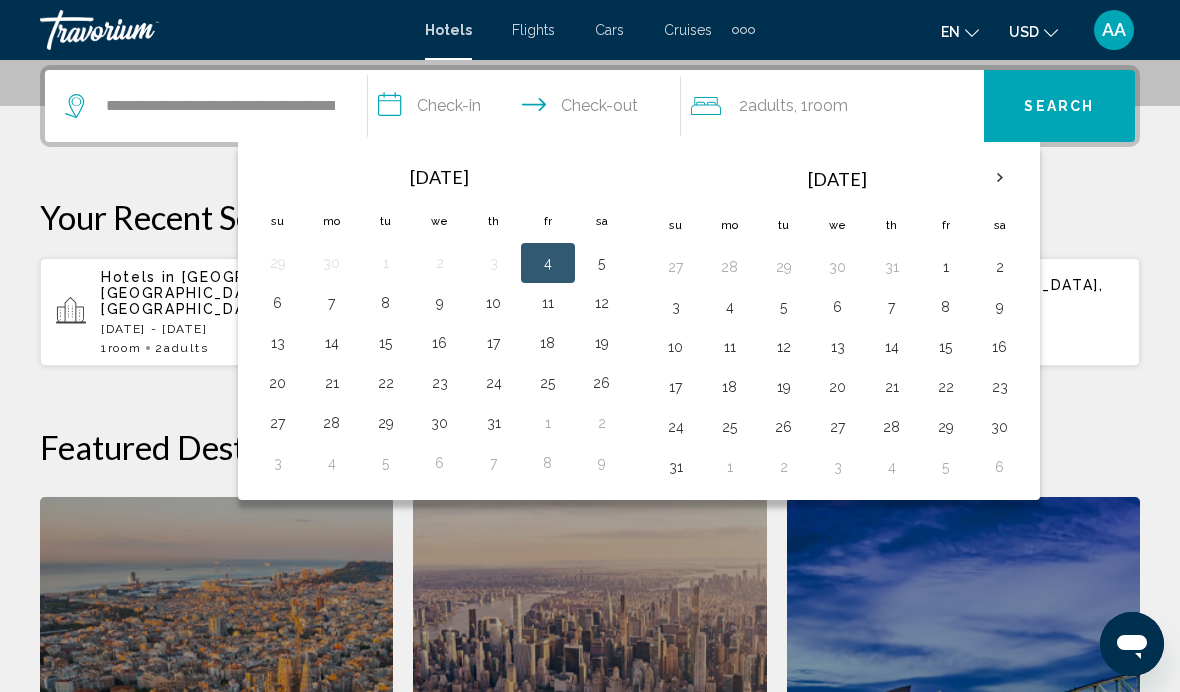 click on "9" at bounding box center (440, 303) 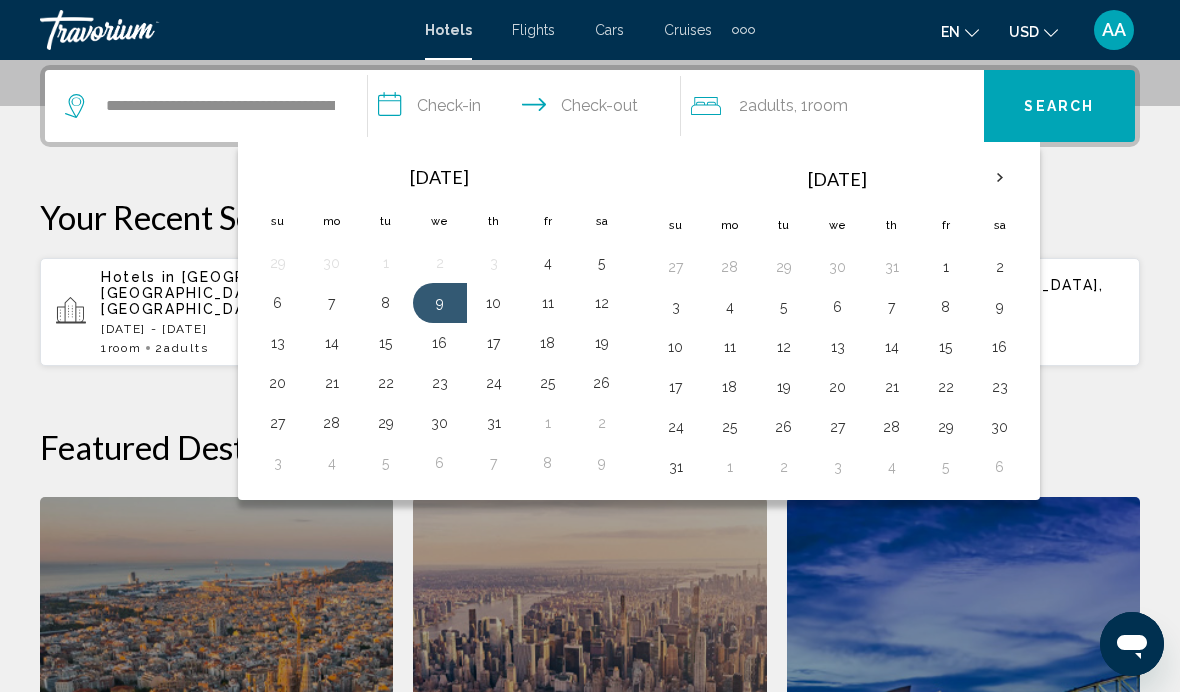 click on "4" at bounding box center [548, 263] 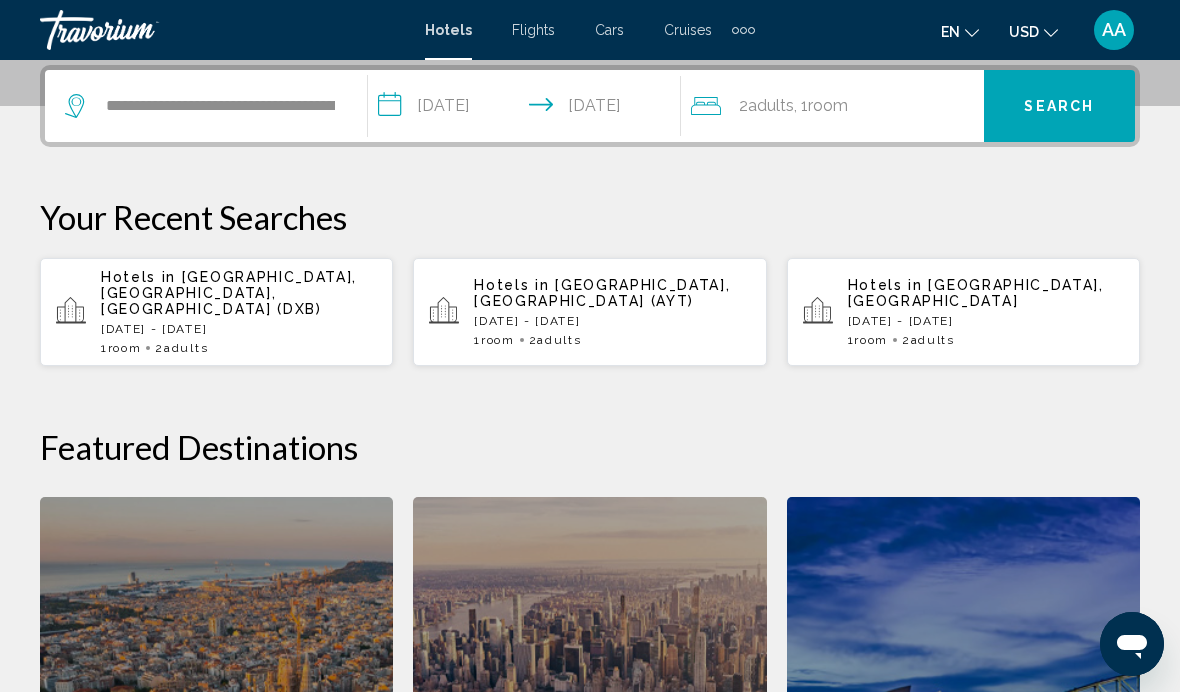 click on "Search" at bounding box center (1059, 107) 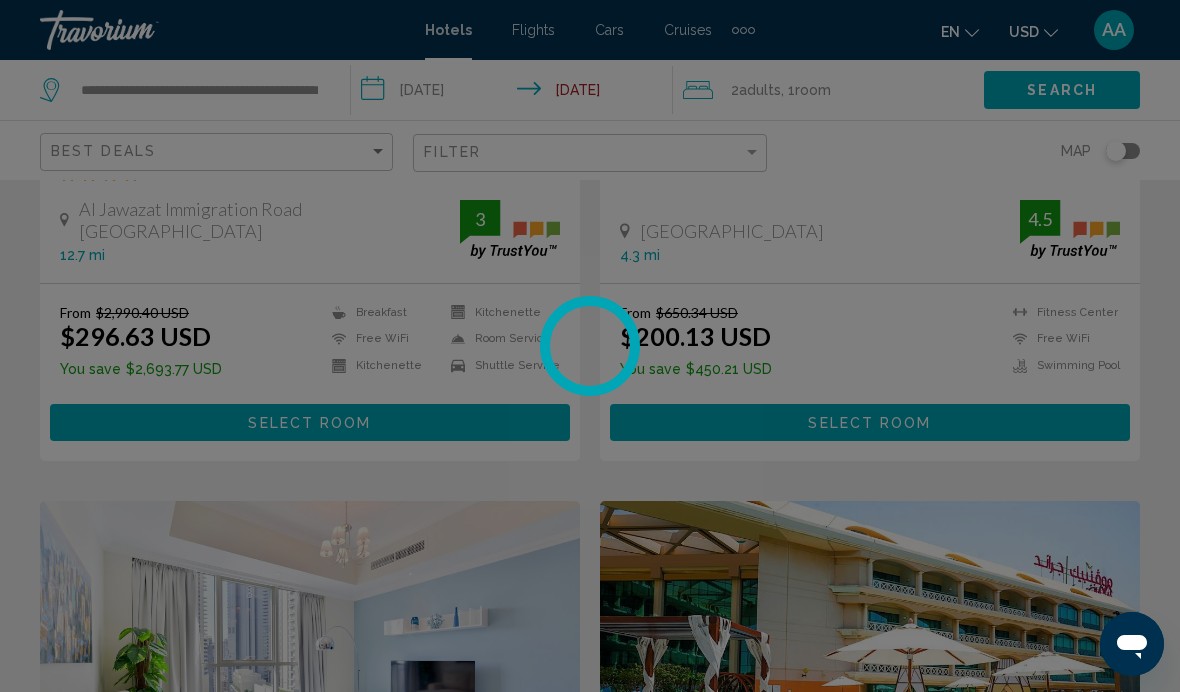 scroll, scrollTop: 0, scrollLeft: 0, axis: both 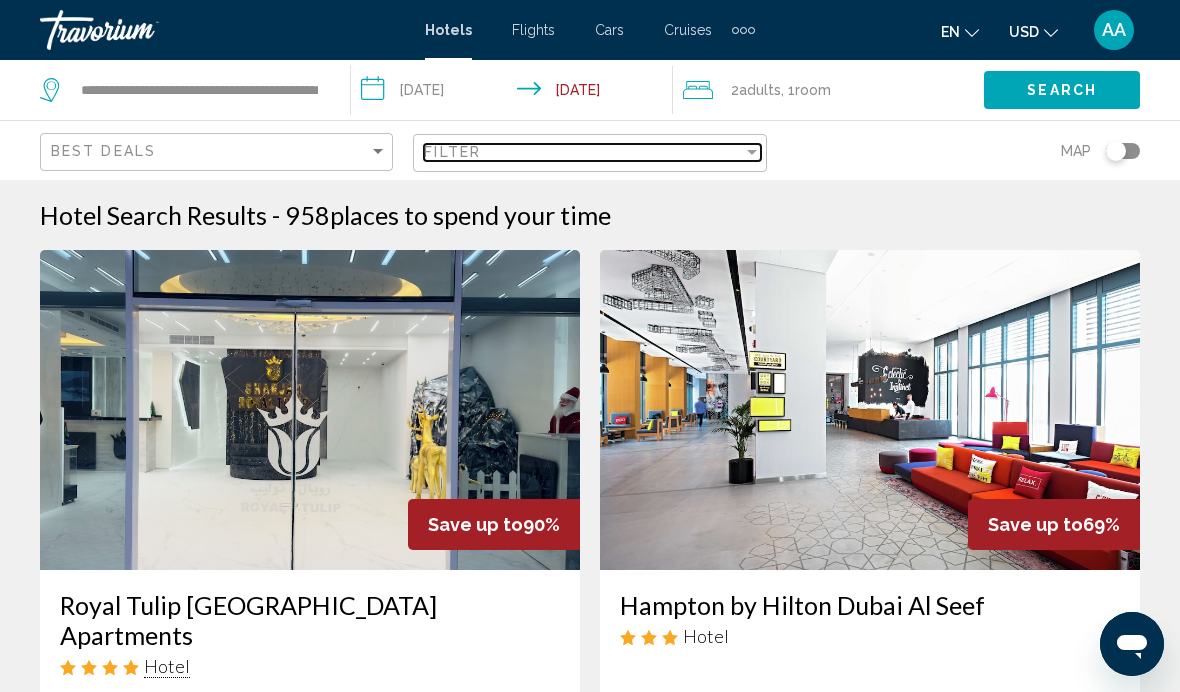 click on "Filter" at bounding box center (583, 152) 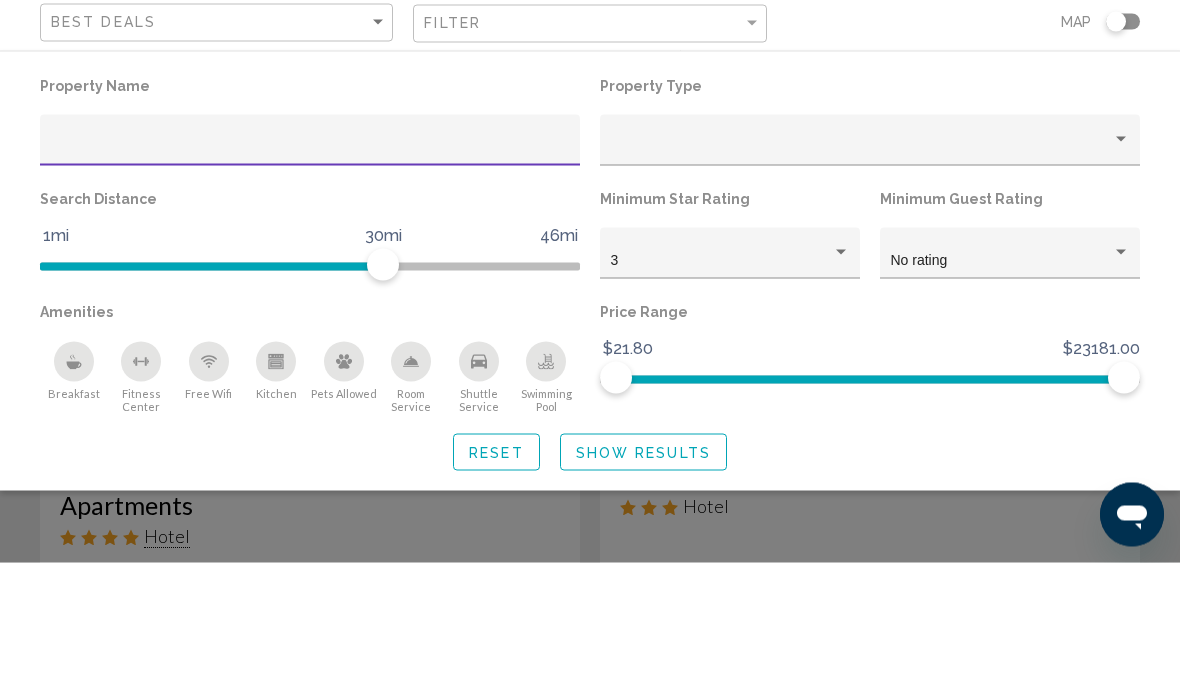 click at bounding box center (310, 277) 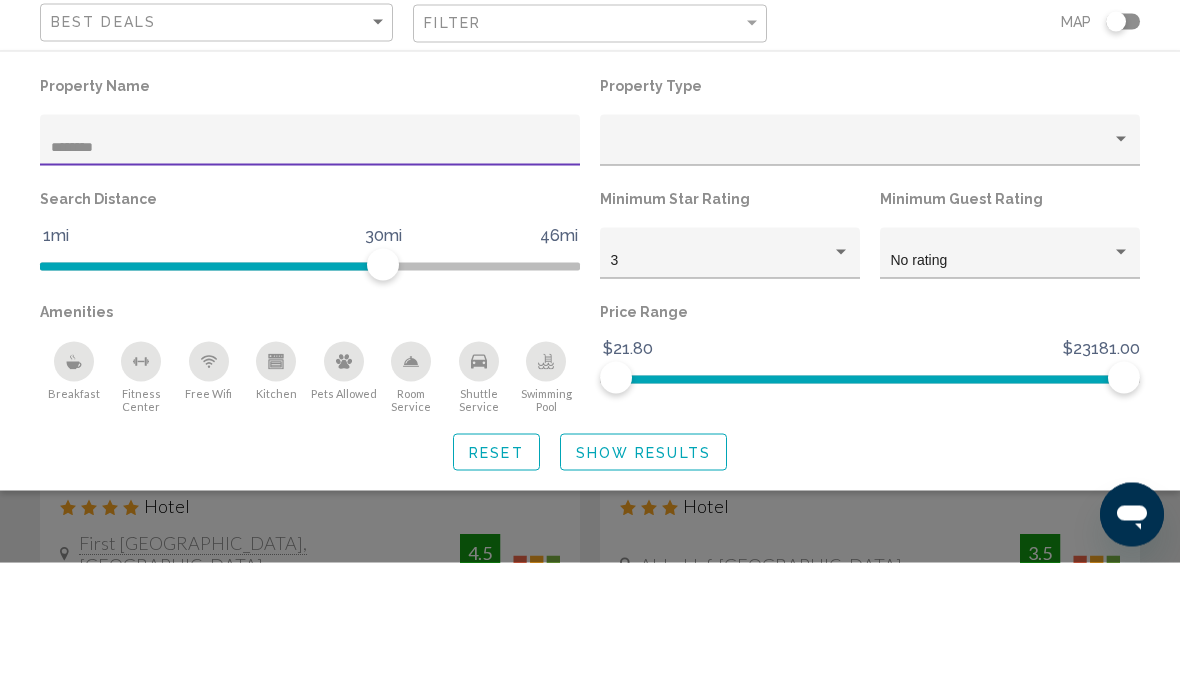 type on "*********" 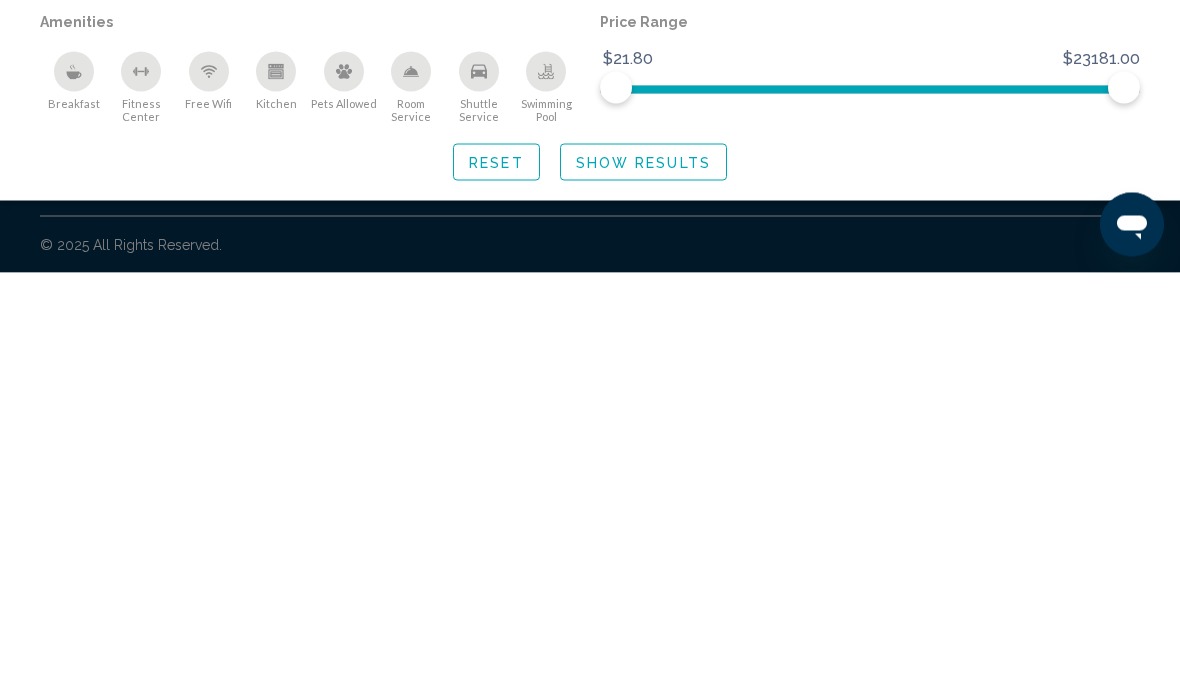 click on "Show Results" 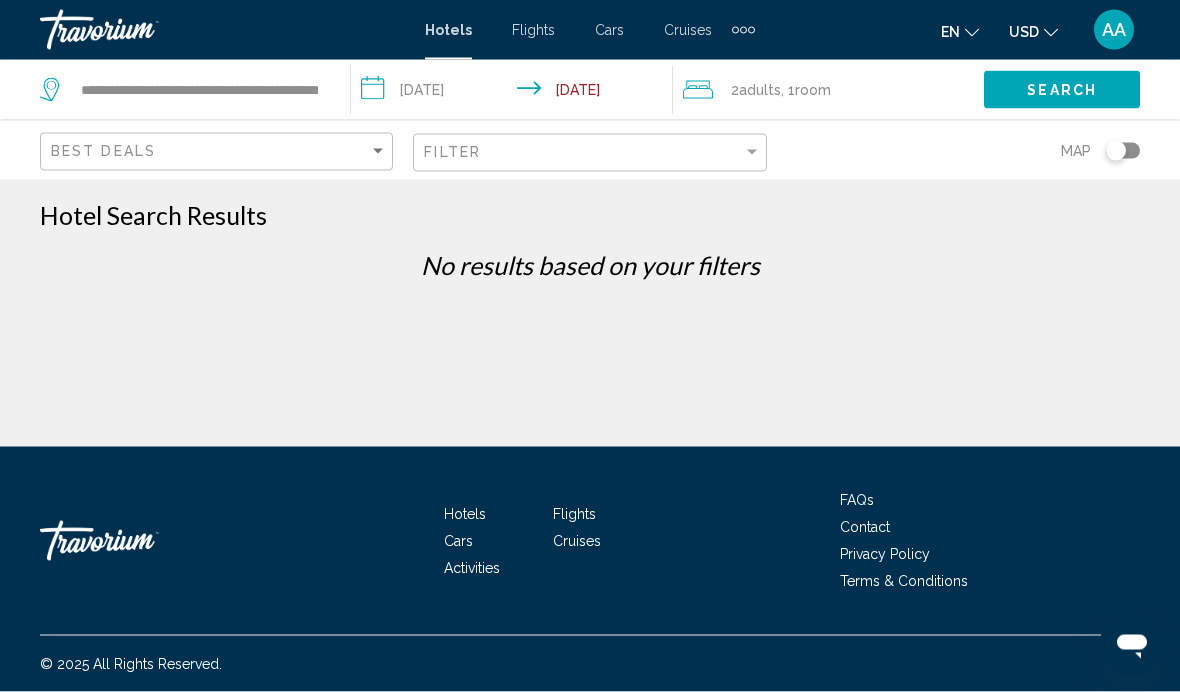 scroll, scrollTop: 0, scrollLeft: 0, axis: both 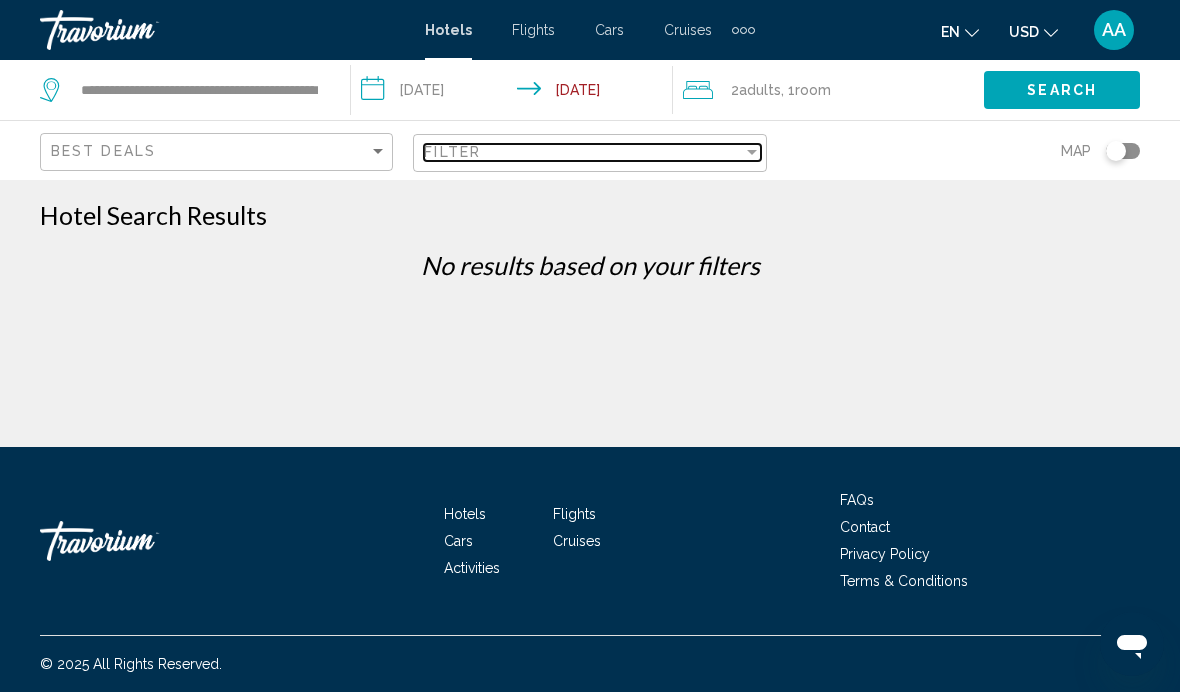 click on "Filter" at bounding box center [583, 152] 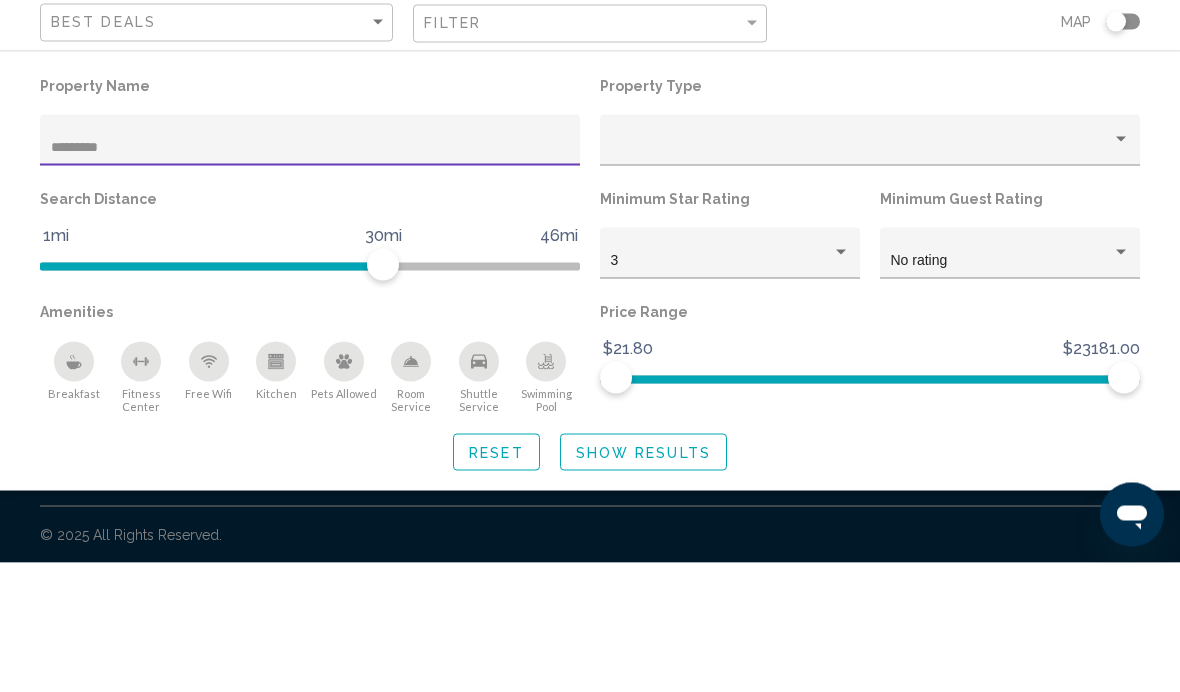 click on "*********" at bounding box center (310, 277) 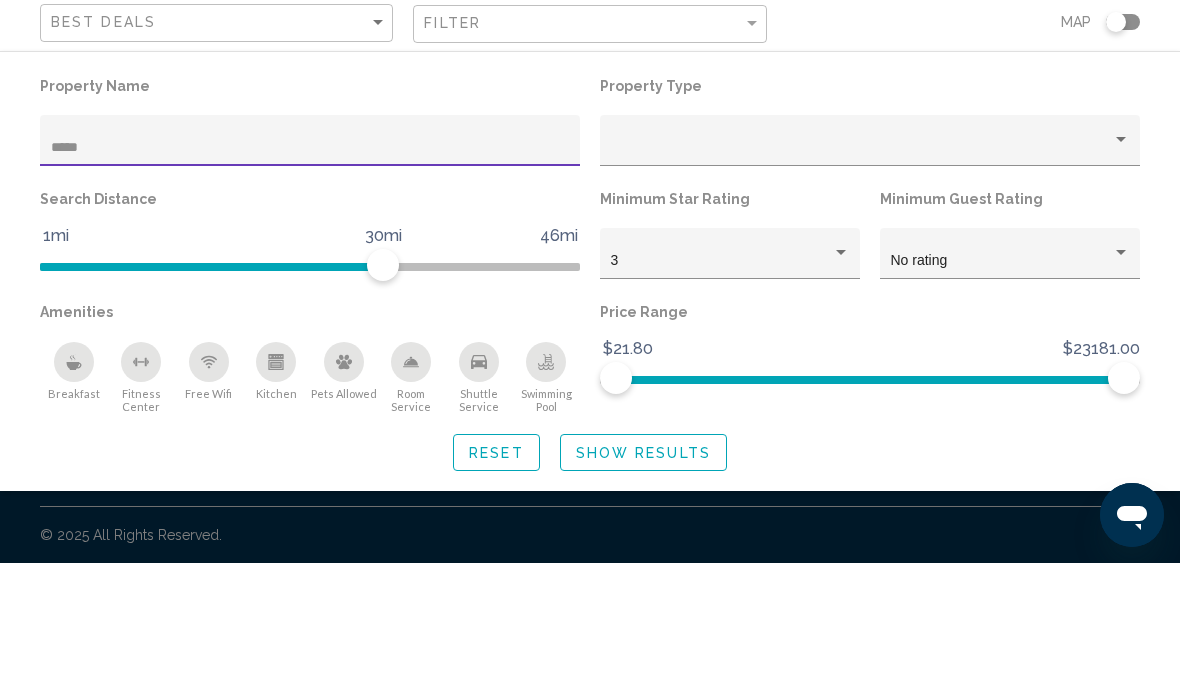 type on "****" 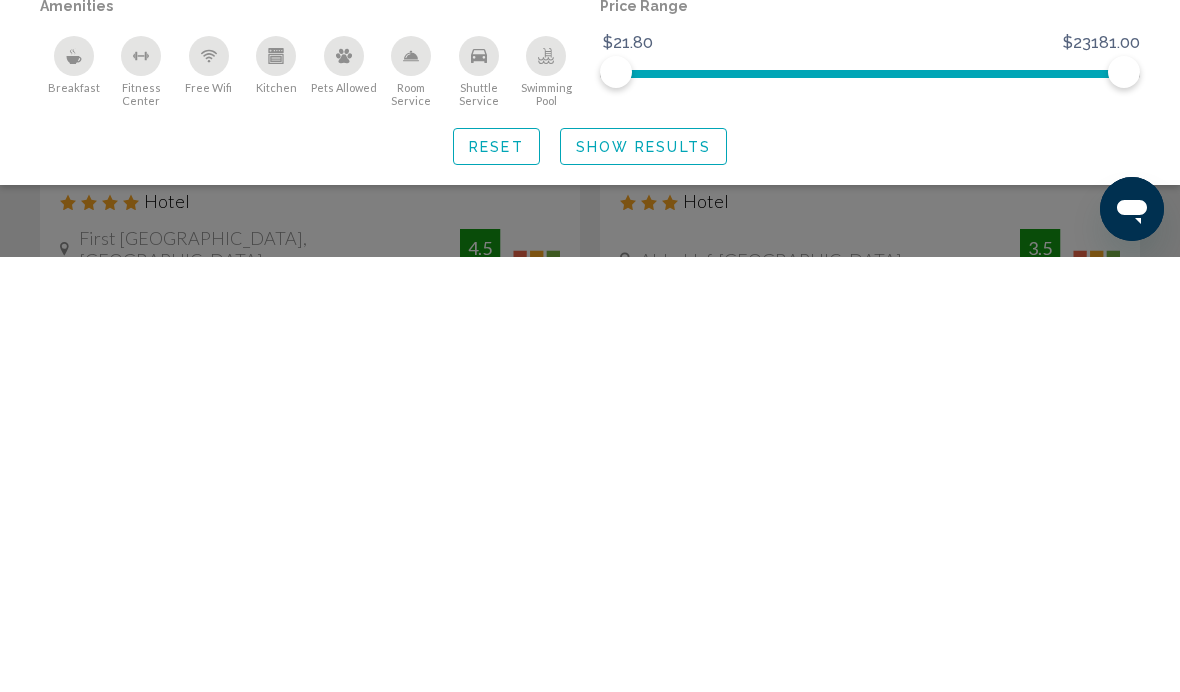 click on "Show Results" 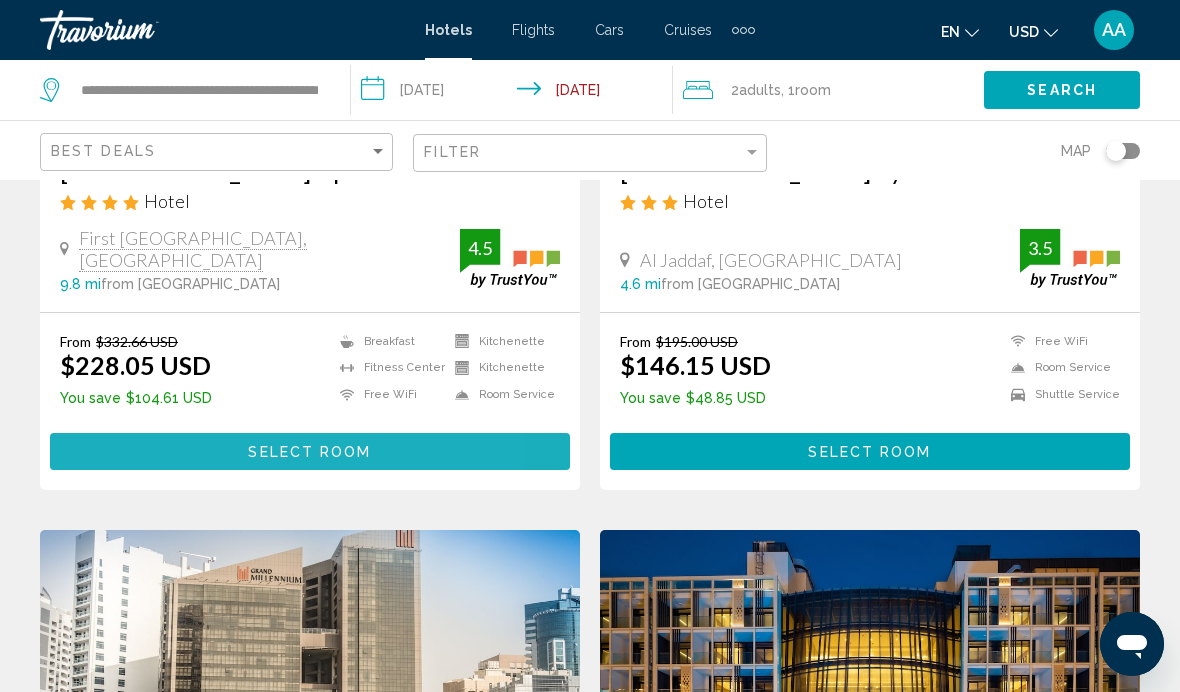 click on "Select Room" at bounding box center (310, 451) 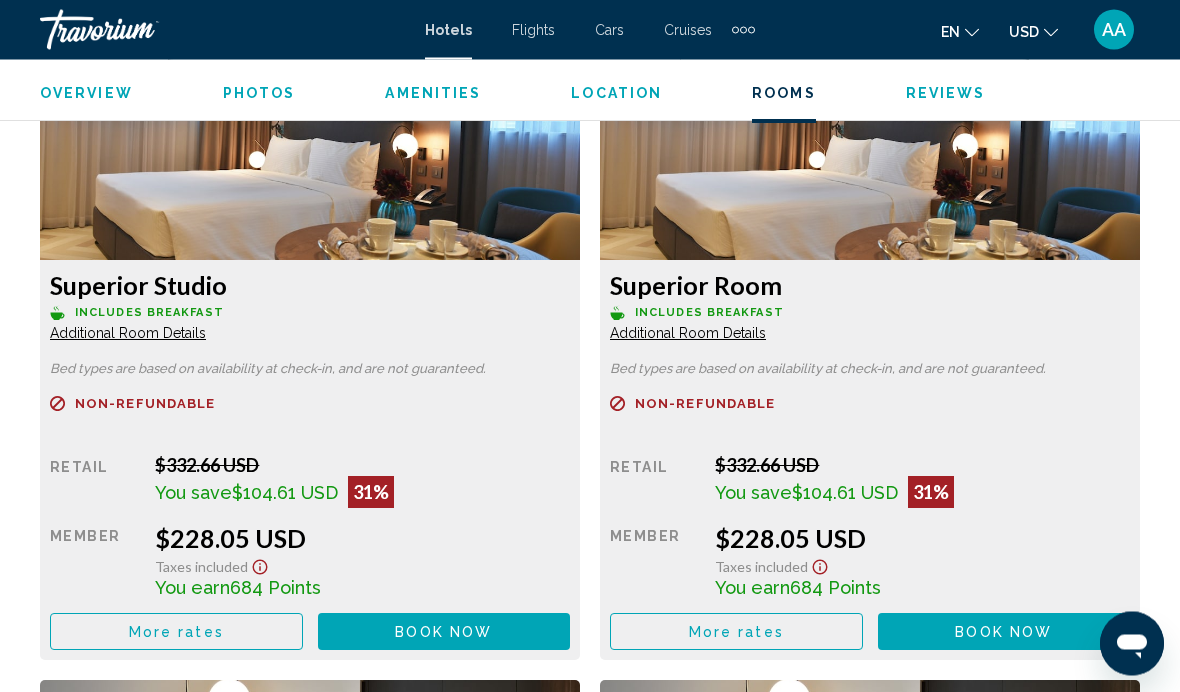 scroll, scrollTop: 3181, scrollLeft: 0, axis: vertical 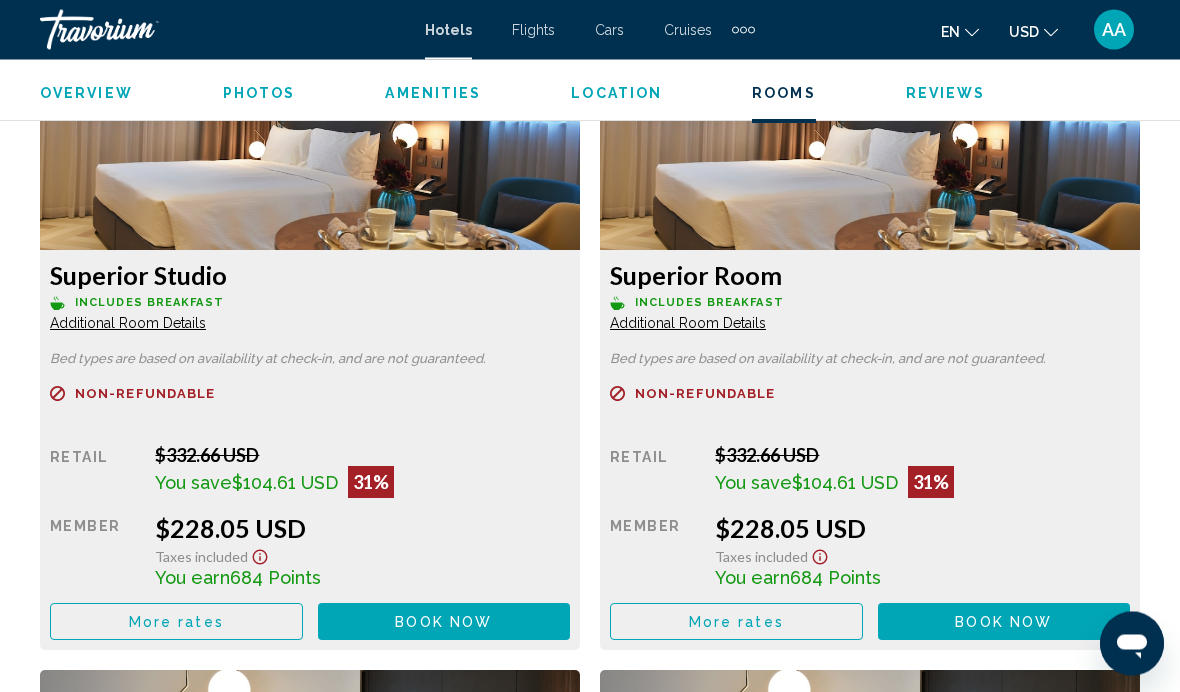 click on "More rates" at bounding box center [176, 622] 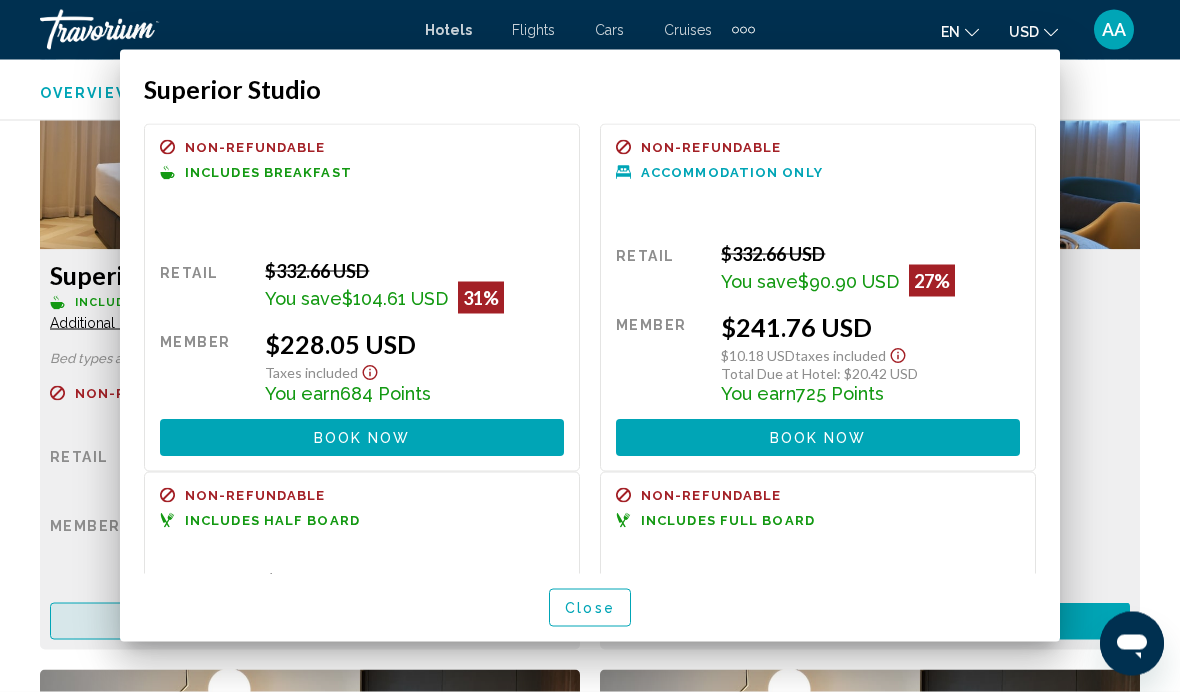 scroll, scrollTop: 0, scrollLeft: 0, axis: both 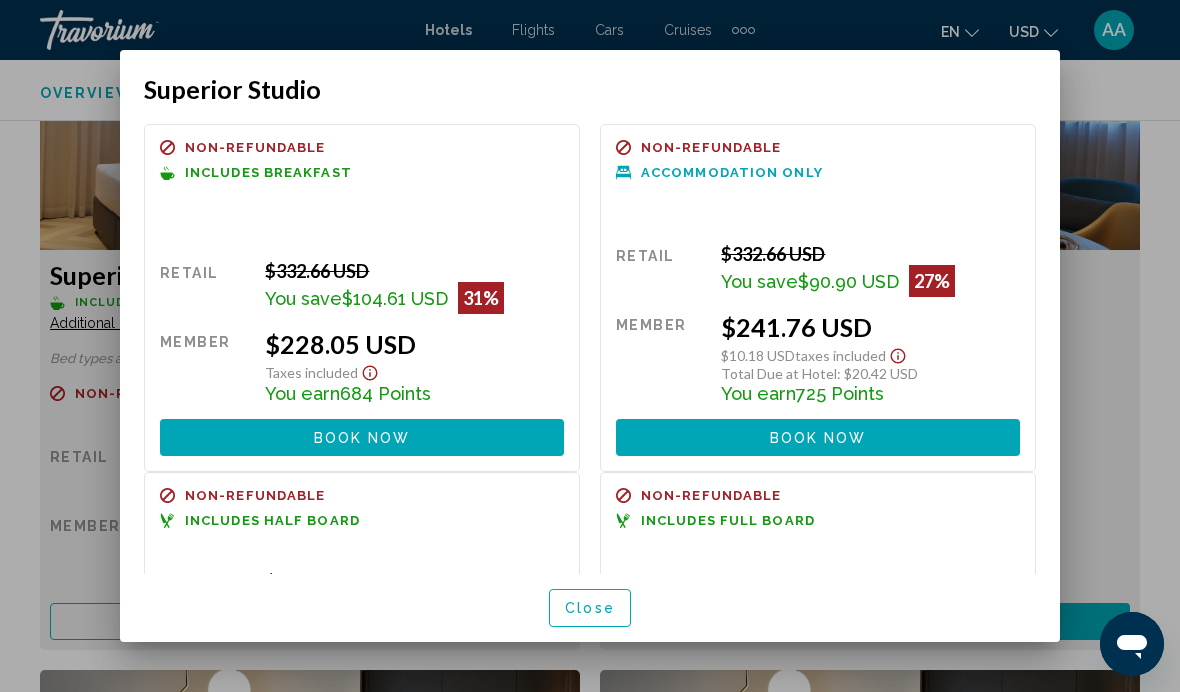 click on "Book now No longer available" at bounding box center [362, 437] 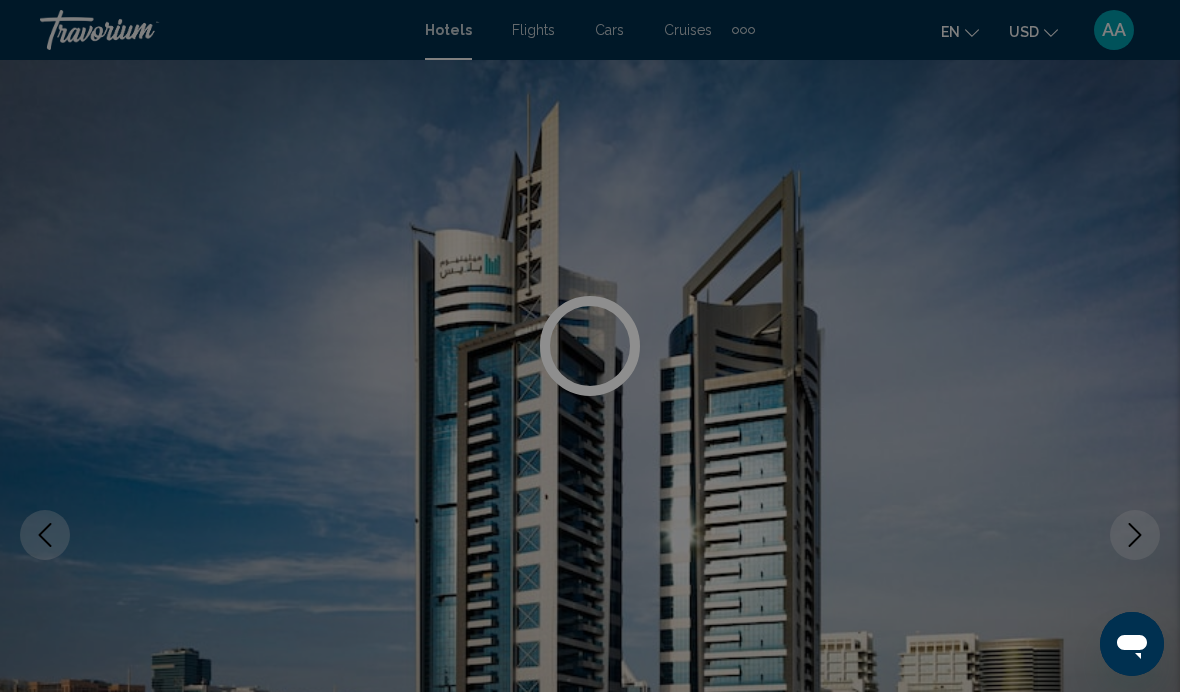 scroll, scrollTop: 3182, scrollLeft: 0, axis: vertical 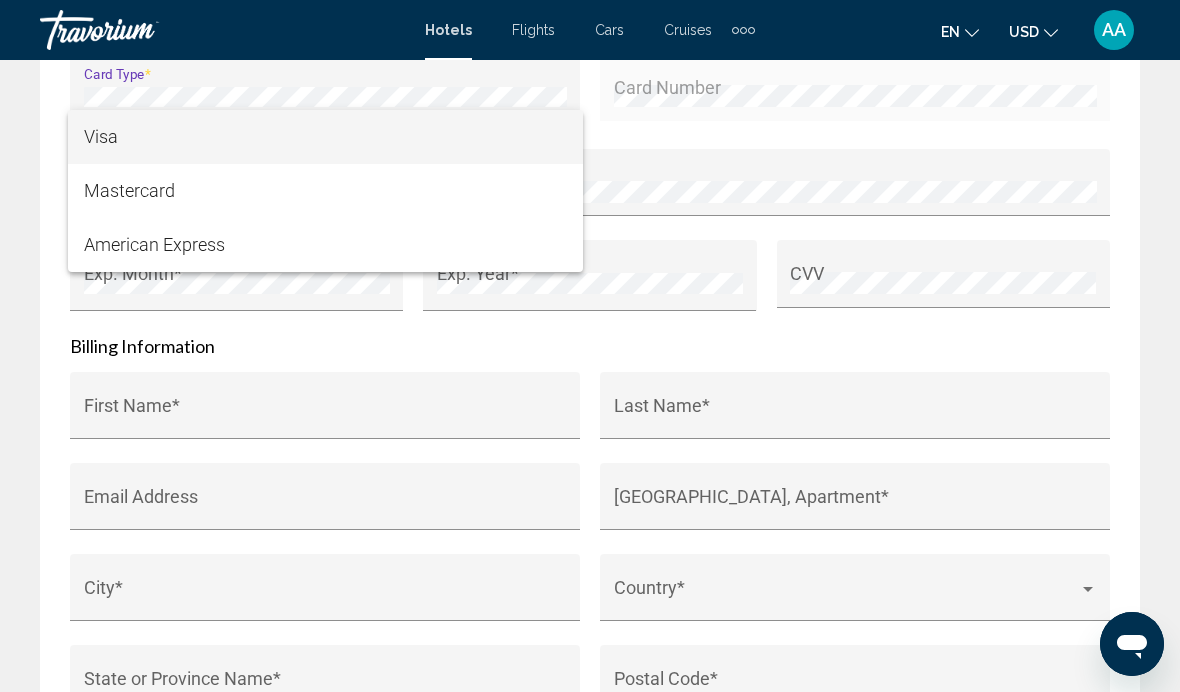 click on "Visa" at bounding box center [325, 137] 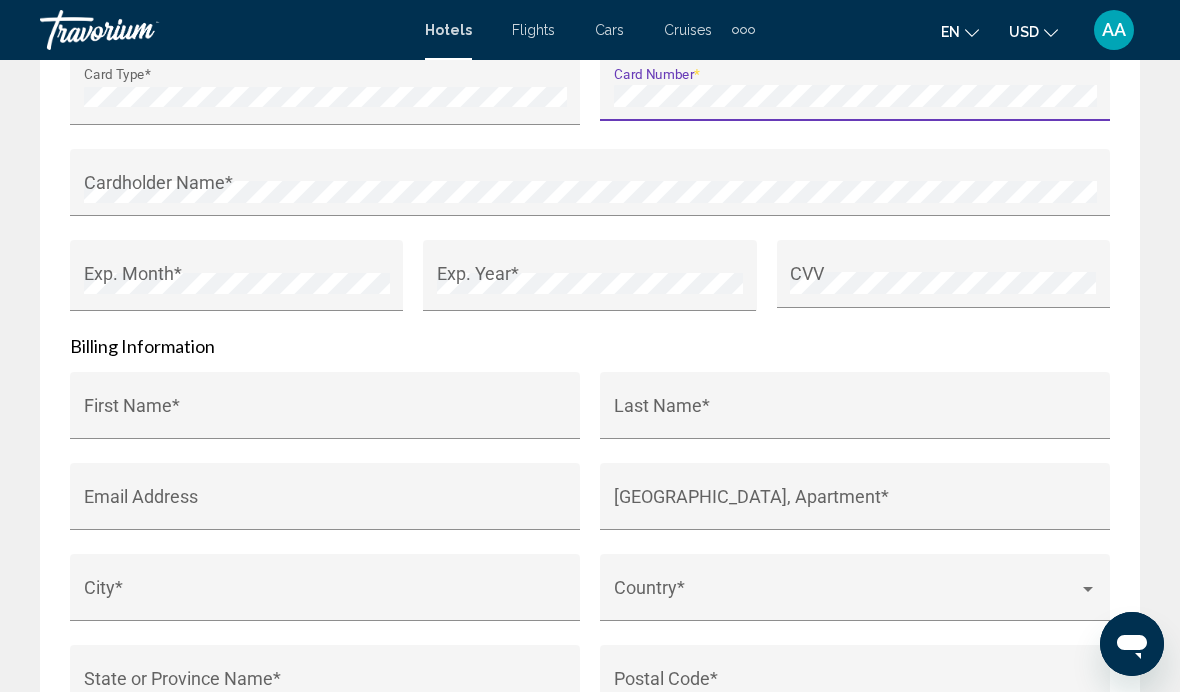 scroll, scrollTop: 2520, scrollLeft: 0, axis: vertical 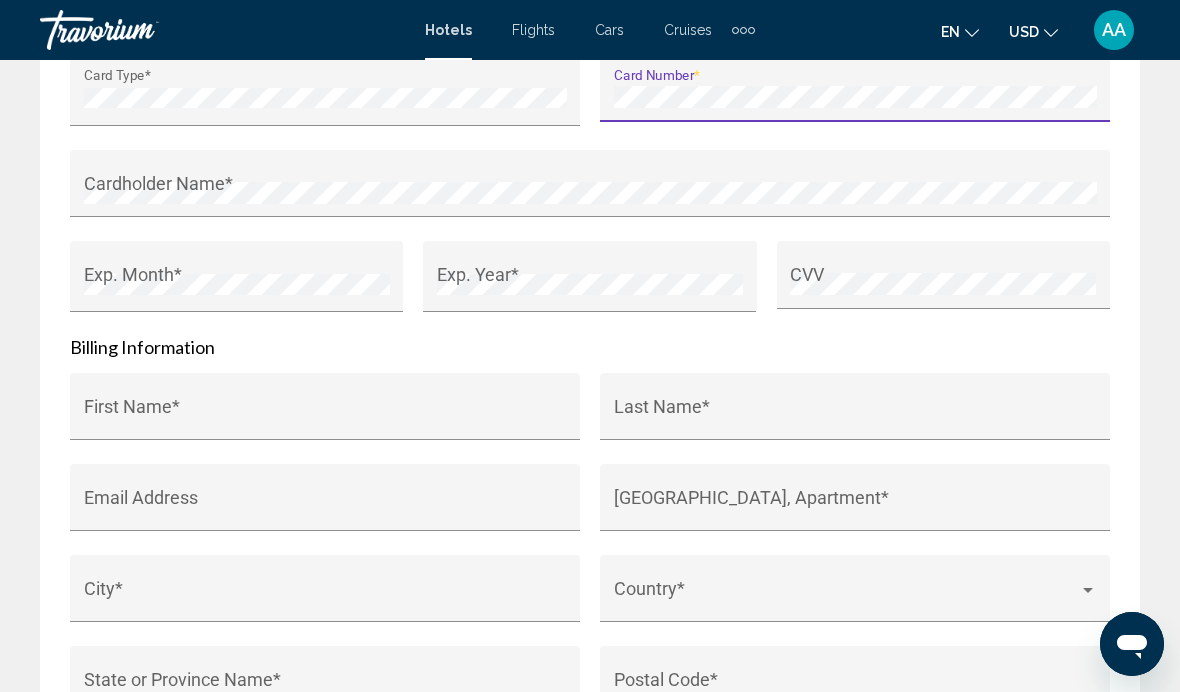 click on "Cardholder Name  *" at bounding box center [590, 190] 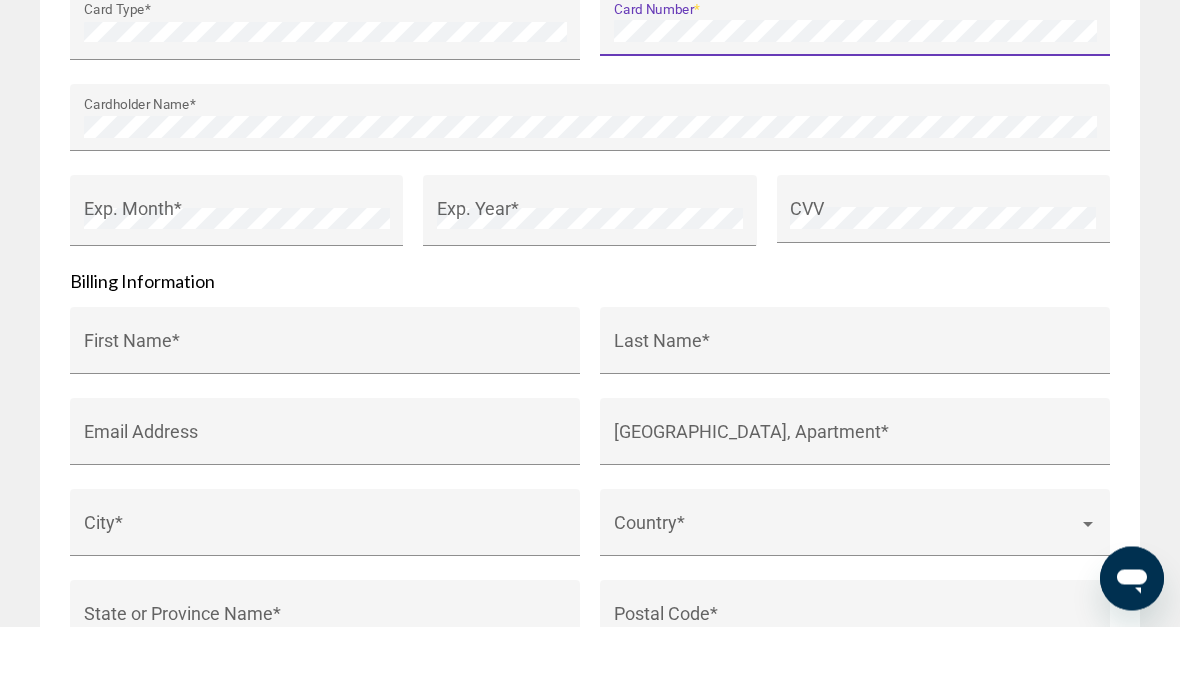 scroll, scrollTop: 2586, scrollLeft: 0, axis: vertical 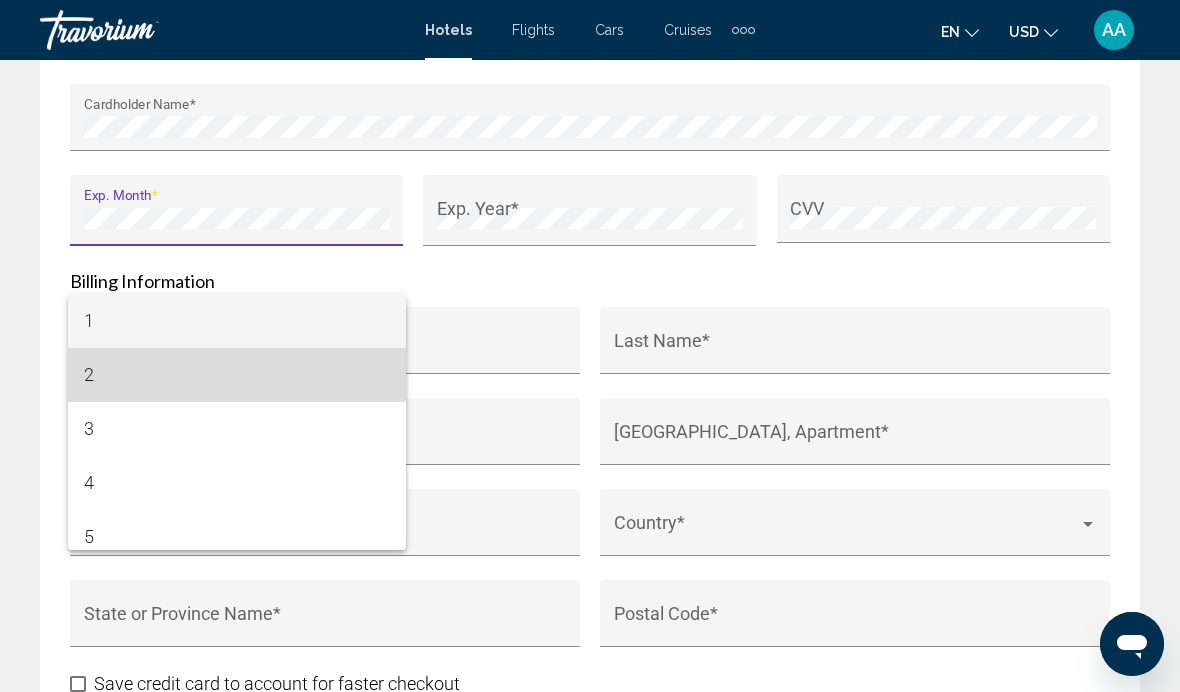click on "2" at bounding box center (237, 375) 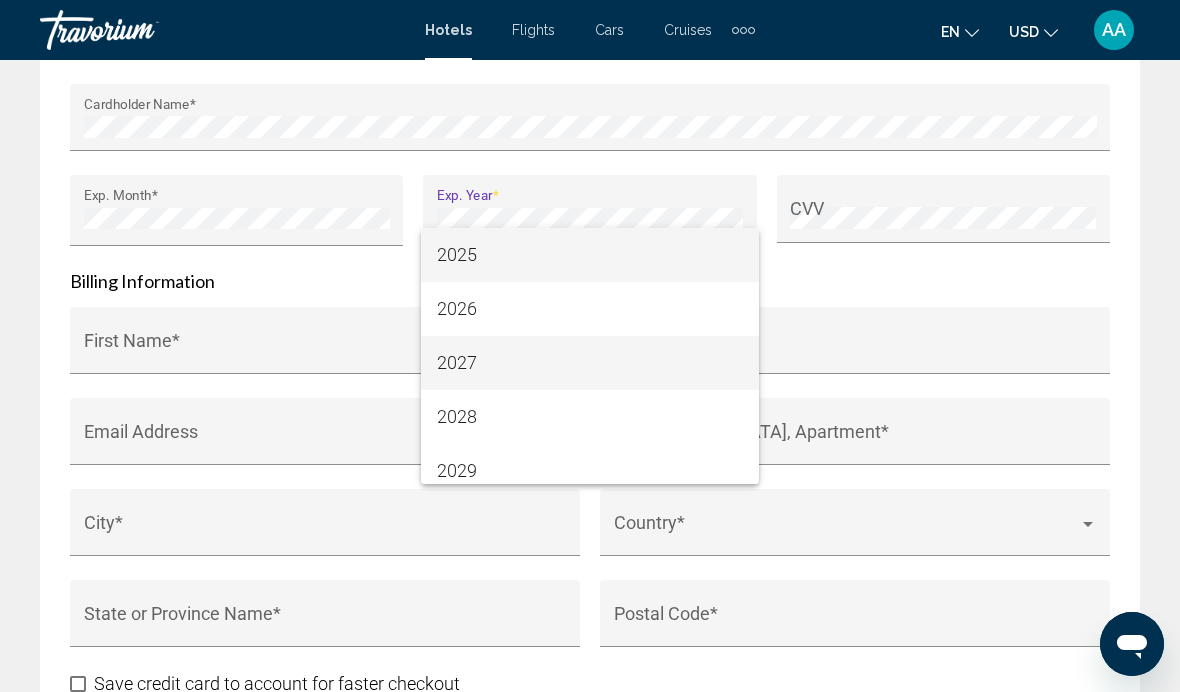 click on "2027" at bounding box center (590, 363) 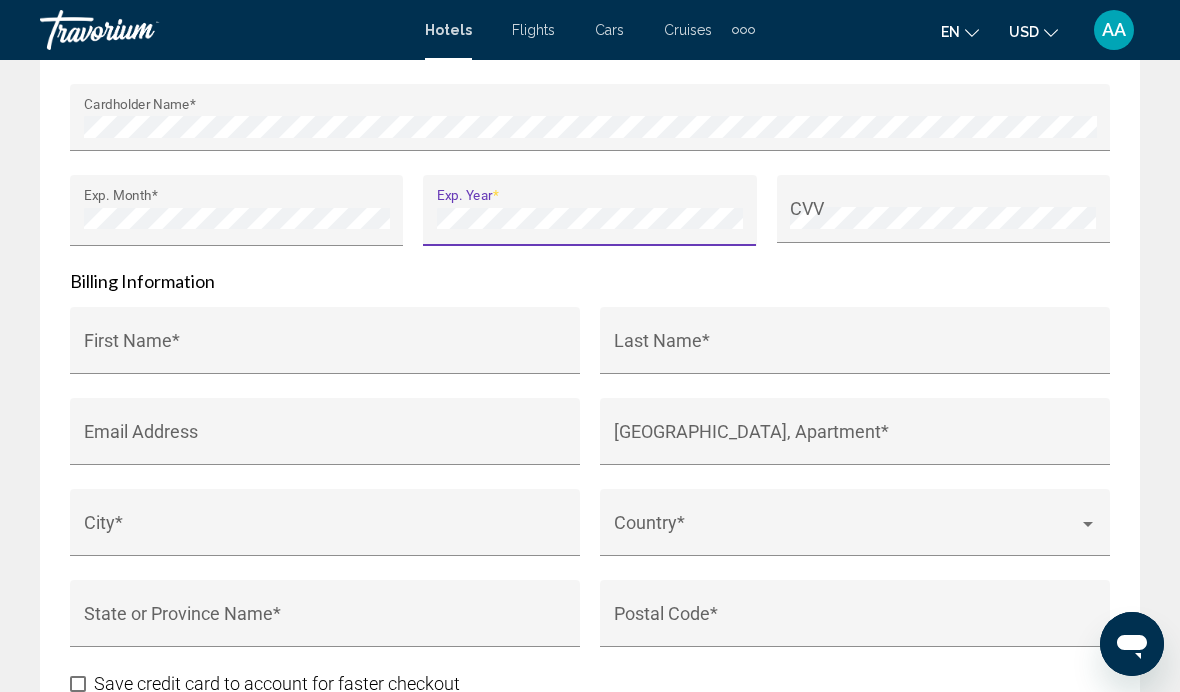 click on "CVV" at bounding box center [943, 216] 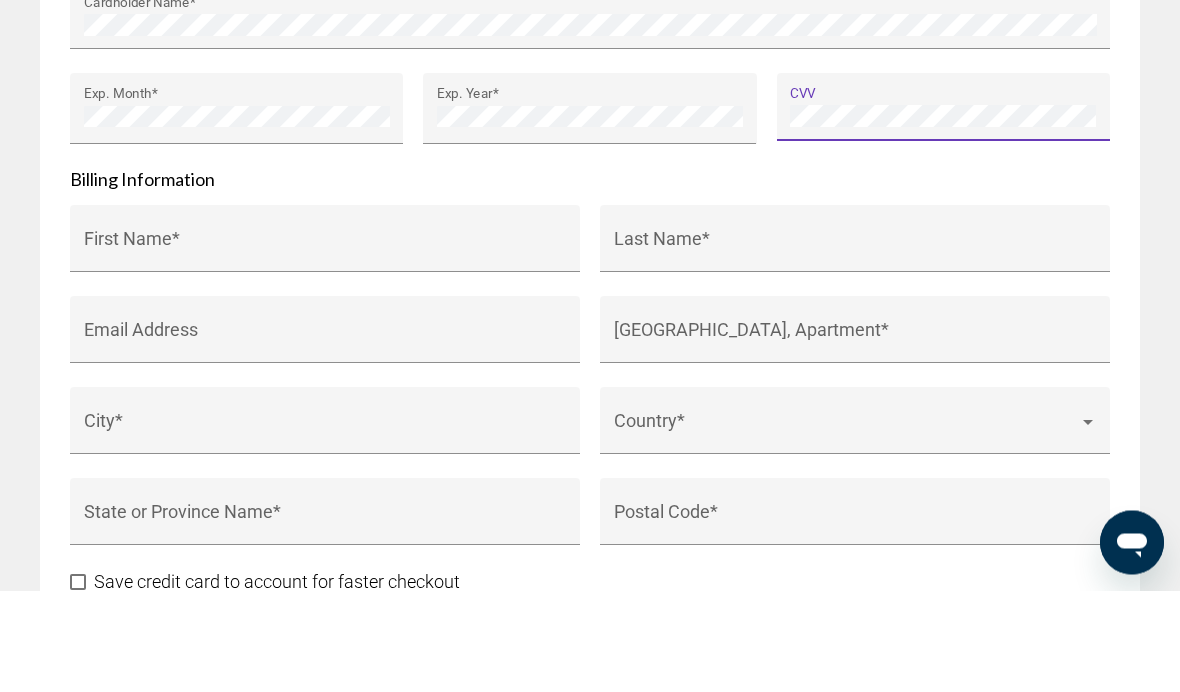 click on "First Name  *" at bounding box center [325, 347] 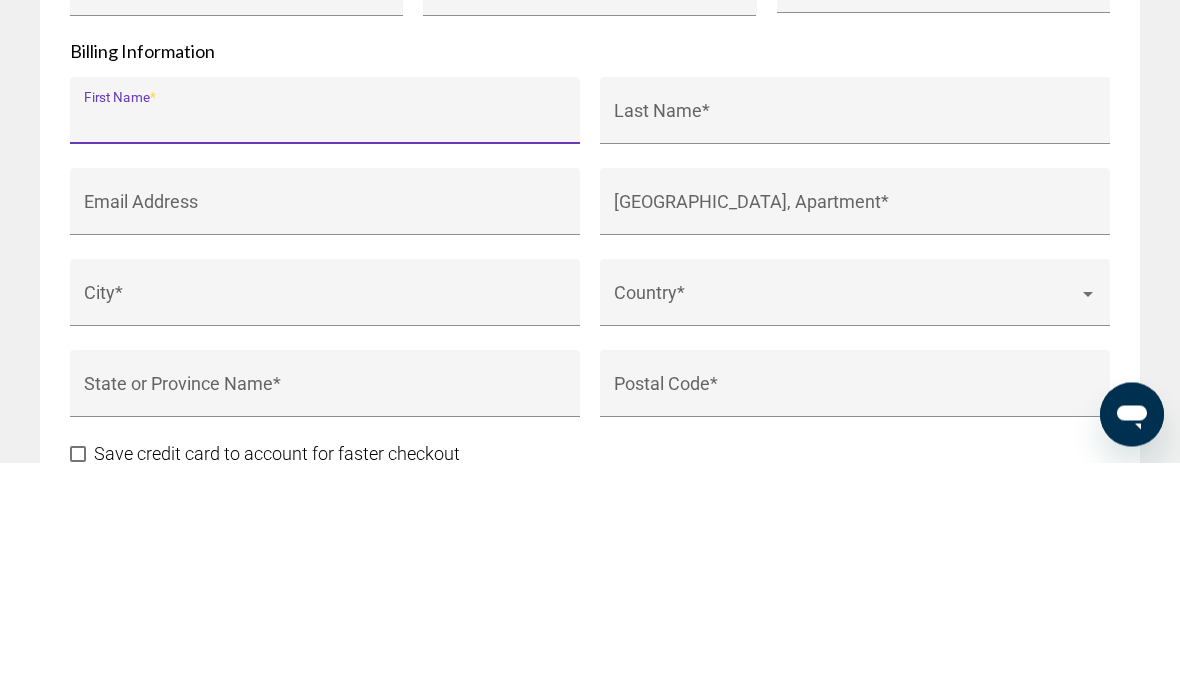 type on "*" 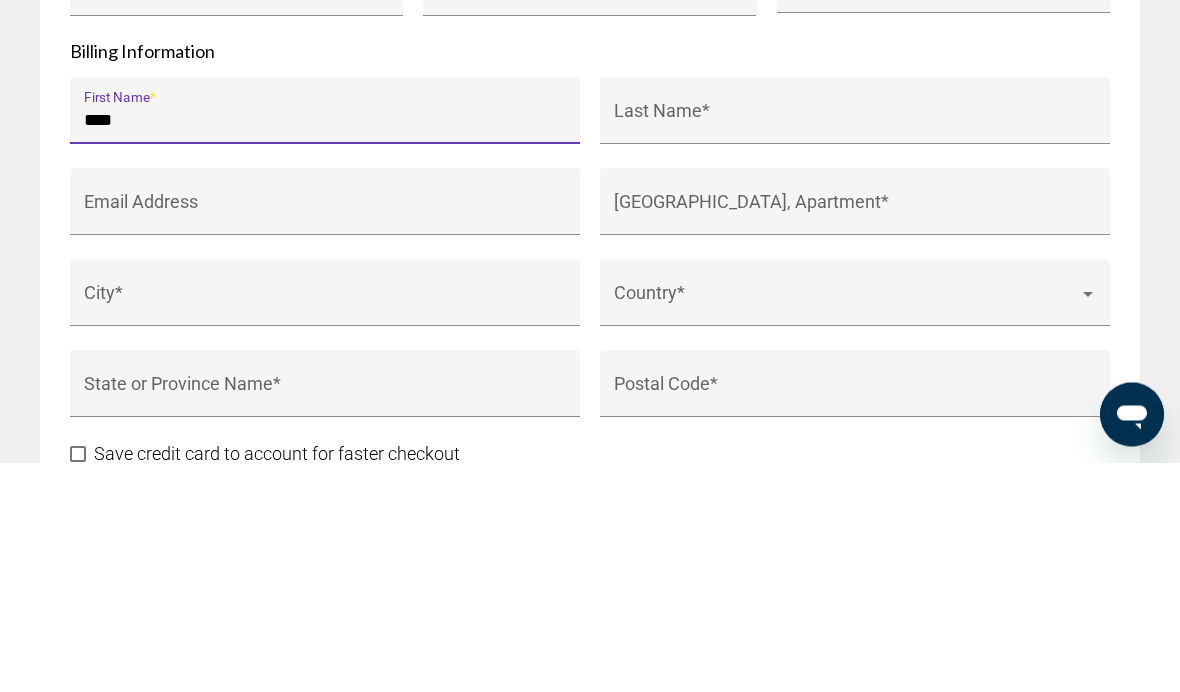 type on "****" 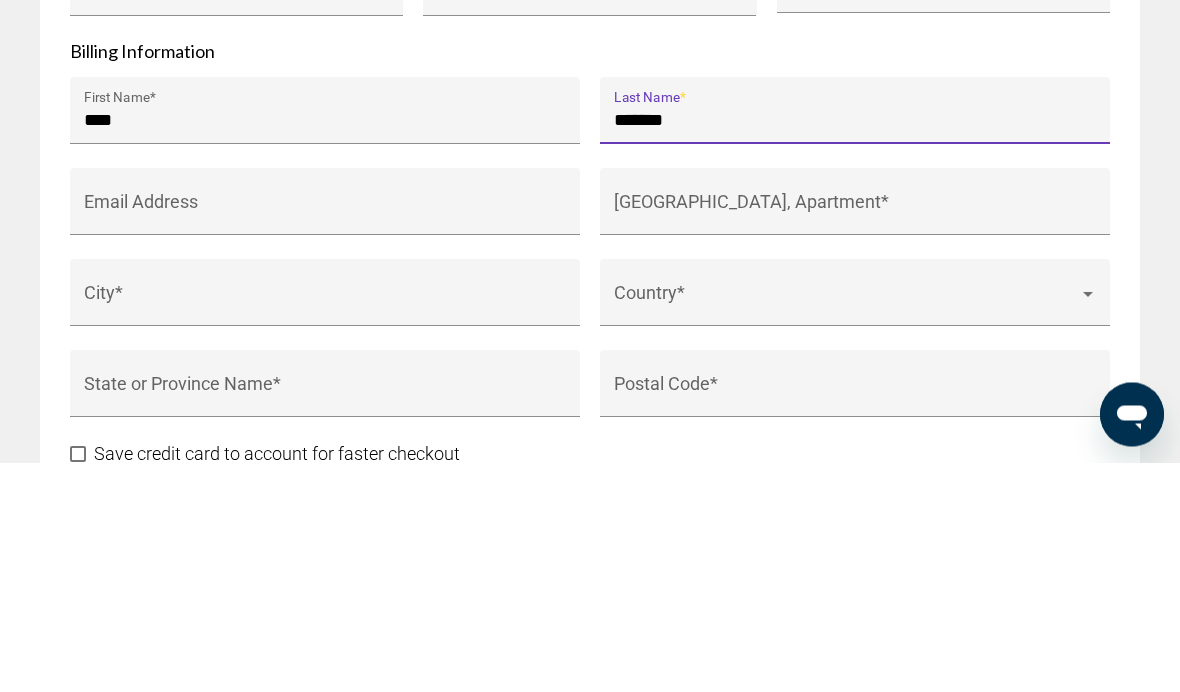 type on "*******" 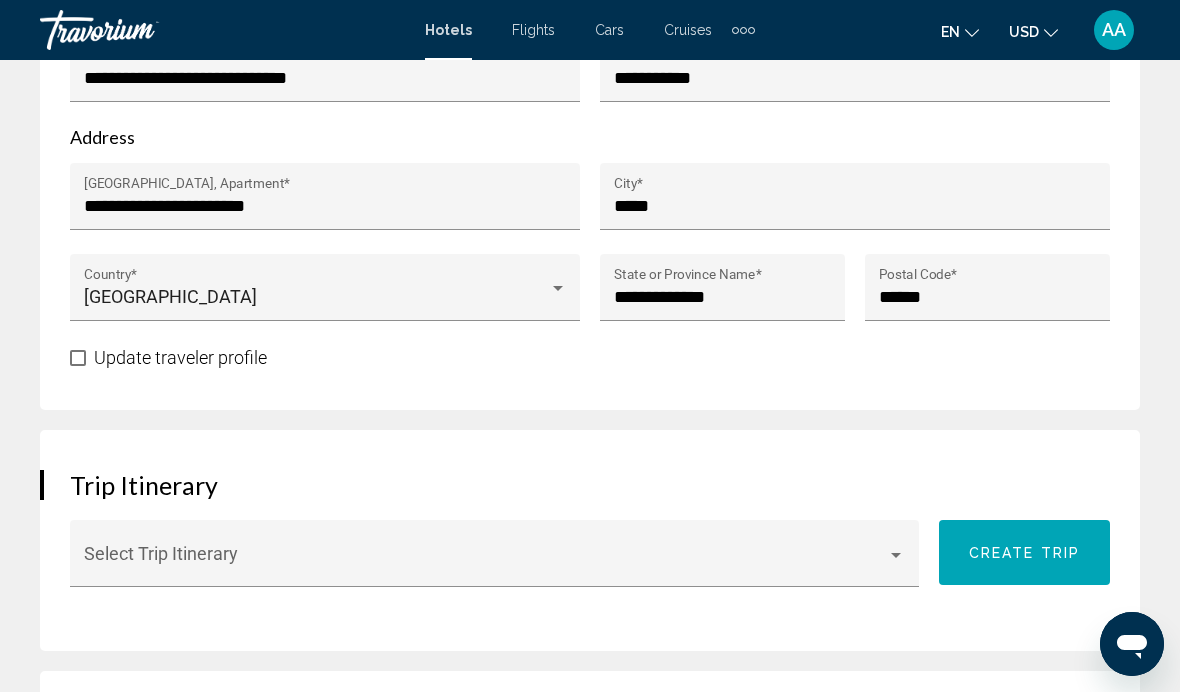 scroll, scrollTop: 1465, scrollLeft: 0, axis: vertical 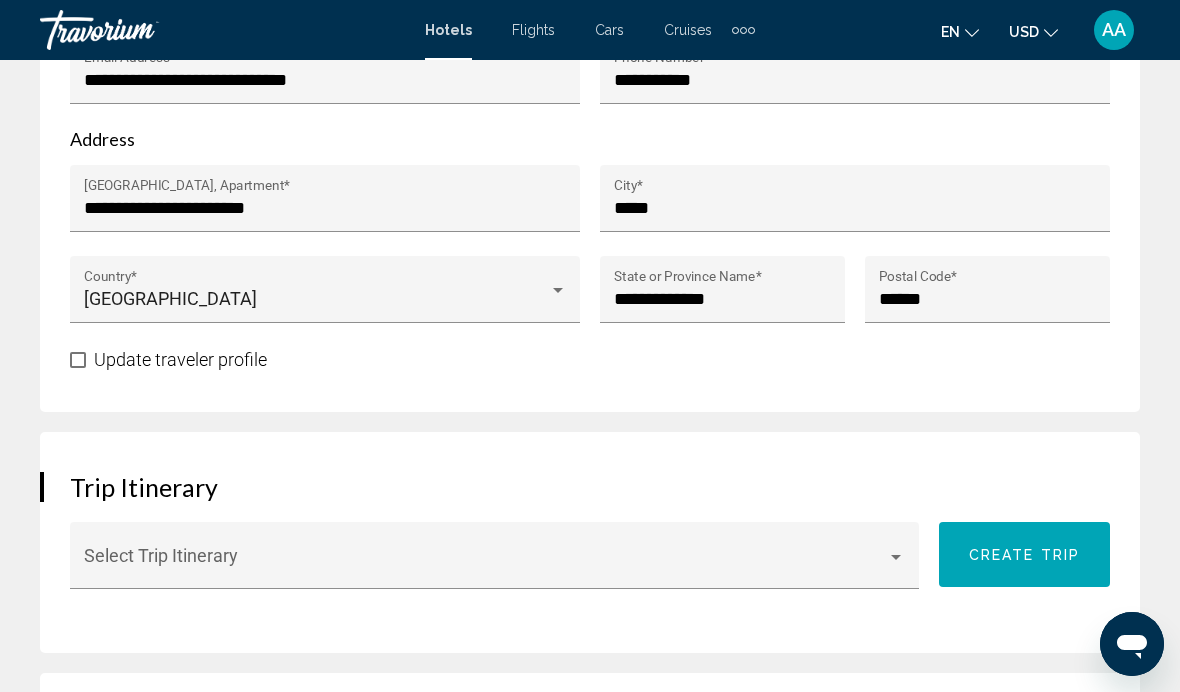 click on "**********" at bounding box center [325, 80] 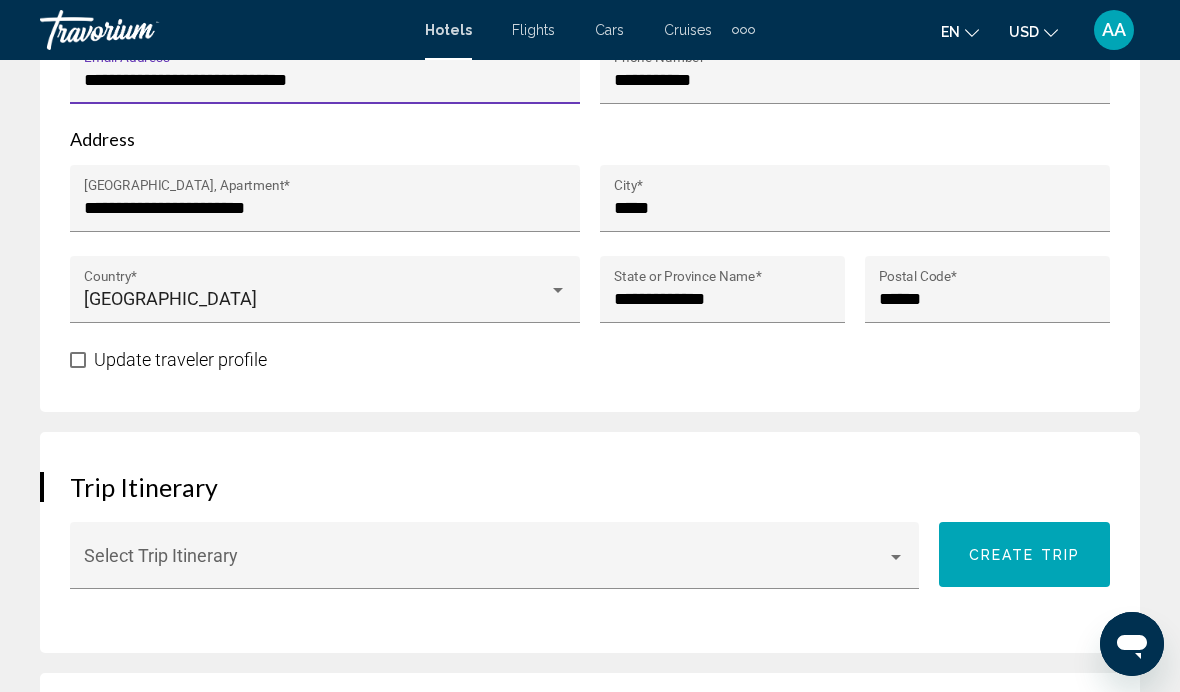 click on "**********" at bounding box center [325, 80] 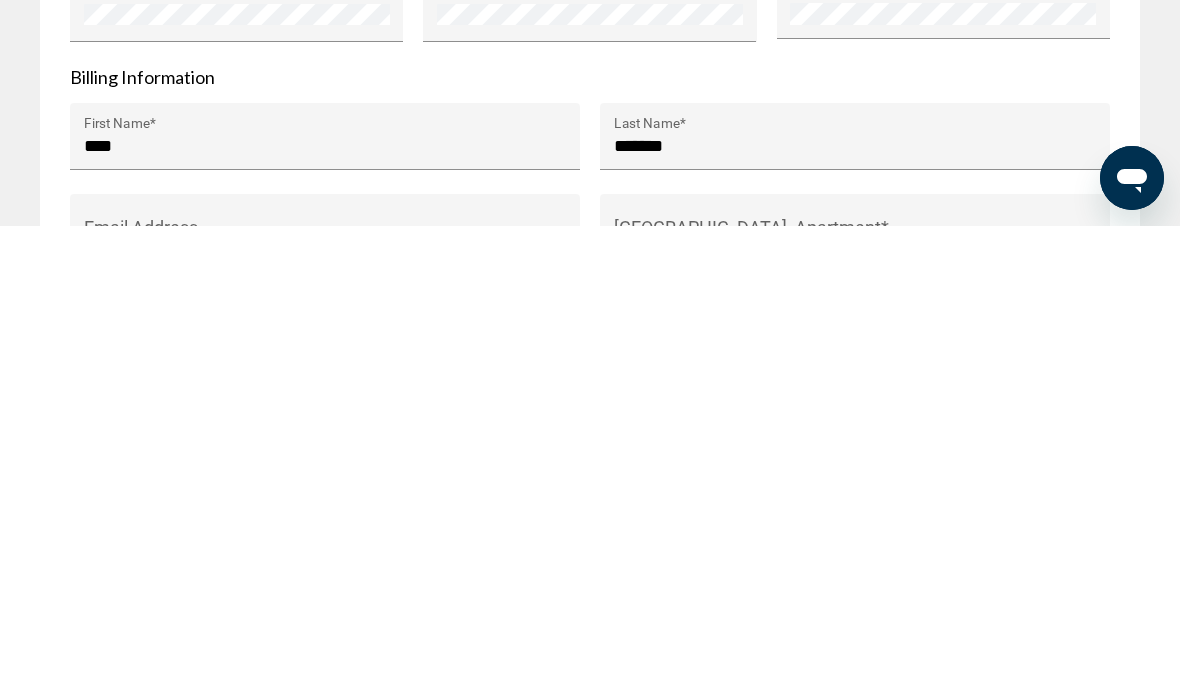 click on "Email Address" at bounding box center (325, 703) 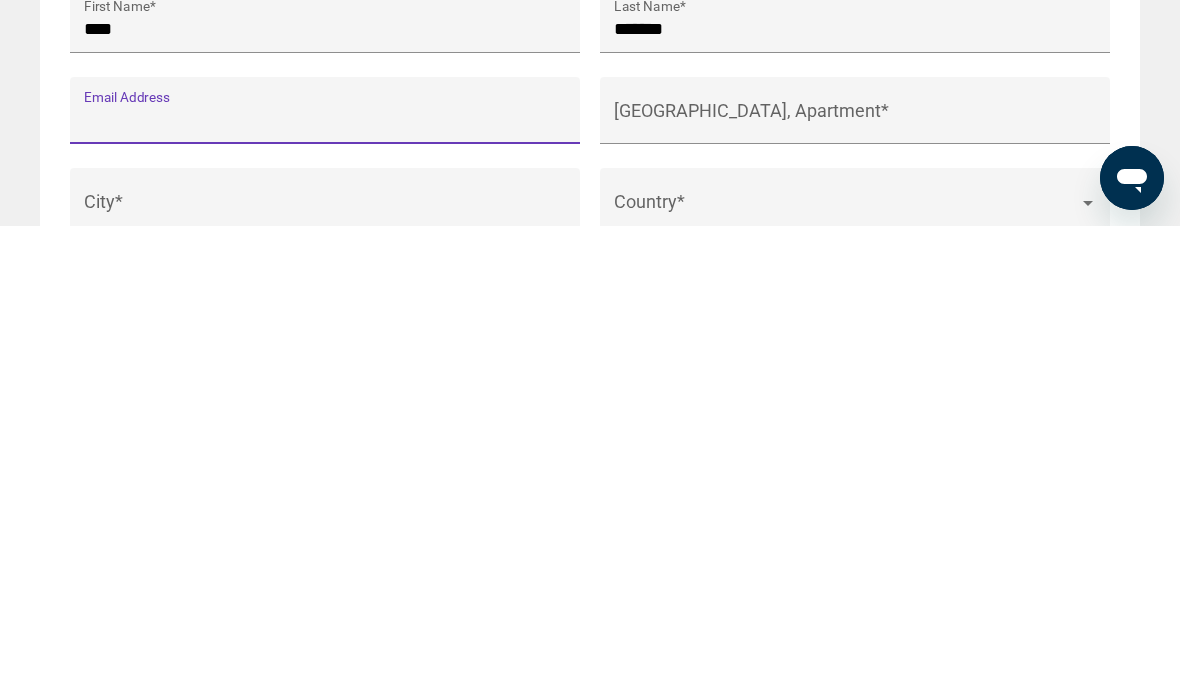click on "Email Address" at bounding box center [325, 586] 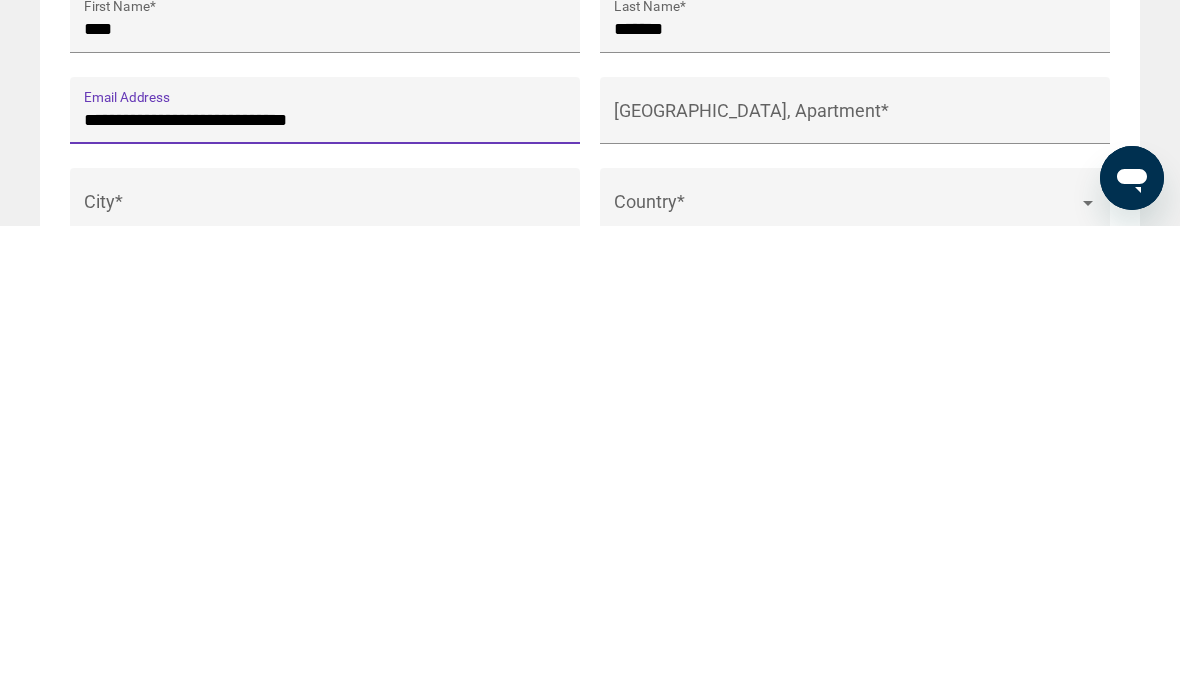 type on "**********" 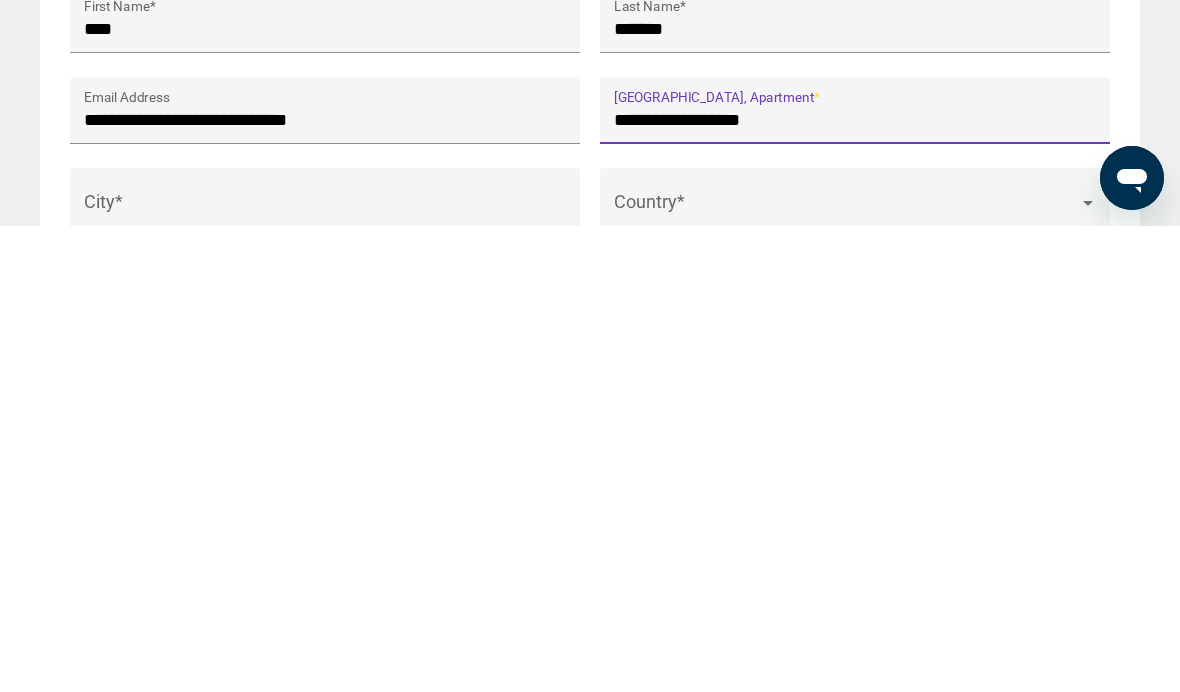type on "**********" 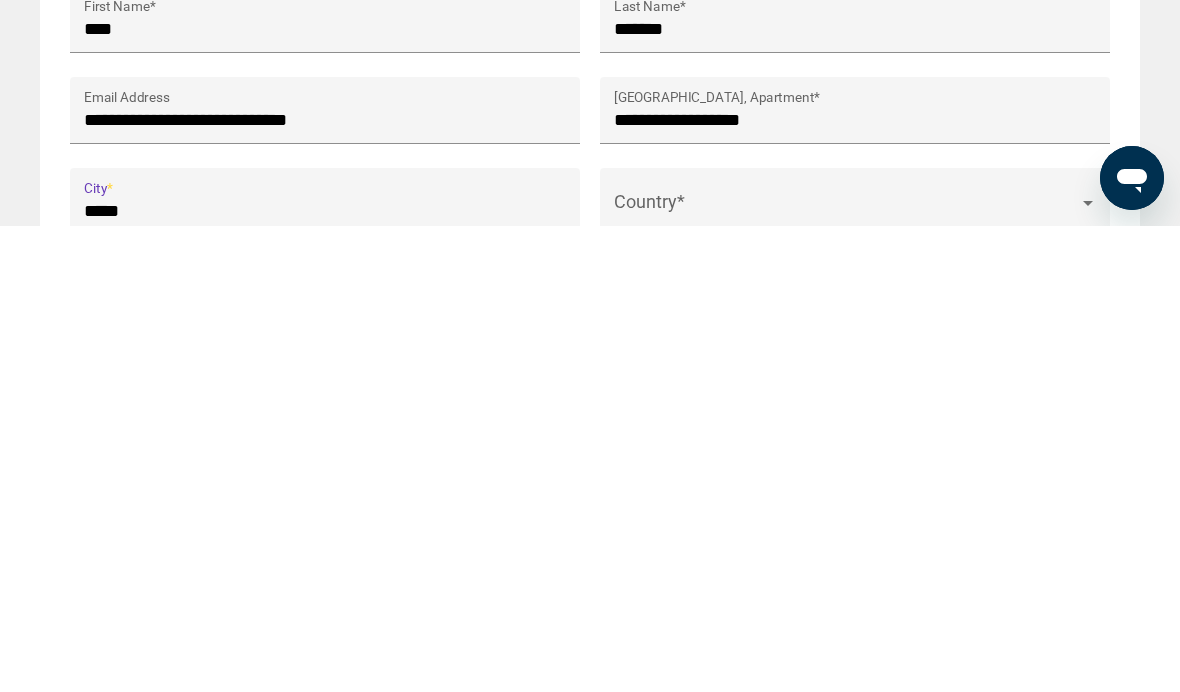 type on "*****" 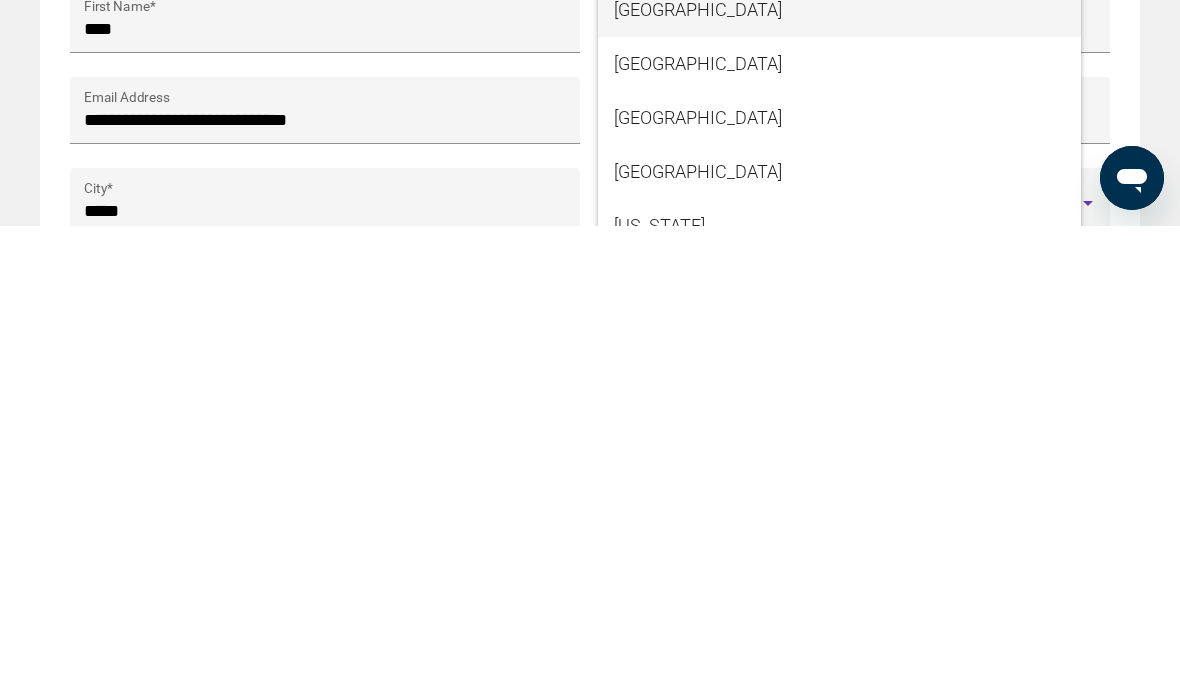 scroll, scrollTop: 2908, scrollLeft: 0, axis: vertical 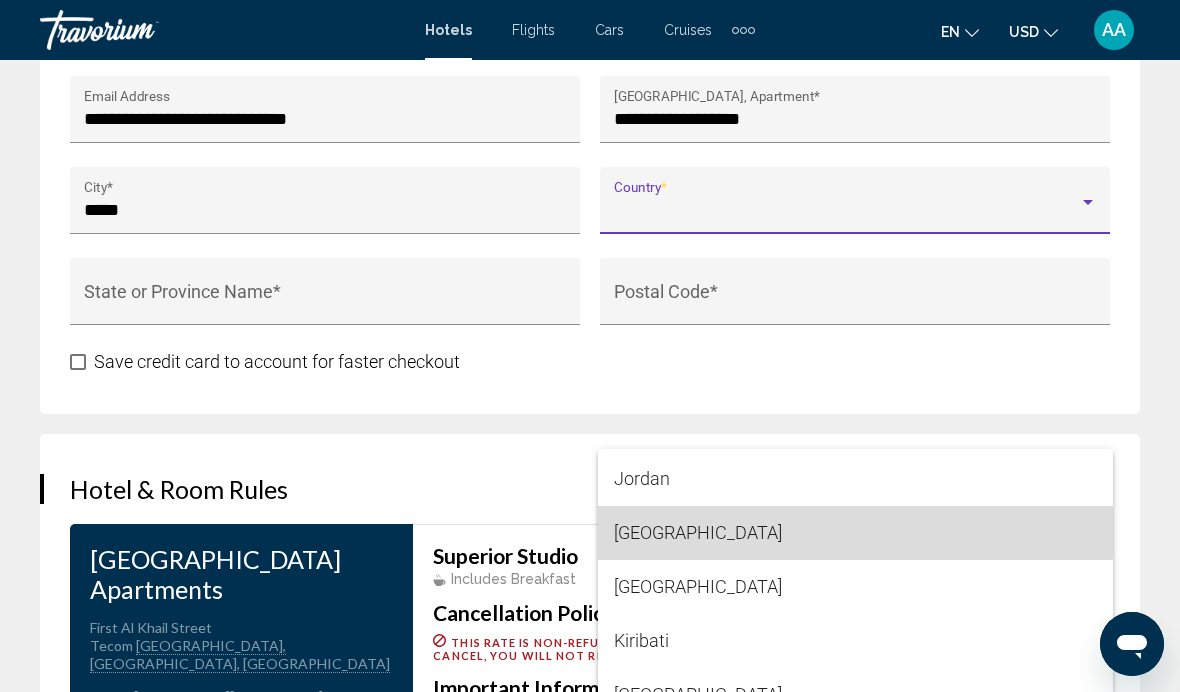 click on "Kazakhstan" at bounding box center (855, 533) 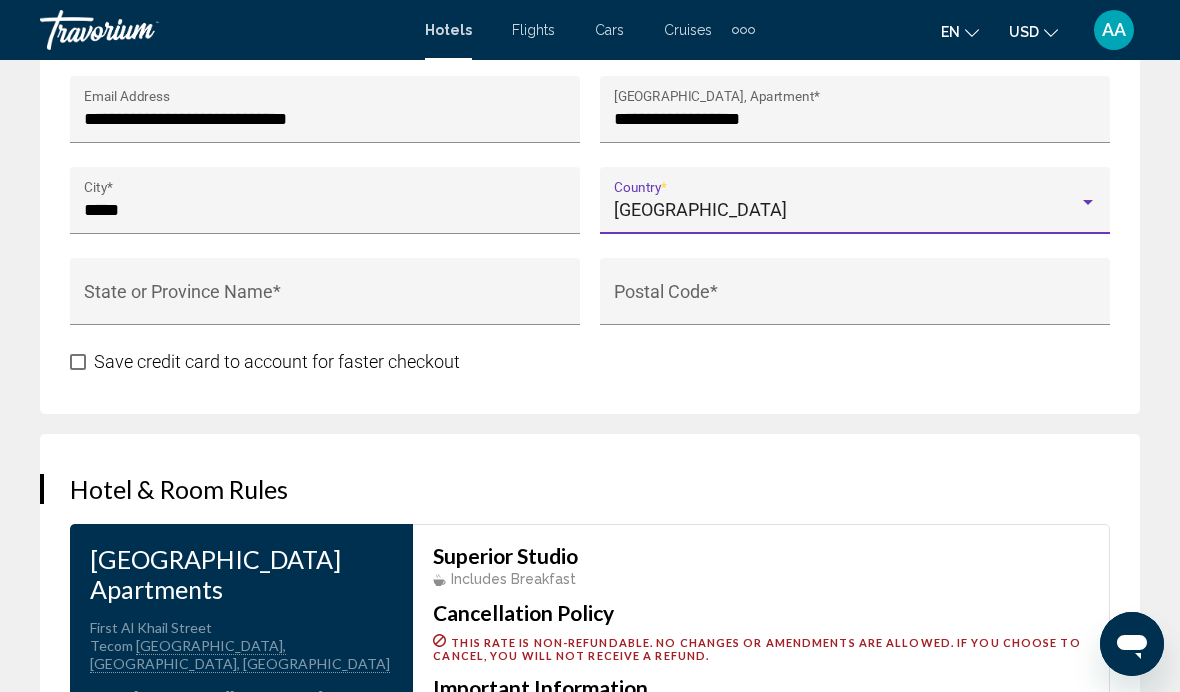 click on "Postal Code  *" at bounding box center (855, 301) 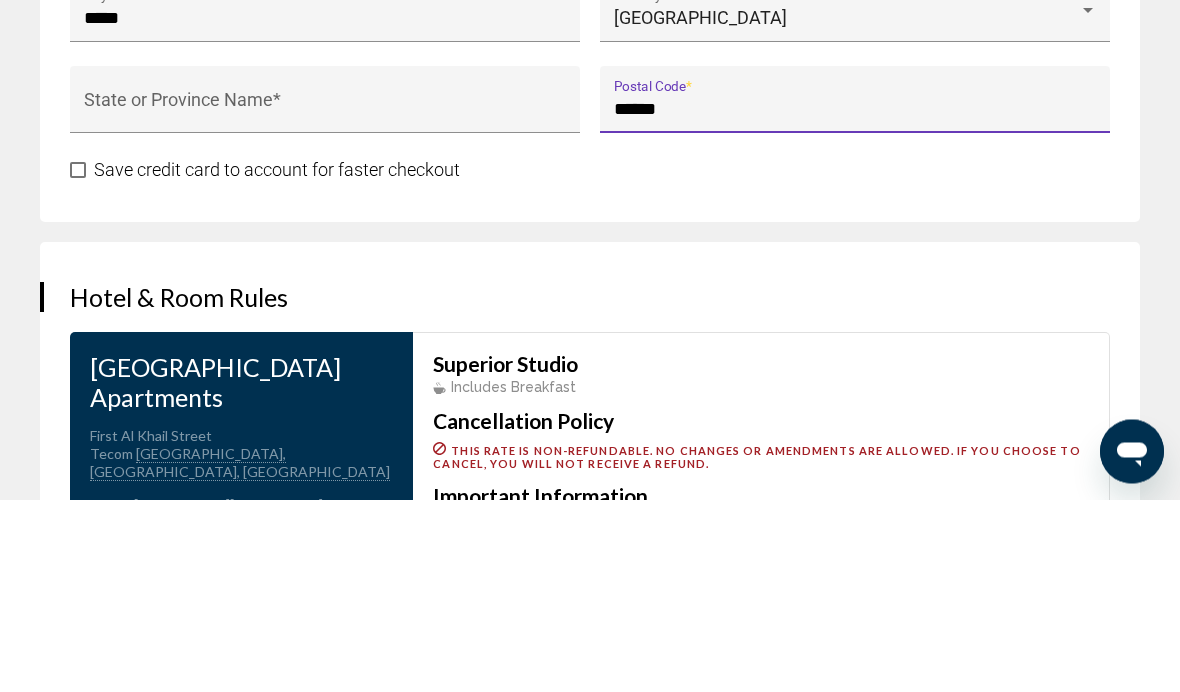 type on "******" 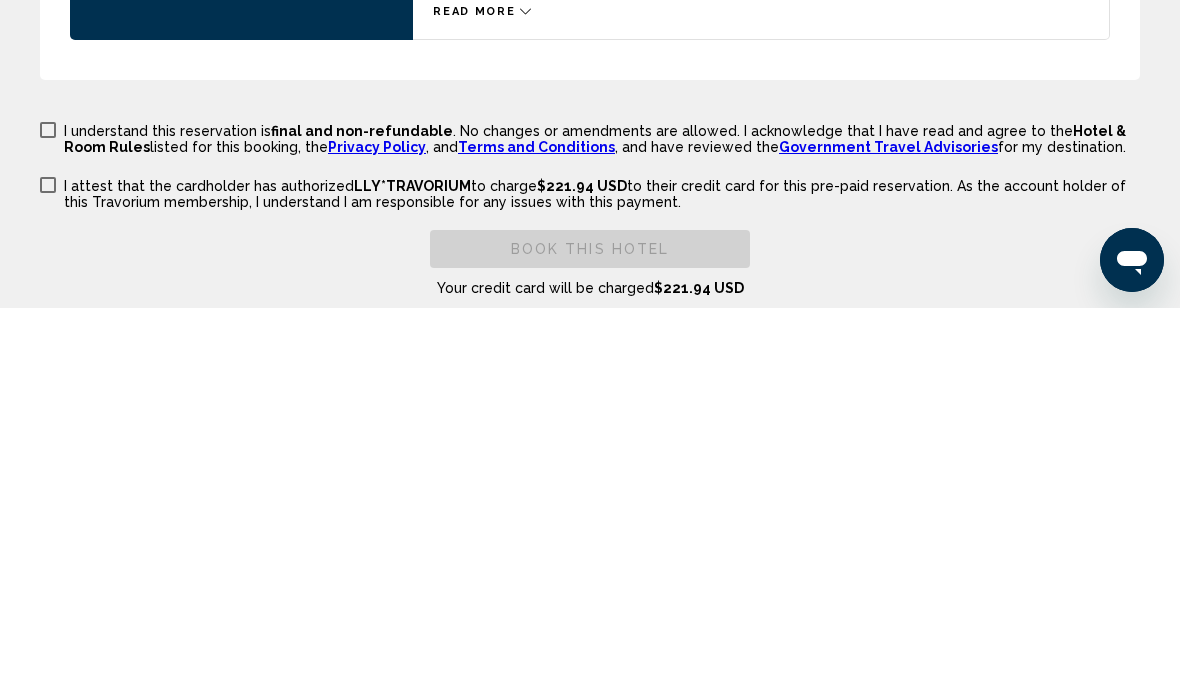 type on "**********" 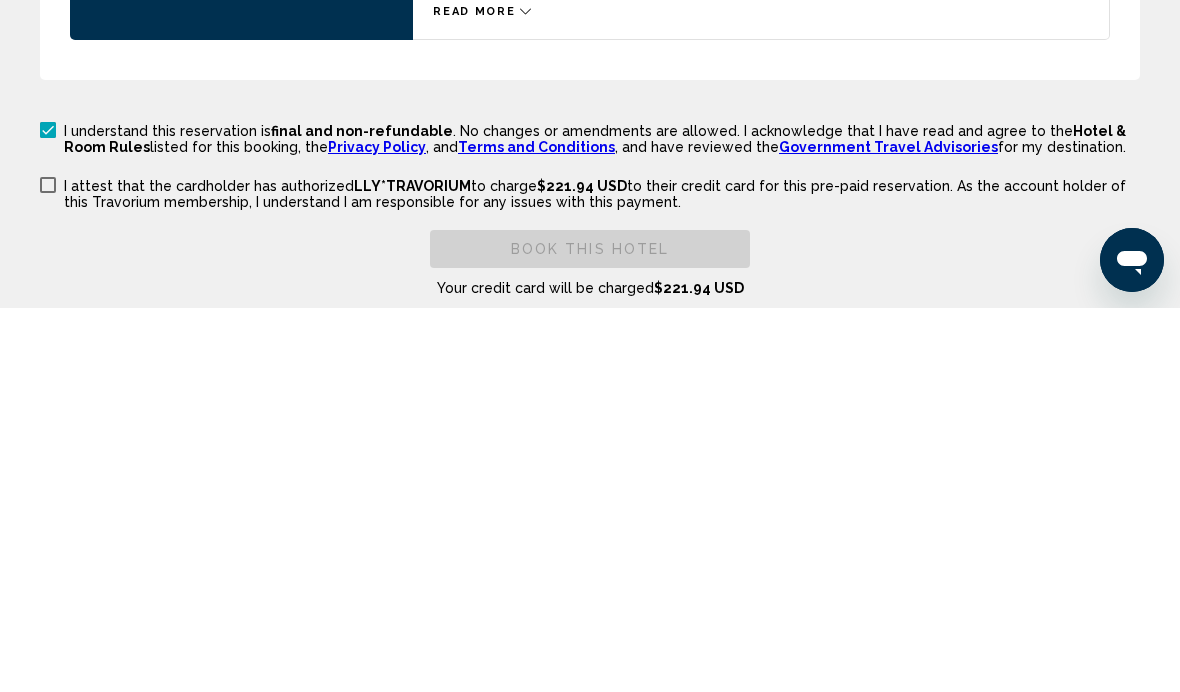 scroll, scrollTop: 3567, scrollLeft: 0, axis: vertical 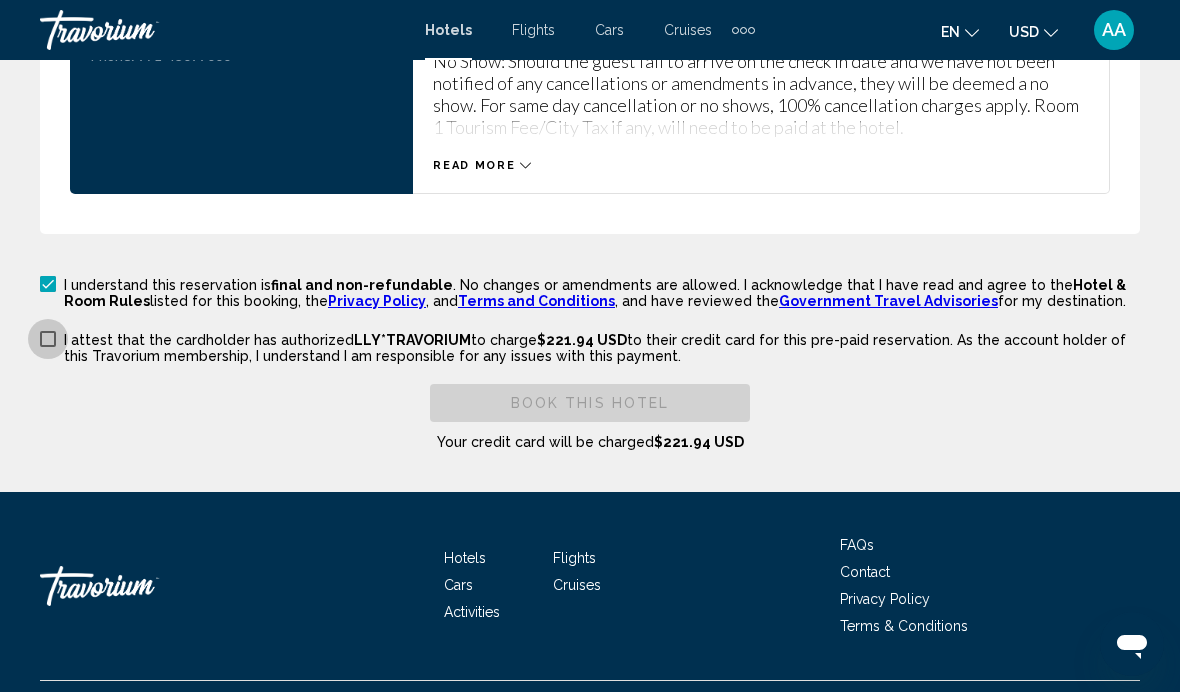 click at bounding box center (48, 339) 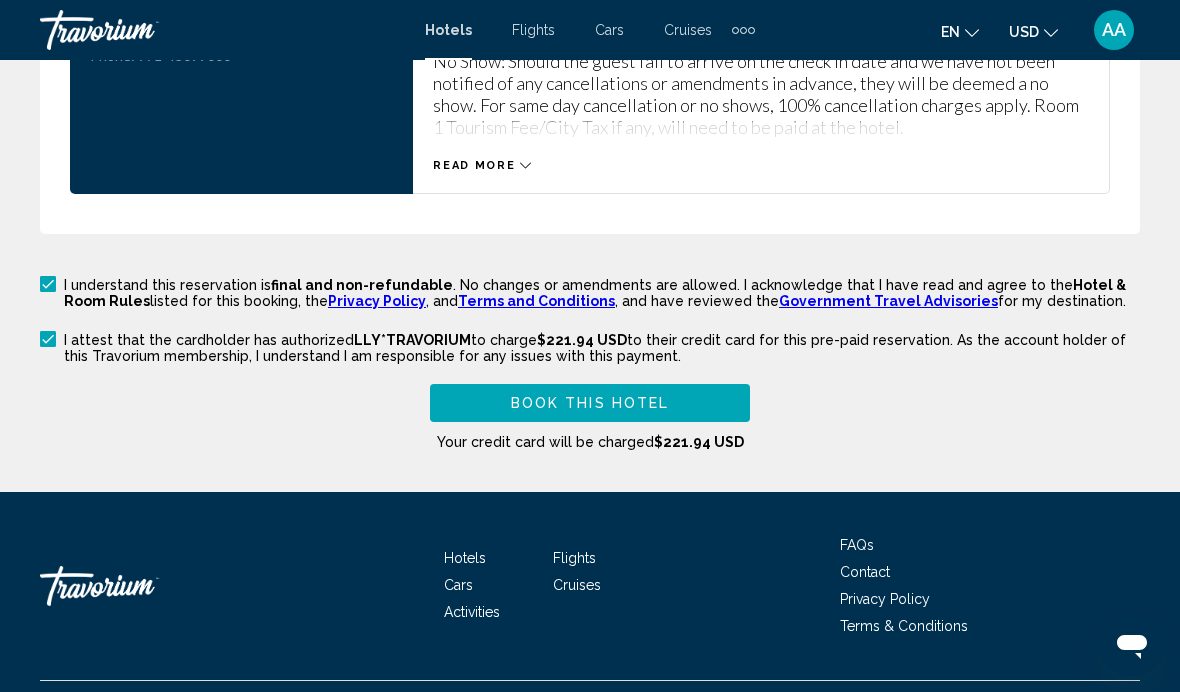 click on "Book this hotel" at bounding box center (590, 402) 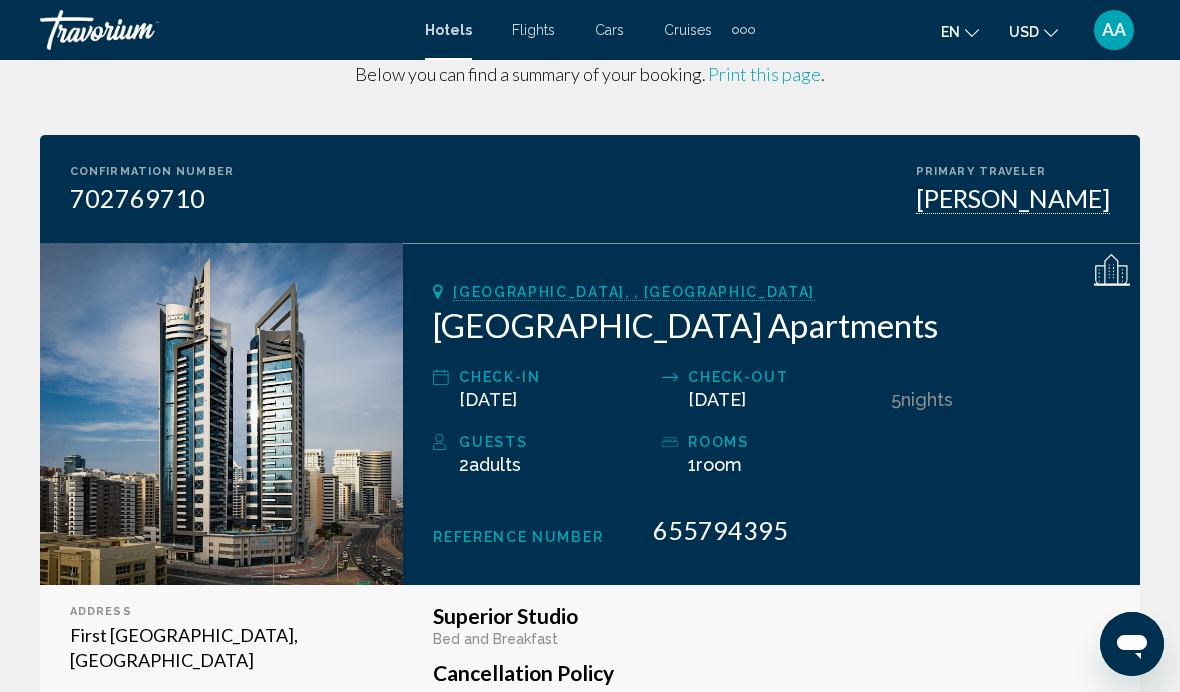 scroll, scrollTop: 0, scrollLeft: 0, axis: both 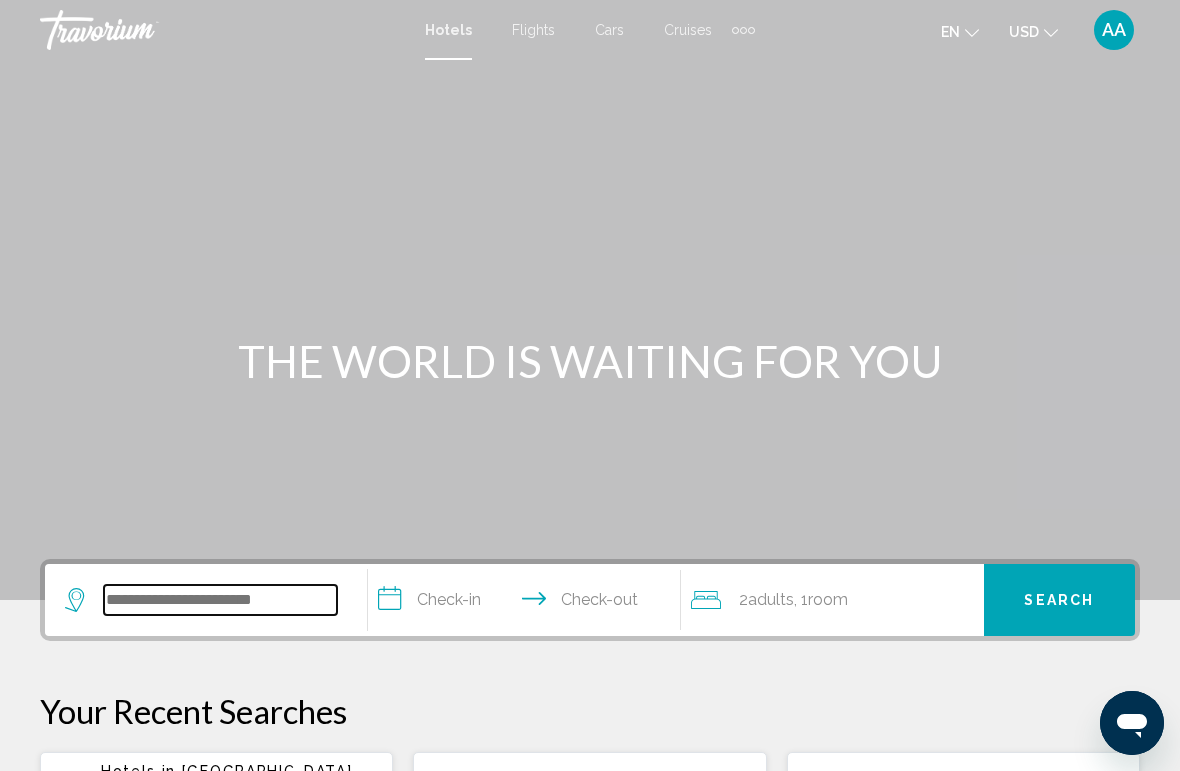 click at bounding box center [220, 600] 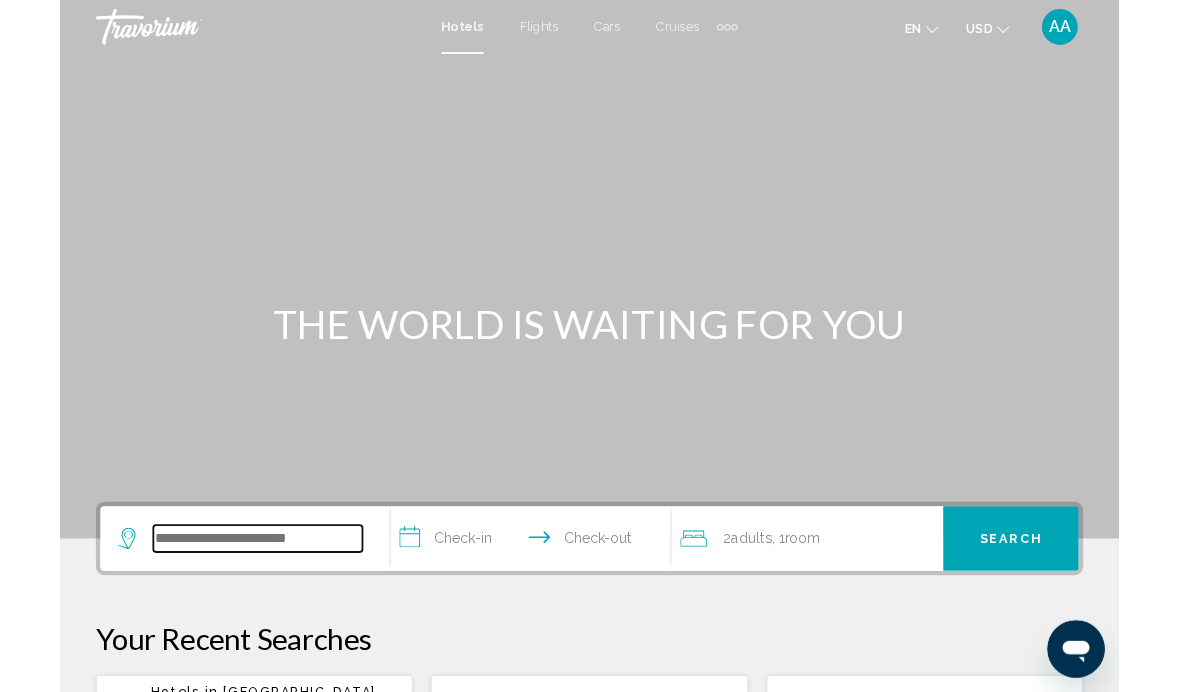 scroll, scrollTop: 21, scrollLeft: 0, axis: vertical 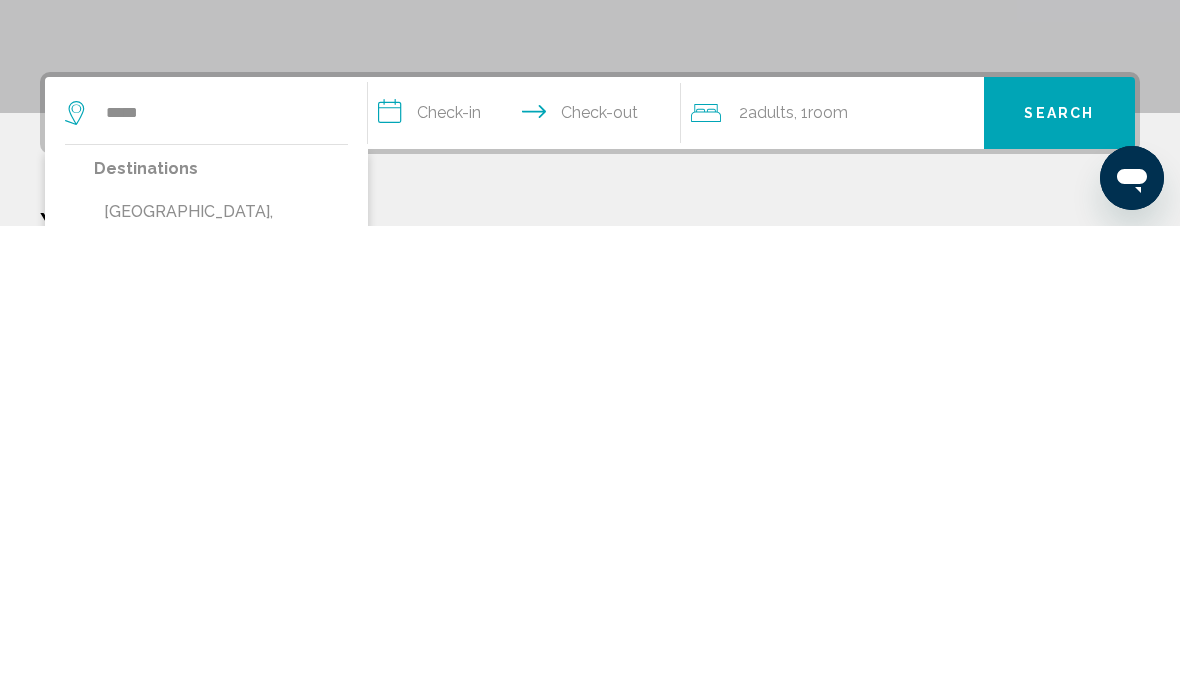 click on "[GEOGRAPHIC_DATA], [GEOGRAPHIC_DATA], [GEOGRAPHIC_DATA] (DXB)" at bounding box center (221, 706) 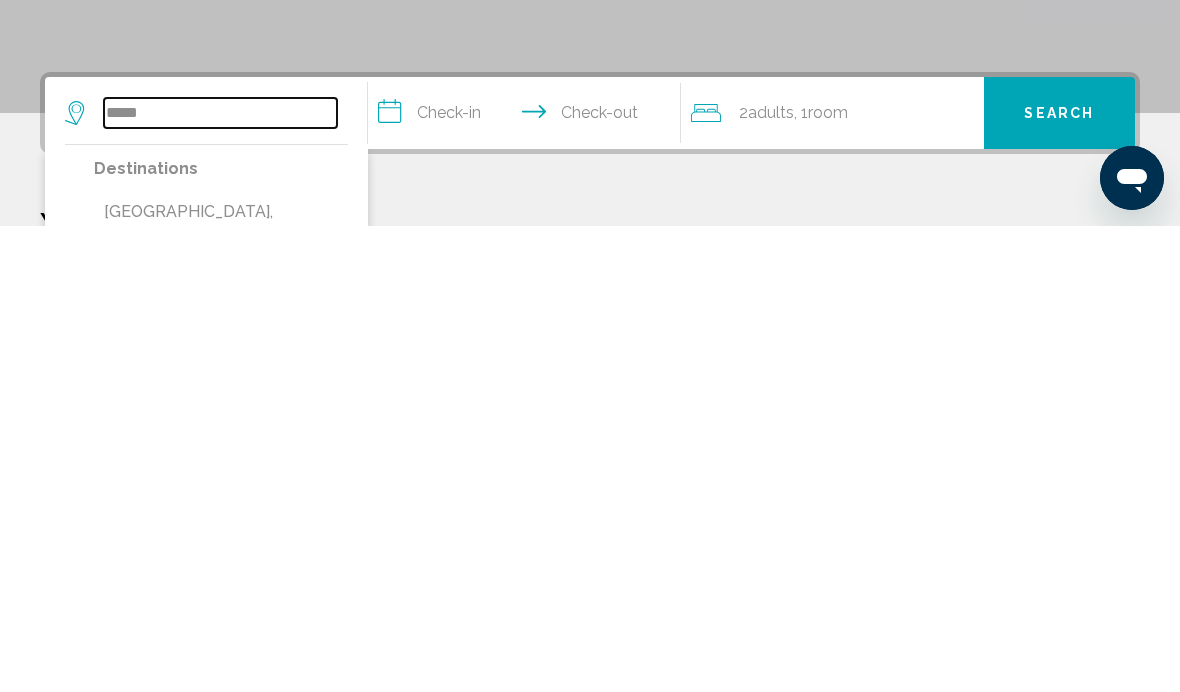 type on "**********" 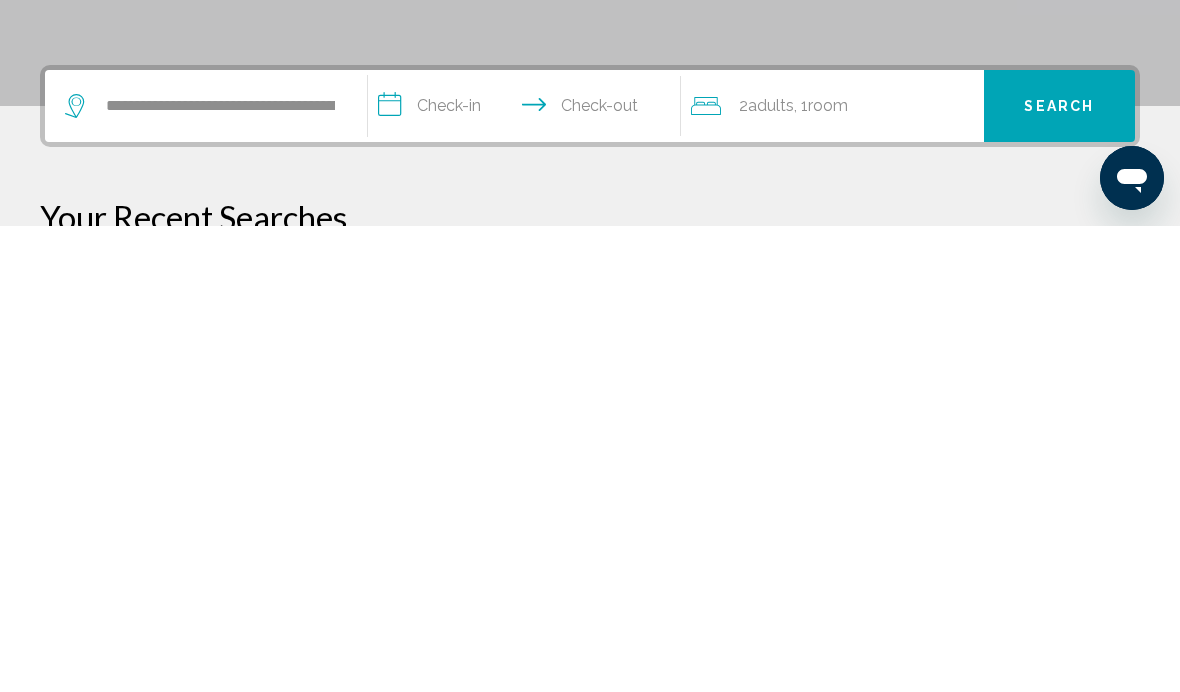 click on "**********" at bounding box center [528, 575] 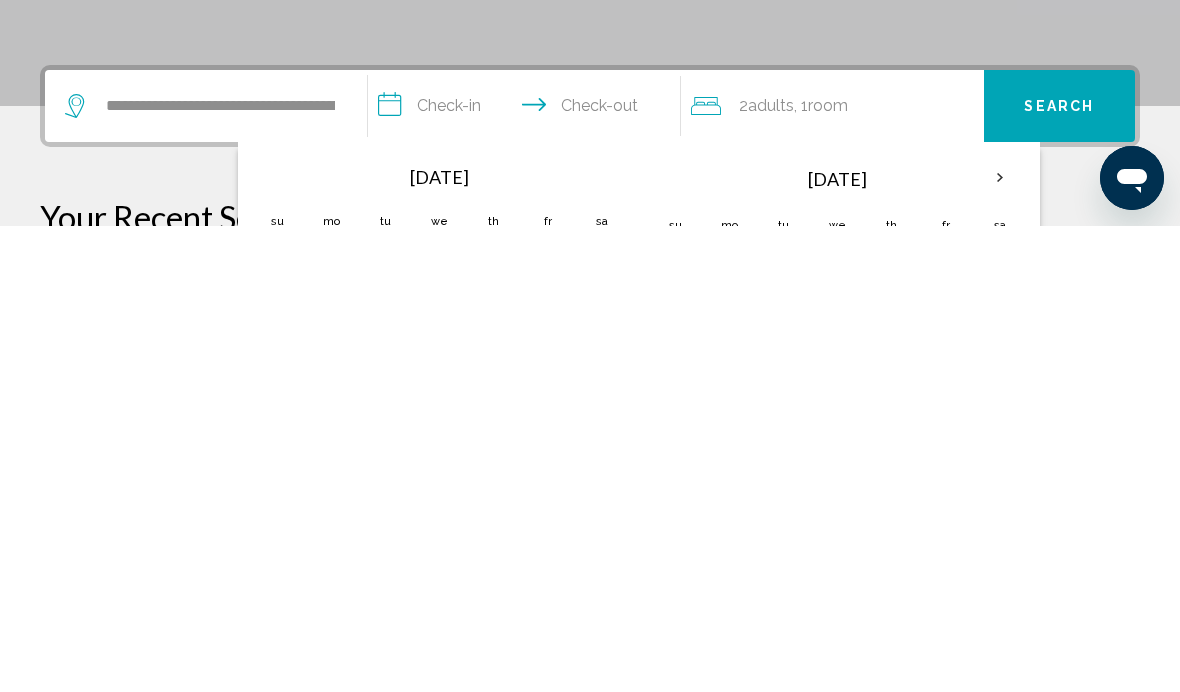 scroll, scrollTop: 494, scrollLeft: 0, axis: vertical 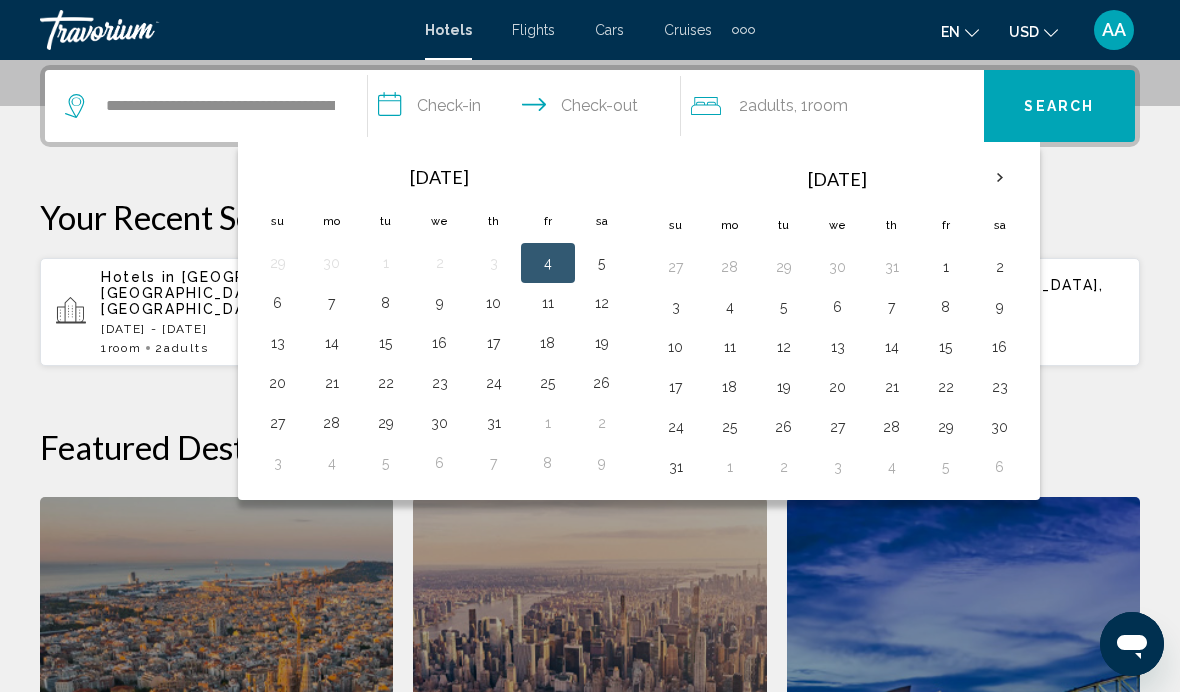 click on "4" at bounding box center (548, 263) 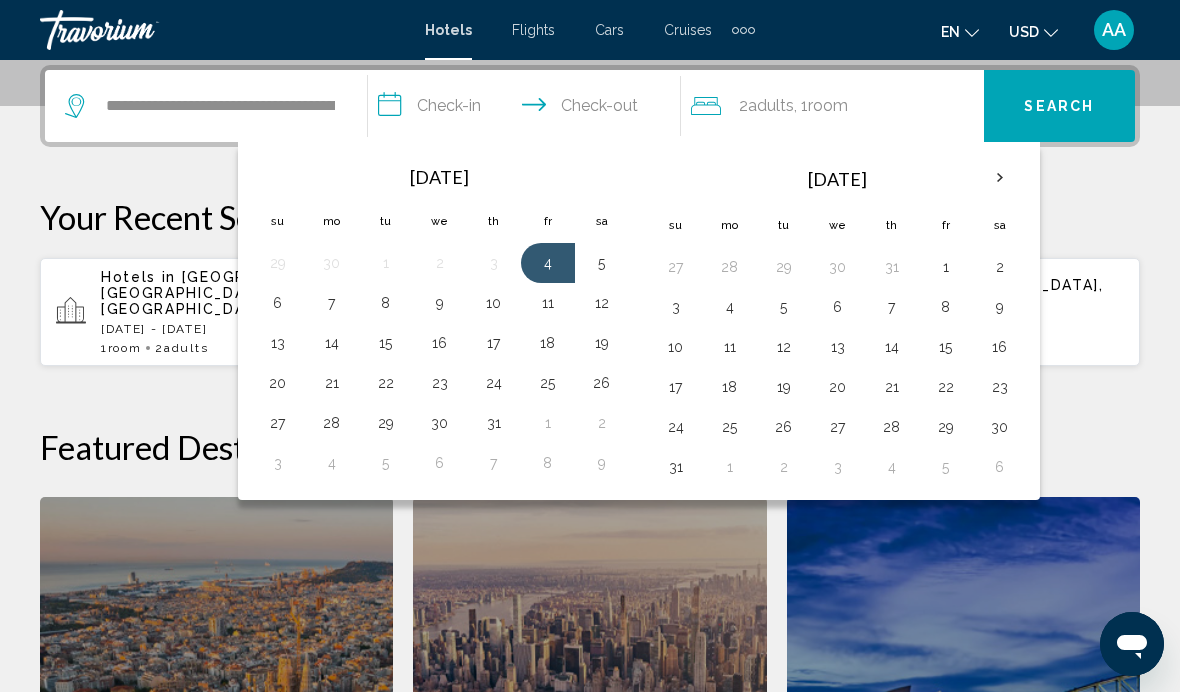 click on "9" at bounding box center (440, 303) 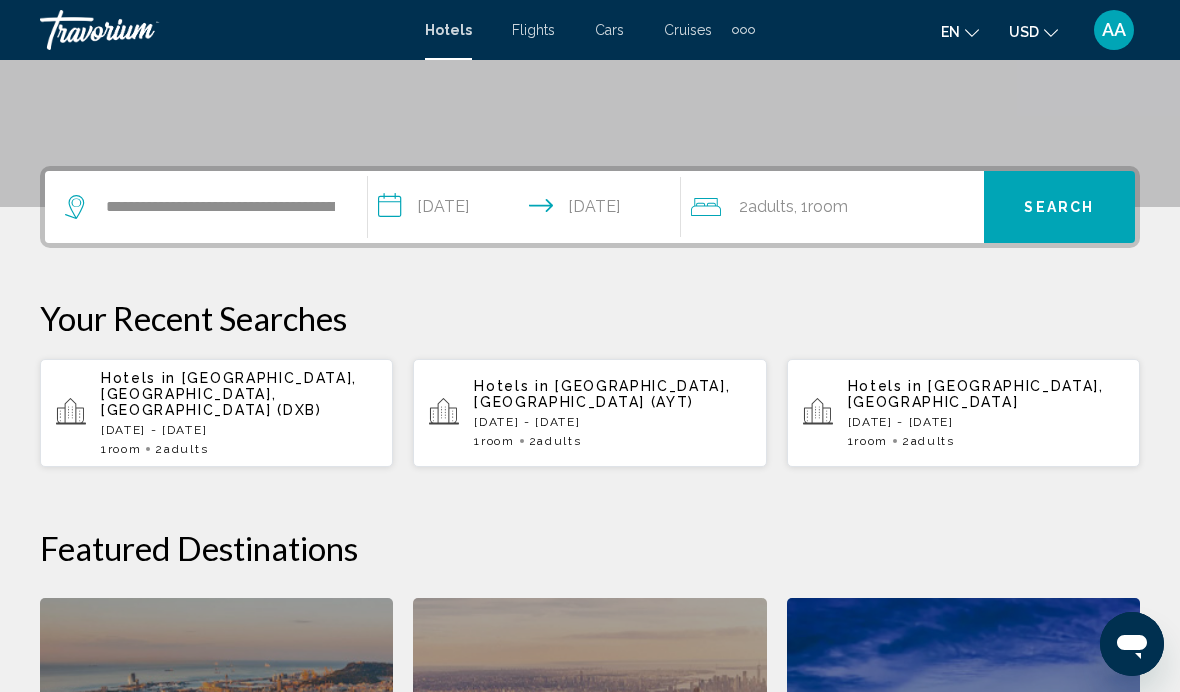 scroll, scrollTop: 0, scrollLeft: 0, axis: both 